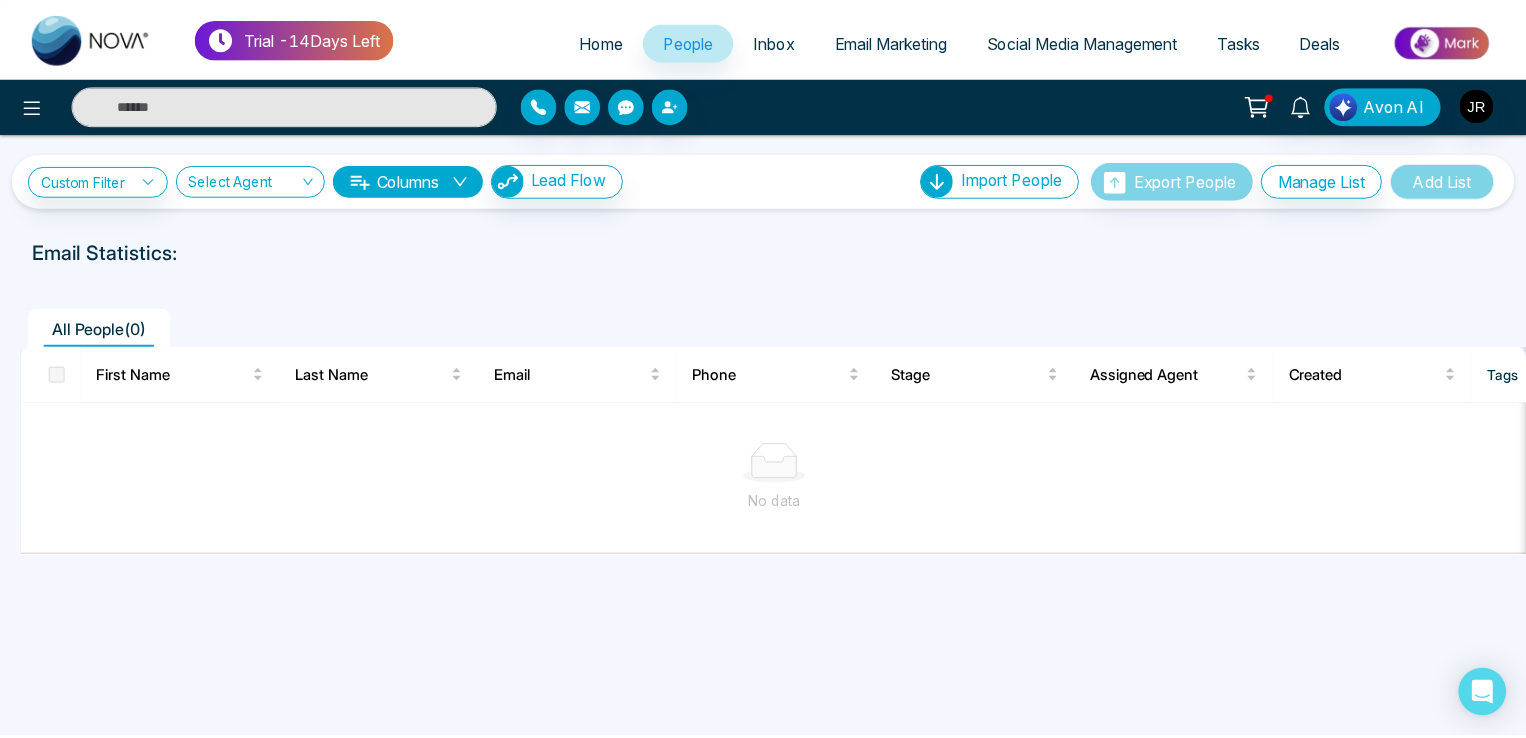 scroll, scrollTop: 0, scrollLeft: 0, axis: both 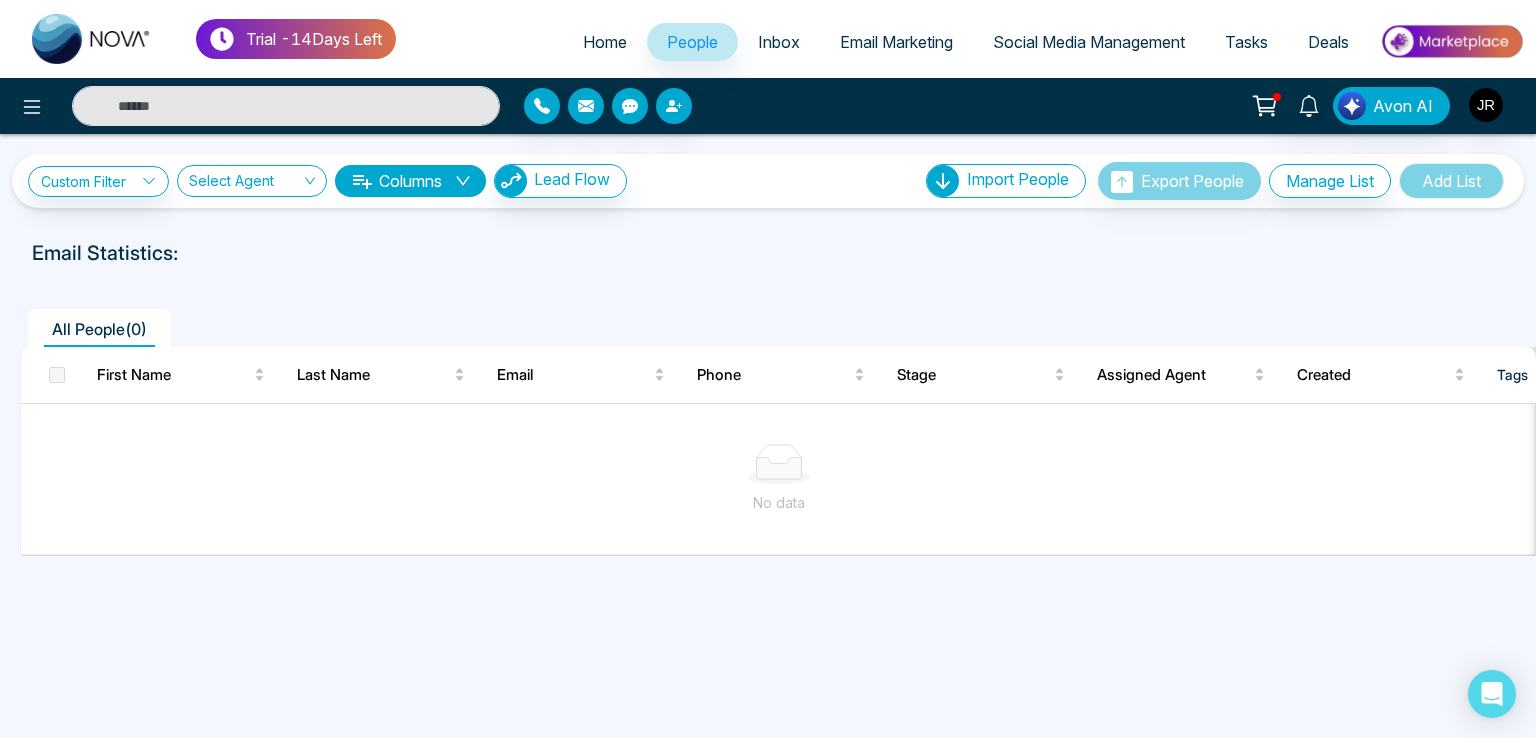 click on "Email Marketing" at bounding box center (896, 42) 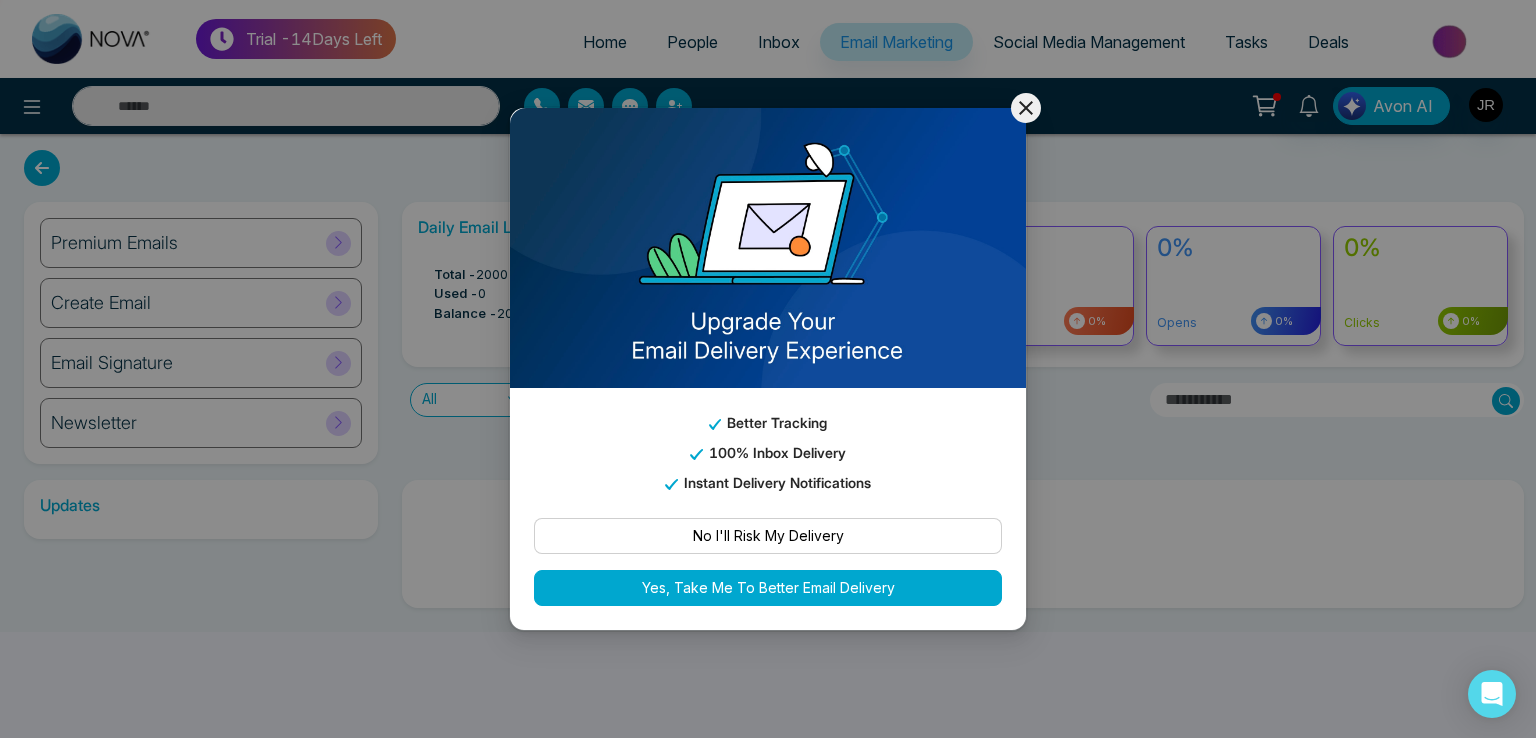 click on "No I'll Risk My Delivery" at bounding box center (768, 536) 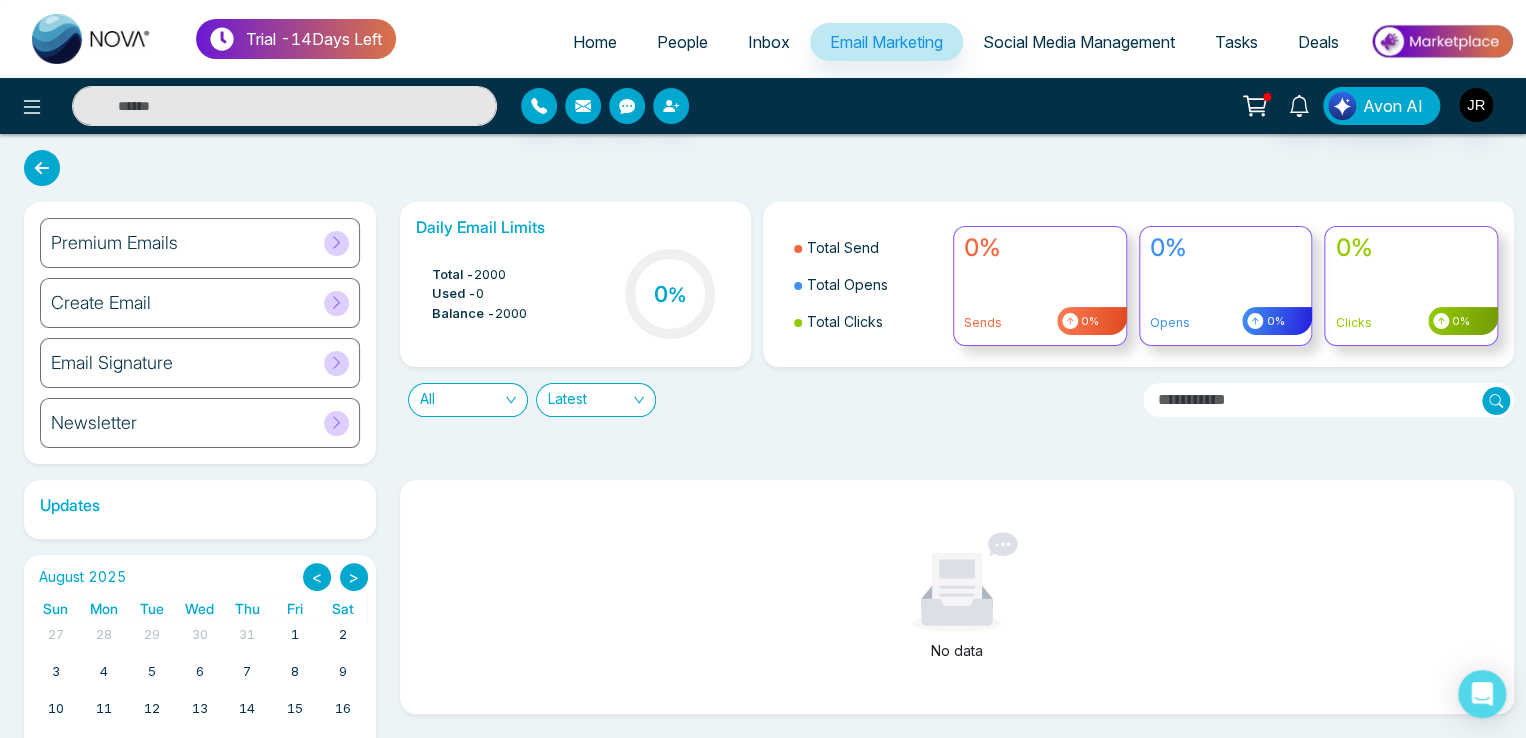 click on "Premium Emails" at bounding box center (200, 243) 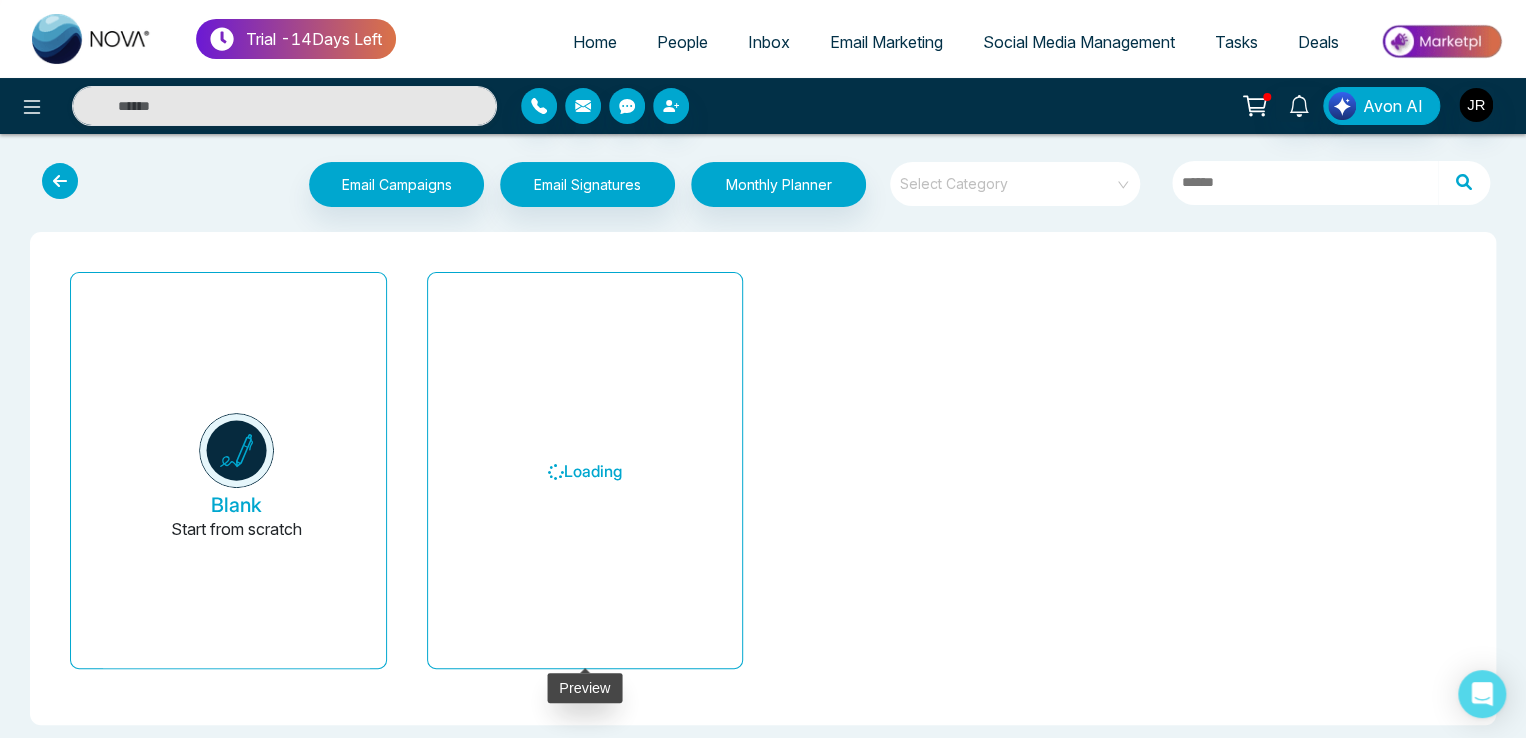 click on "Loading" at bounding box center (585, 471) 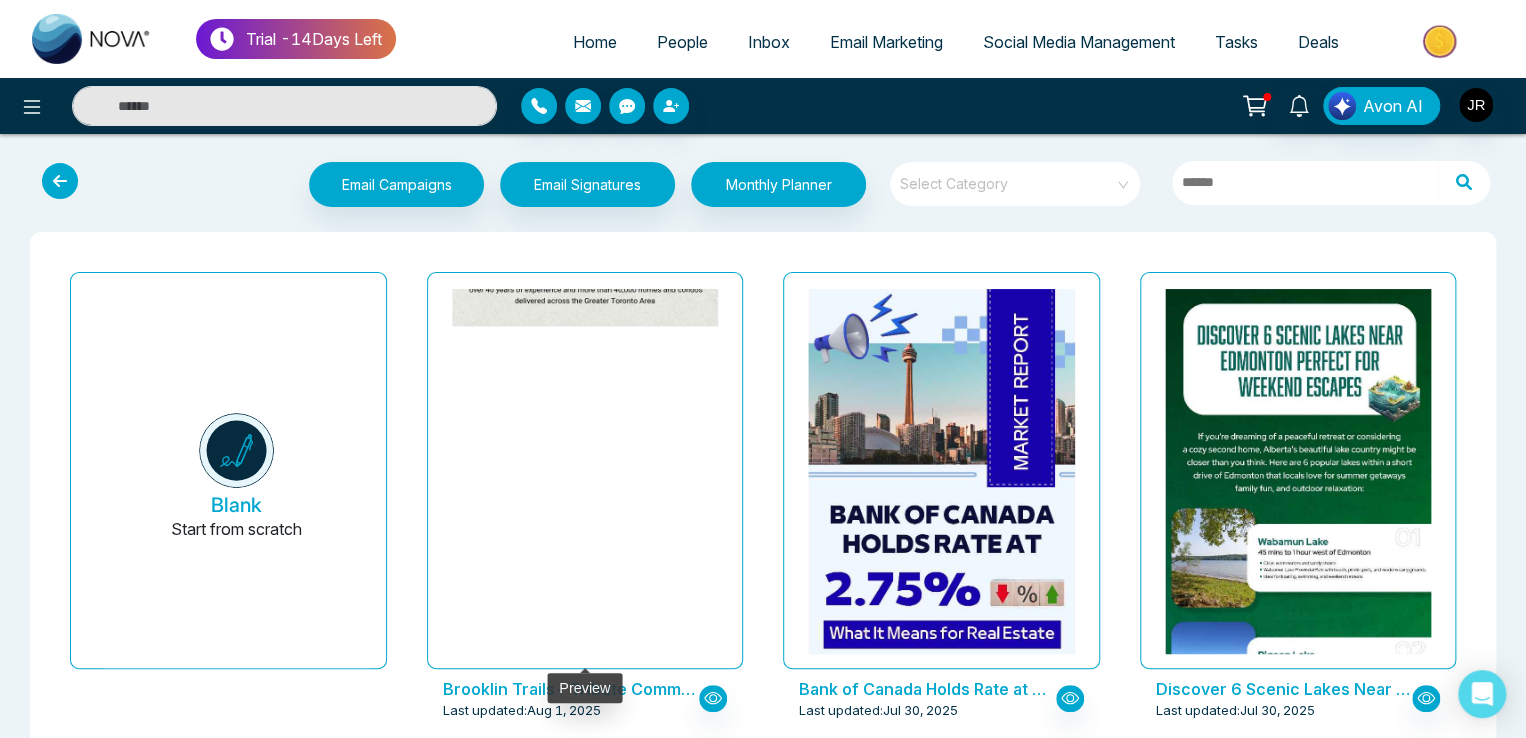 click at bounding box center (584, -799) 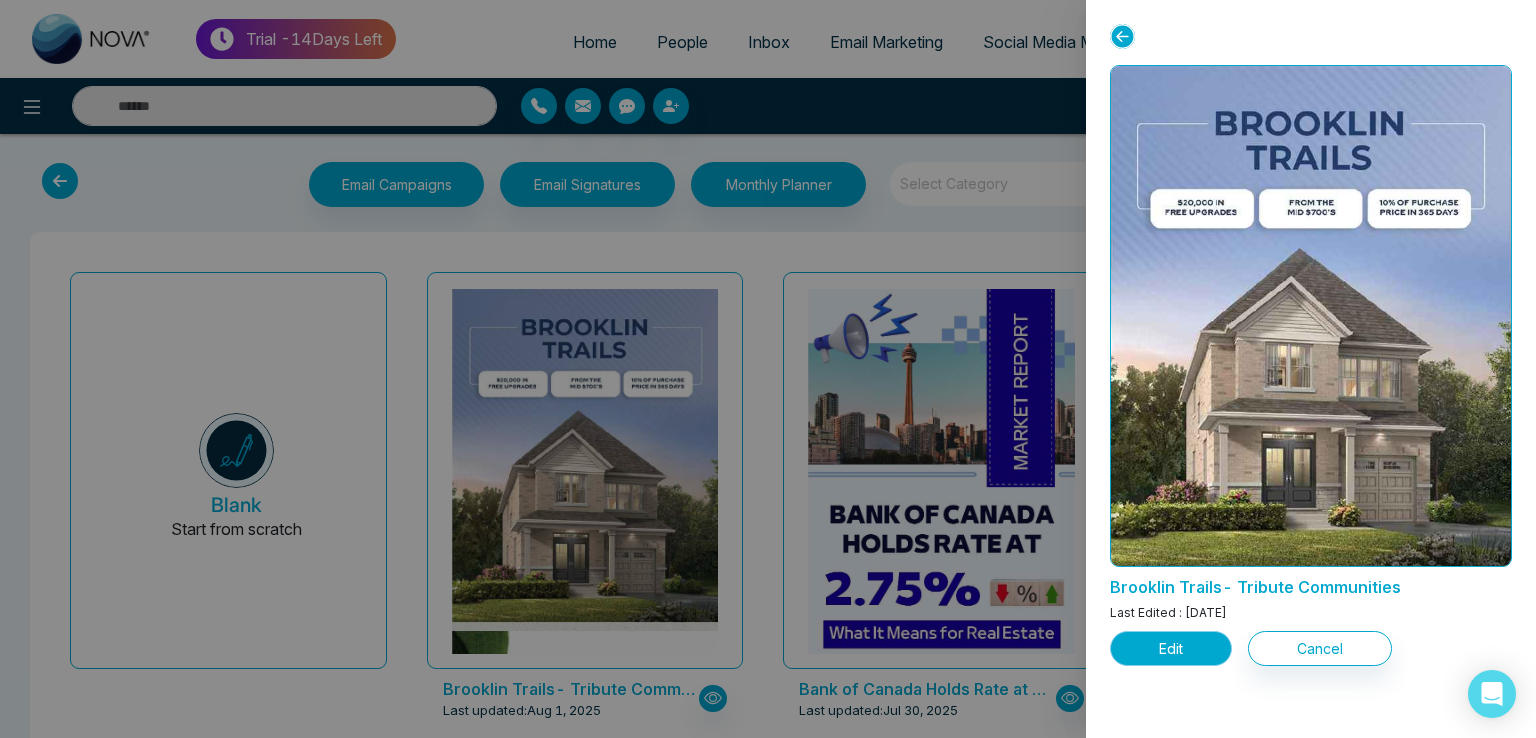 click on "Edit" at bounding box center (1171, 648) 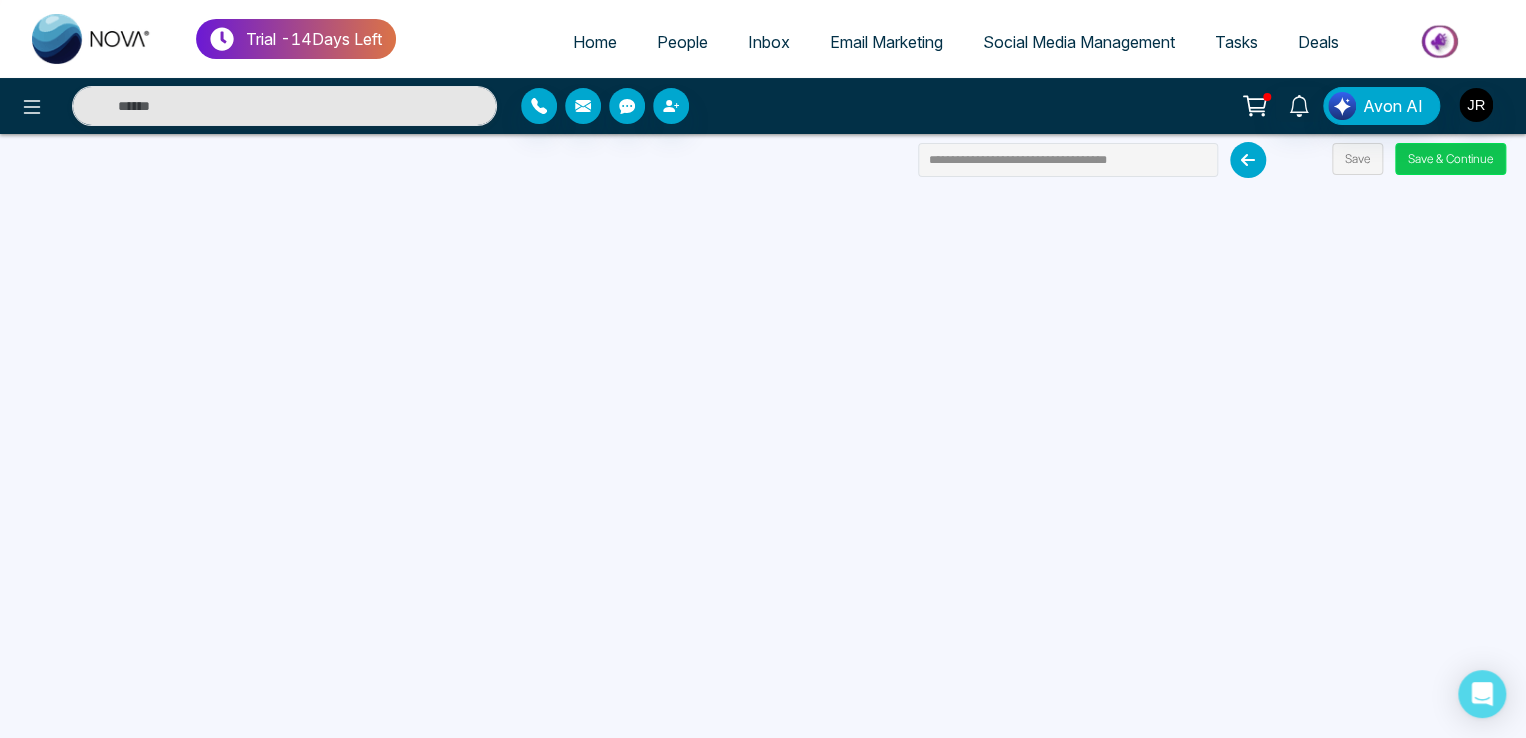 click on "Save & Continue" at bounding box center [1450, 159] 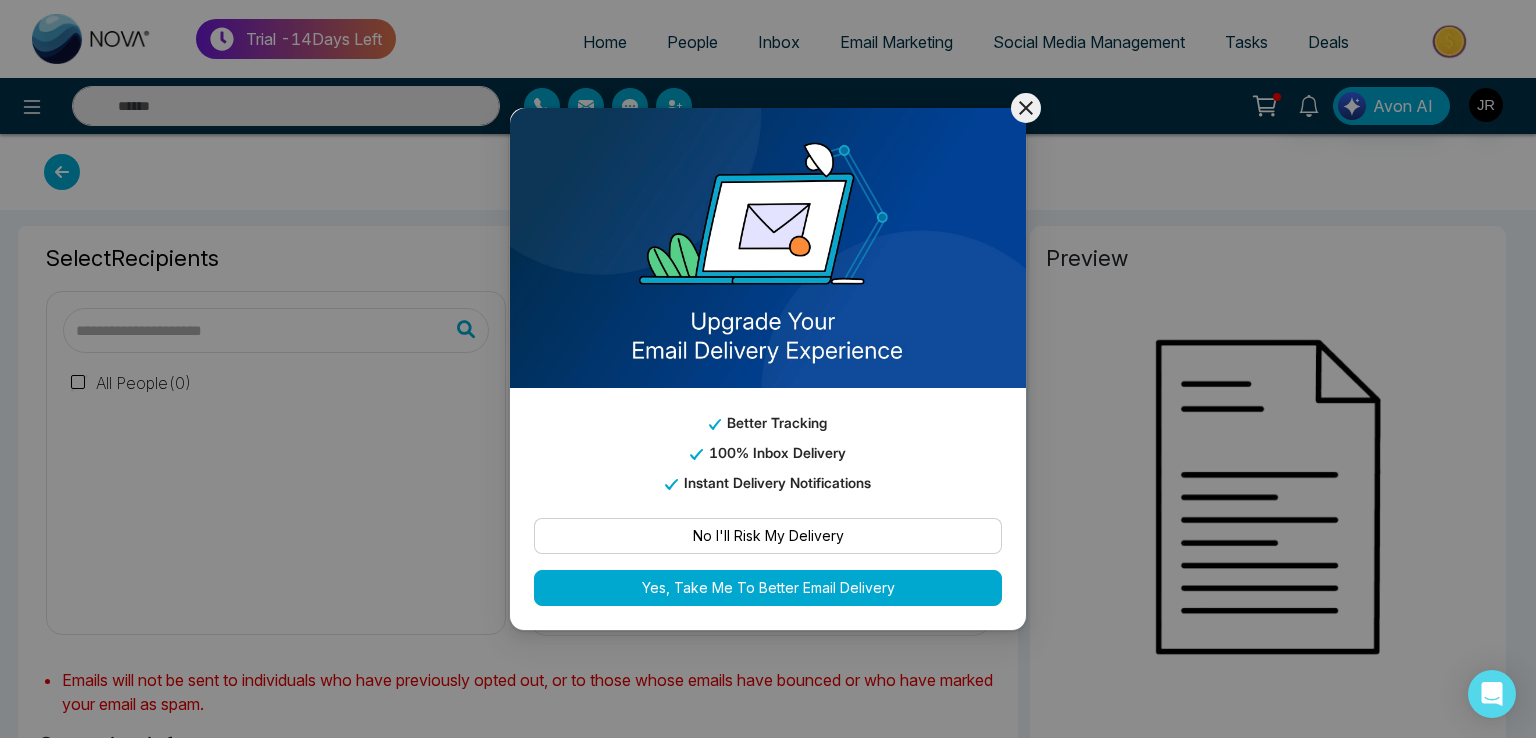 click on "No I'll Risk My Delivery" at bounding box center [768, 536] 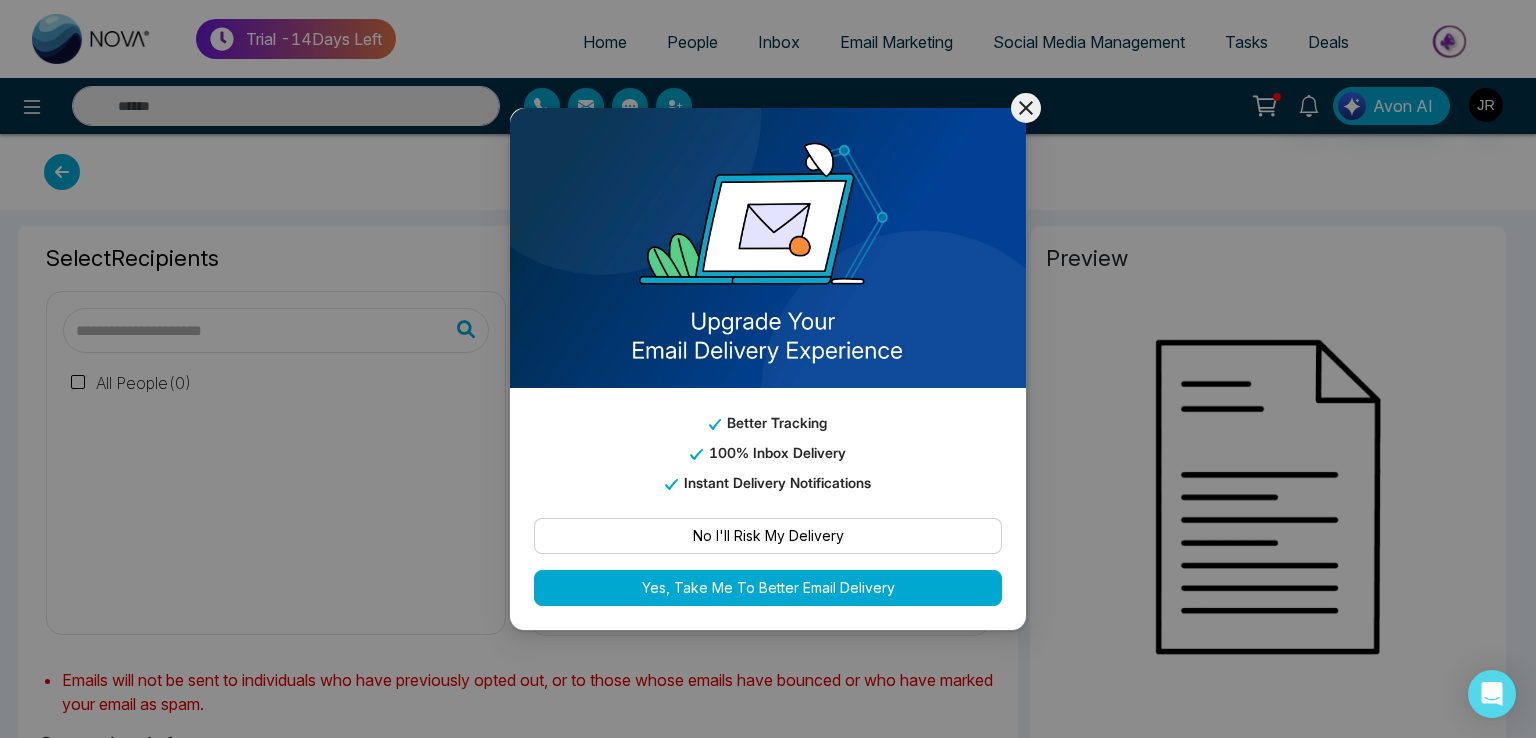 type on "**********" 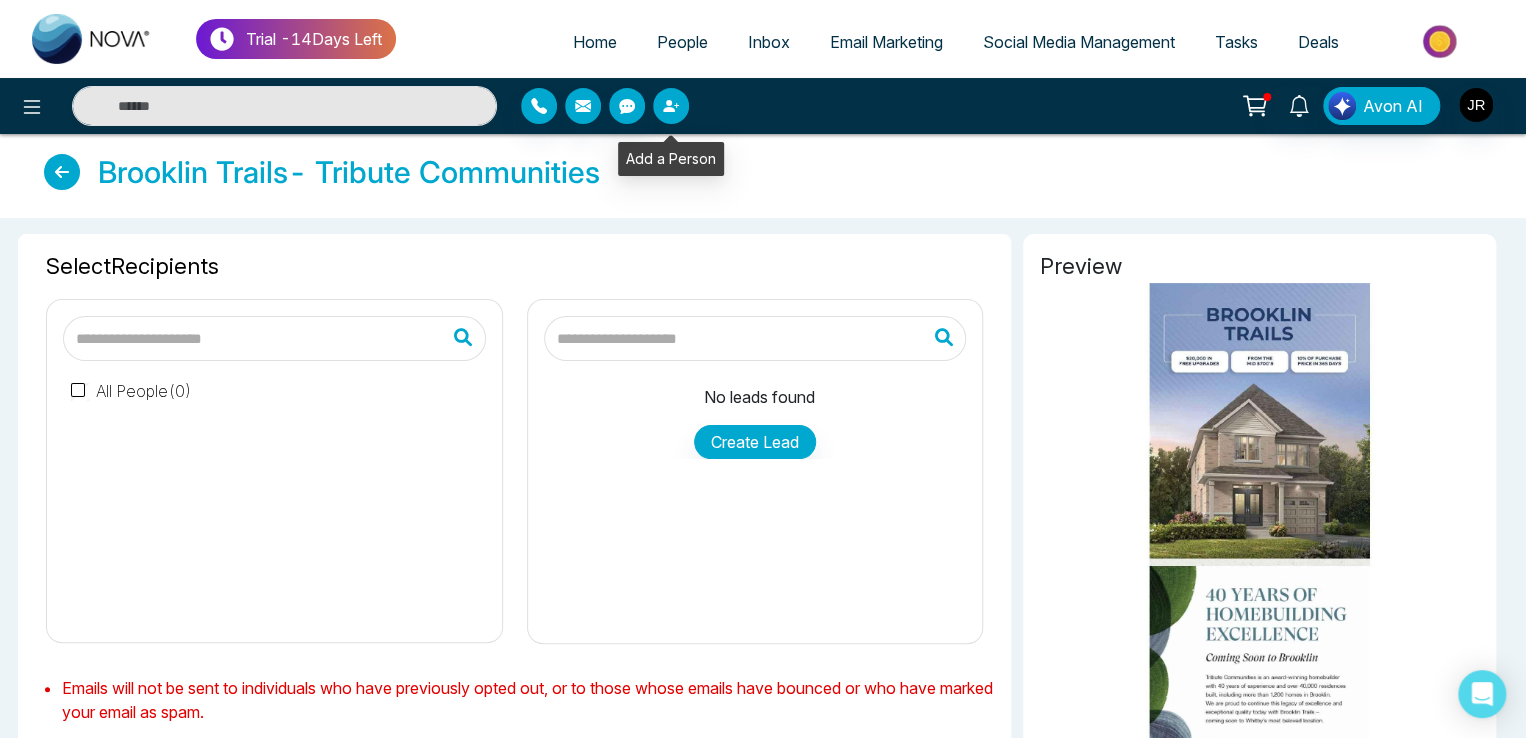 click 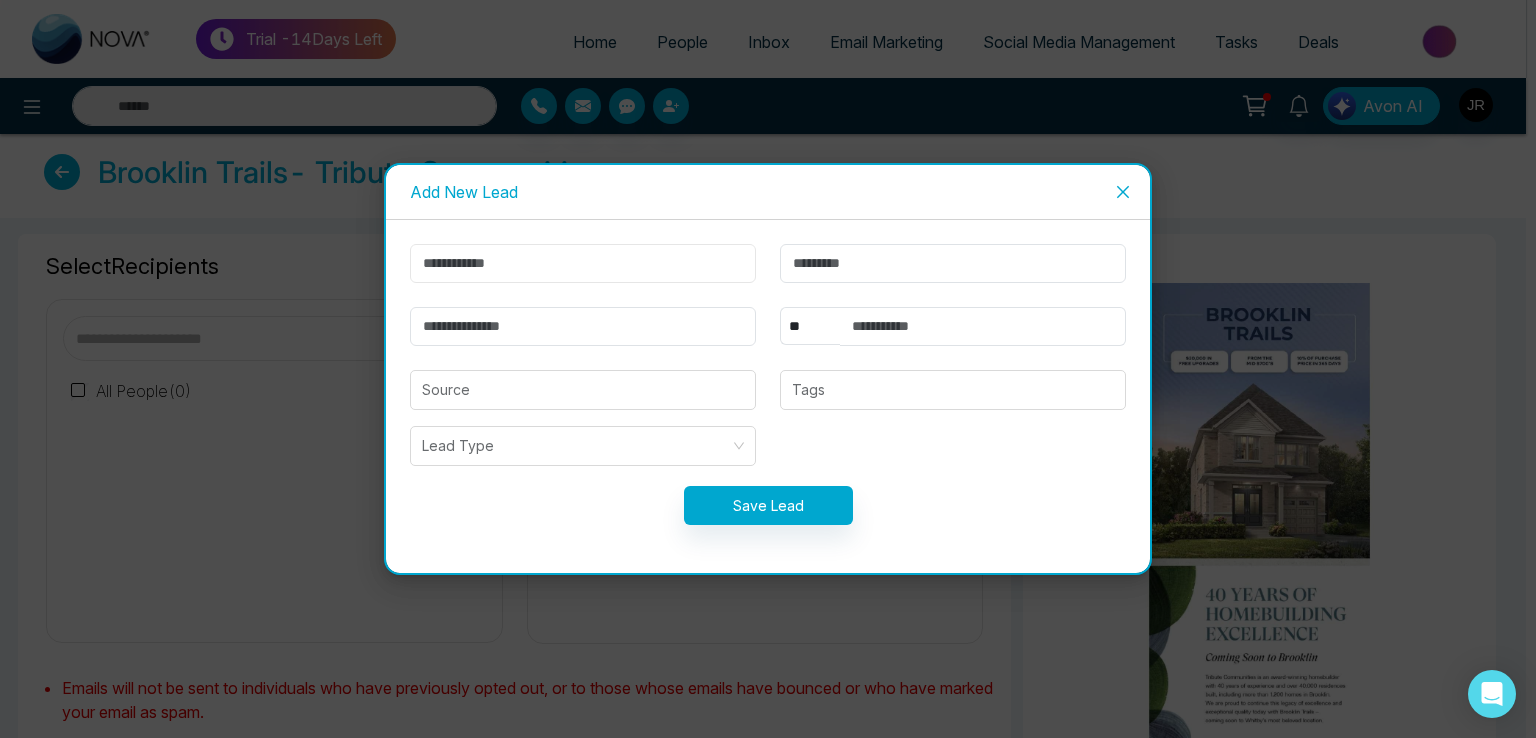 click at bounding box center (583, 263) 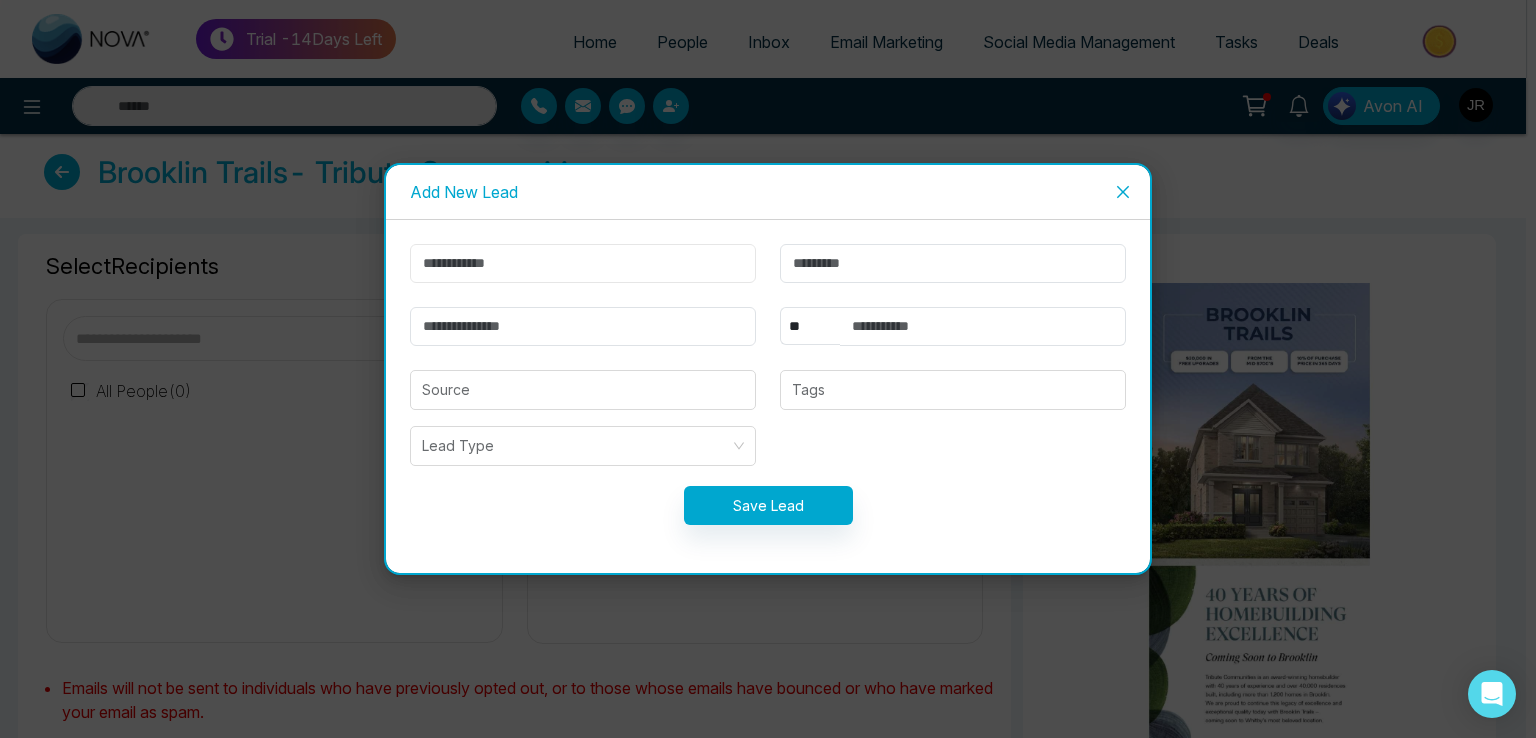type on "******" 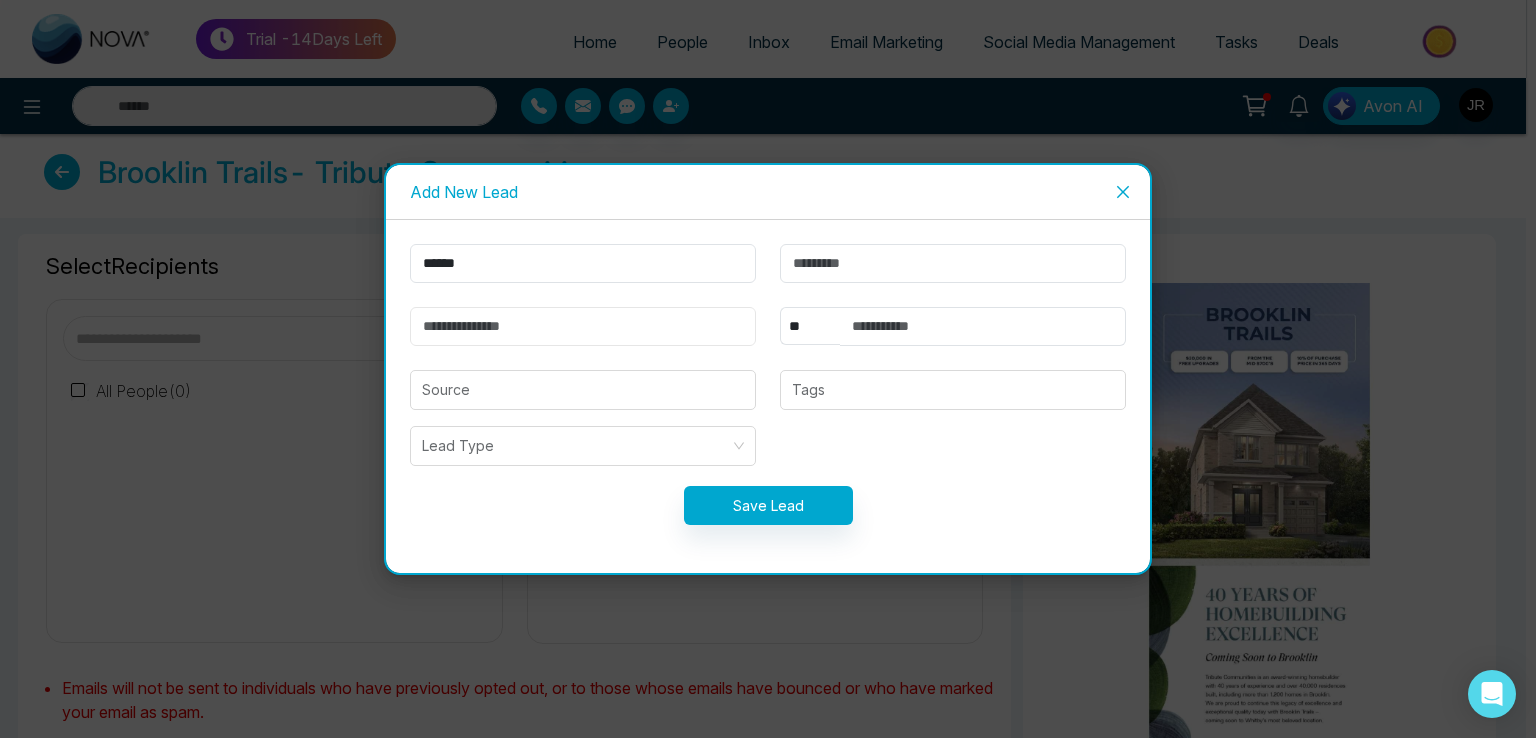 click at bounding box center (583, 326) 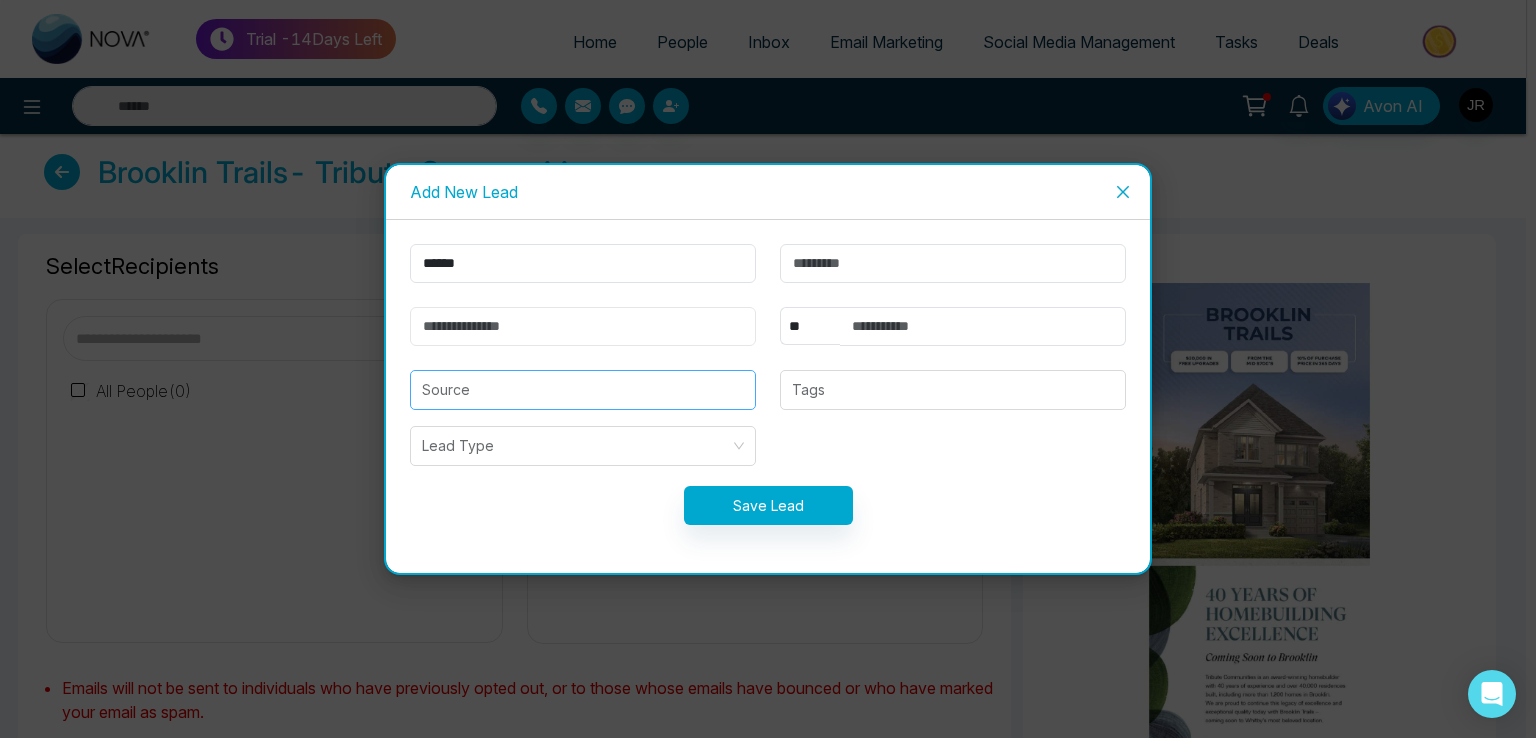 type on "**********" 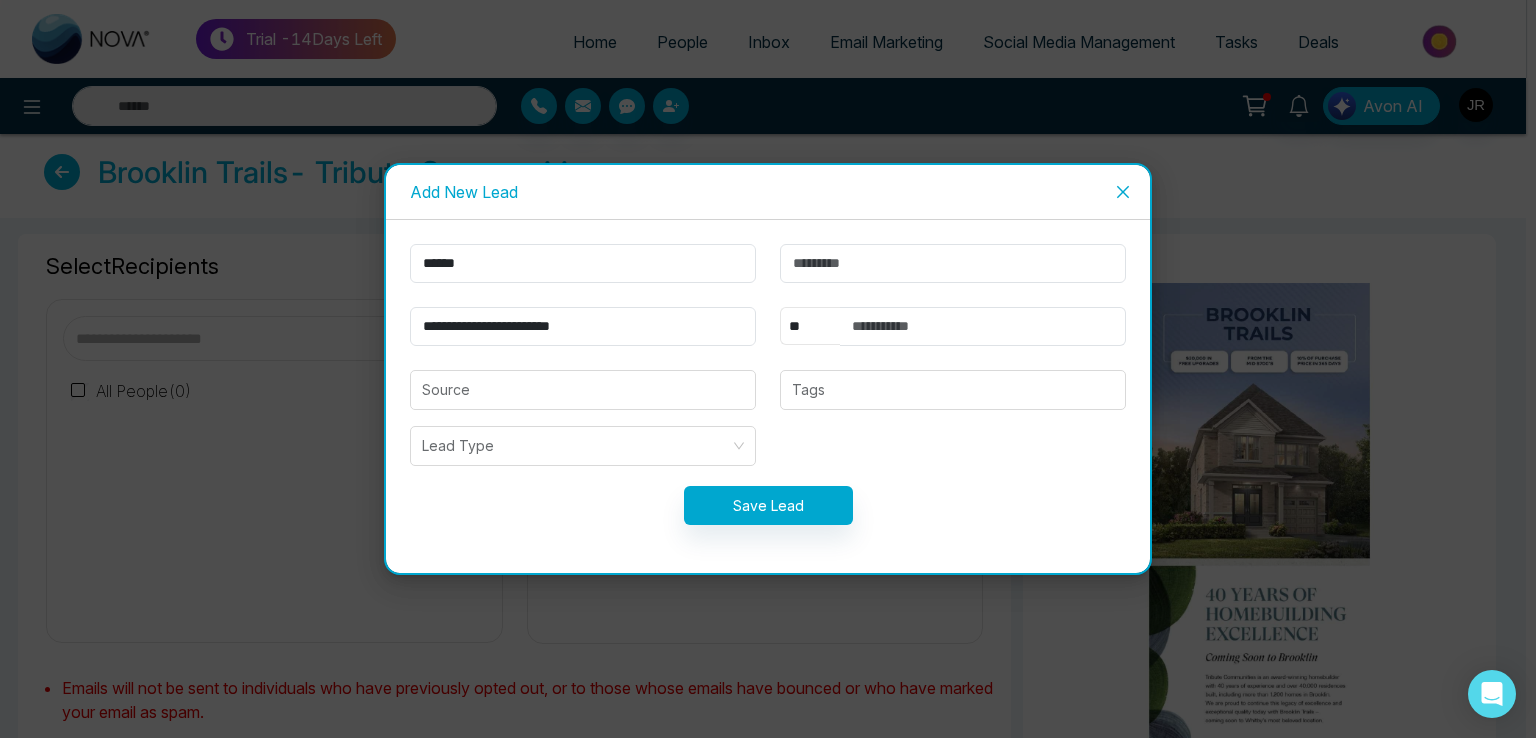 click on "********" at bounding box center [810, 326] 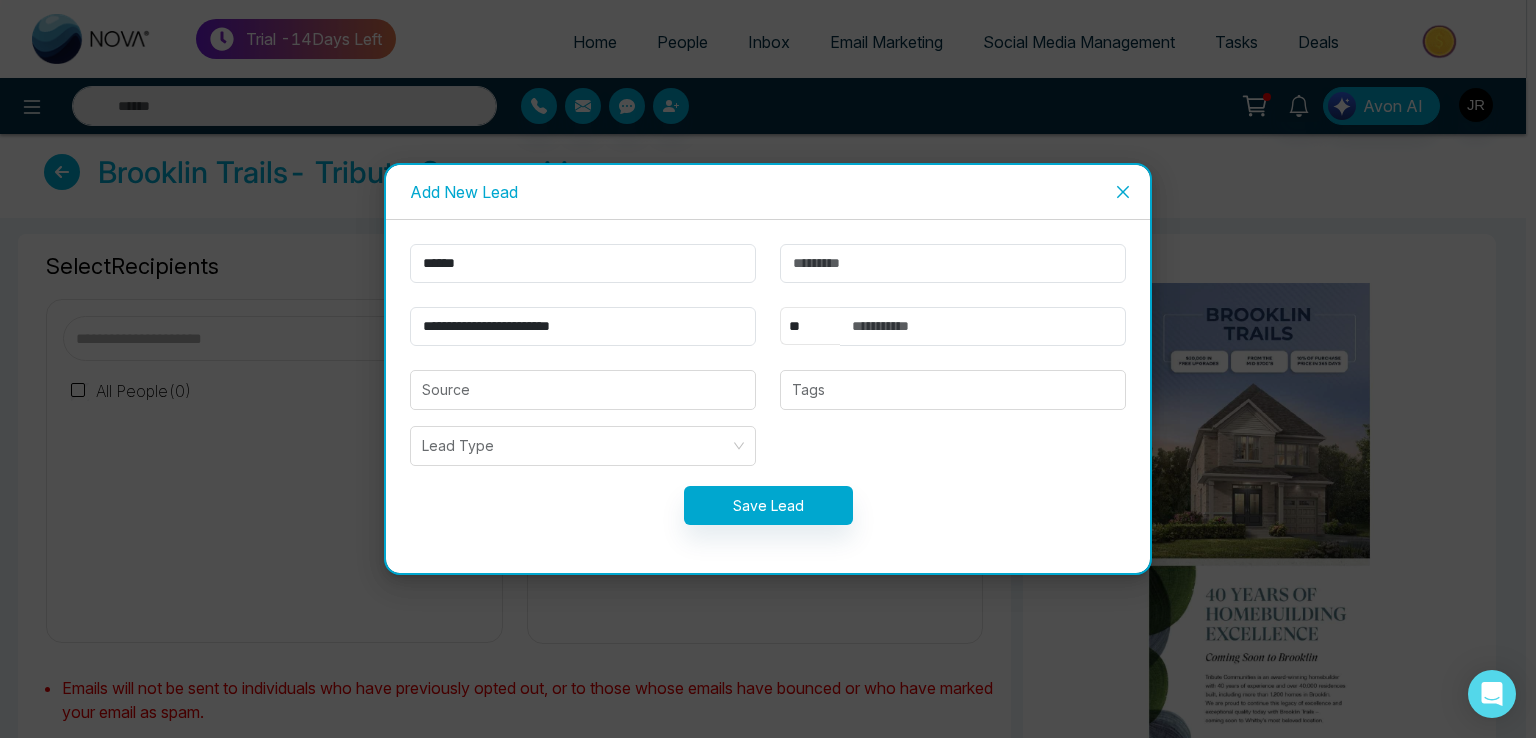 select on "***" 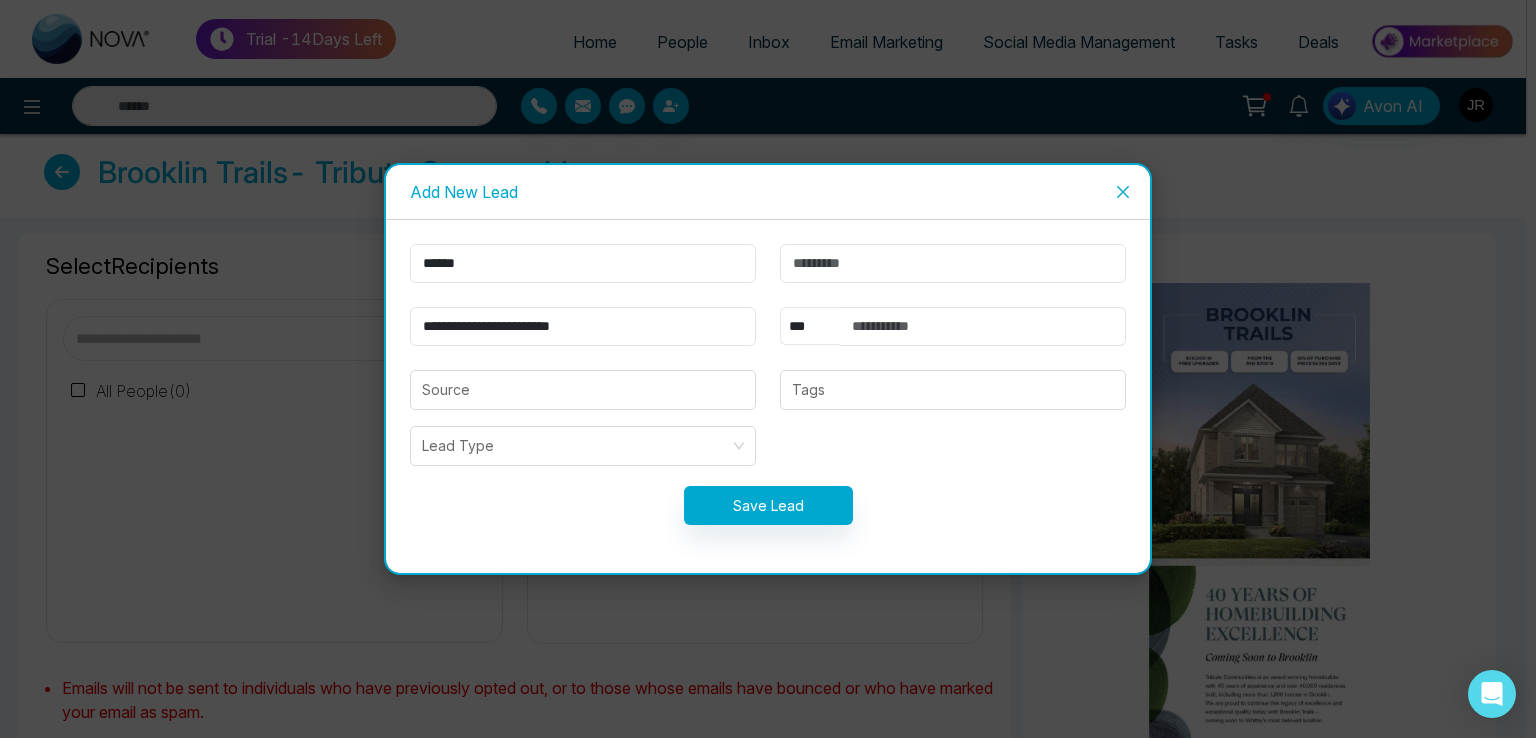 click on "********" at bounding box center [810, 326] 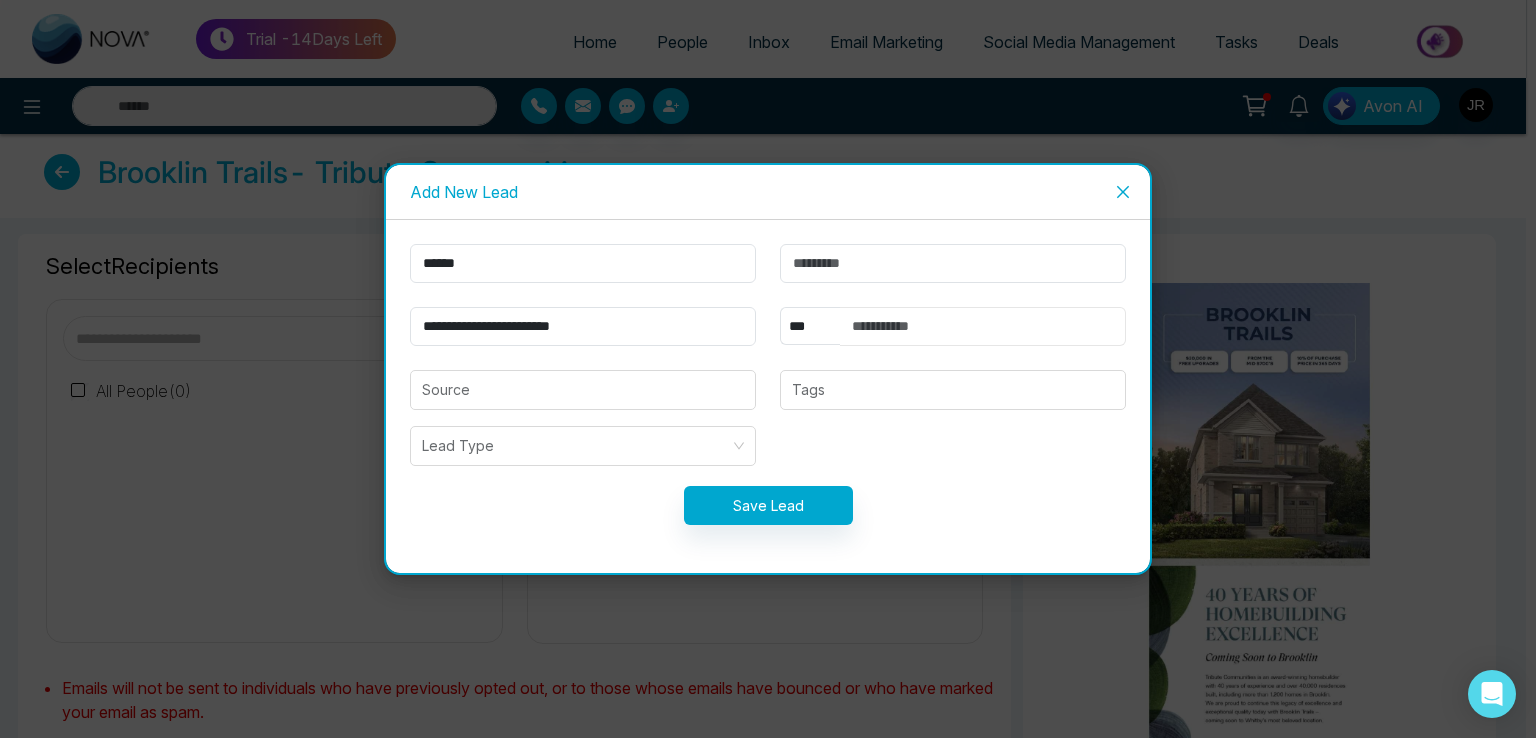 click at bounding box center [983, 326] 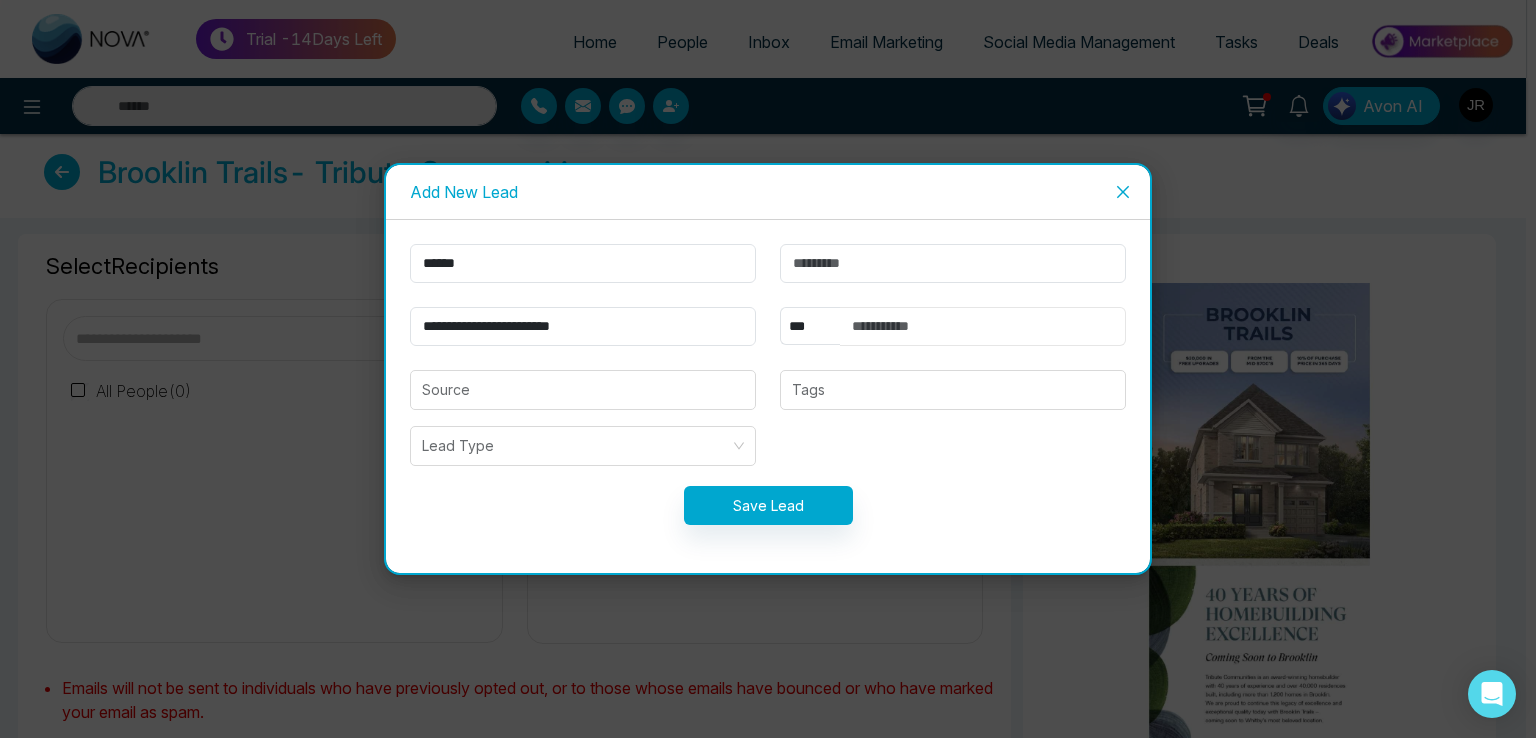 type on "**********" 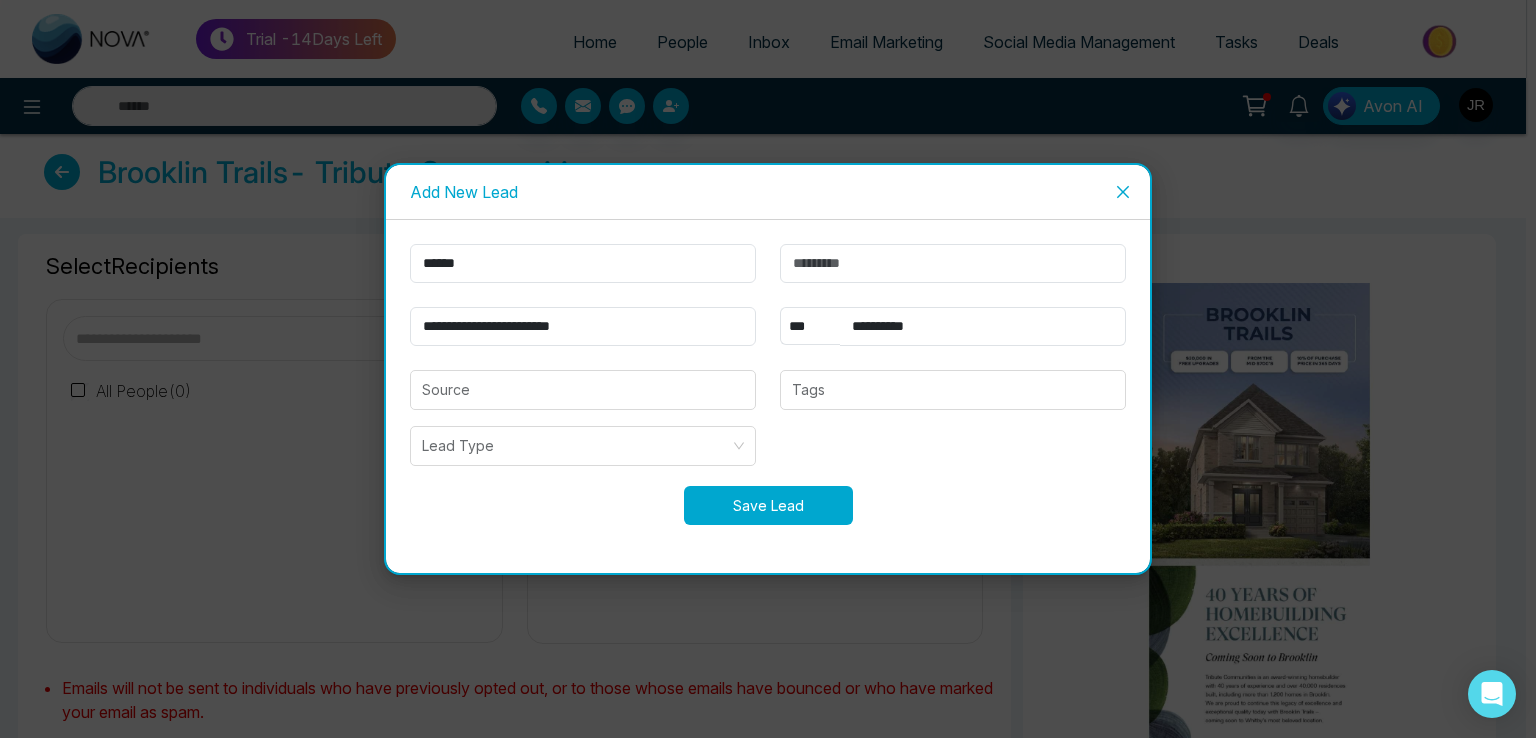 click on "Save Lead" at bounding box center (768, 505) 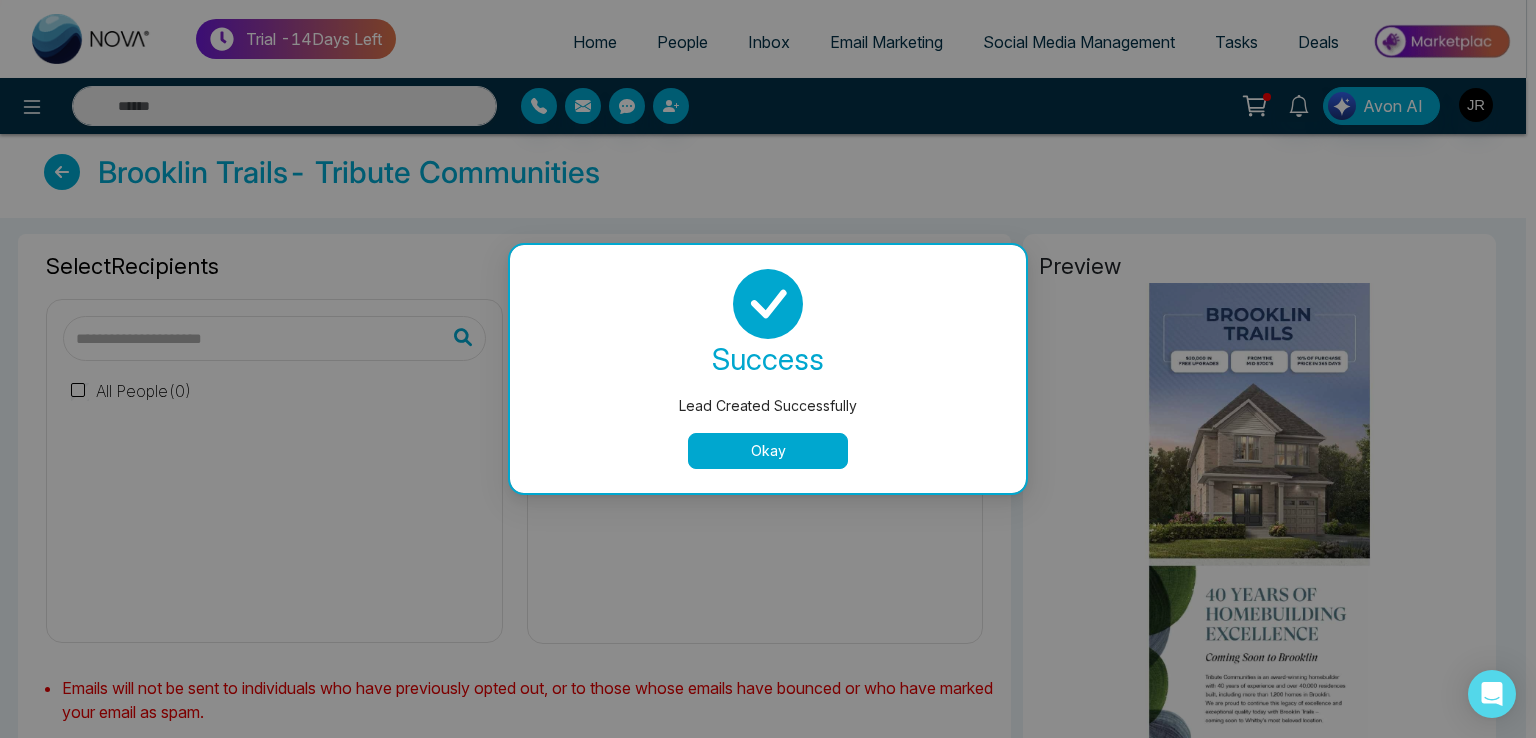 drag, startPoint x: 761, startPoint y: 449, endPoint x: 540, endPoint y: 427, distance: 222.09232 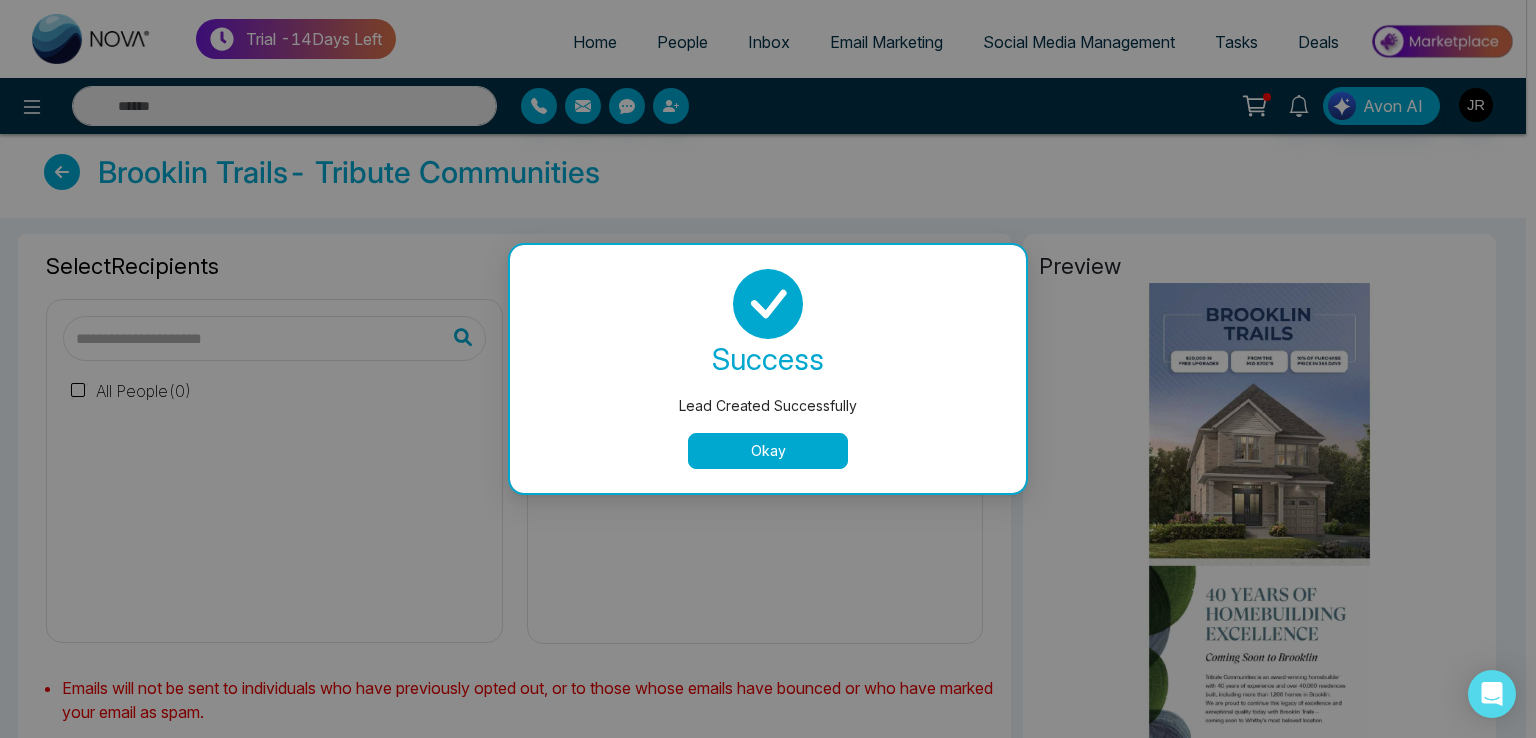 click on "Okay" at bounding box center (768, 451) 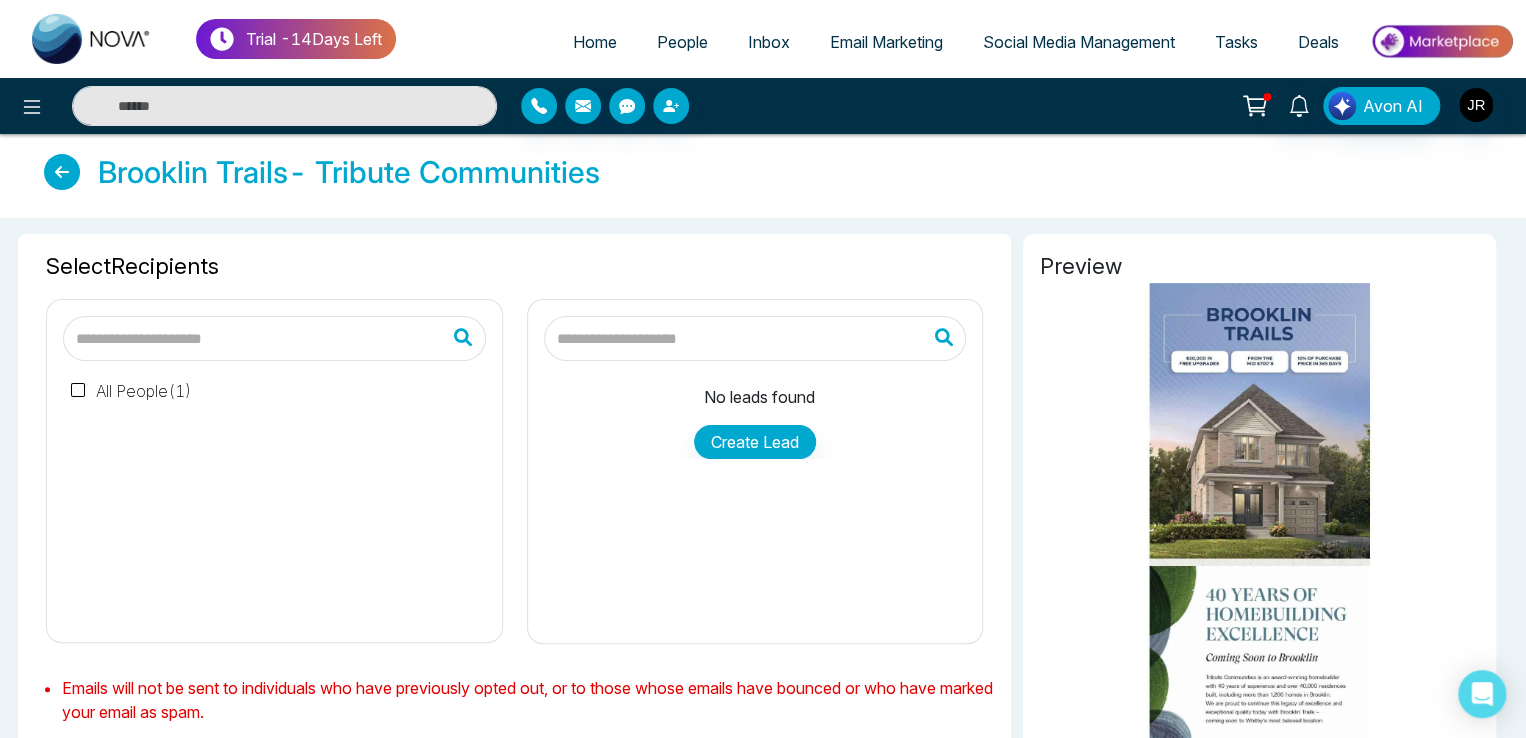 click on "All People  ( 1 )" at bounding box center [131, 391] 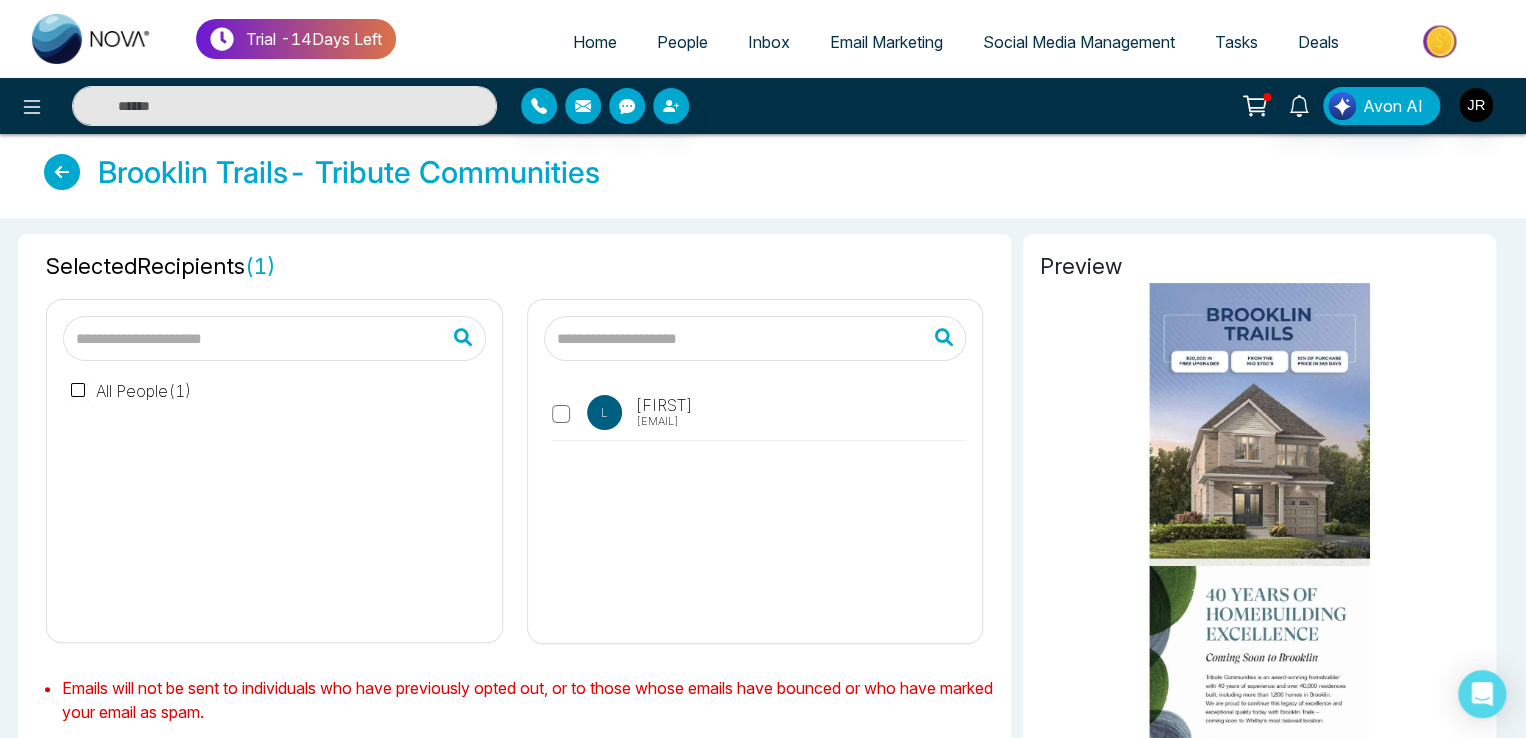 click on "[FIRST] [FIRST] [EMAIL]" at bounding box center [642, 414] 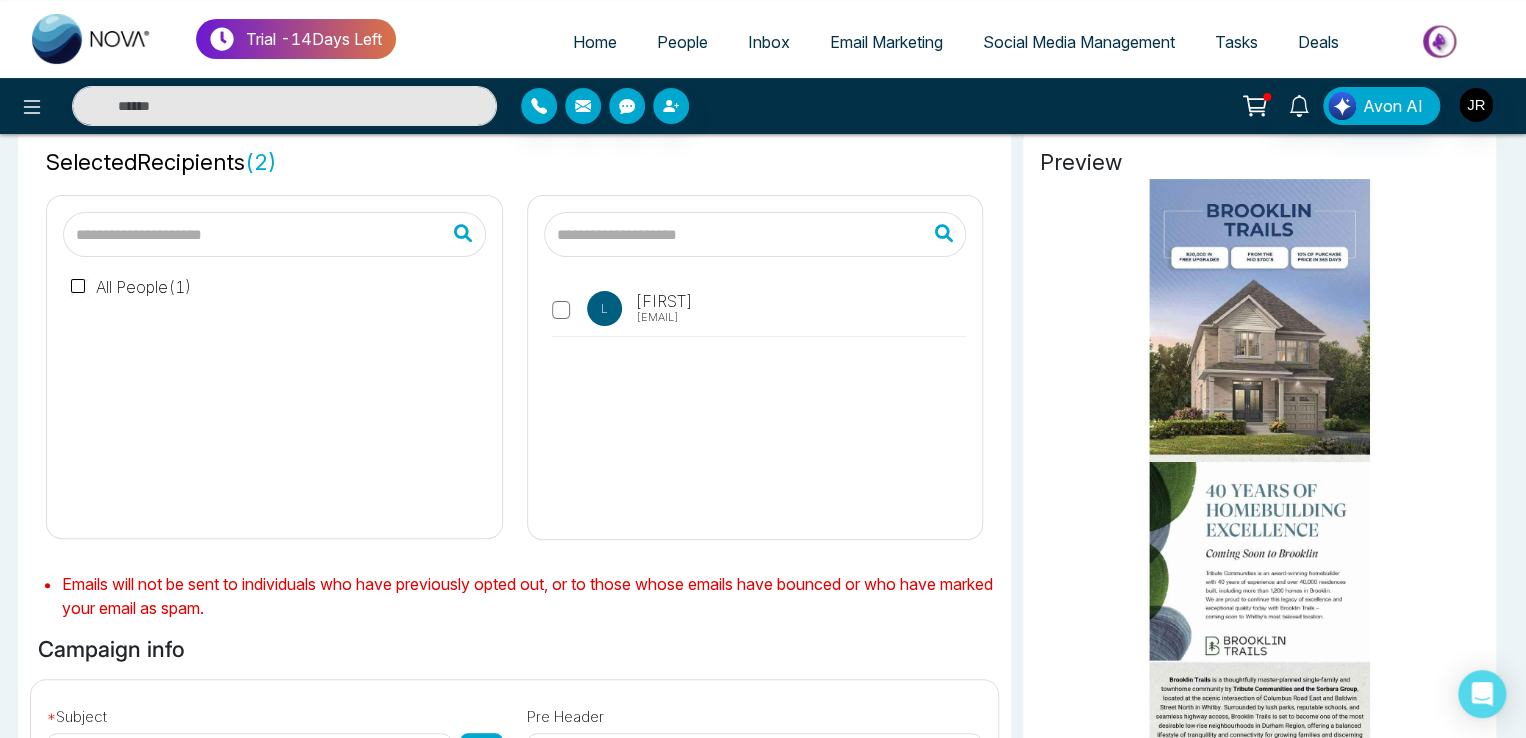 scroll, scrollTop: 400, scrollLeft: 0, axis: vertical 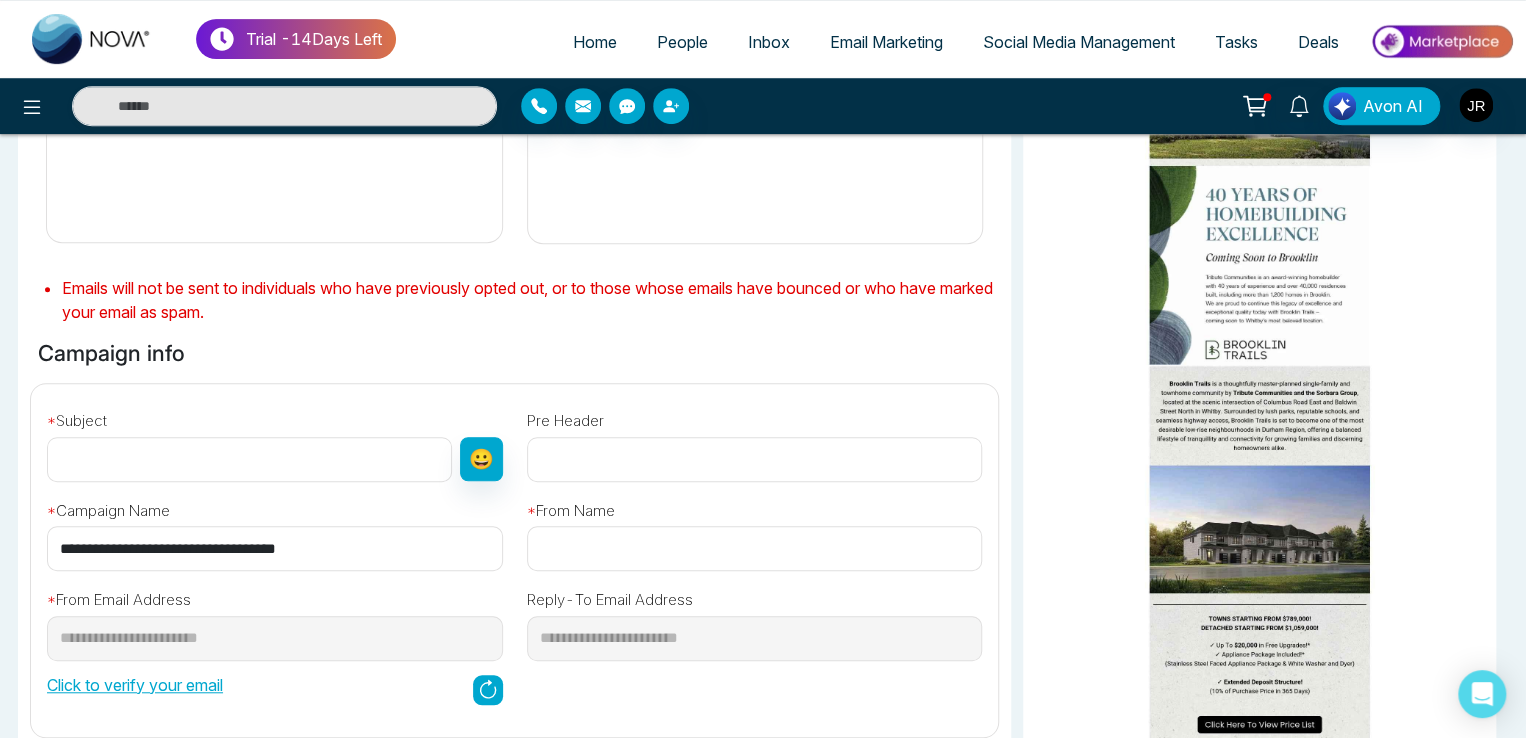drag, startPoint x: 352, startPoint y: 537, endPoint x: 0, endPoint y: 473, distance: 357.77087 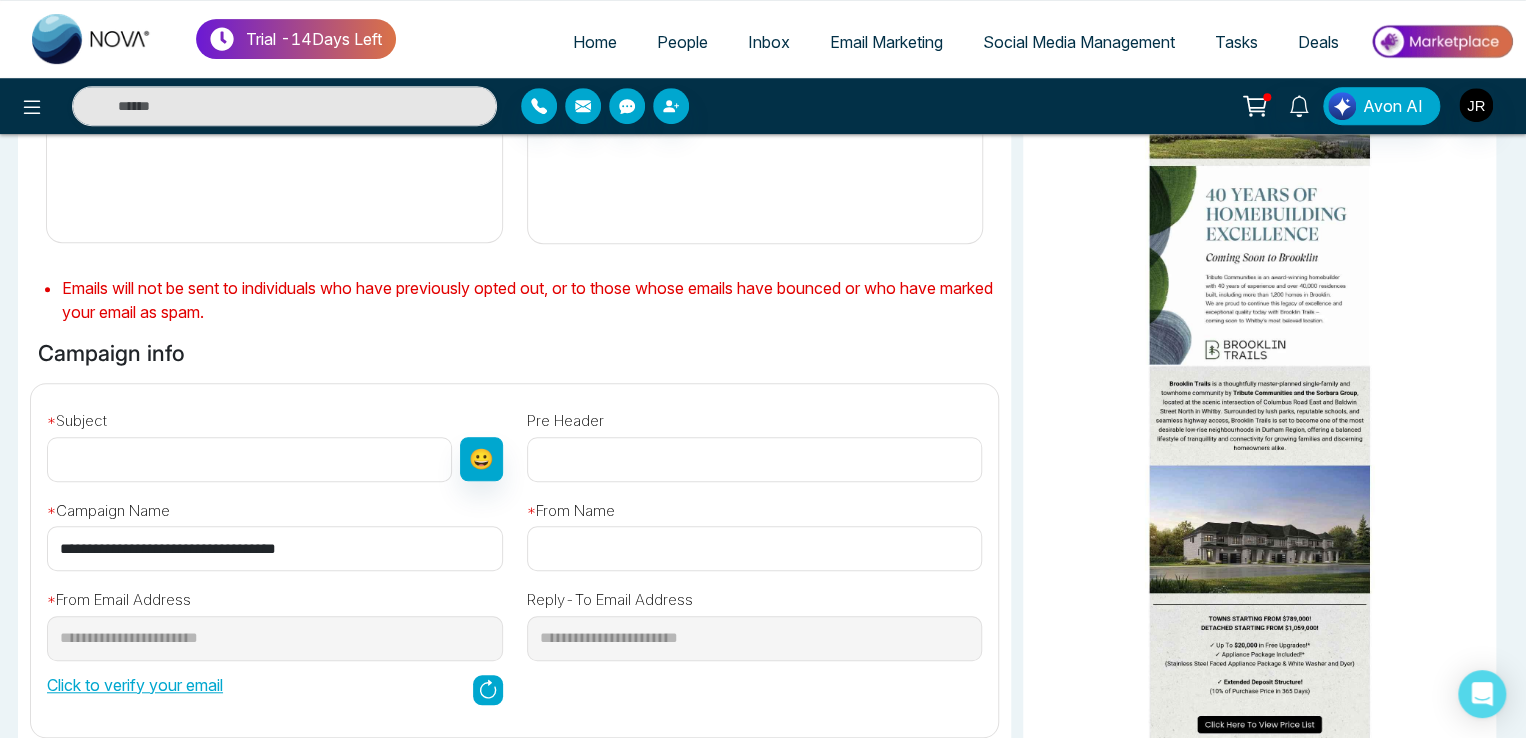 click on "**********" at bounding box center (763, 411) 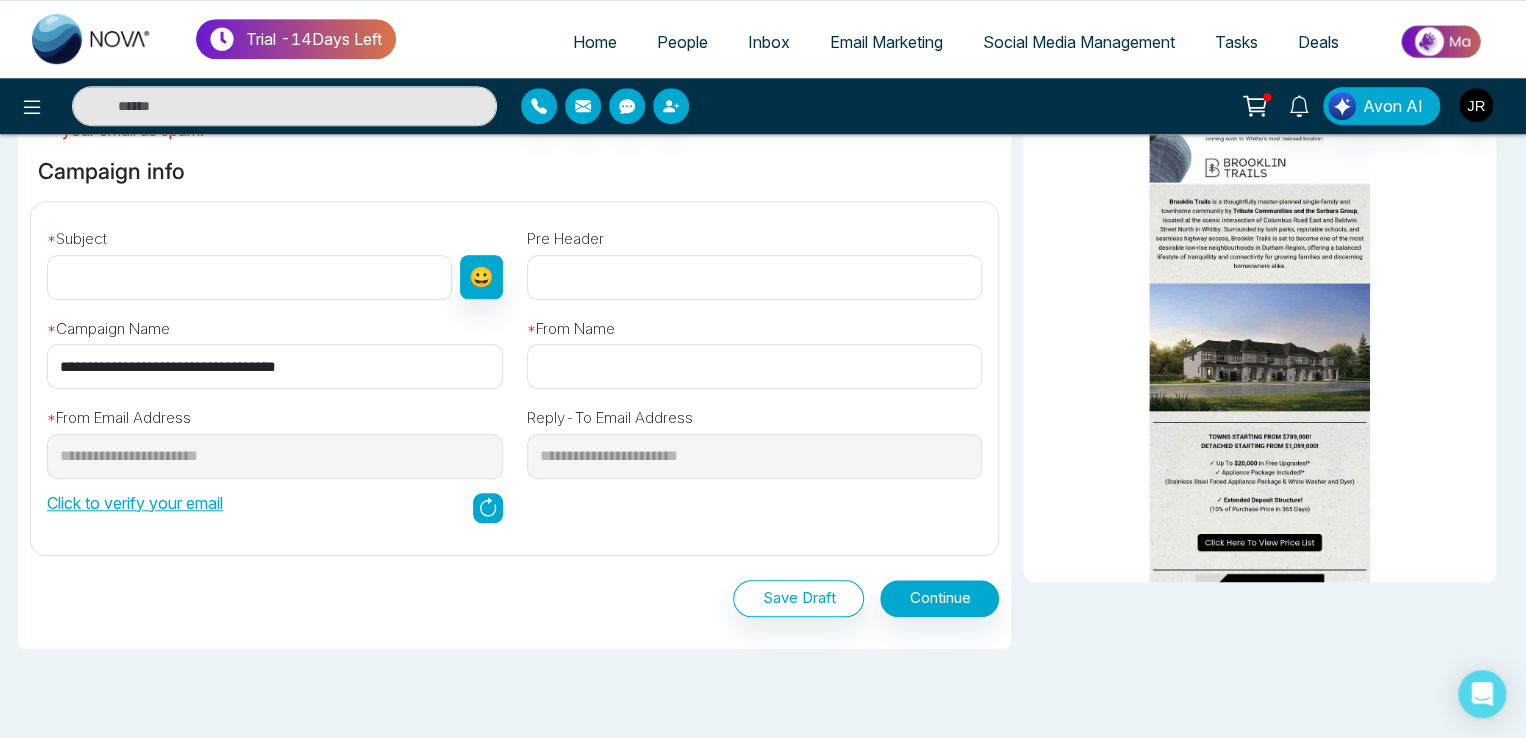 scroll, scrollTop: 600, scrollLeft: 0, axis: vertical 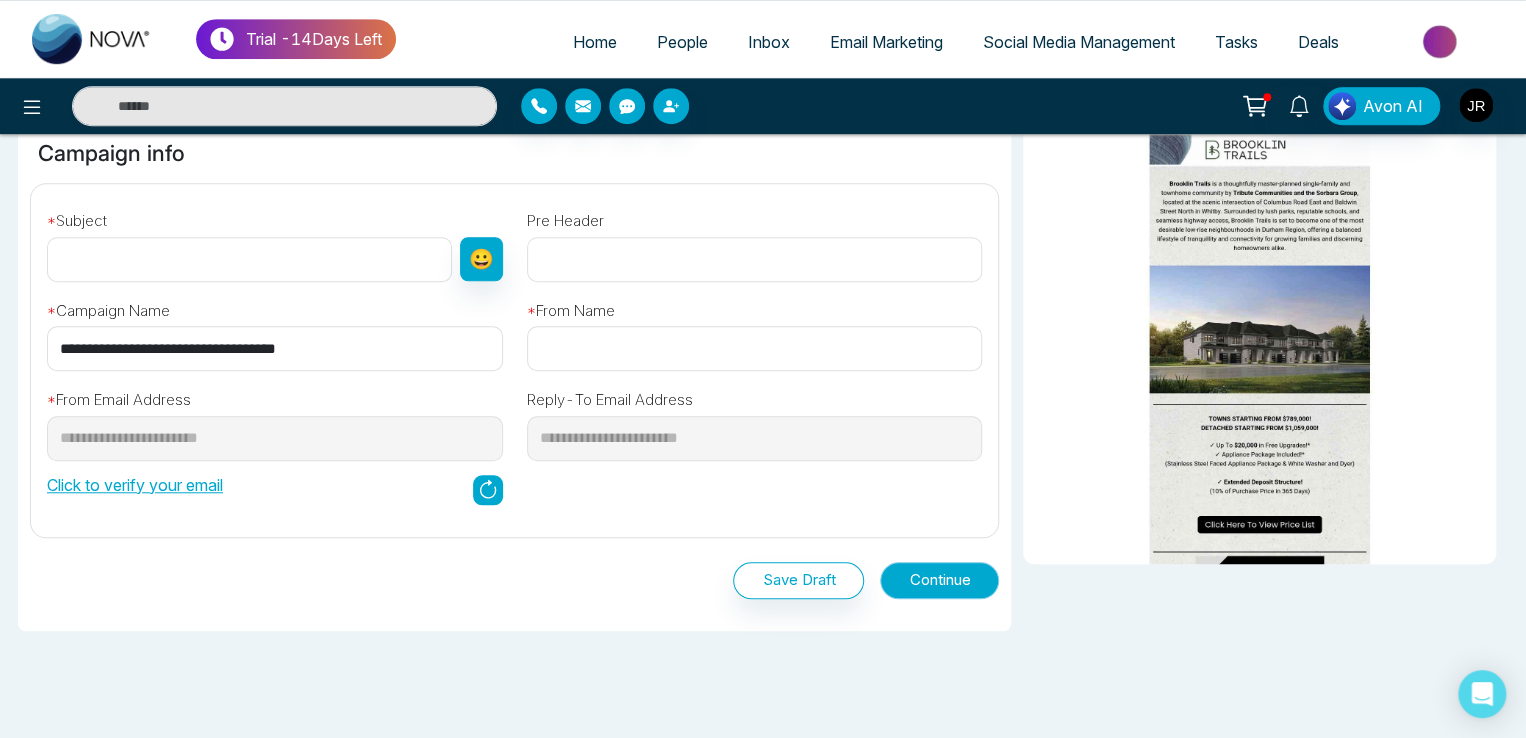 click on "Continue" at bounding box center [939, 580] 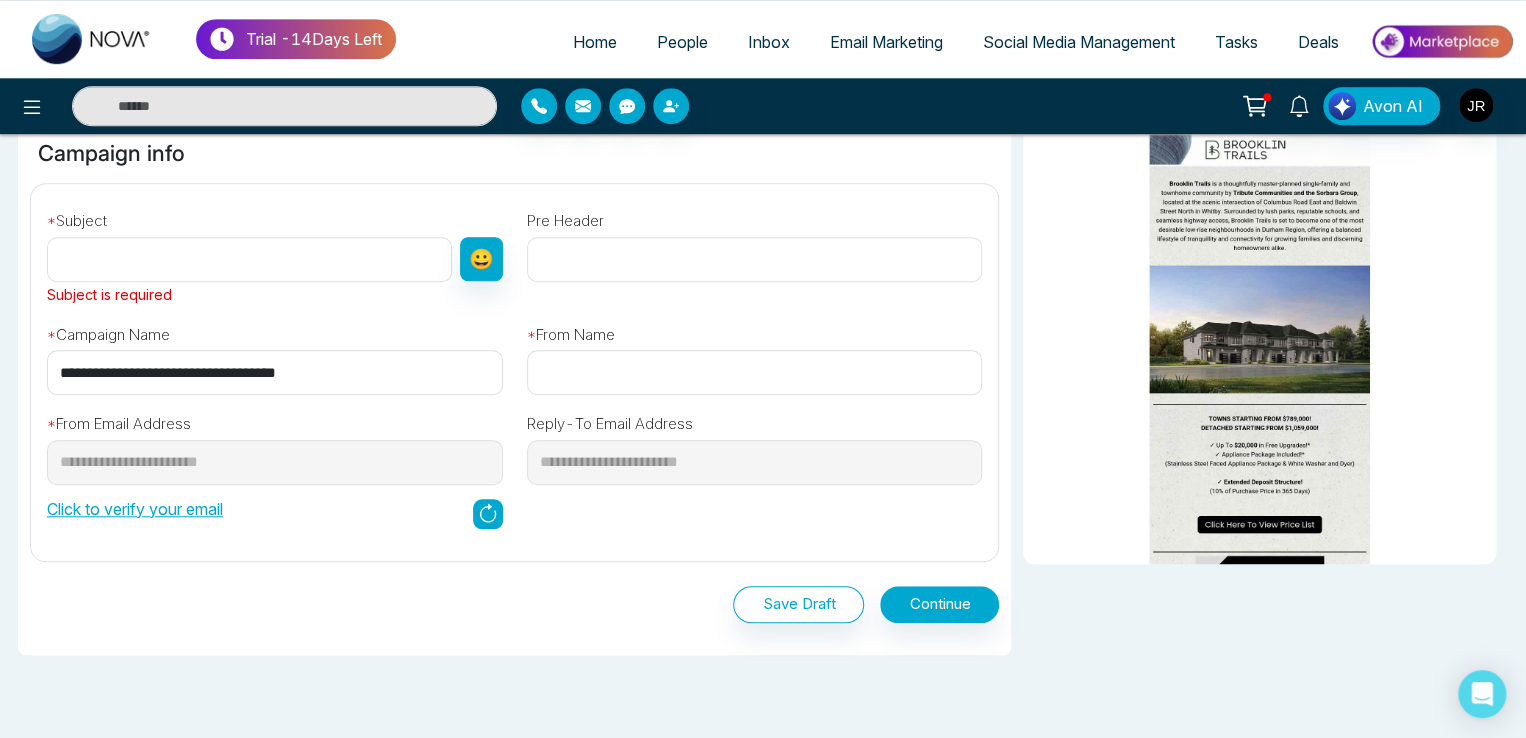 drag, startPoint x: 288, startPoint y: 364, endPoint x: 0, endPoint y: 351, distance: 288.29324 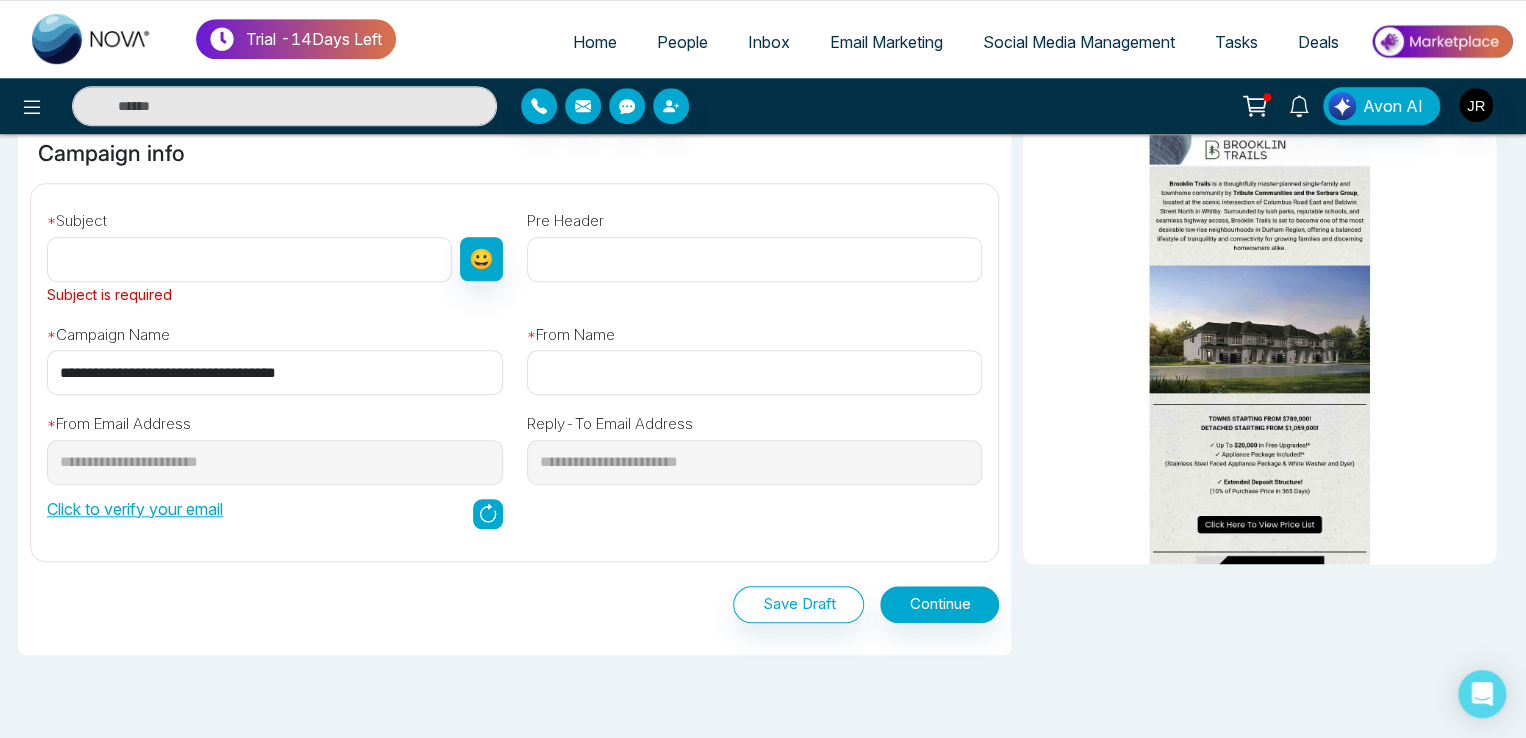click on "**********" at bounding box center [763, 223] 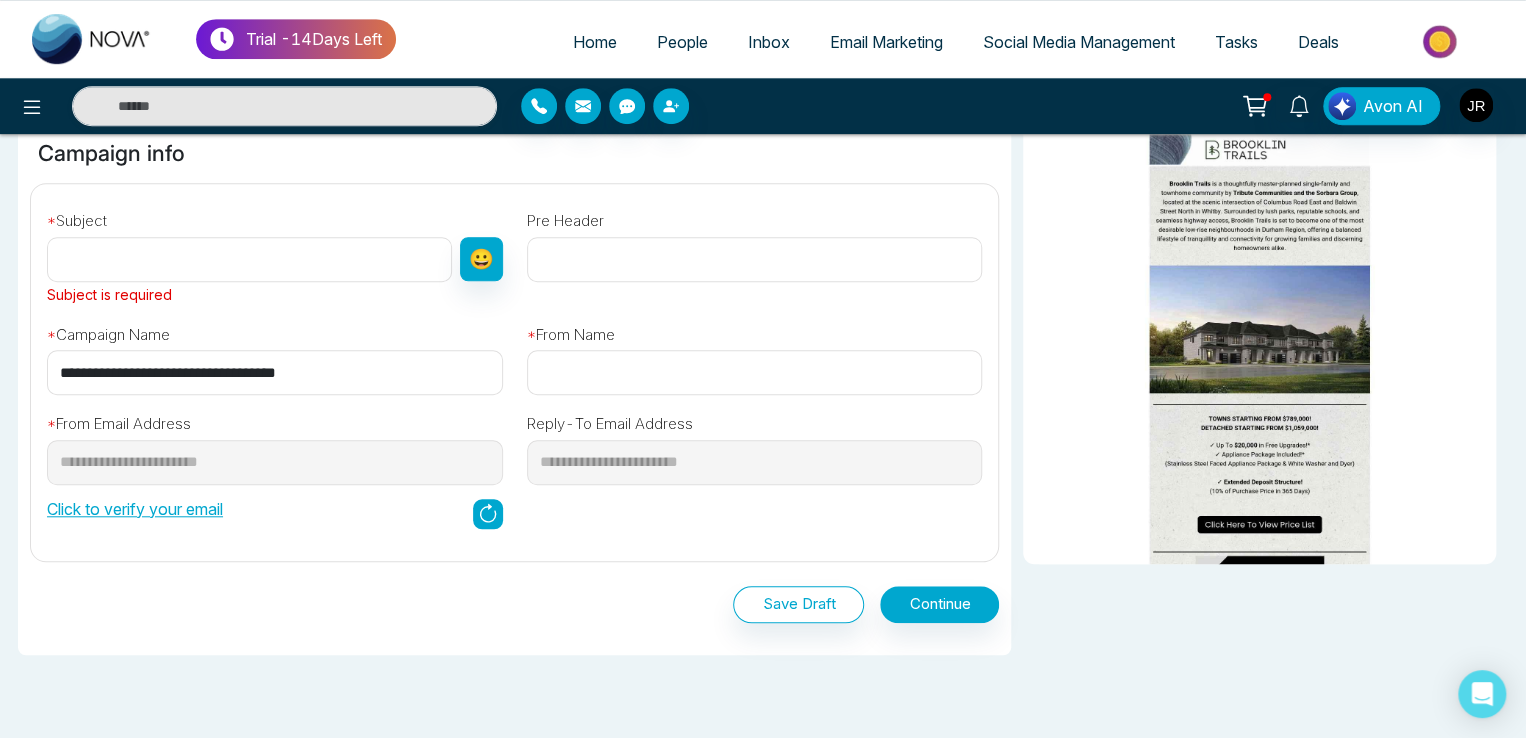 click at bounding box center (249, 259) 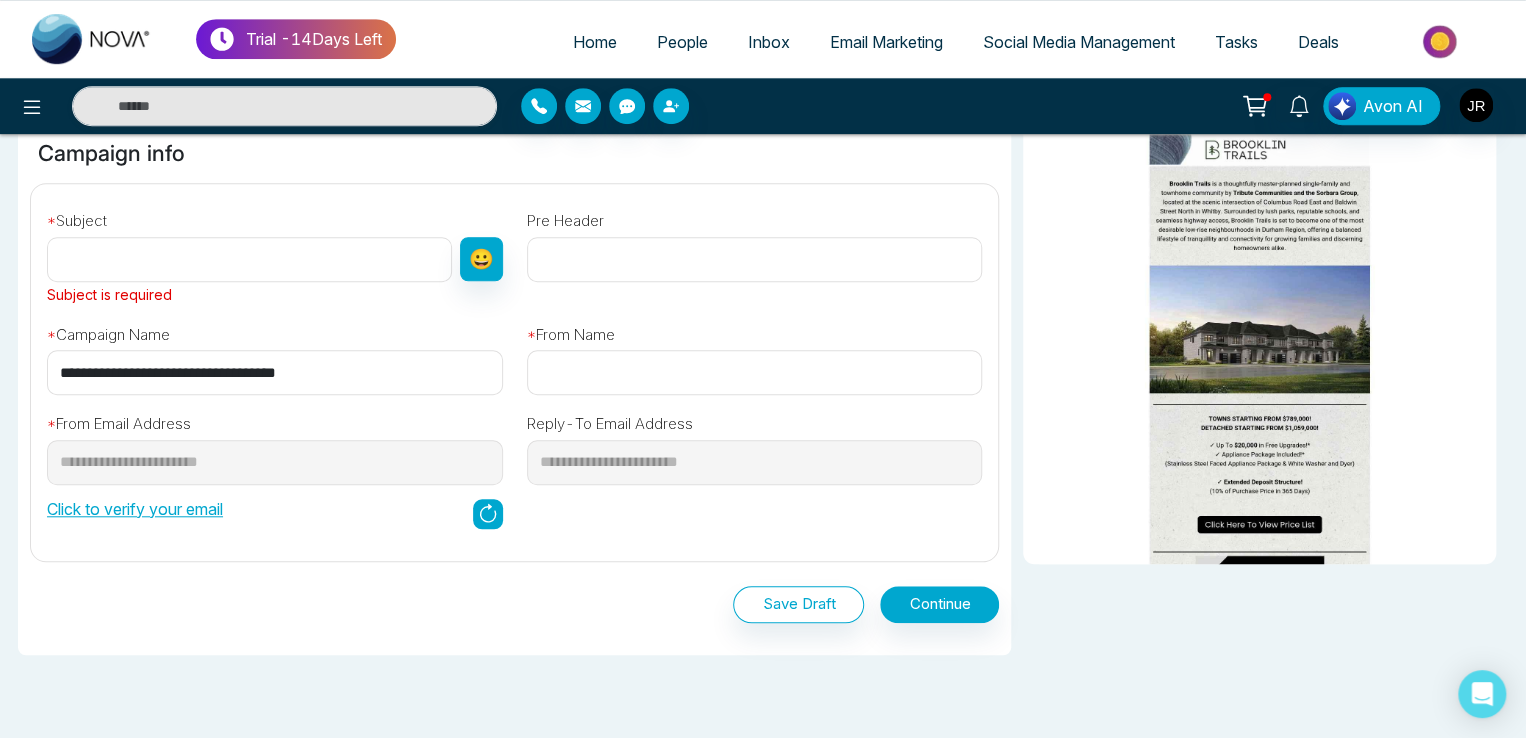 paste on "**********" 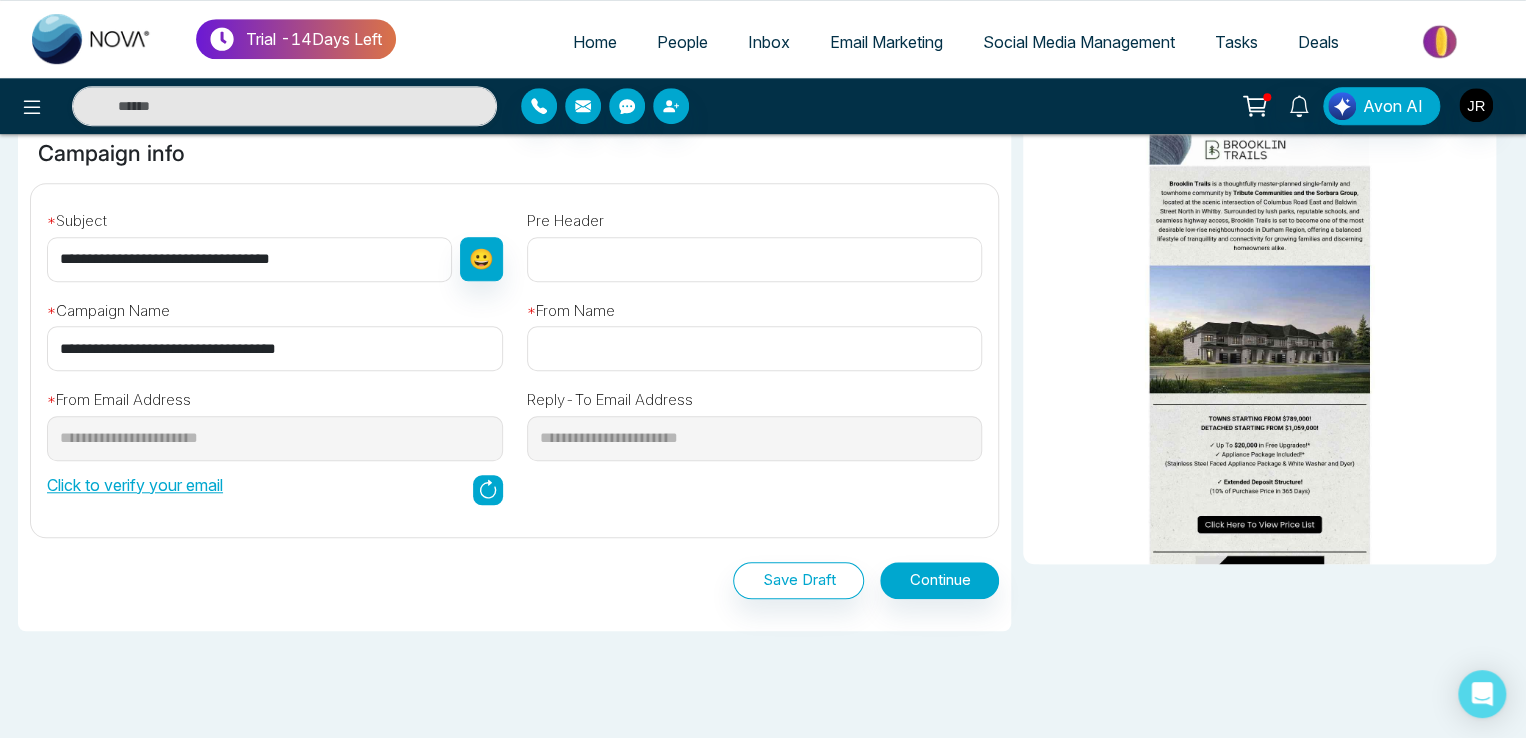 type on "**********" 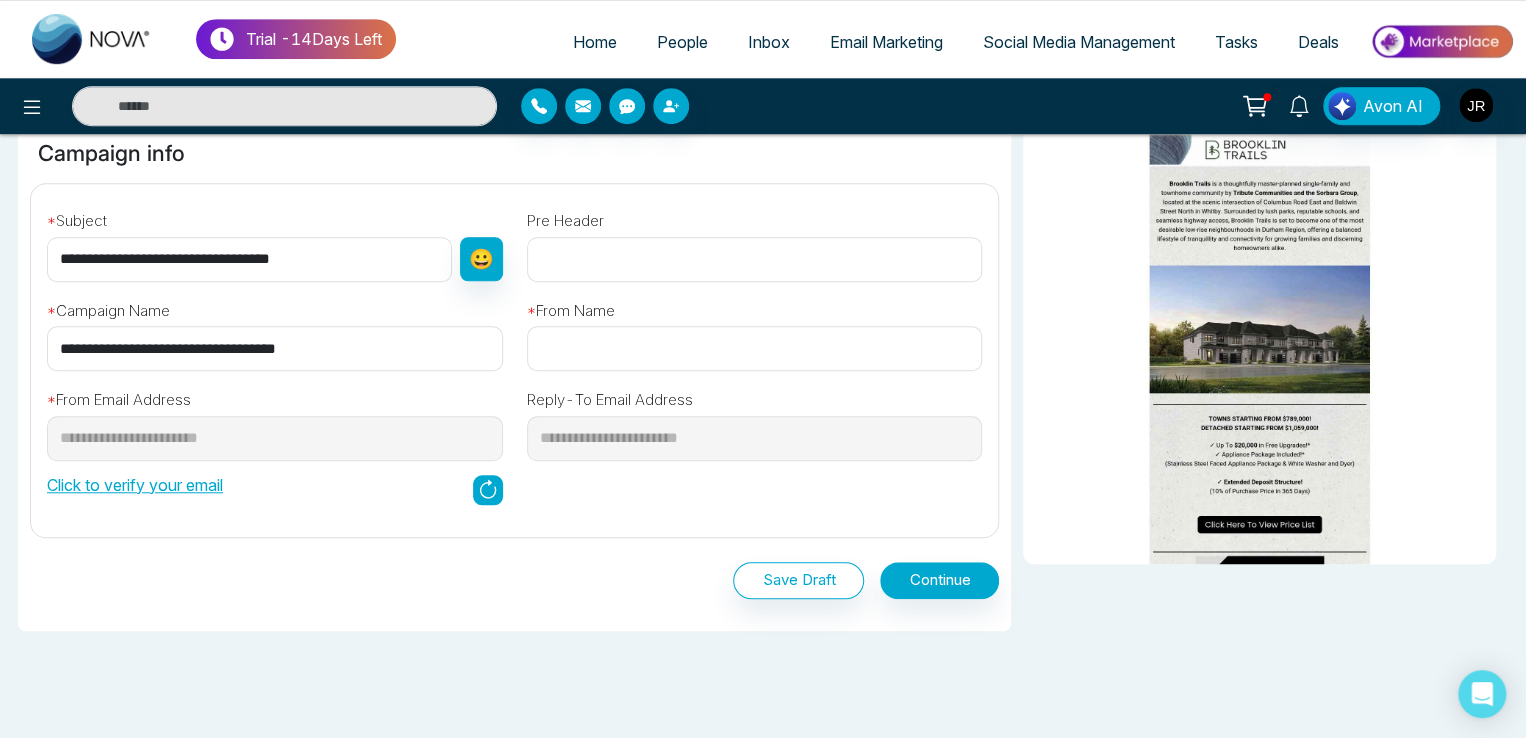 click at bounding box center [755, 348] 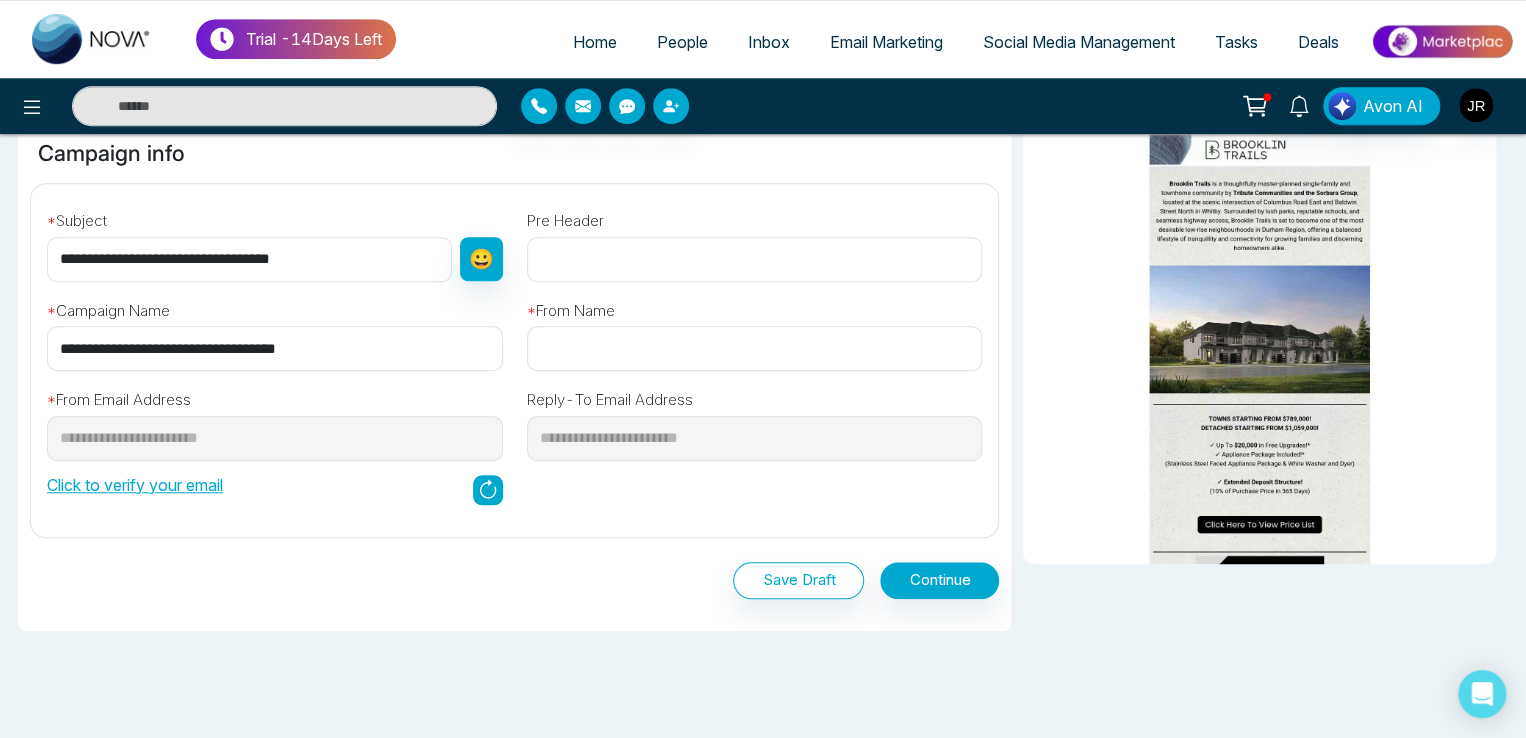 type on "*******" 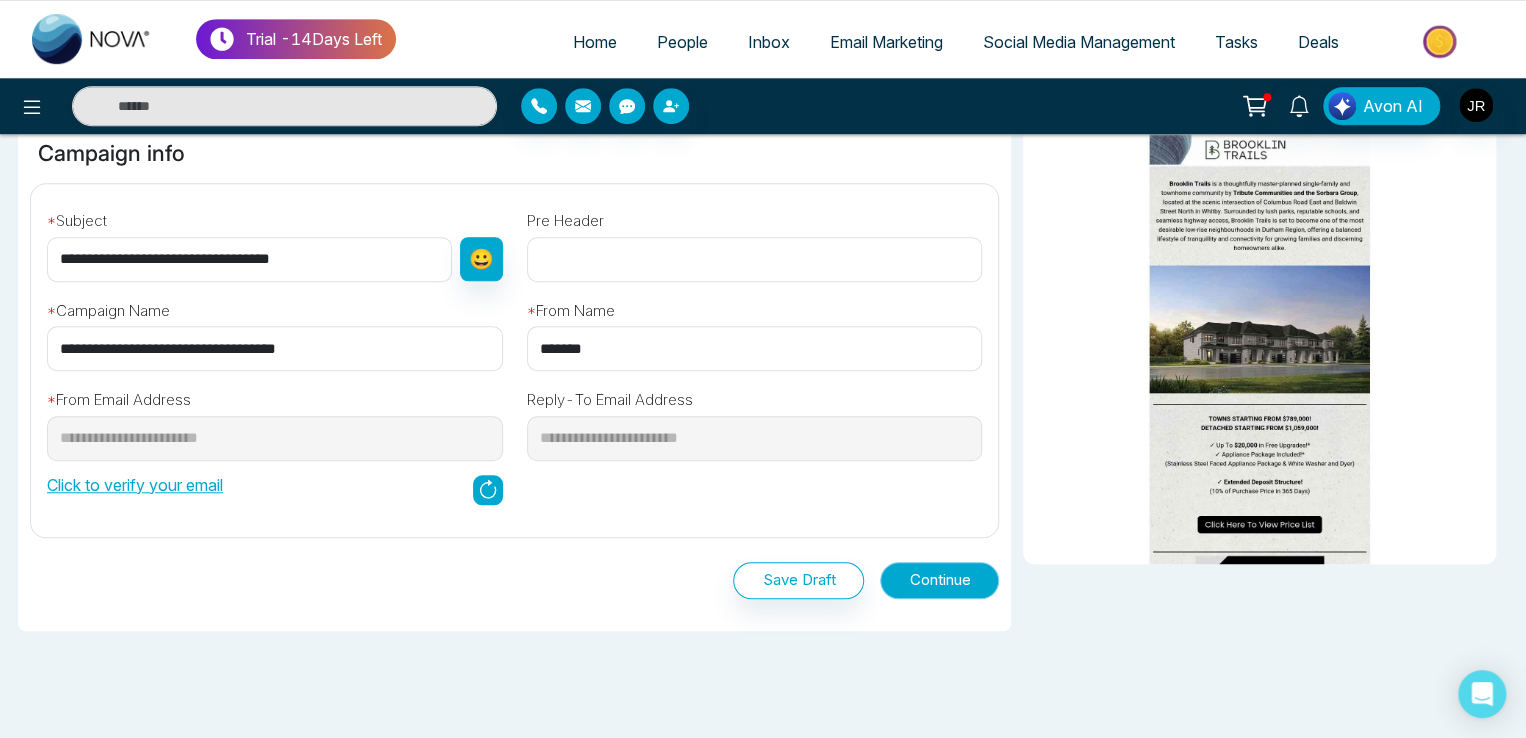 click on "Continue" at bounding box center [939, 580] 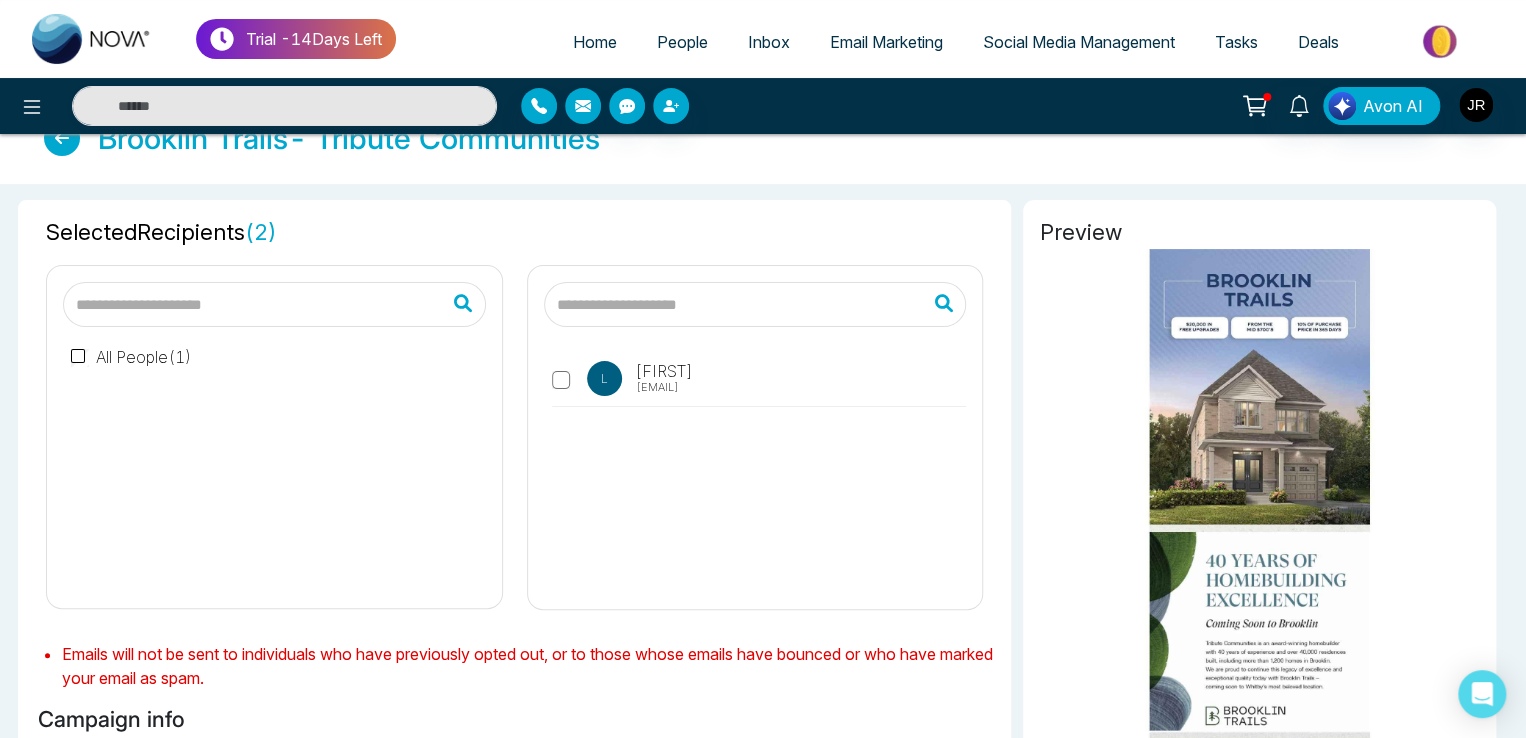 scroll, scrollTop: 0, scrollLeft: 0, axis: both 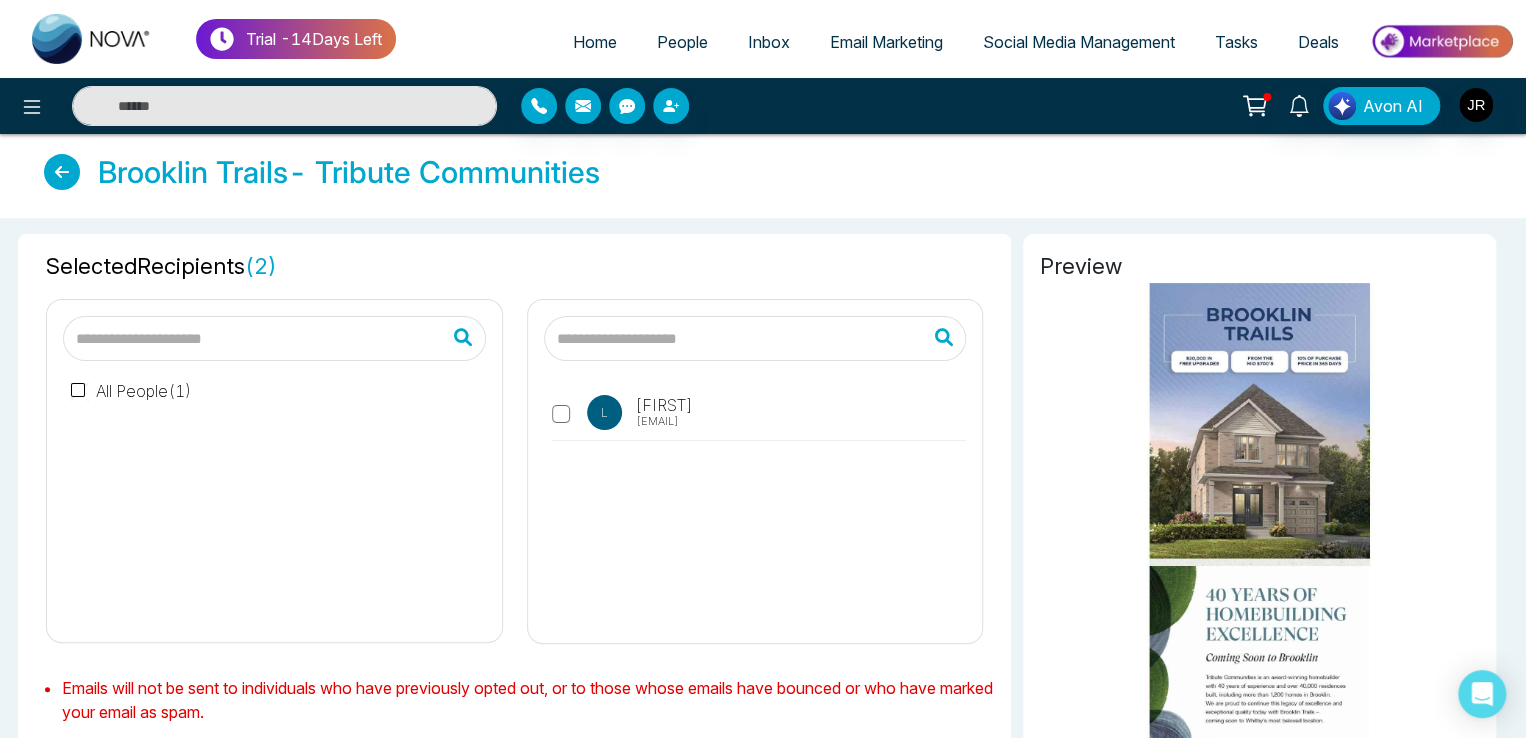 click at bounding box center (62, 172) 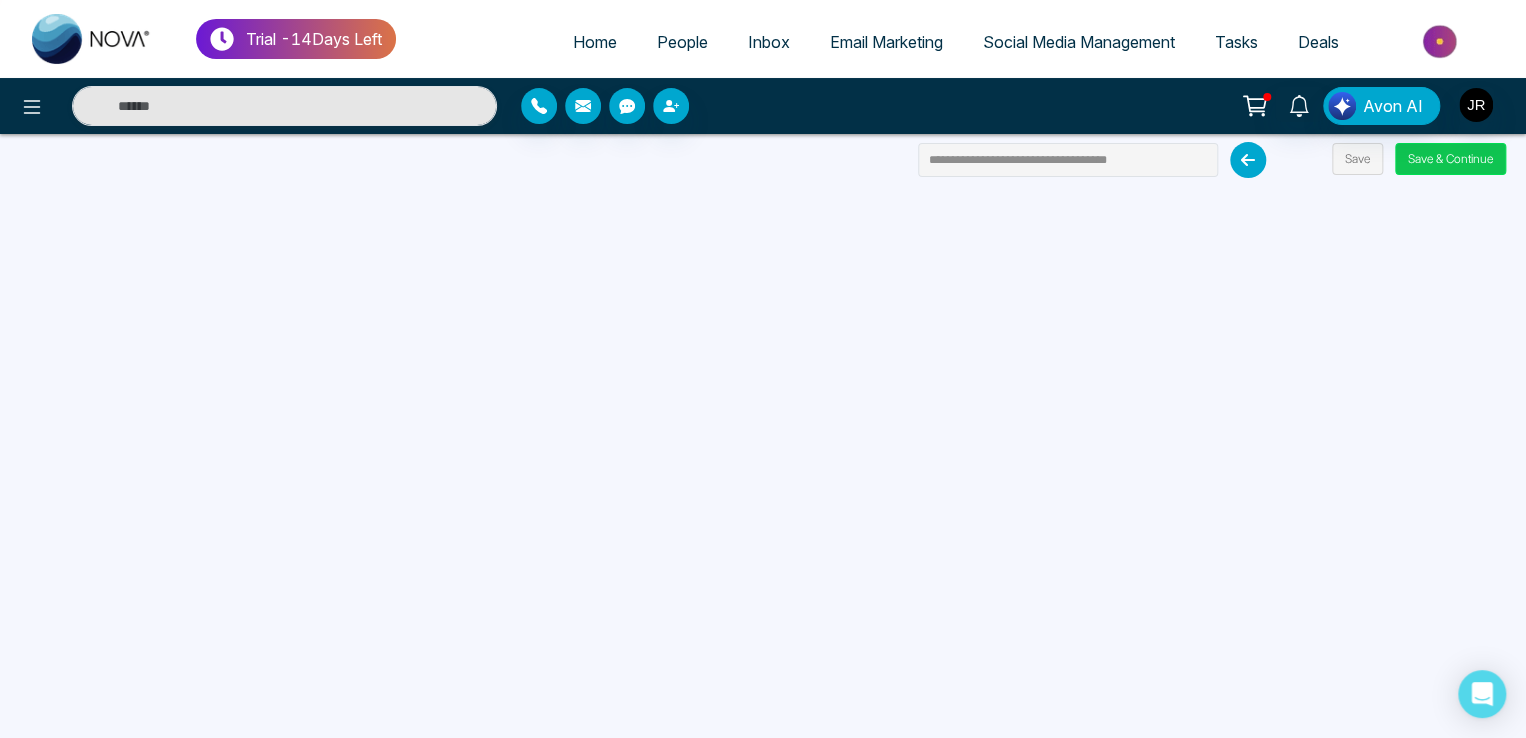 click on "Save & Continue" at bounding box center (1450, 159) 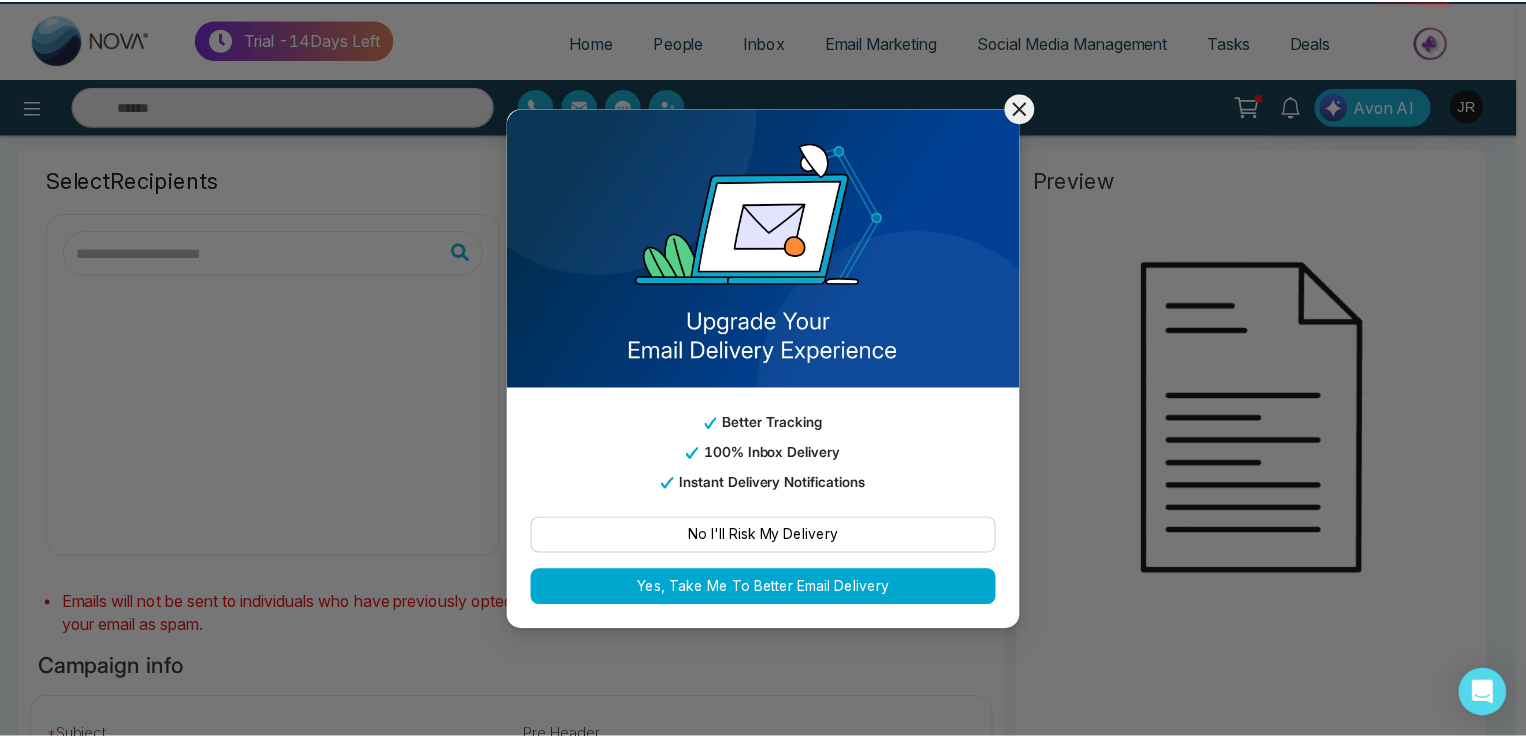 scroll, scrollTop: 100, scrollLeft: 0, axis: vertical 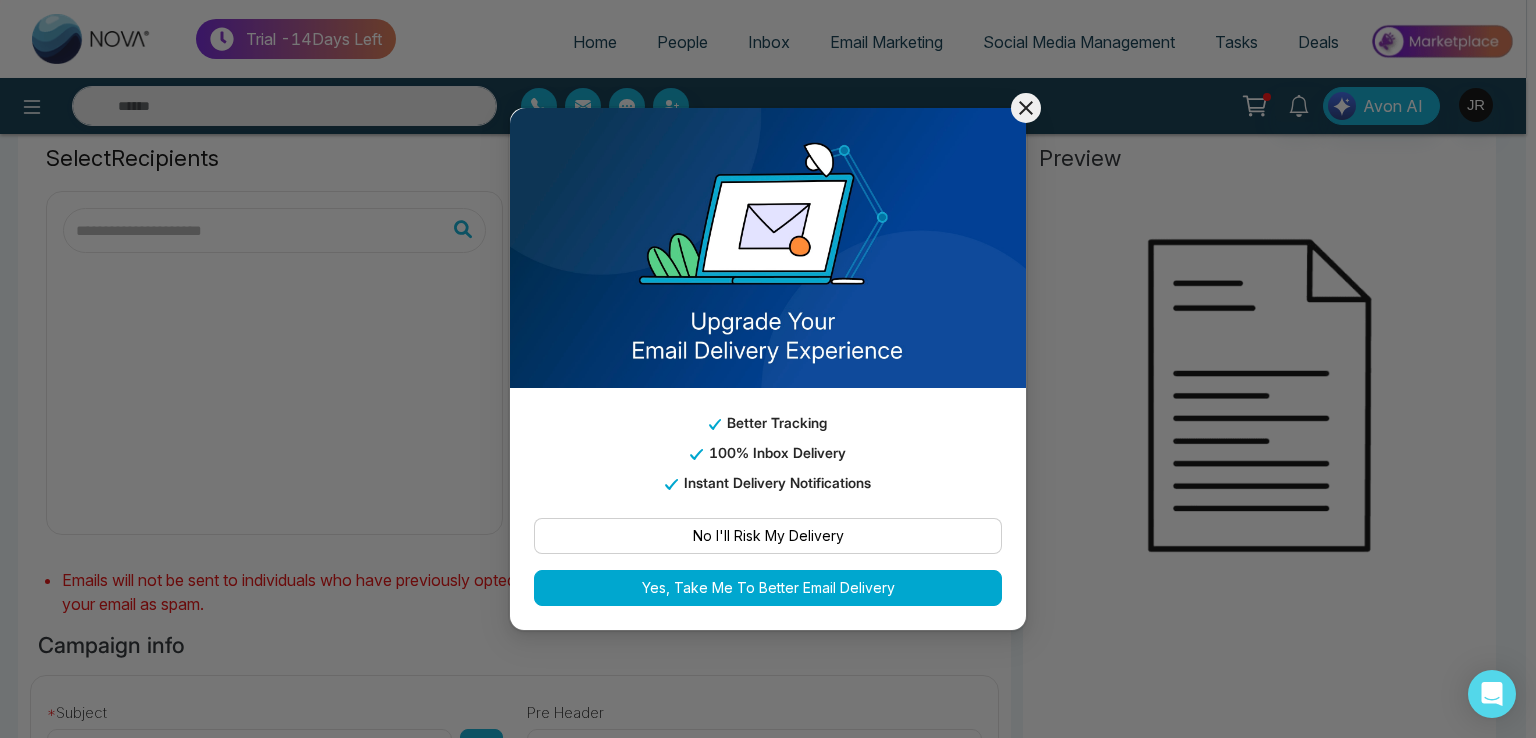 type on "**********" 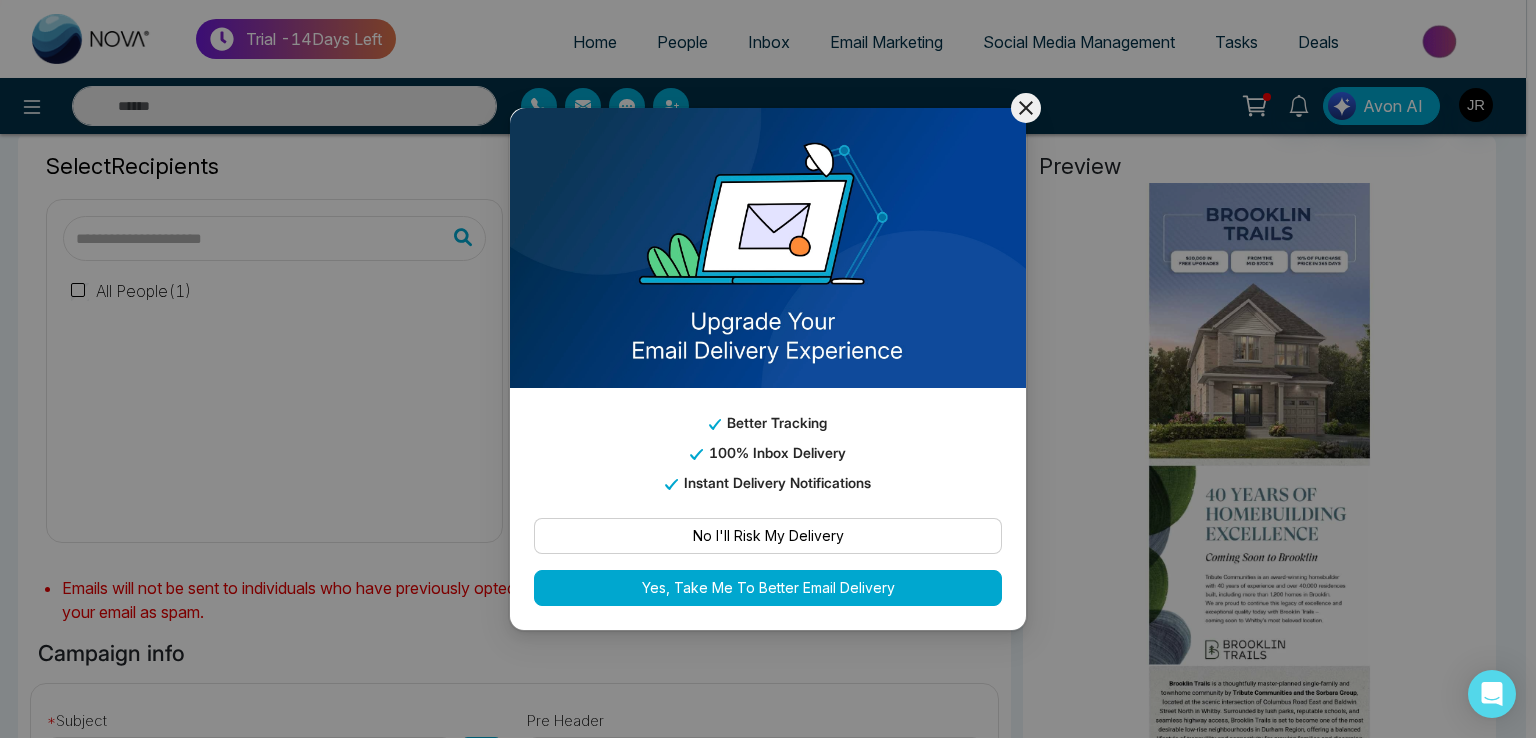click 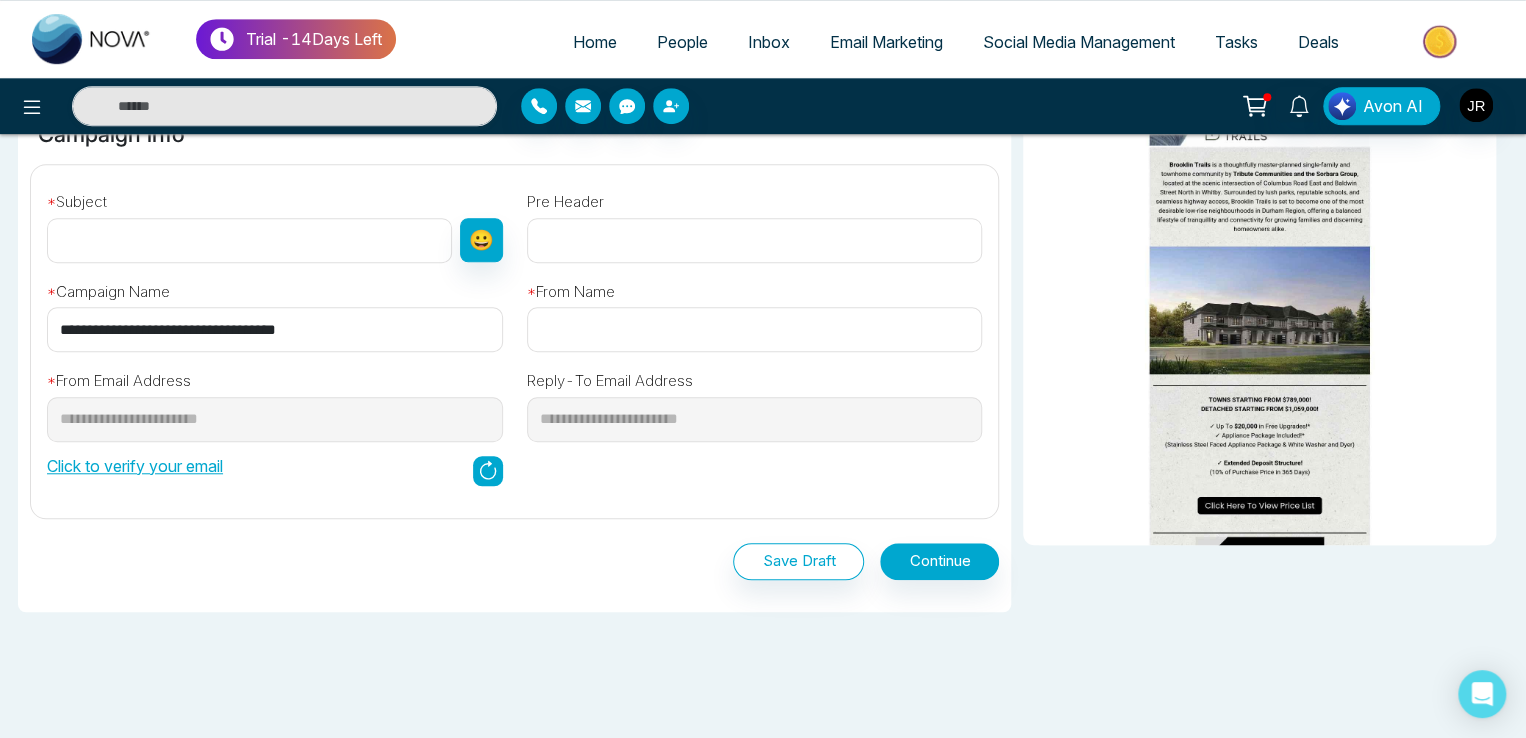 scroll, scrollTop: 666, scrollLeft: 0, axis: vertical 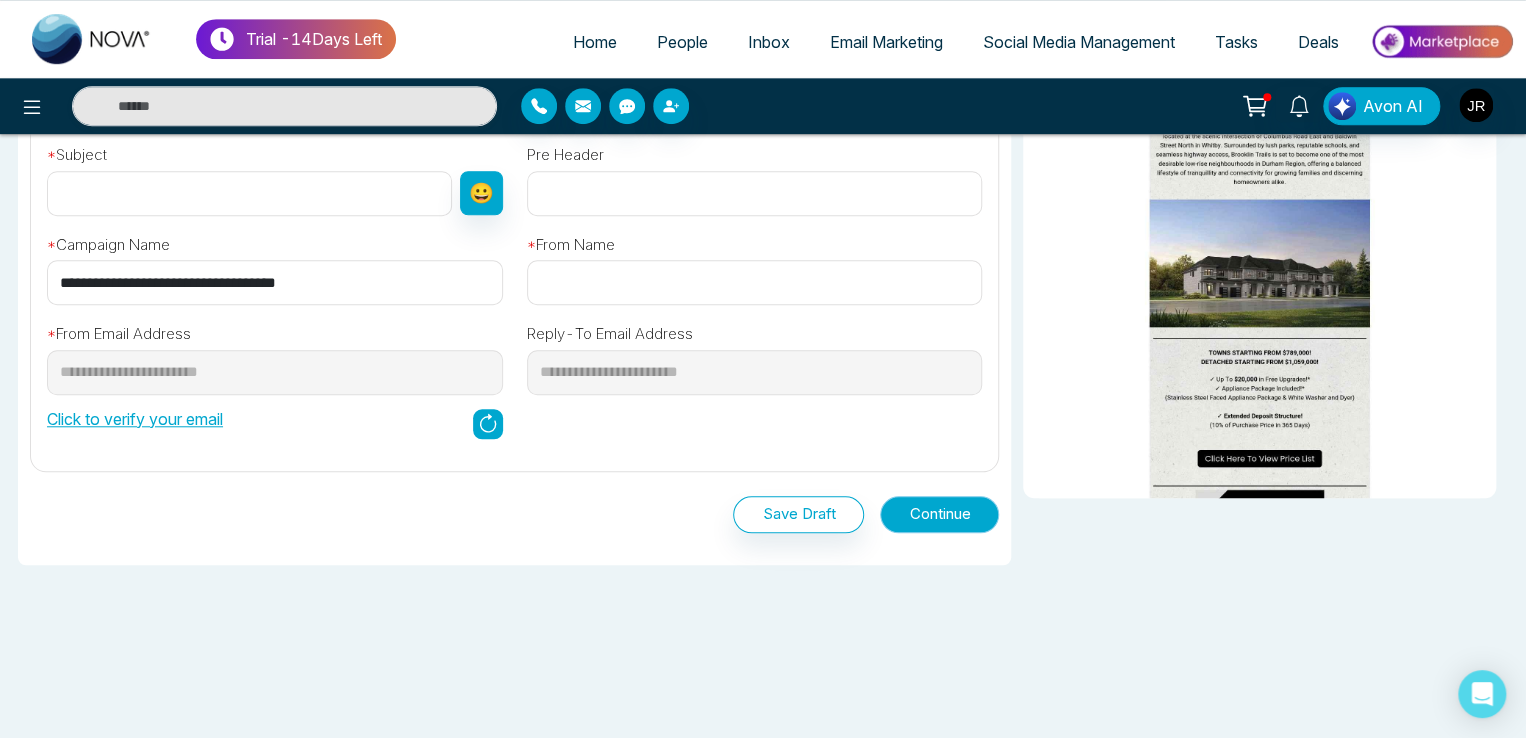 click on "Continue" at bounding box center [939, 514] 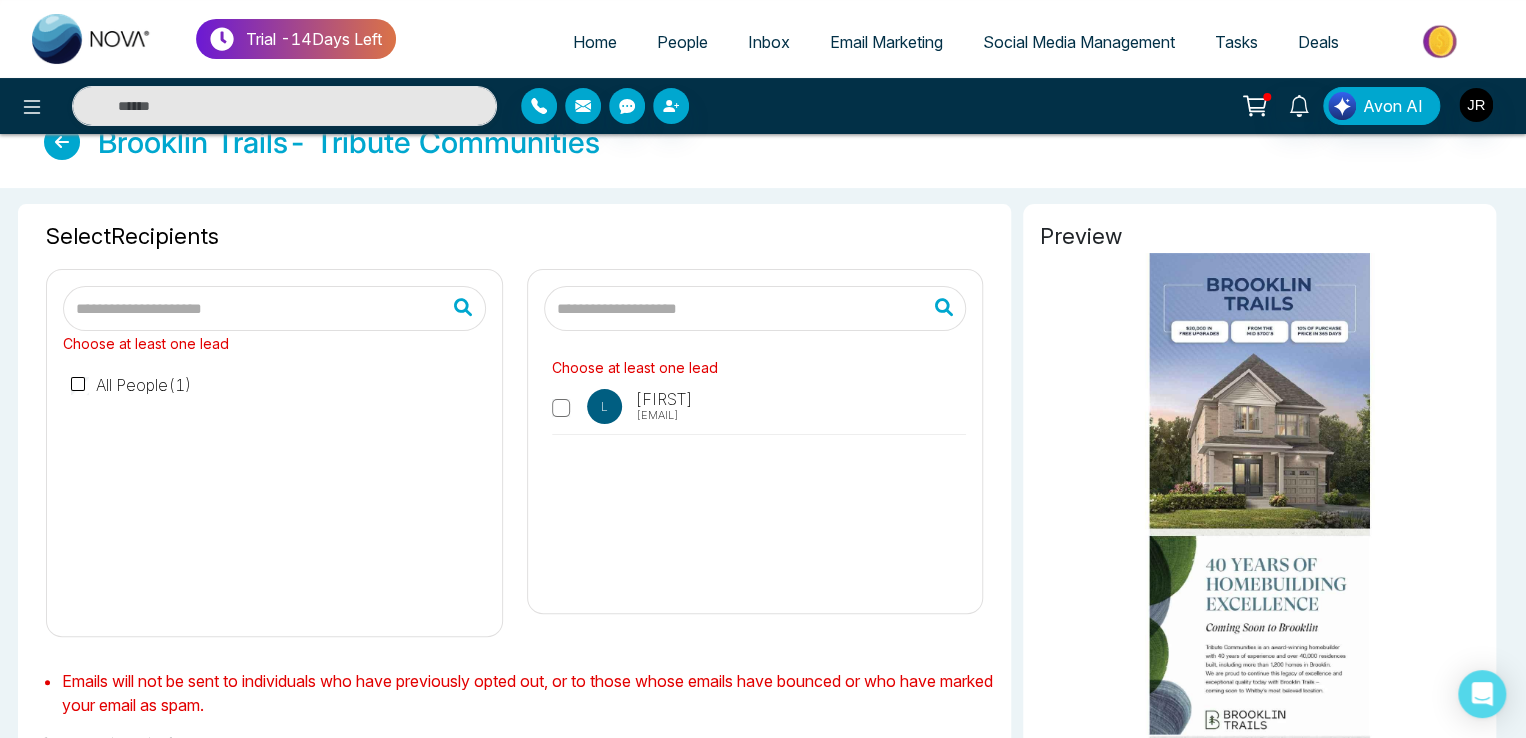 scroll, scrollTop: 0, scrollLeft: 0, axis: both 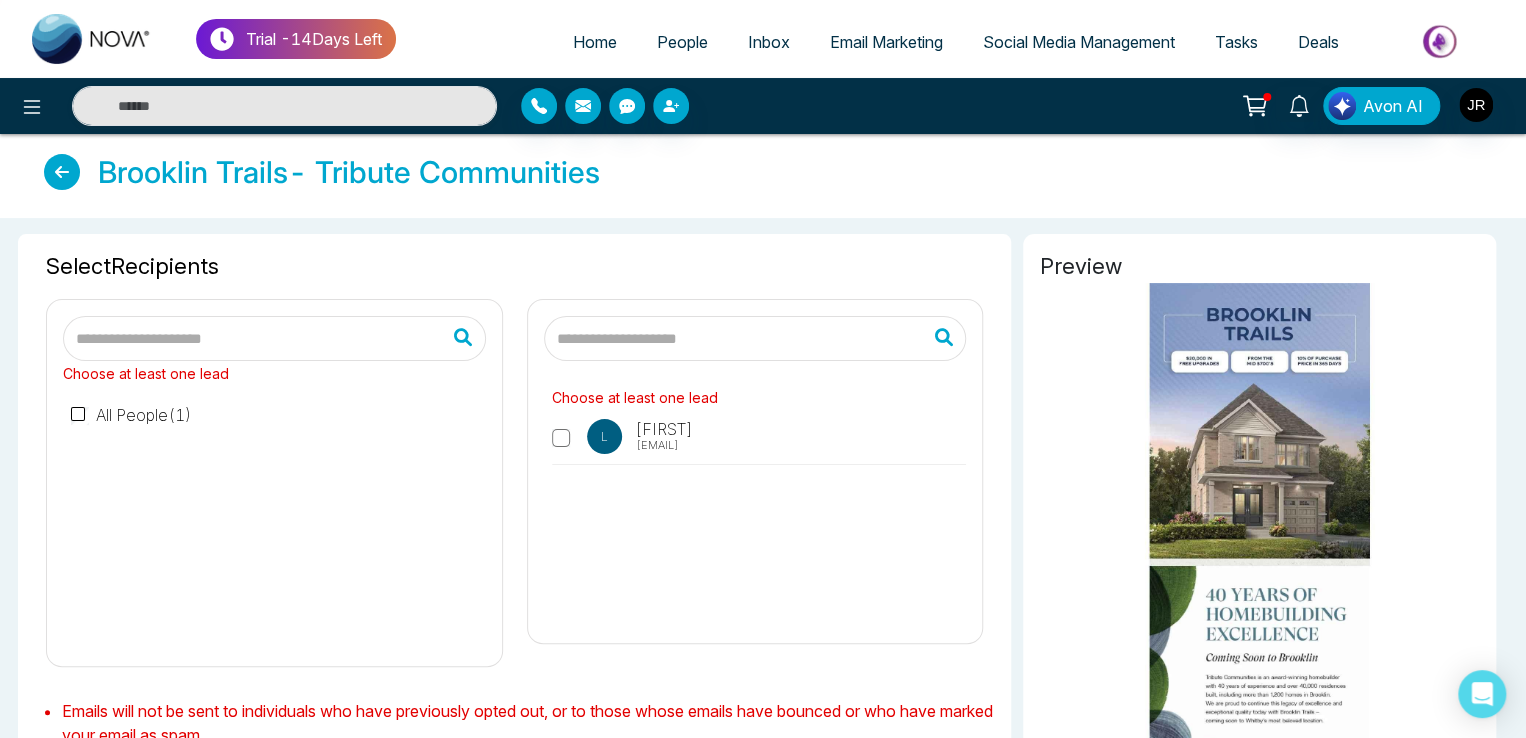 click on "L" at bounding box center [604, 436] 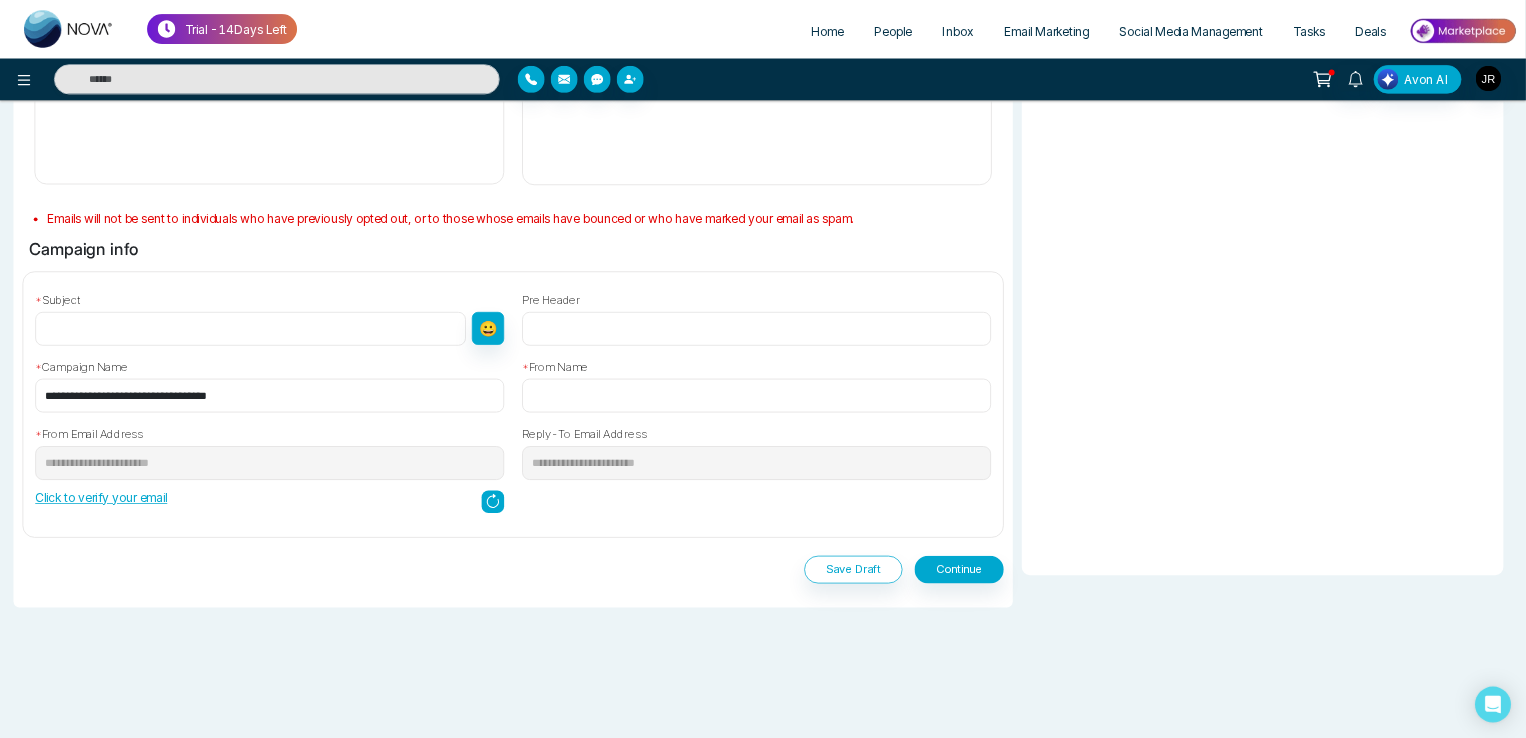 scroll, scrollTop: 0, scrollLeft: 0, axis: both 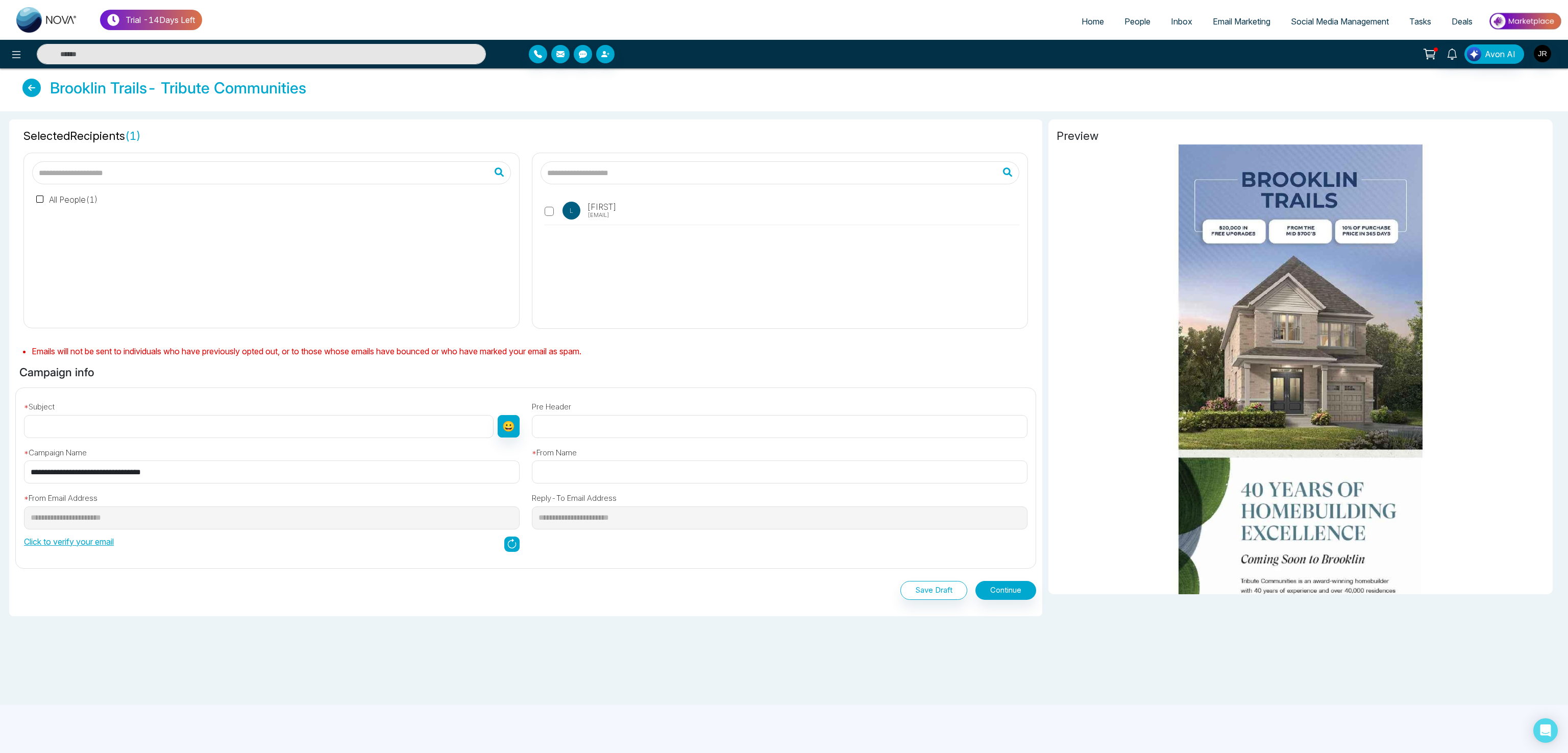 click at bounding box center (34, 90) 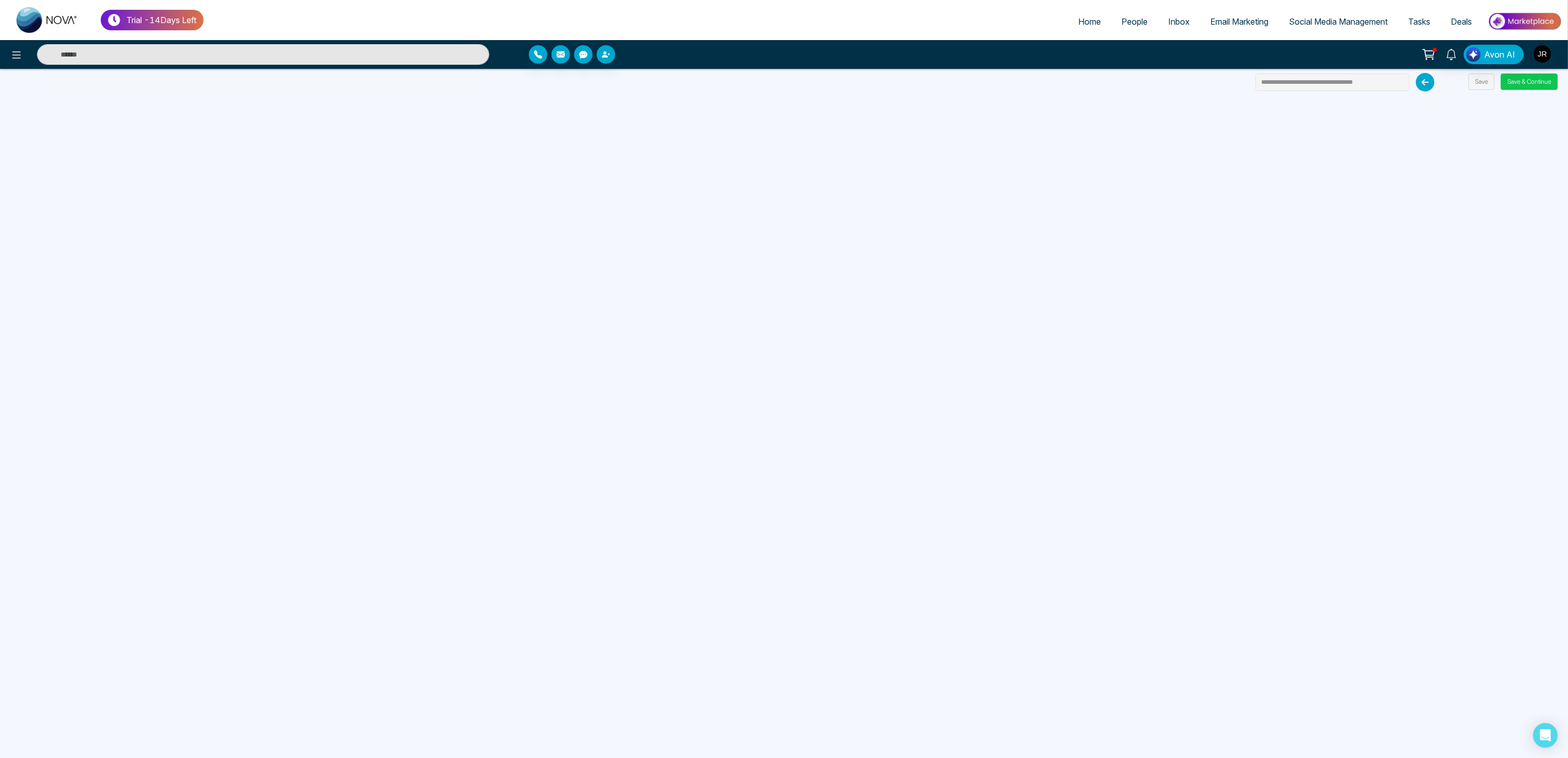 click on "Save & Continue" at bounding box center (1529, 82) 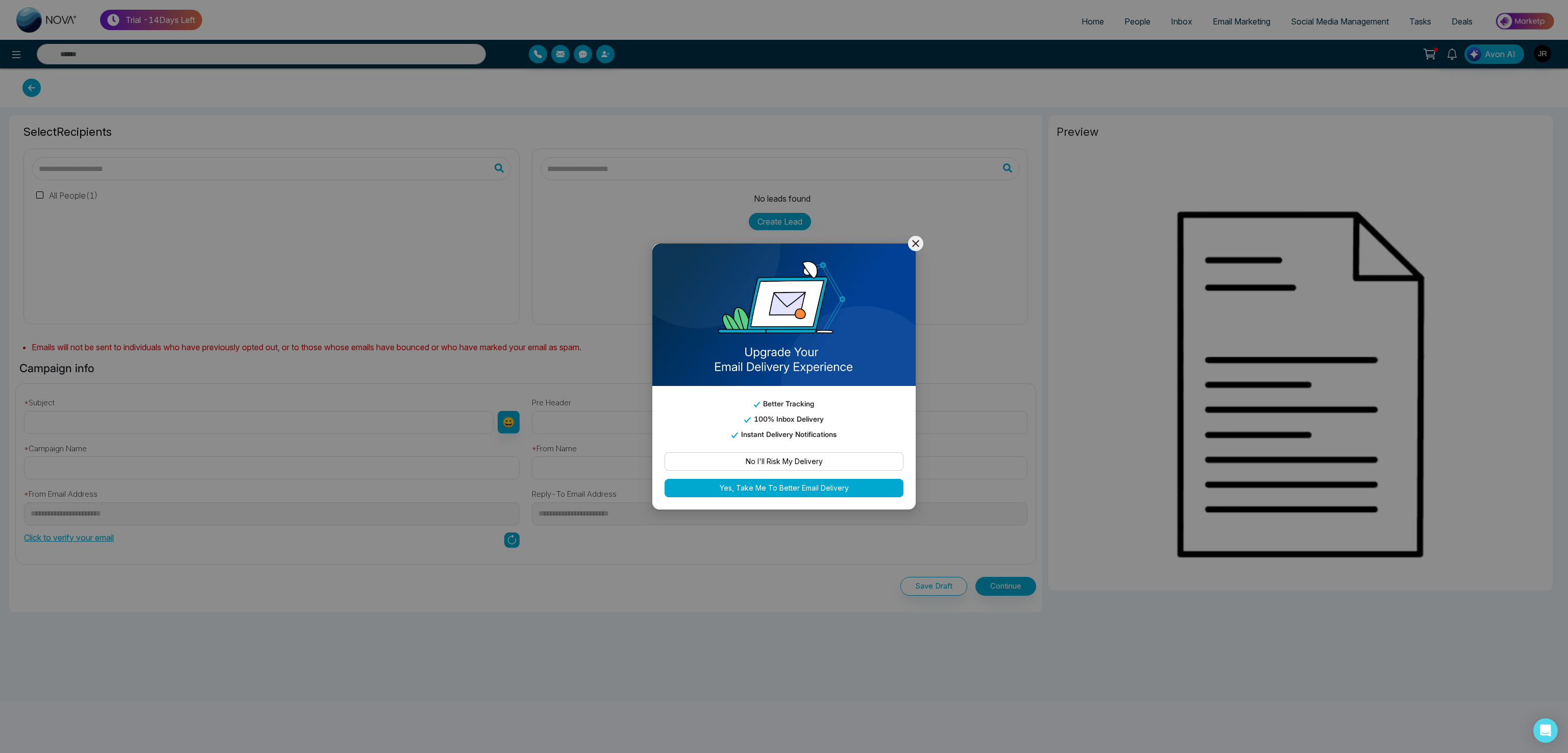 type on "**********" 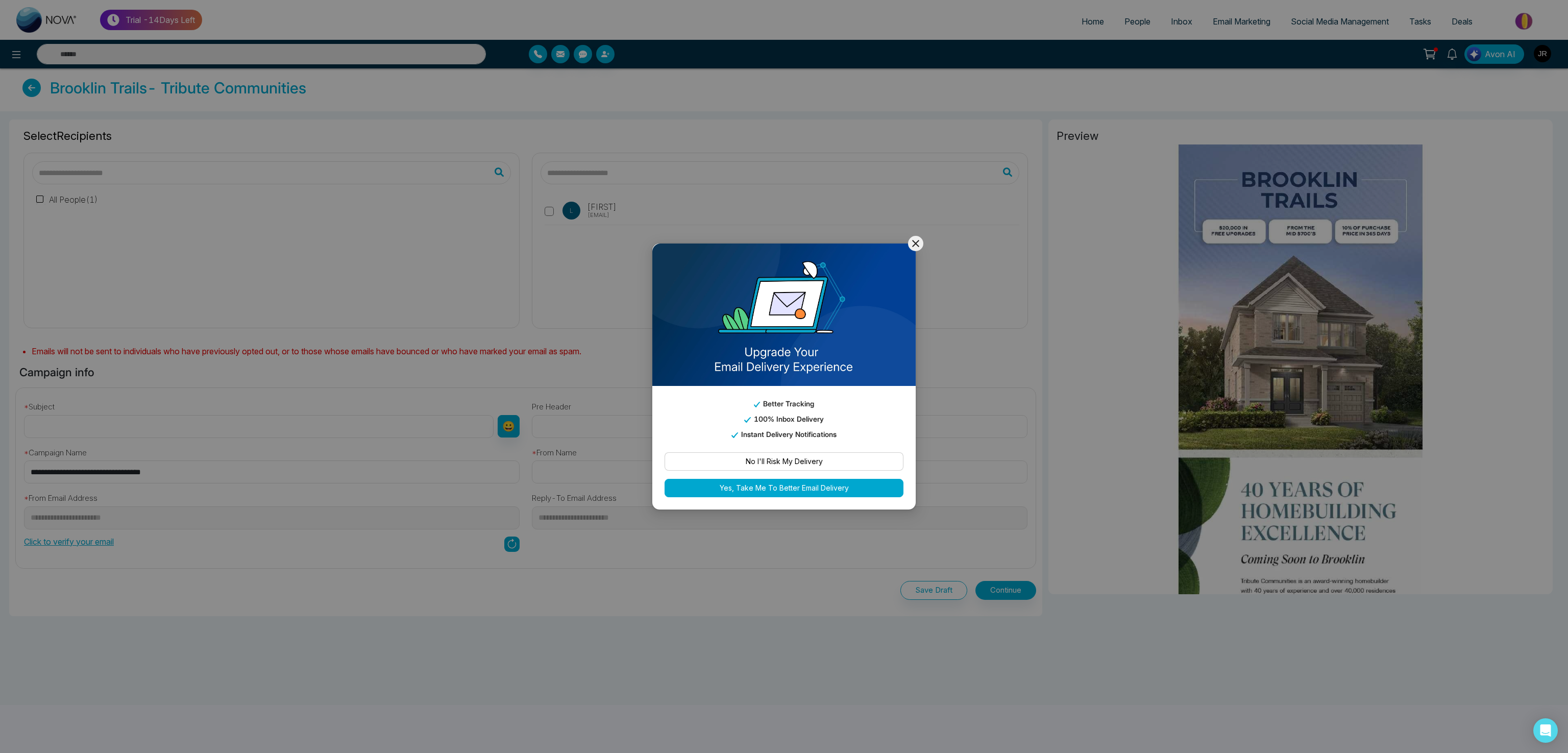 click on "Better Tracking 100% Inbox Delivery Instant Delivery Notifications No I'll Risk My Delivery Yes, Take Me To Better Email Delivery" at bounding box center (784, 376) 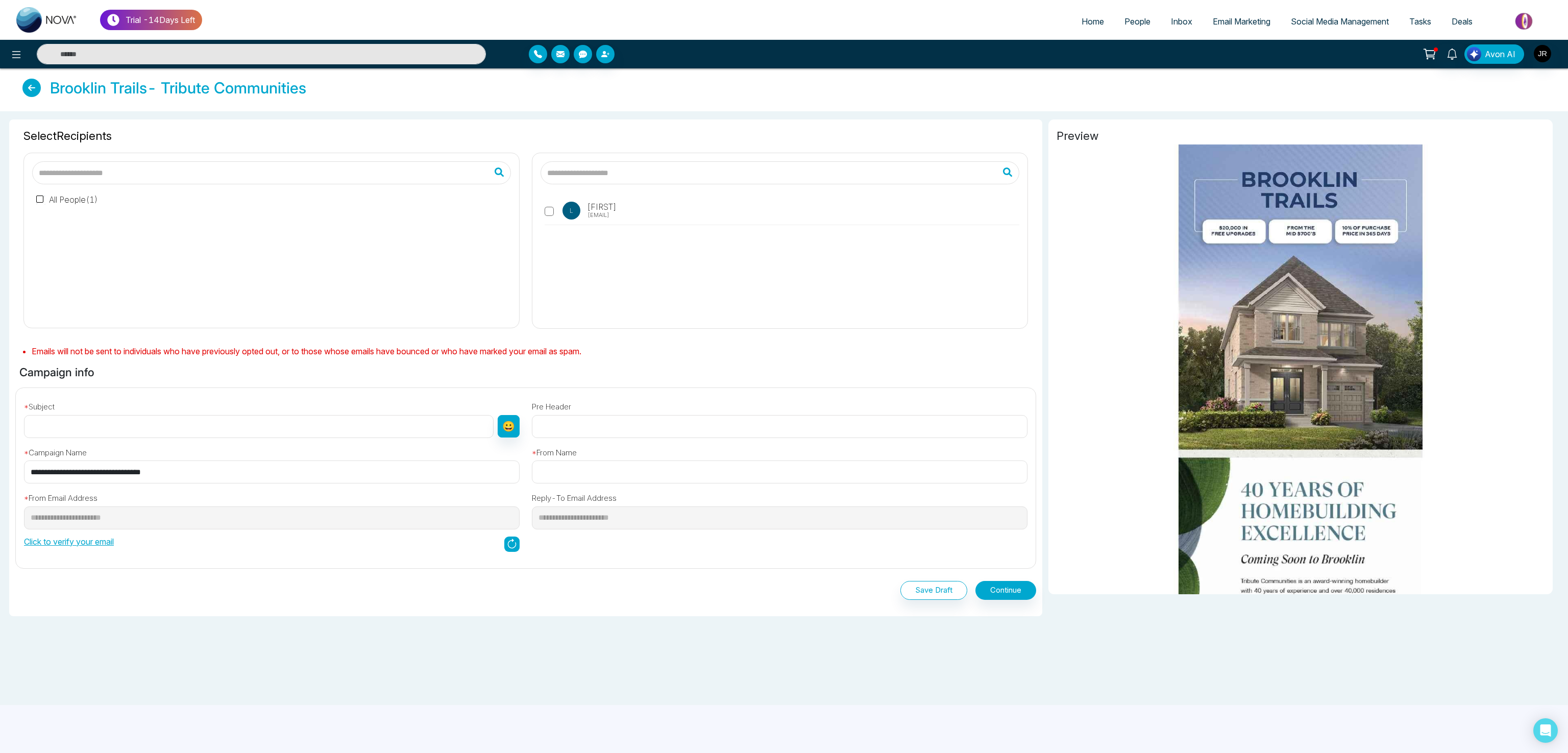 click at bounding box center (779, 426) 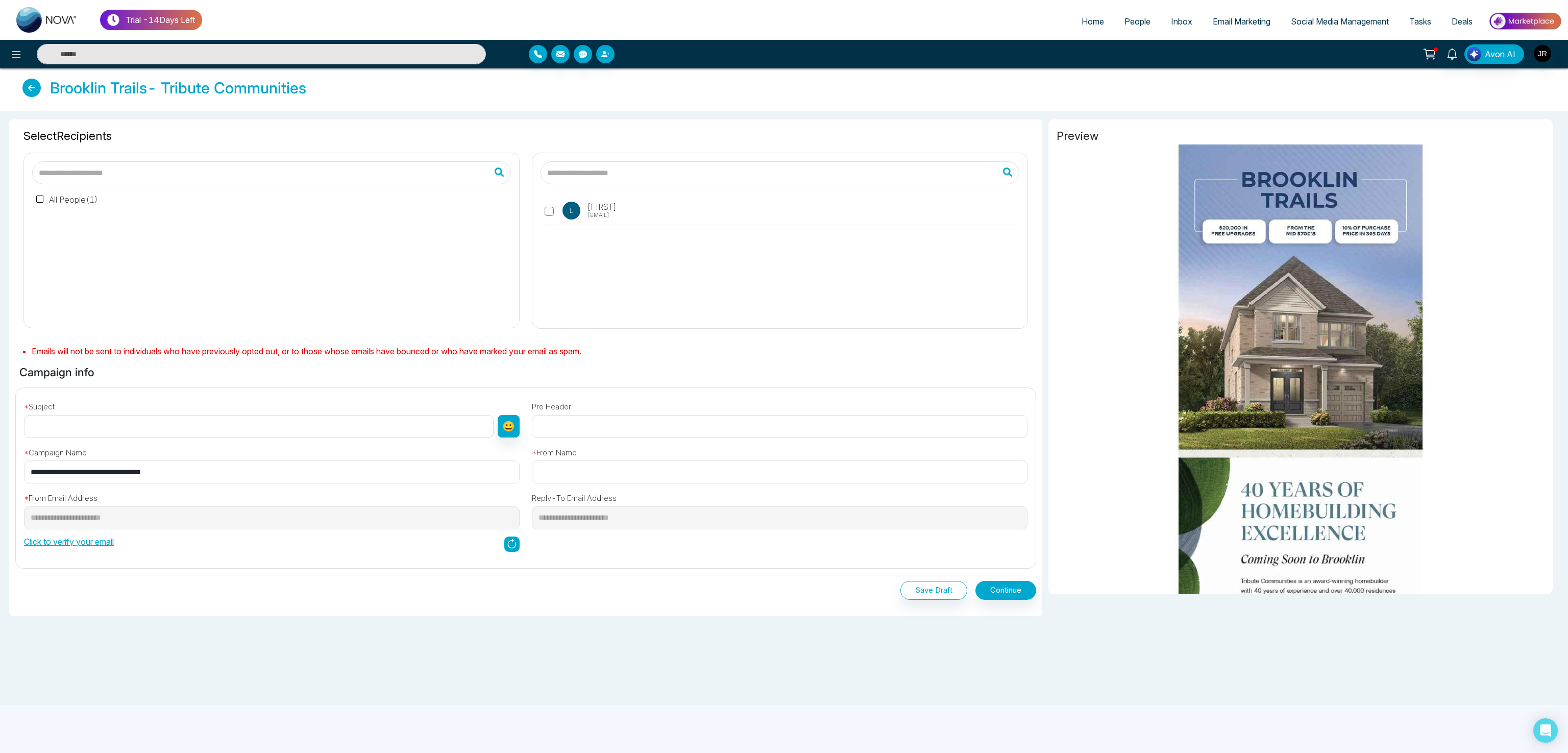 click on "[FIRST] [FIRST] [EMAIL]" at bounding box center (782, 213) 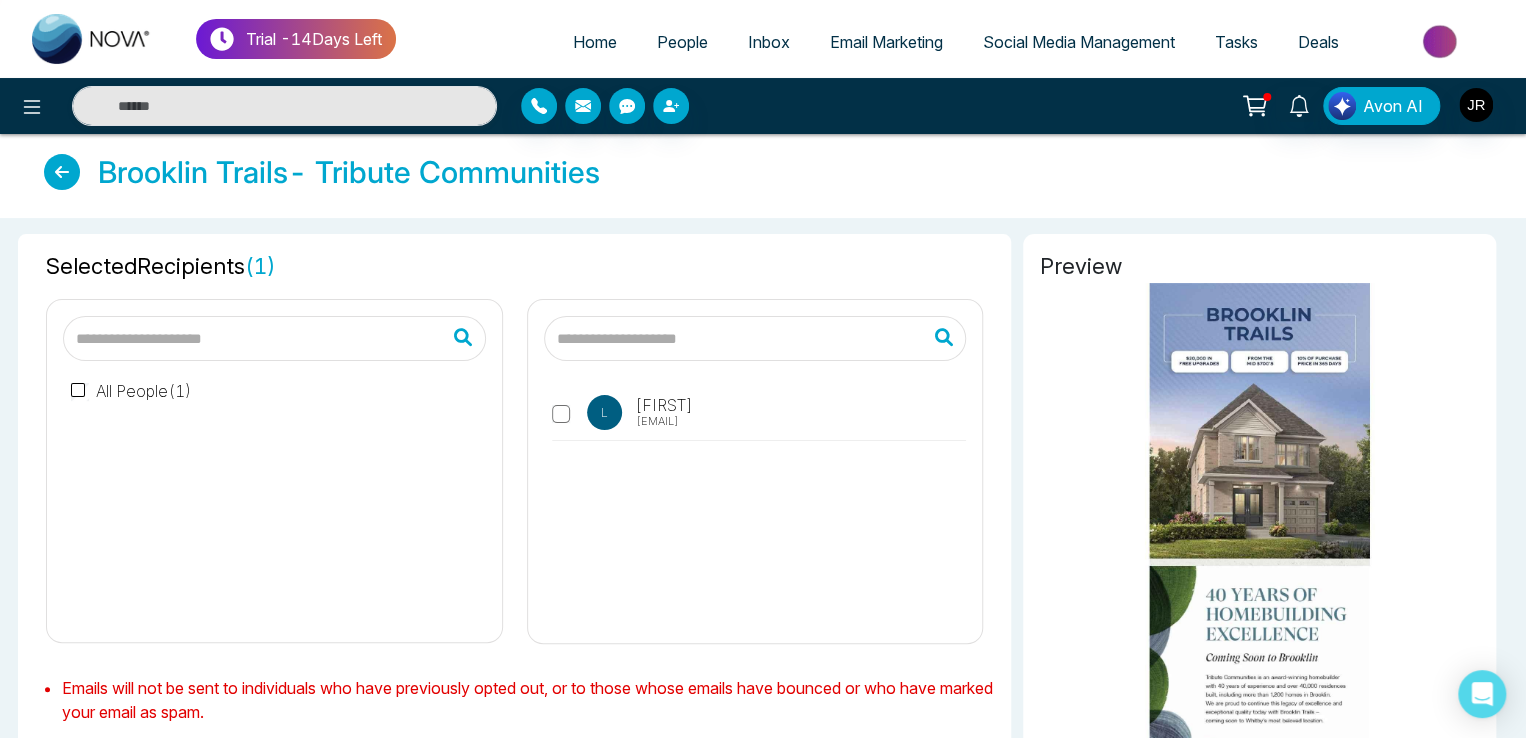 click on "People" at bounding box center (682, 42) 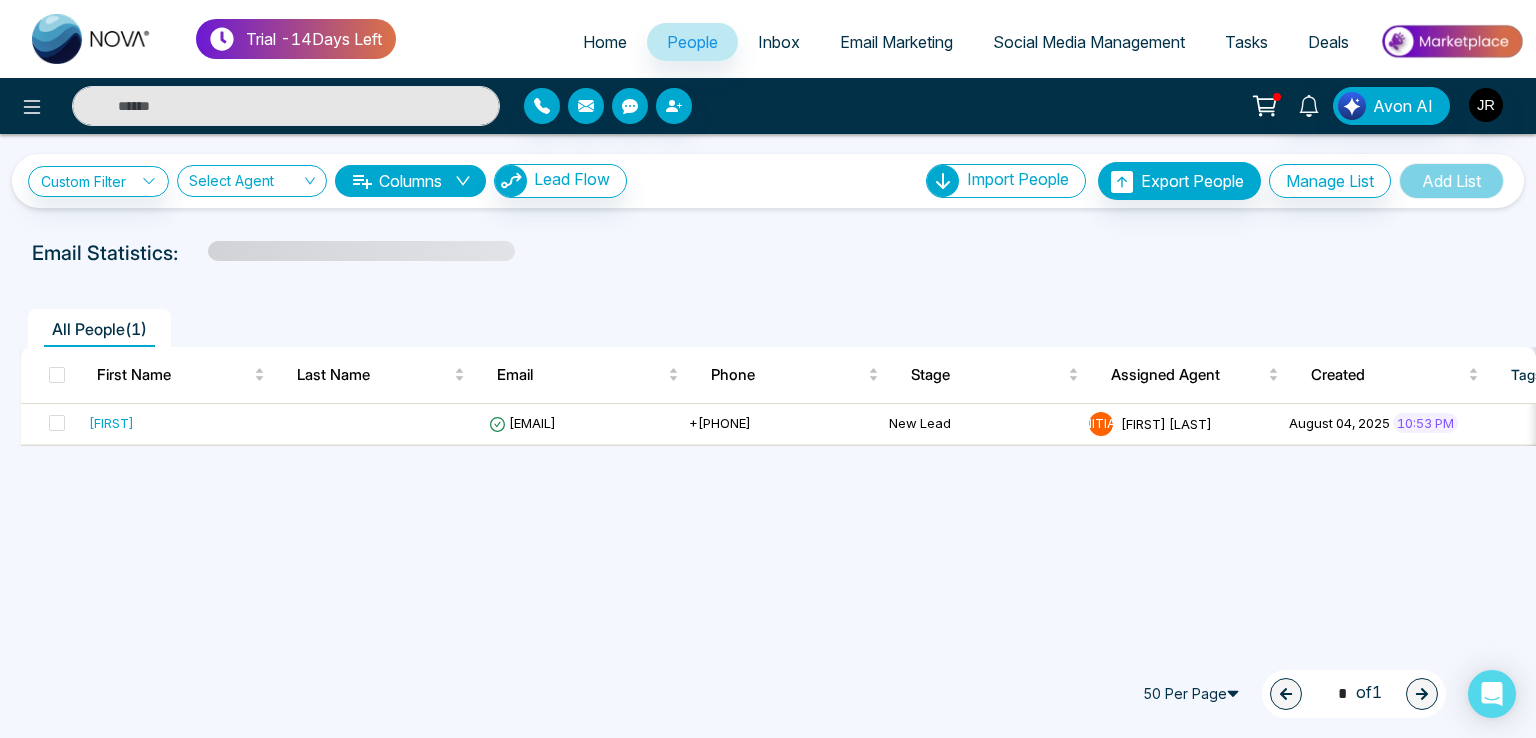 click at bounding box center [51, 375] 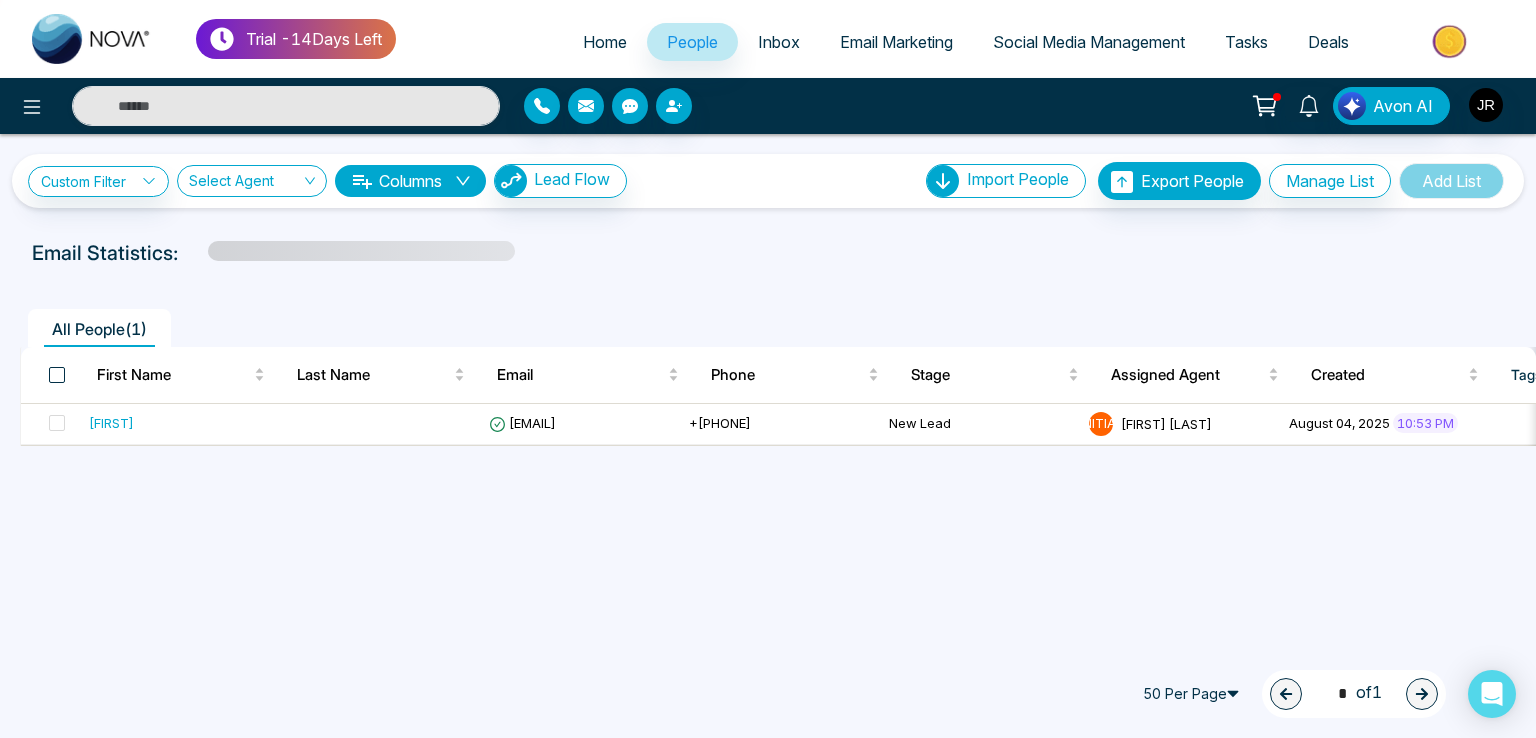 click at bounding box center [57, 375] 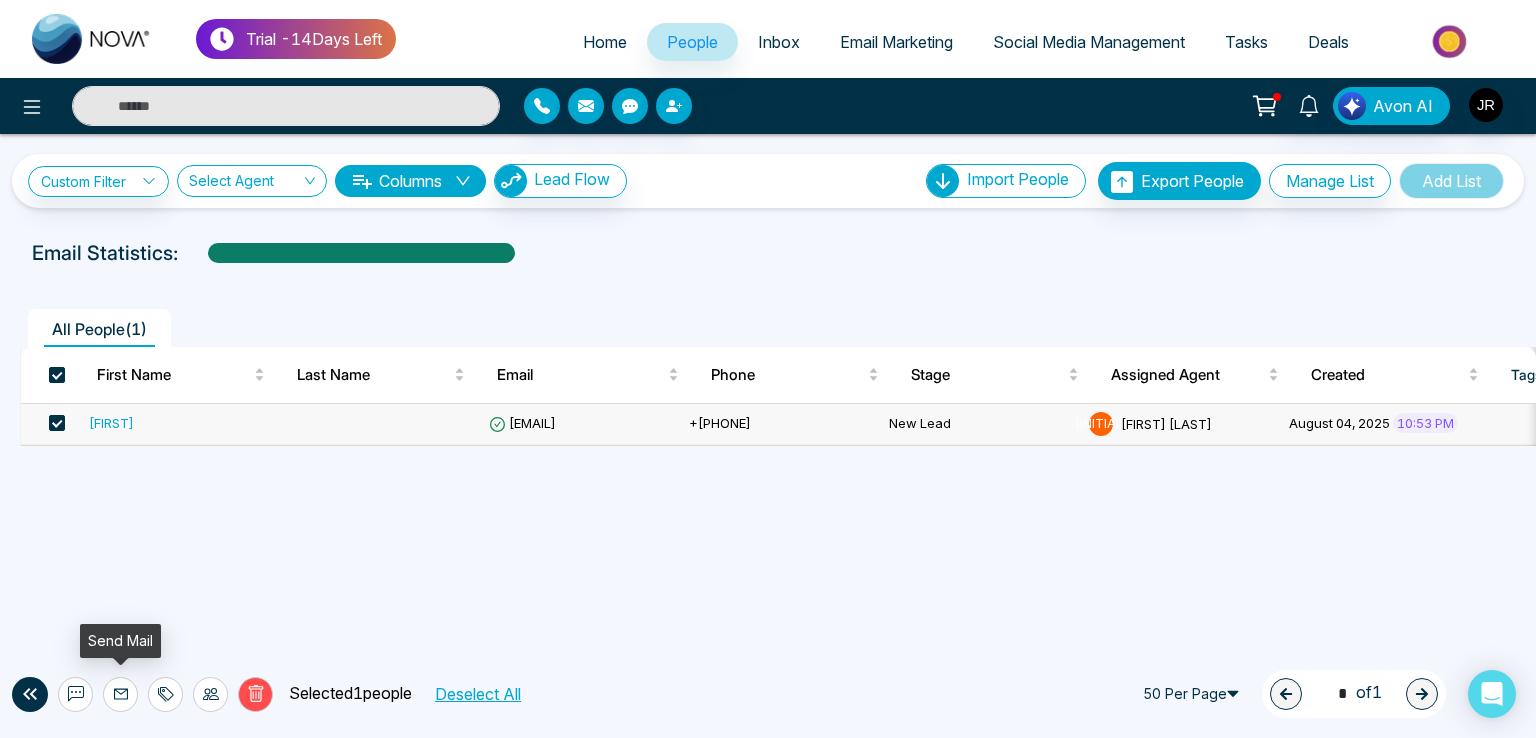 click 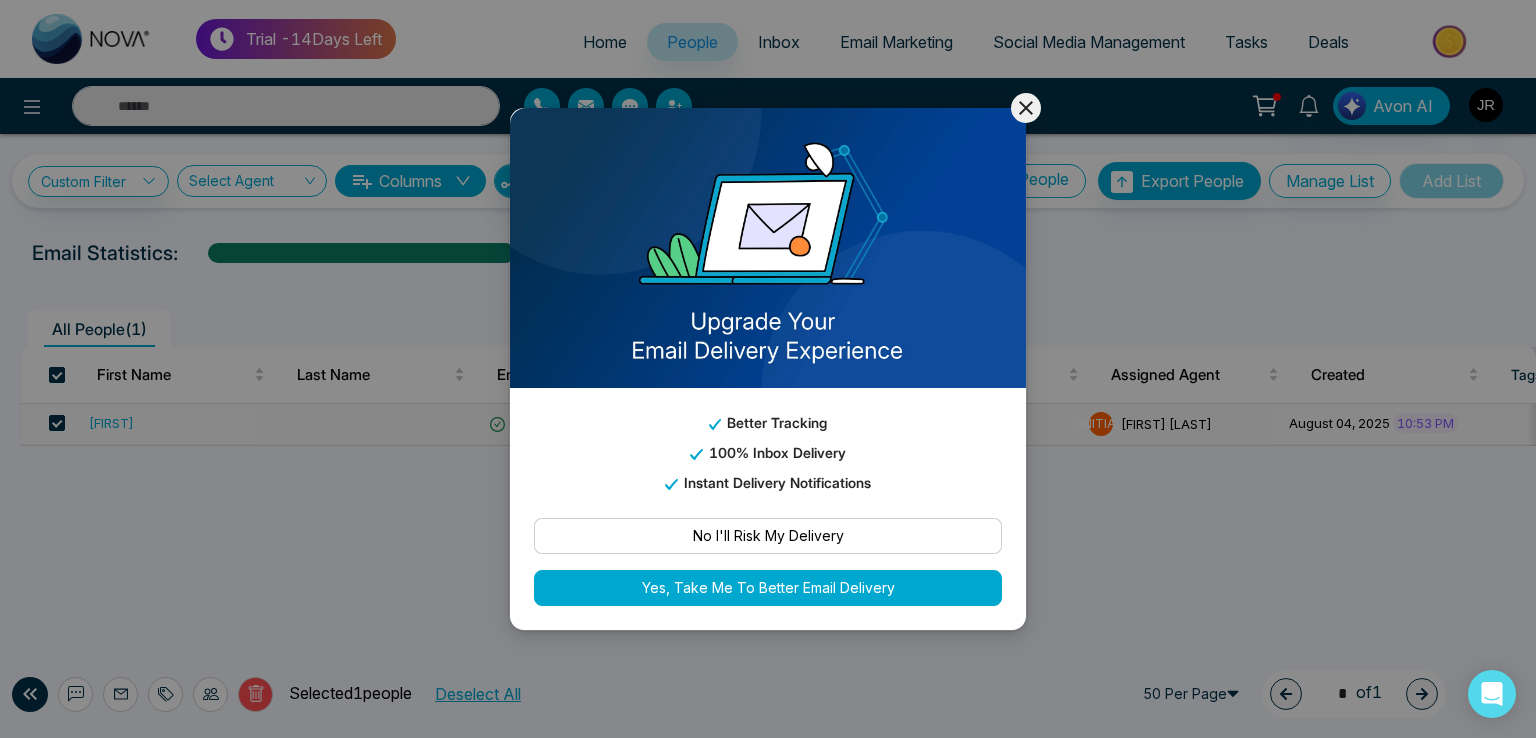 click on "No I'll Risk My Delivery" at bounding box center [768, 536] 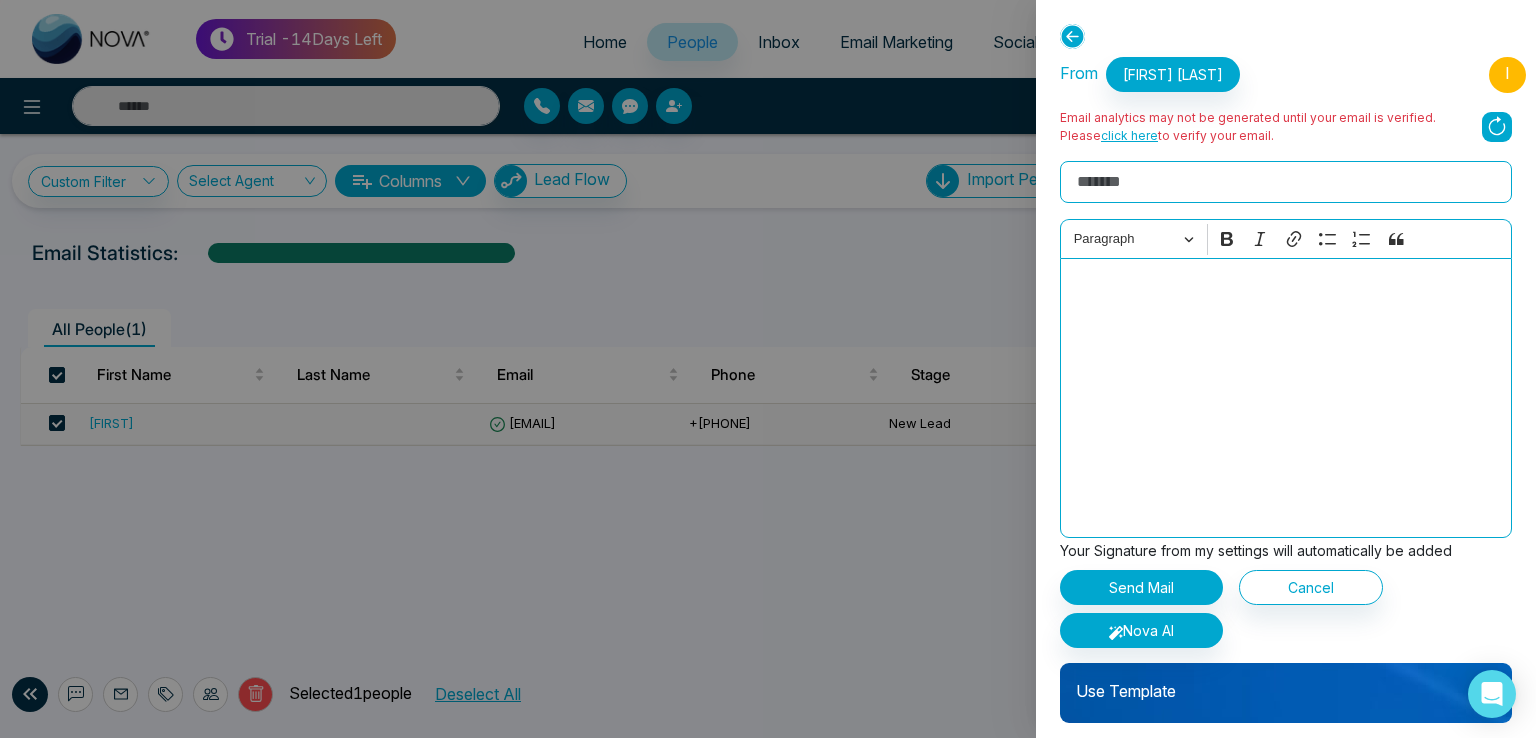 click on "Use Template" at bounding box center [1286, 683] 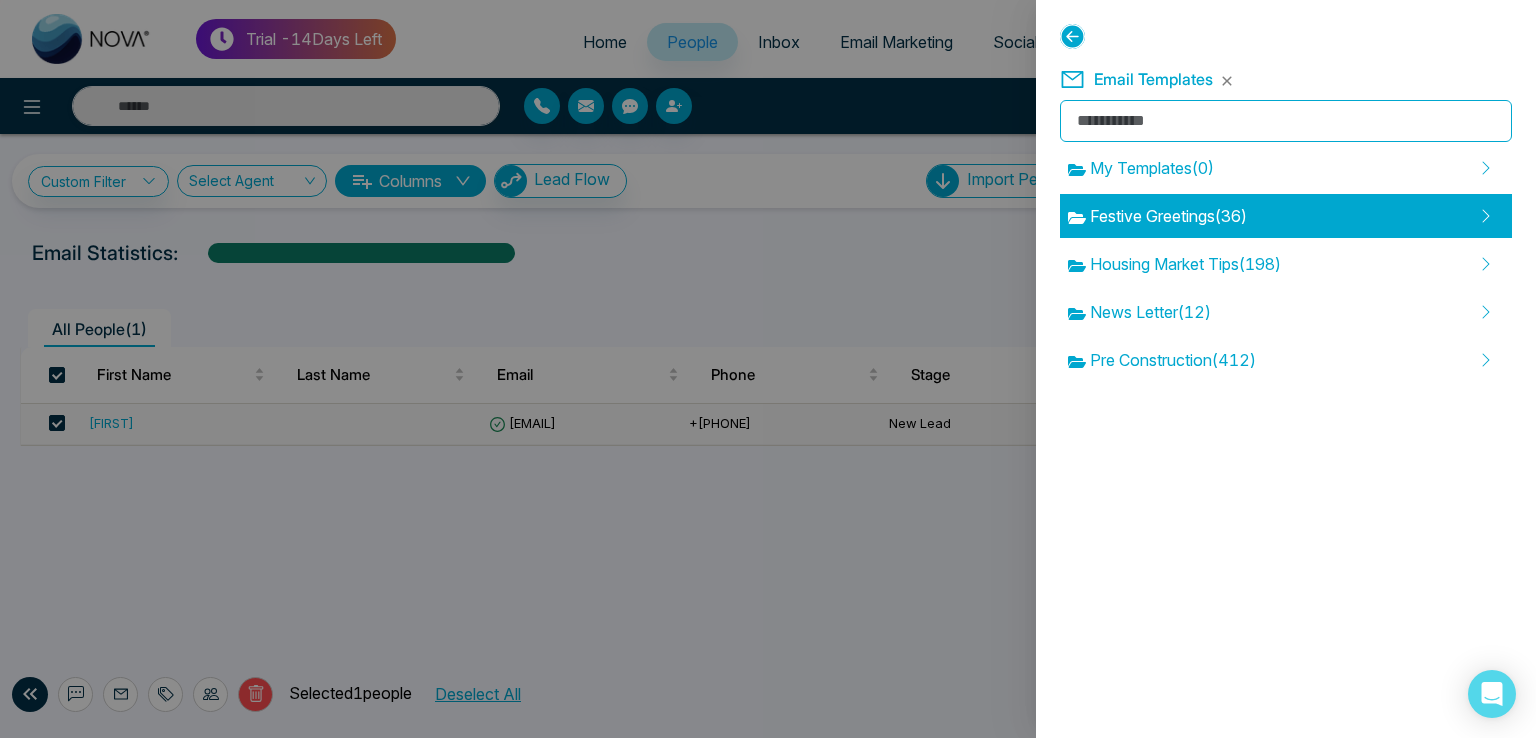 click on "Festive Greetings ( 36 )" at bounding box center (1286, 216) 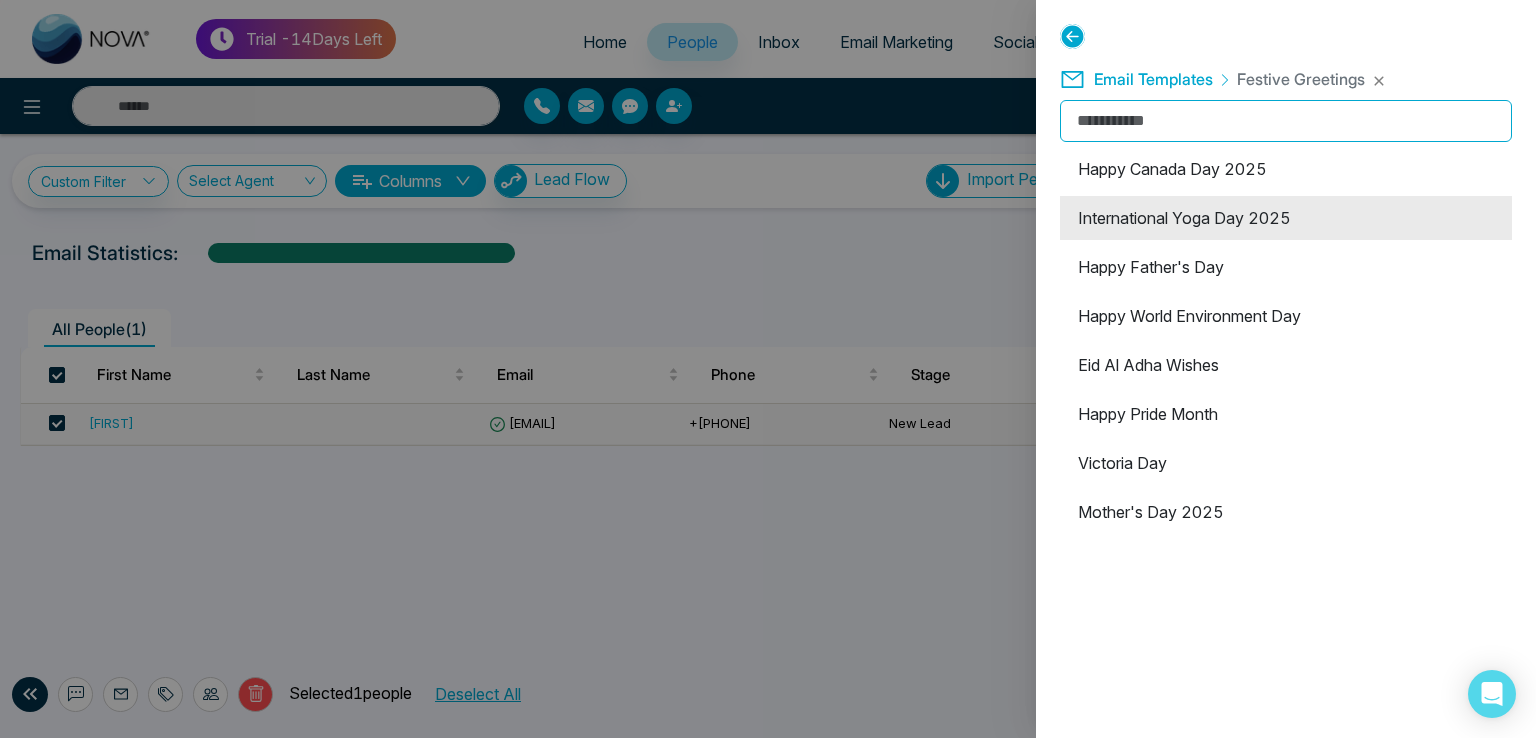click on "International Yoga Day 2025" at bounding box center [1286, 218] 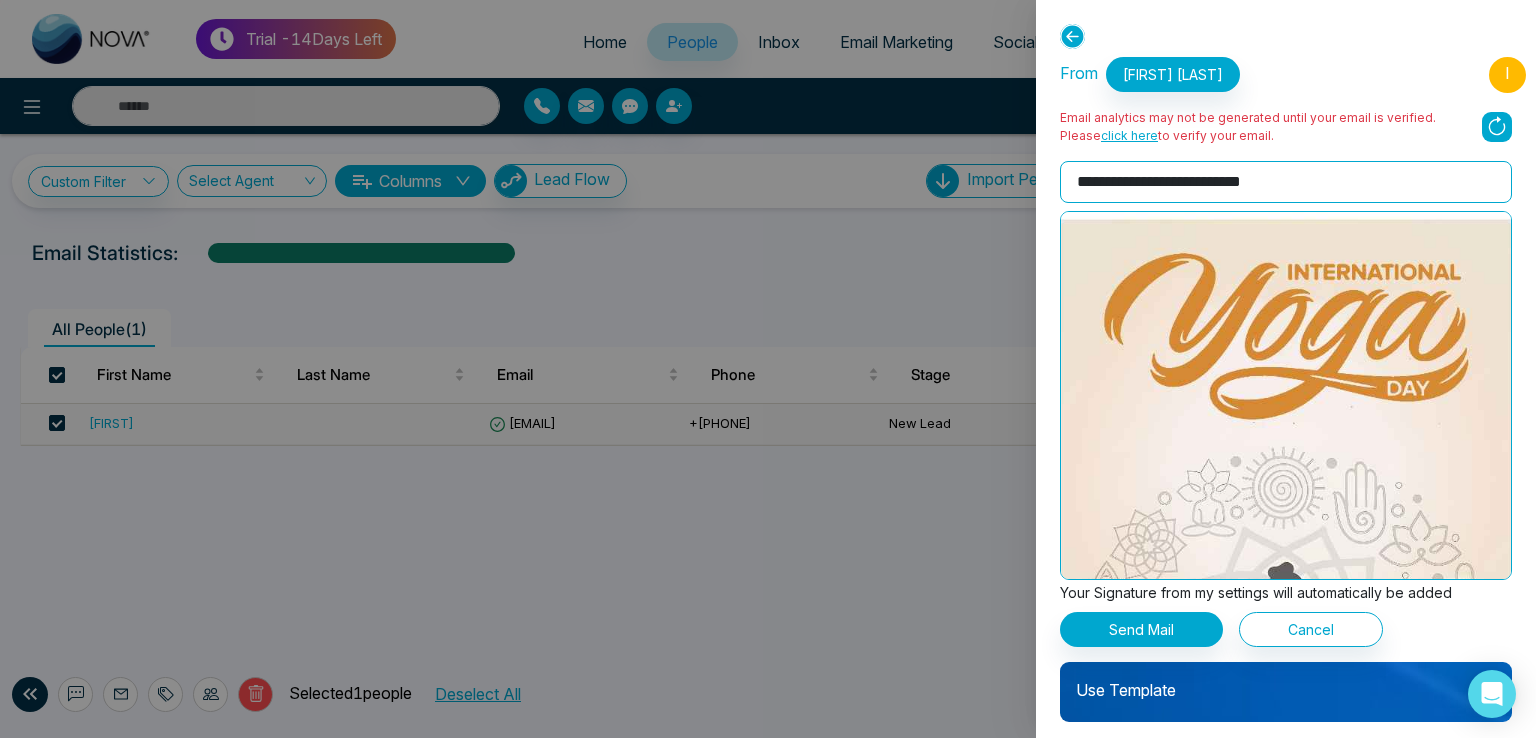 click on "click here" at bounding box center [1129, 135] 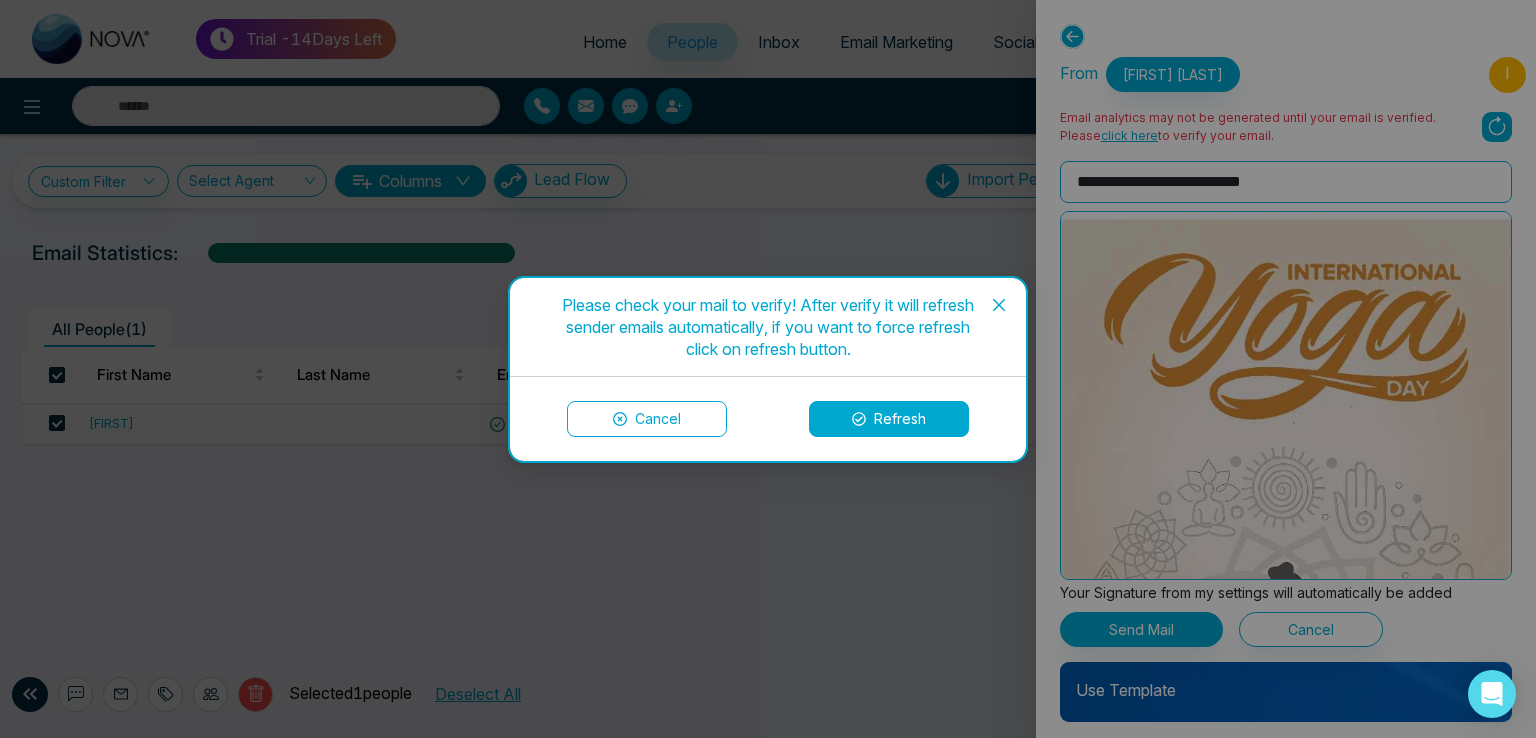 click 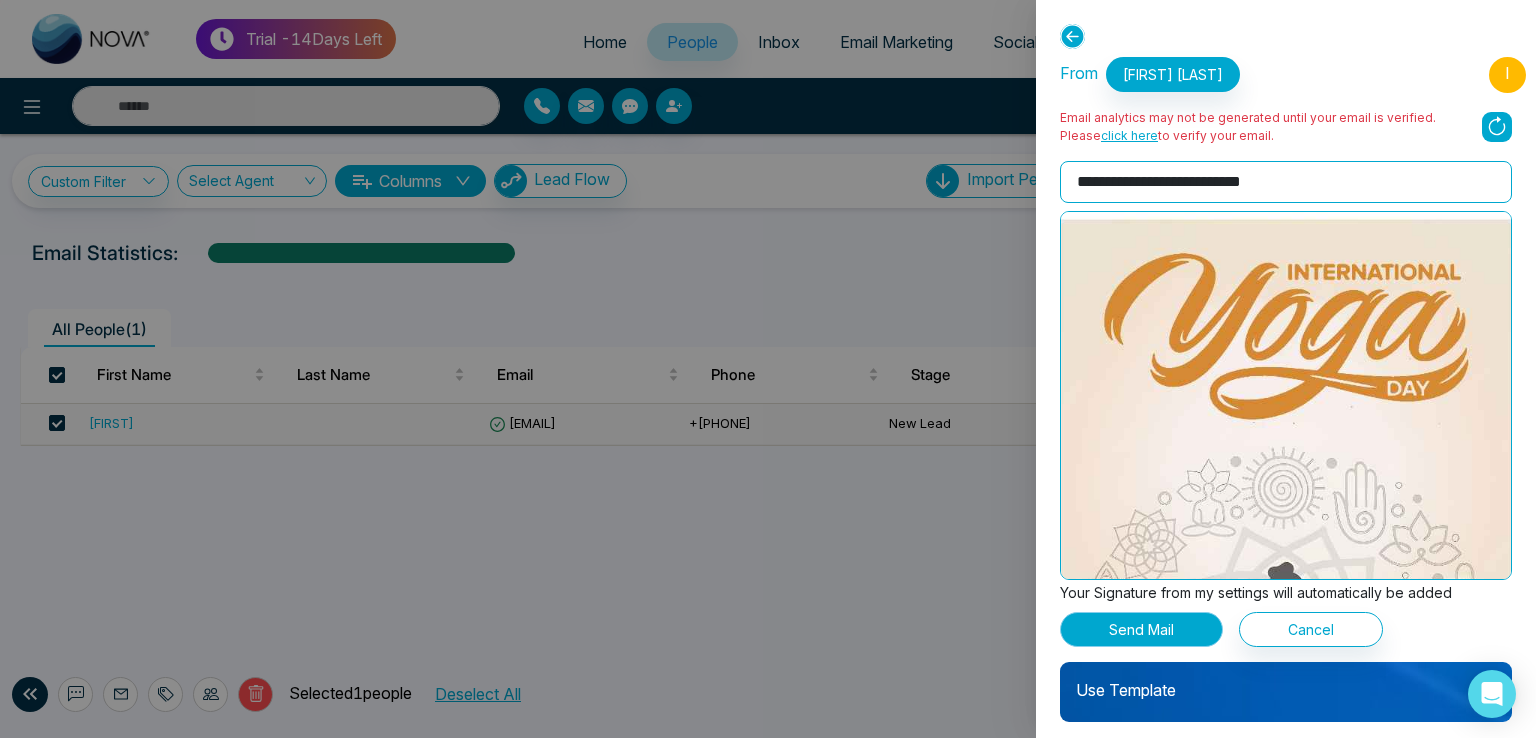 click on "Send Mail" at bounding box center [1141, 629] 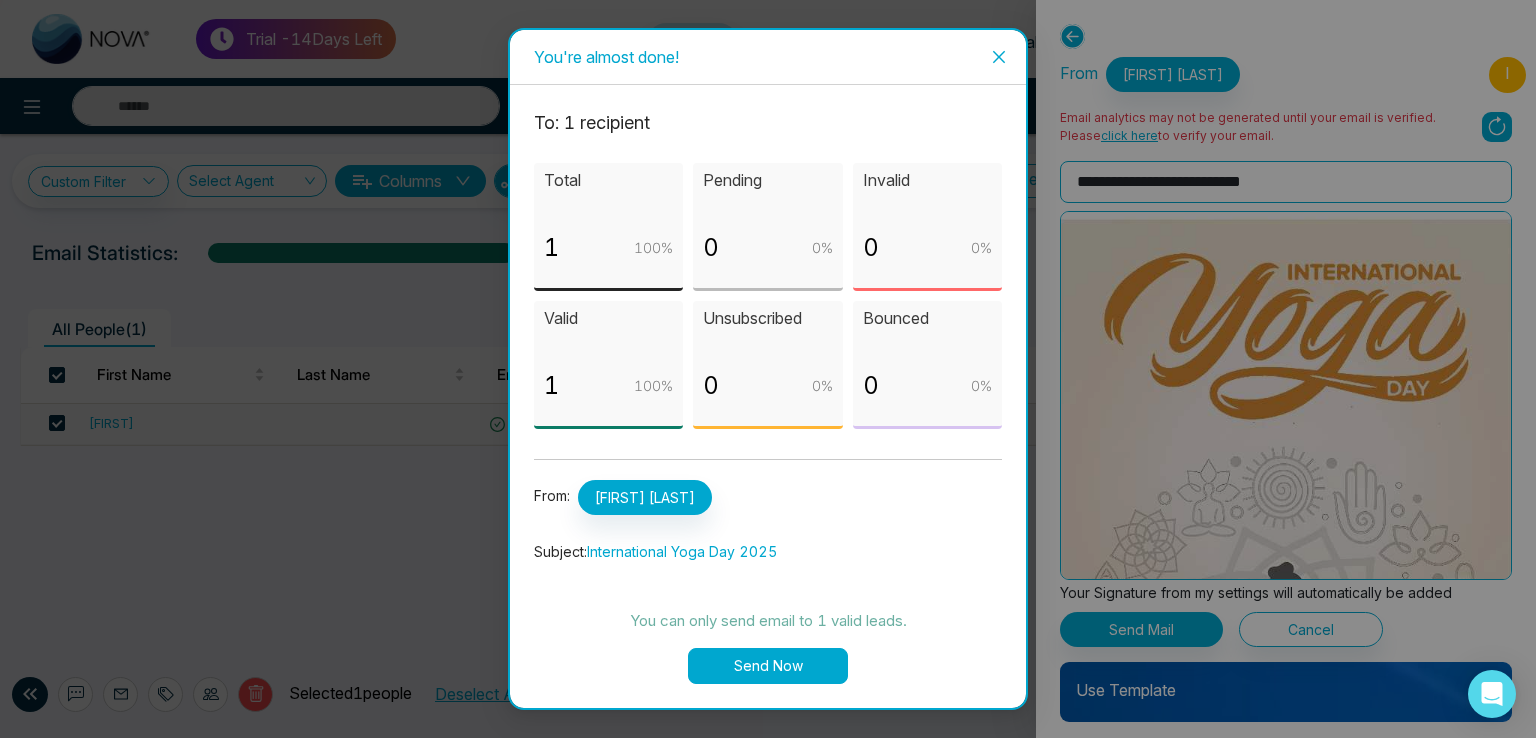 click on "Send Now" at bounding box center [768, 666] 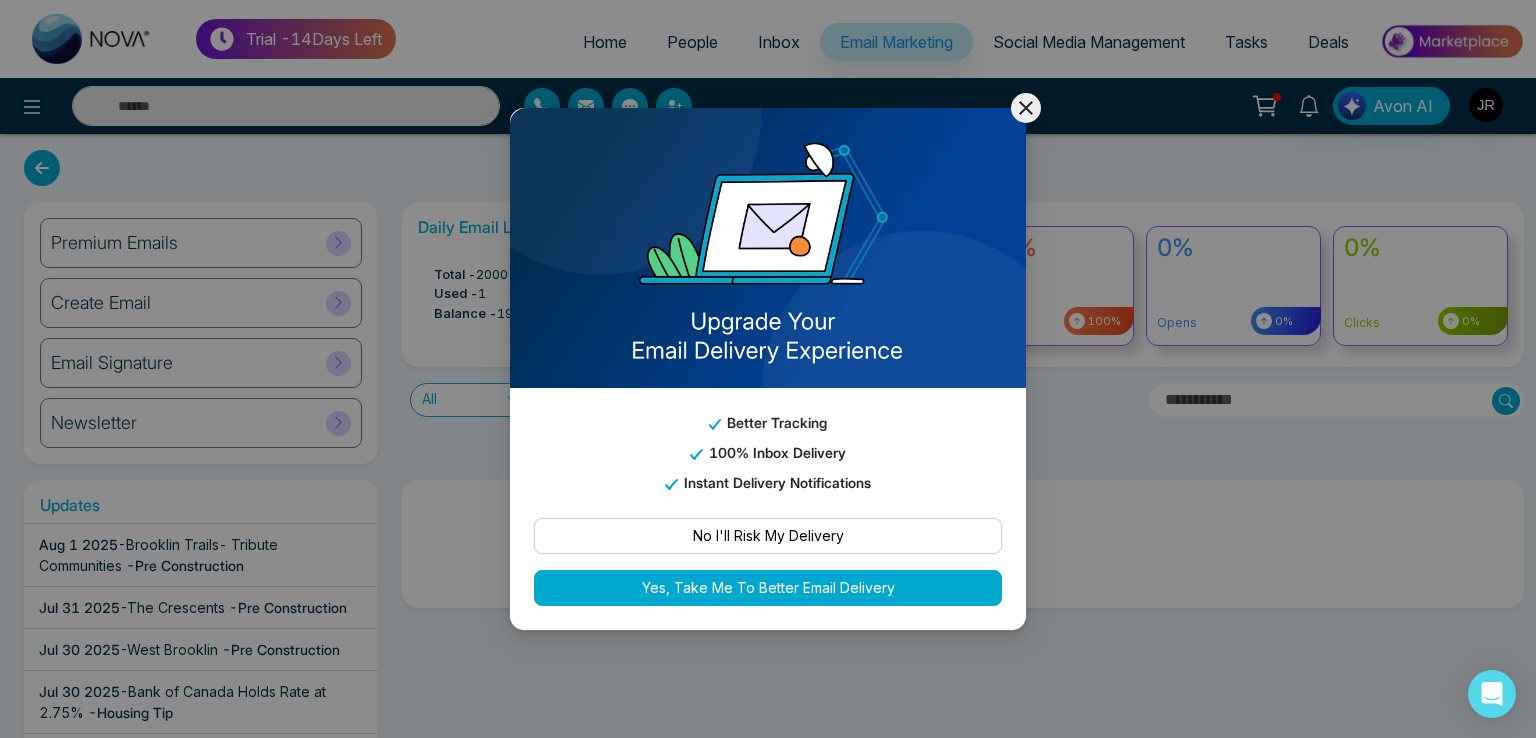 click on "No I'll Risk My Delivery" at bounding box center [768, 536] 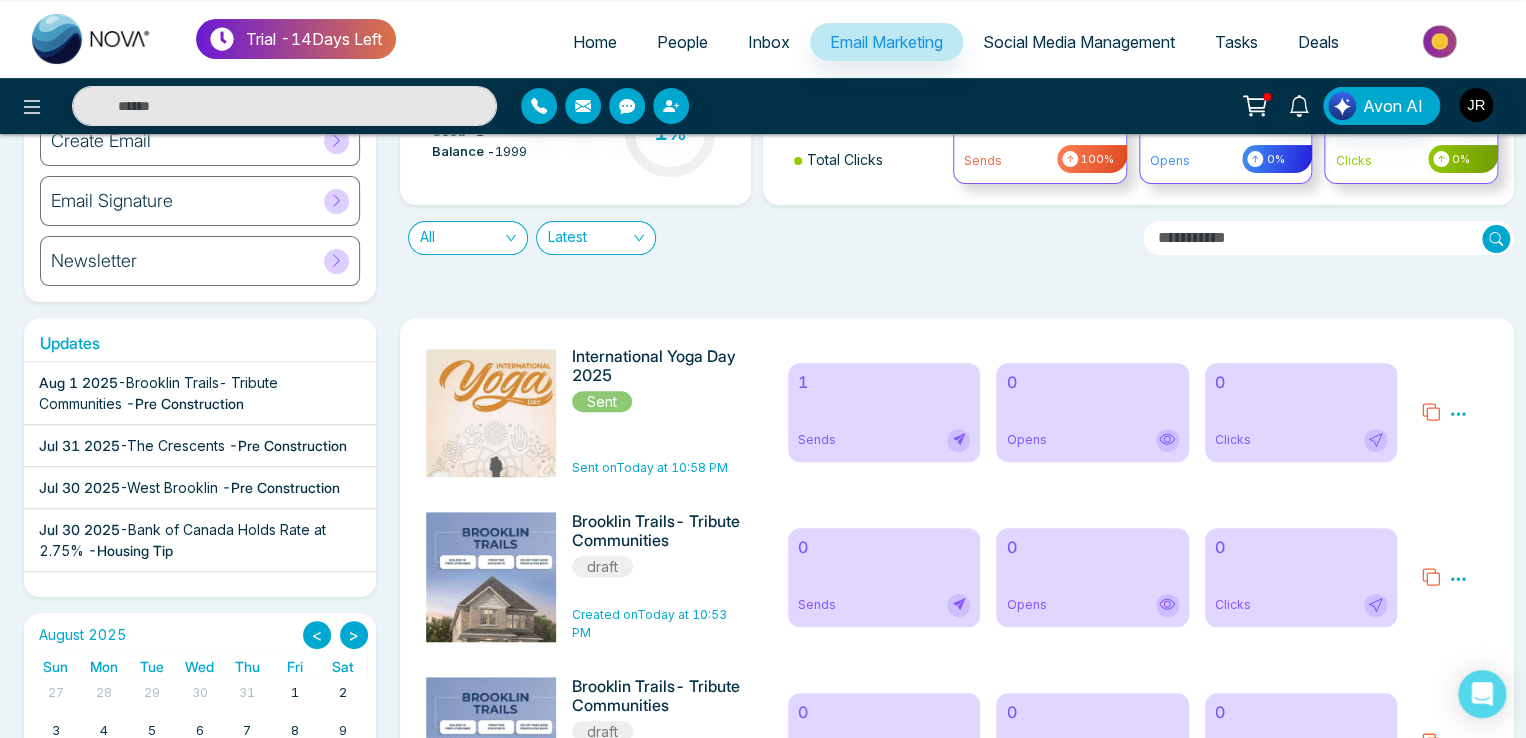 scroll, scrollTop: 152, scrollLeft: 0, axis: vertical 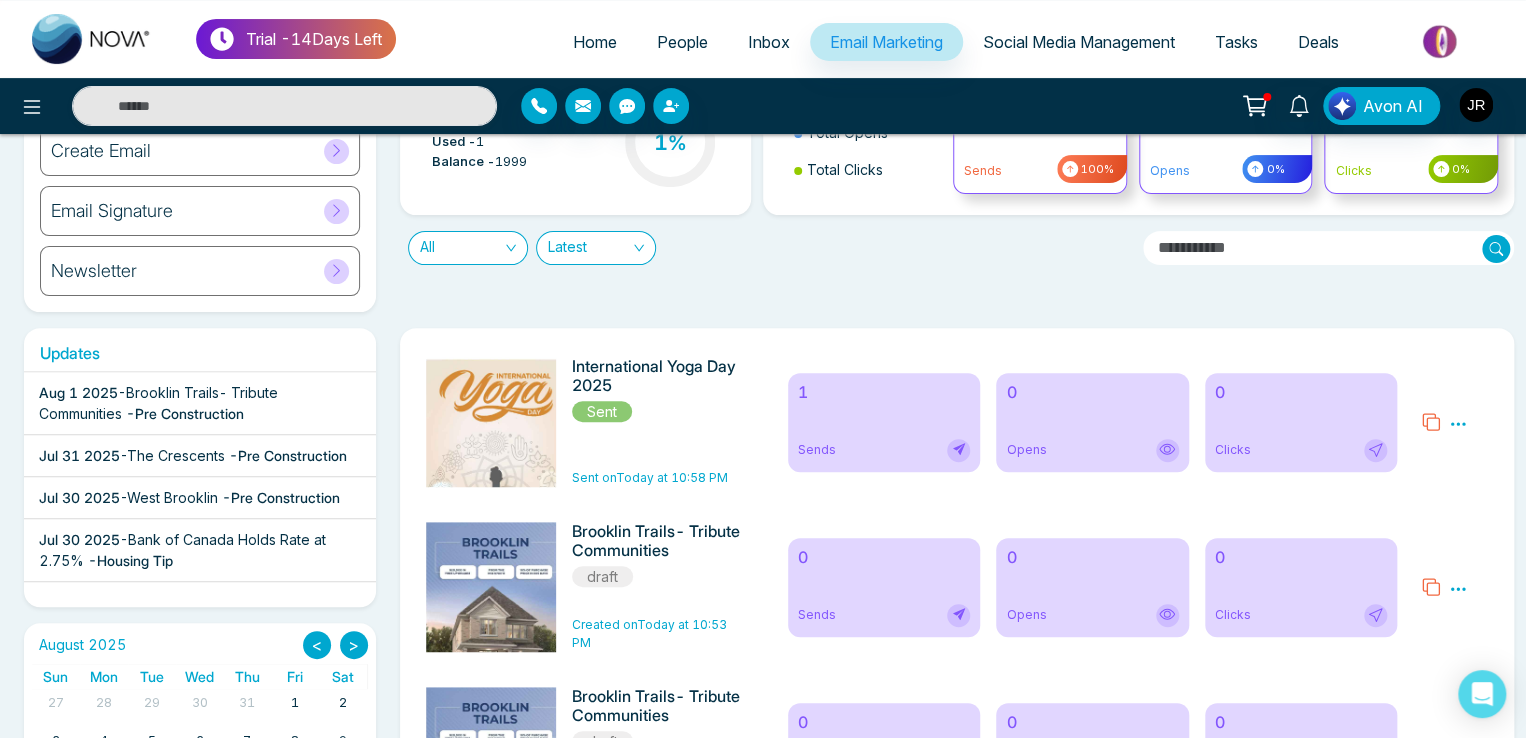 click 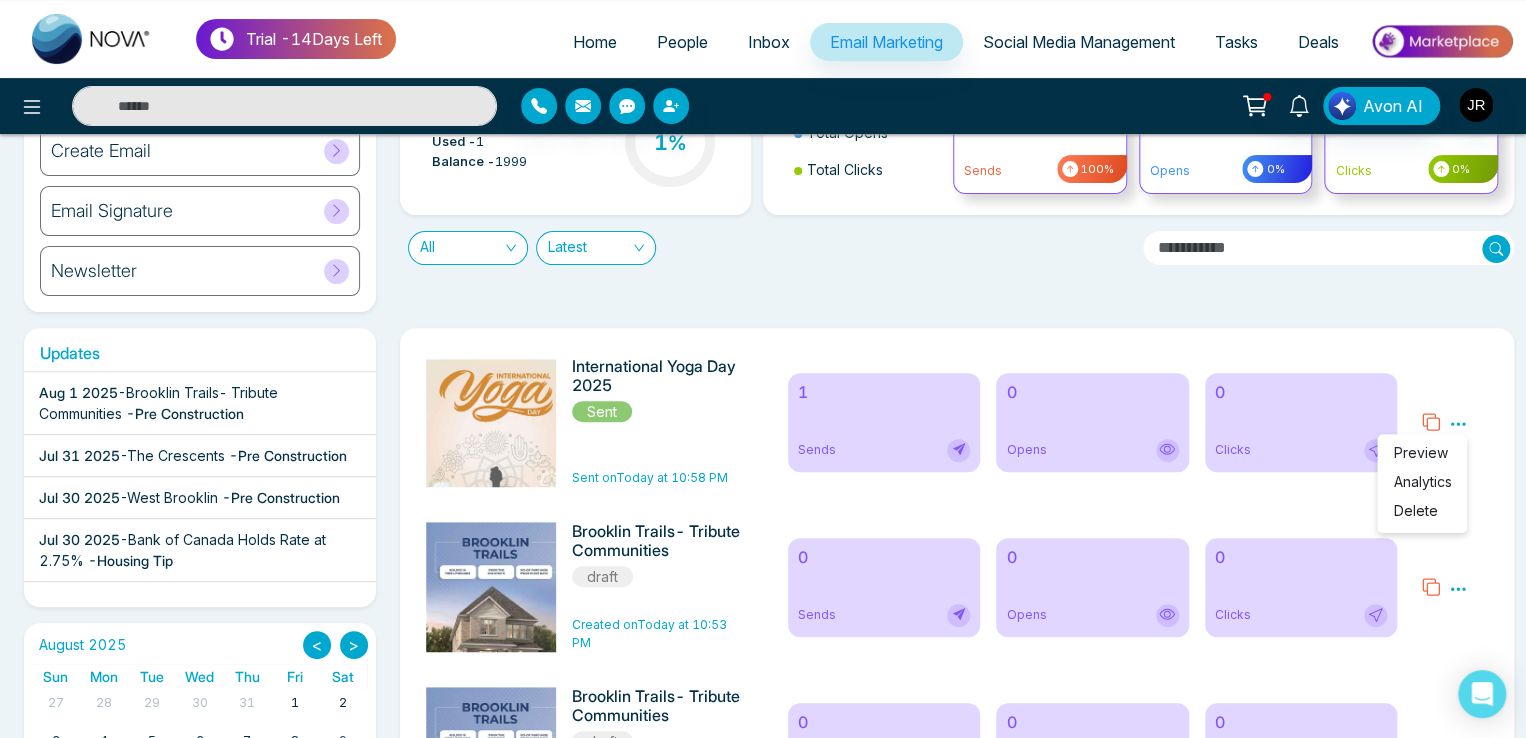click on "Analytics" at bounding box center [1422, 481] 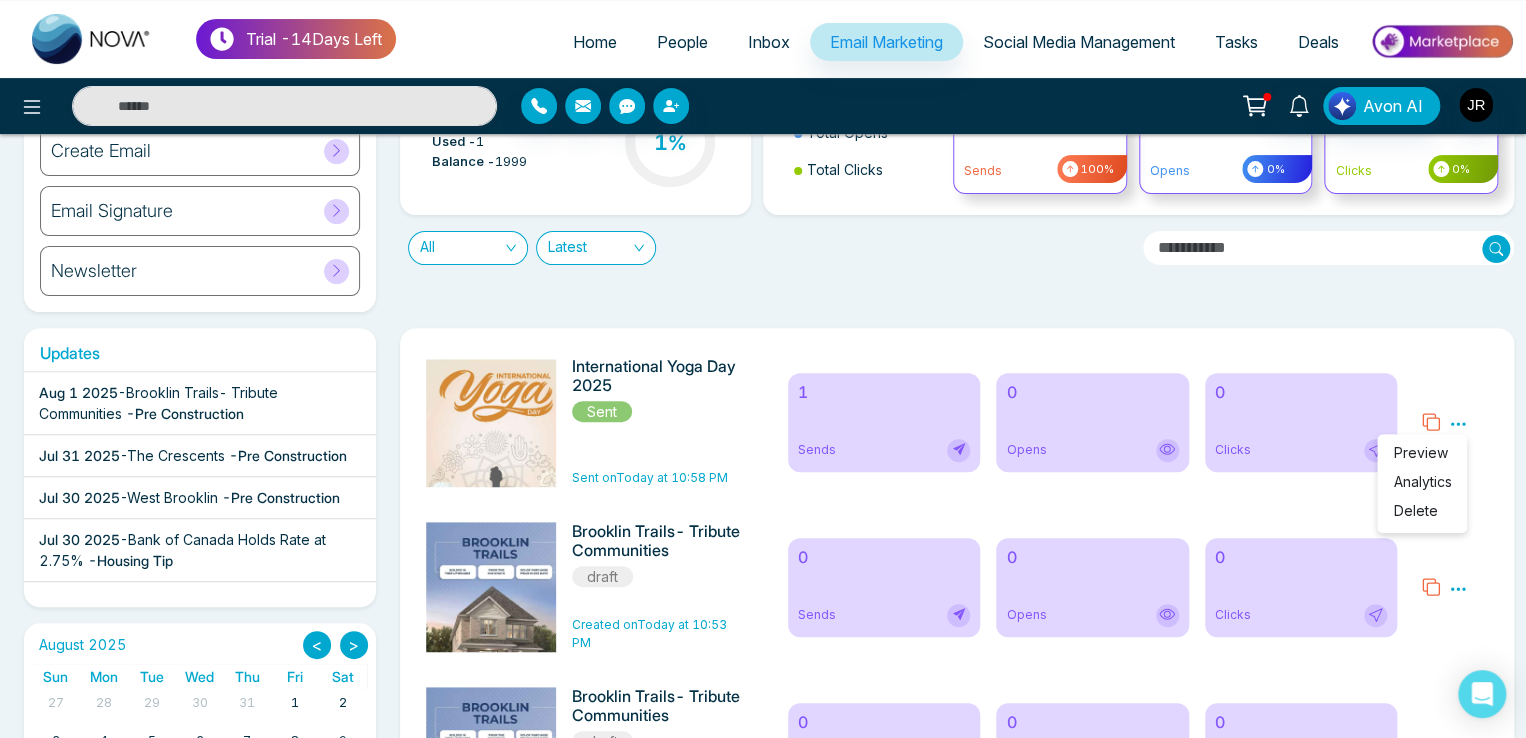 scroll, scrollTop: 0, scrollLeft: 0, axis: both 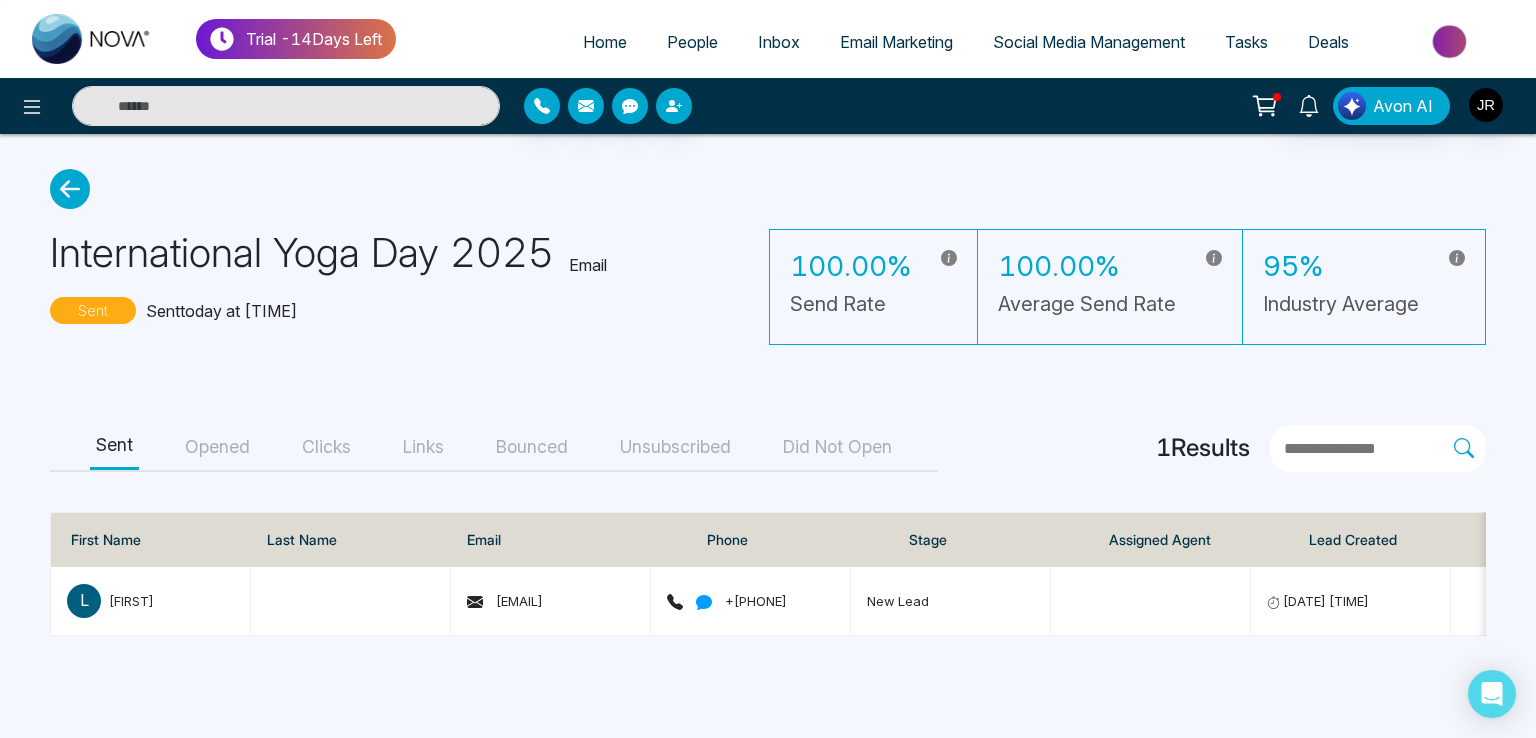 click on "Opened" at bounding box center (217, 447) 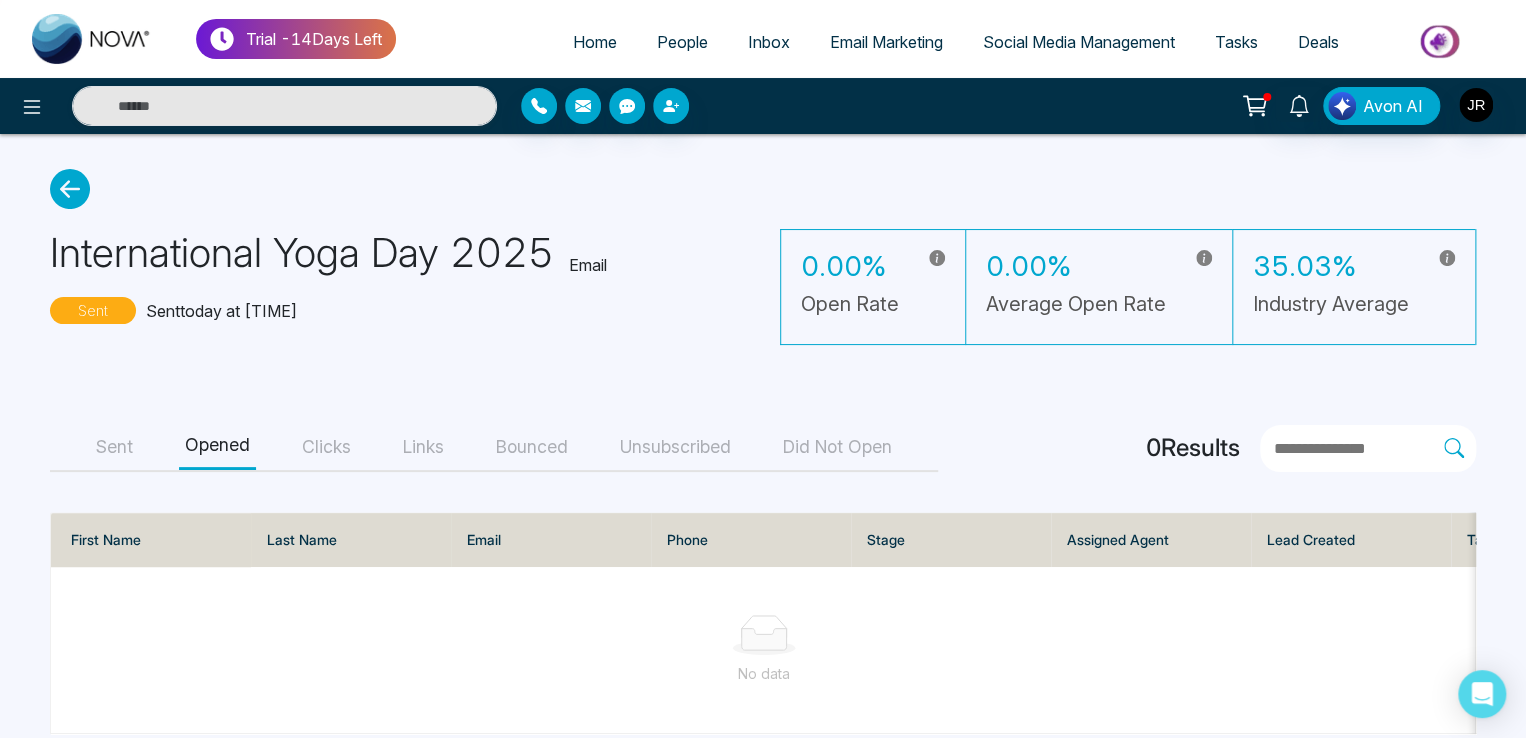 click on "Clicks" at bounding box center [326, 447] 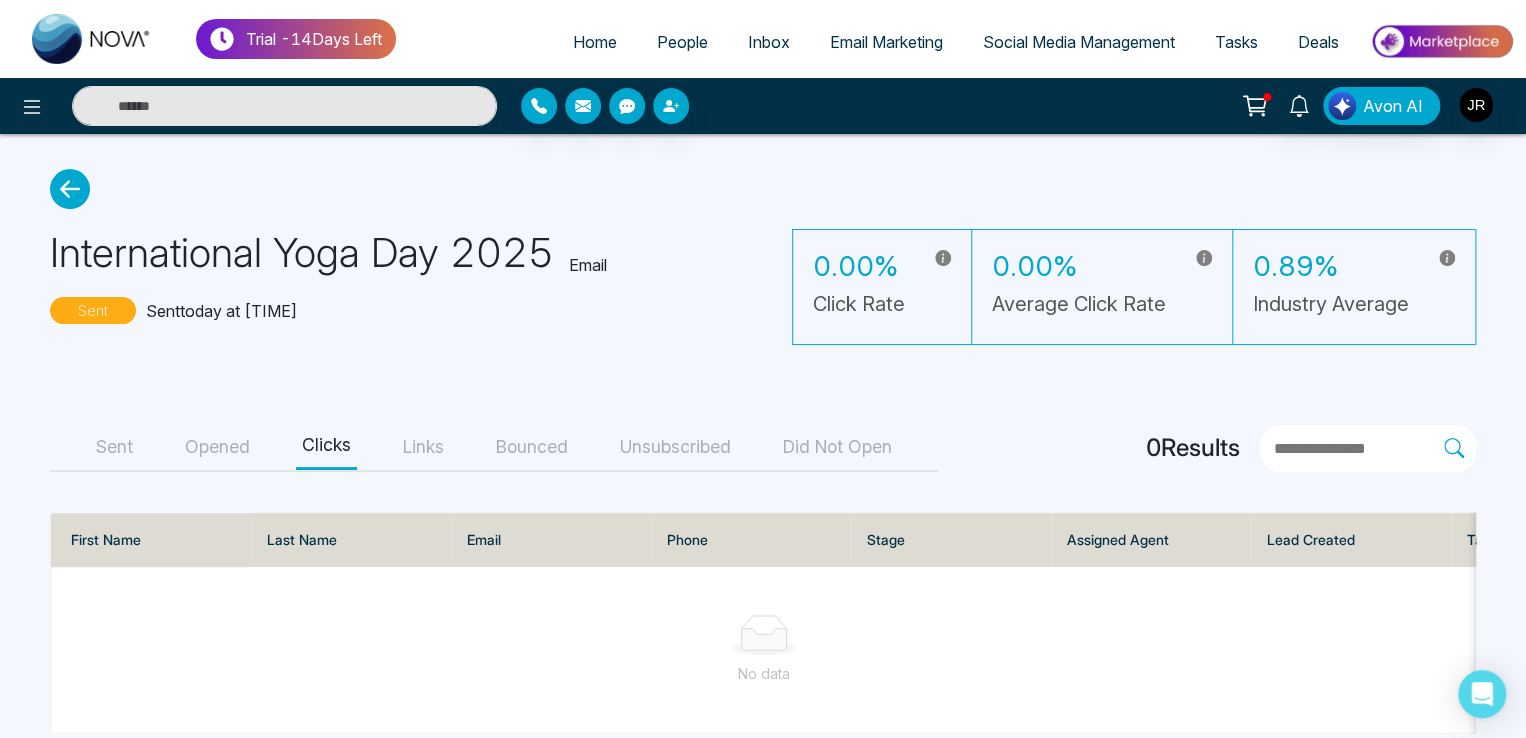 click on "Links" at bounding box center (423, 447) 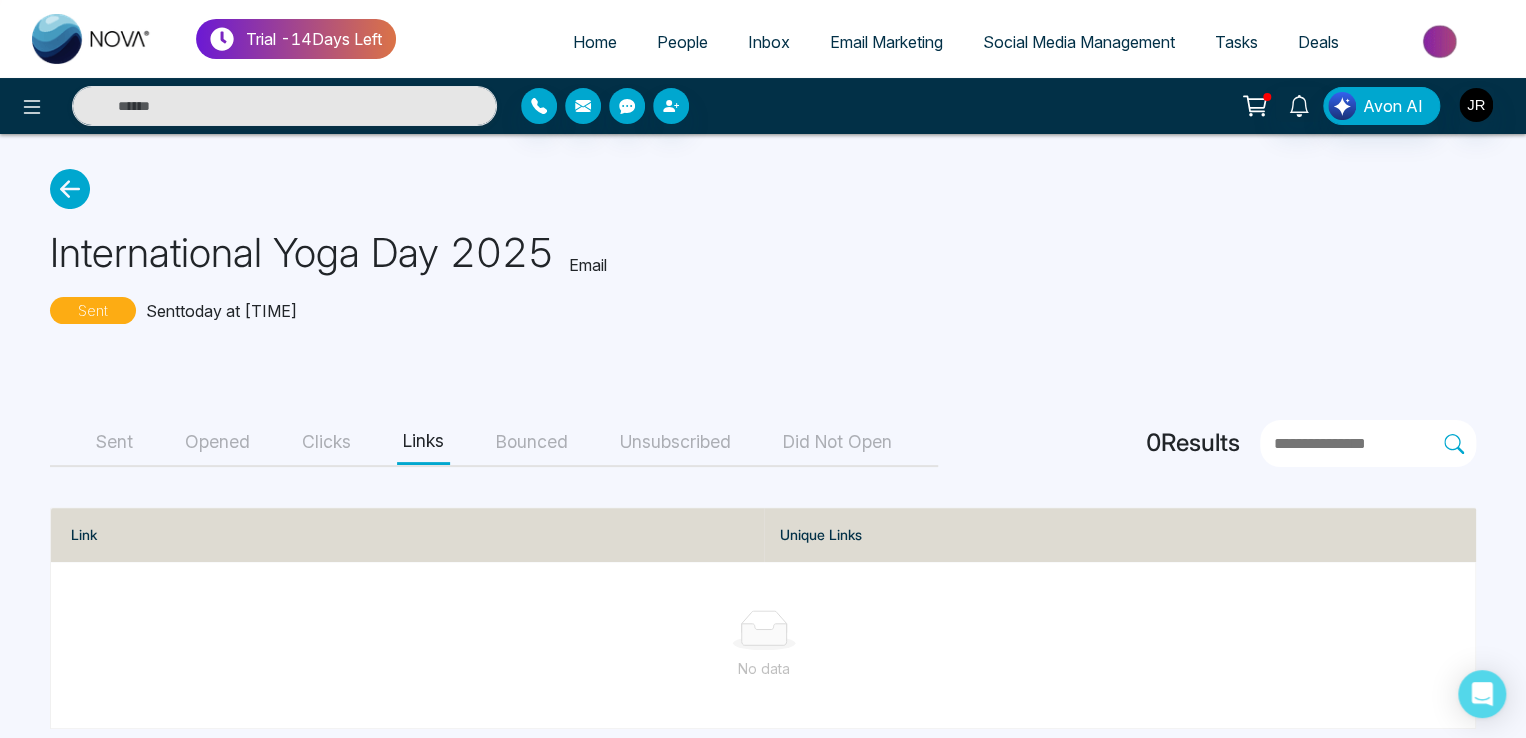 click on "Bounced" at bounding box center (532, 442) 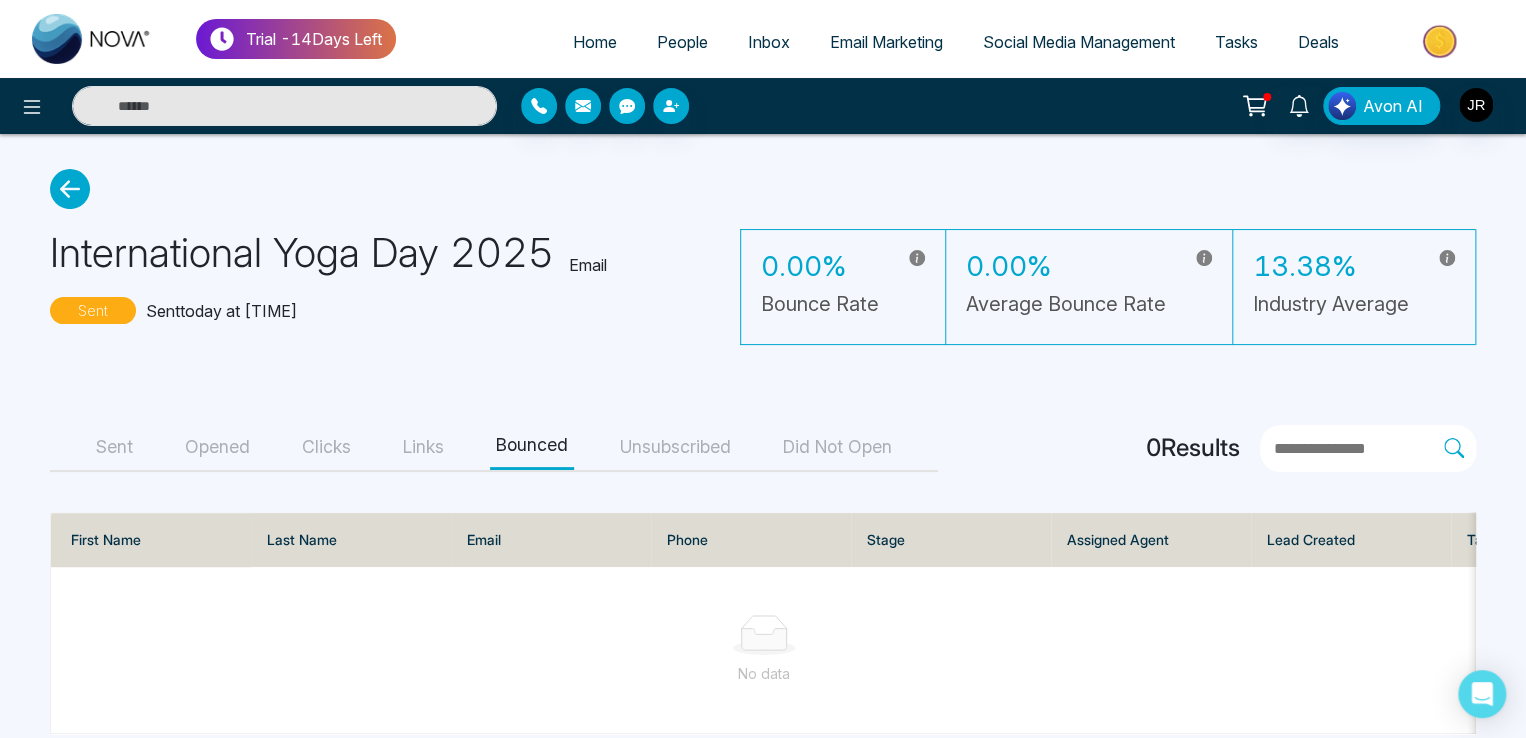 click on "Unsubscribed" at bounding box center [675, 447] 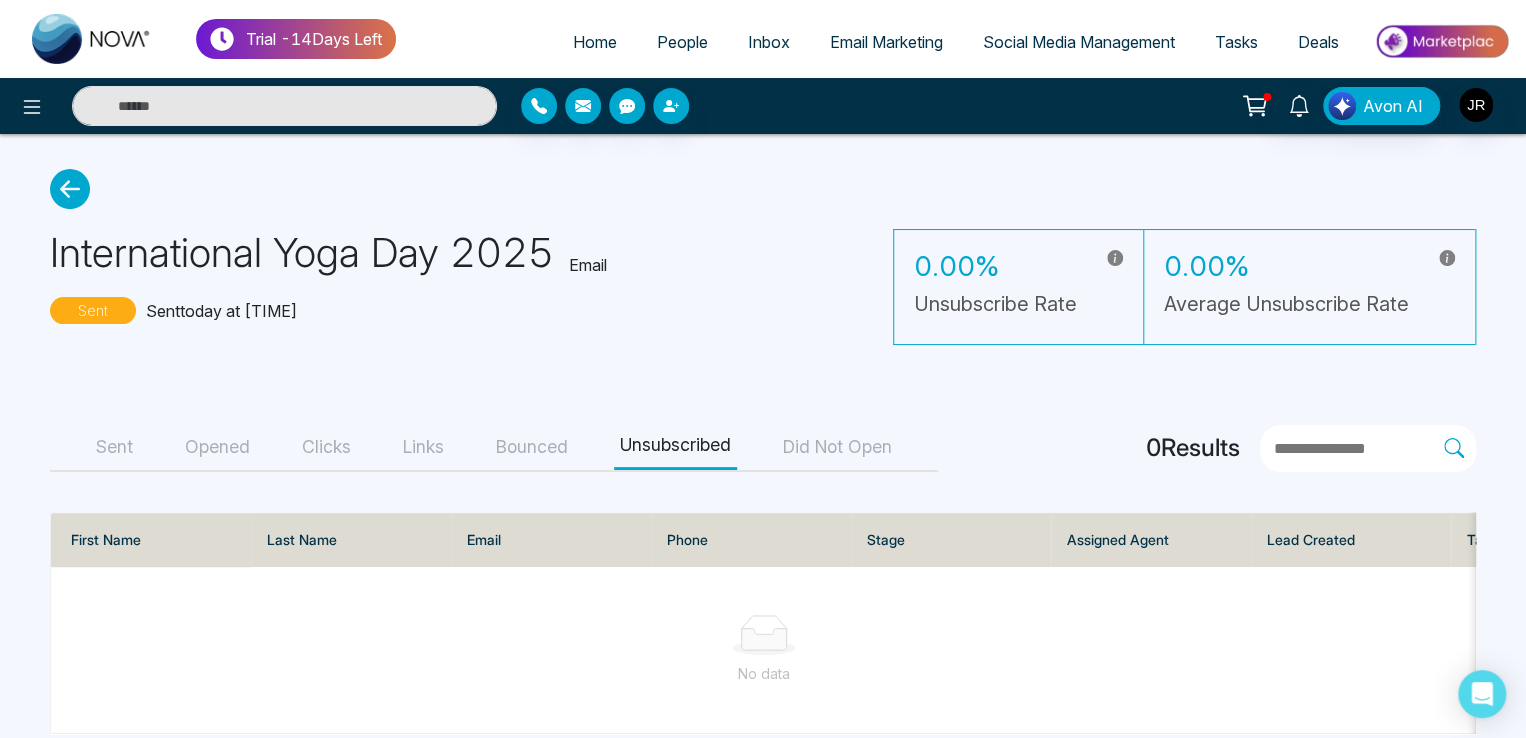 click on "Did Not Open" at bounding box center (837, 447) 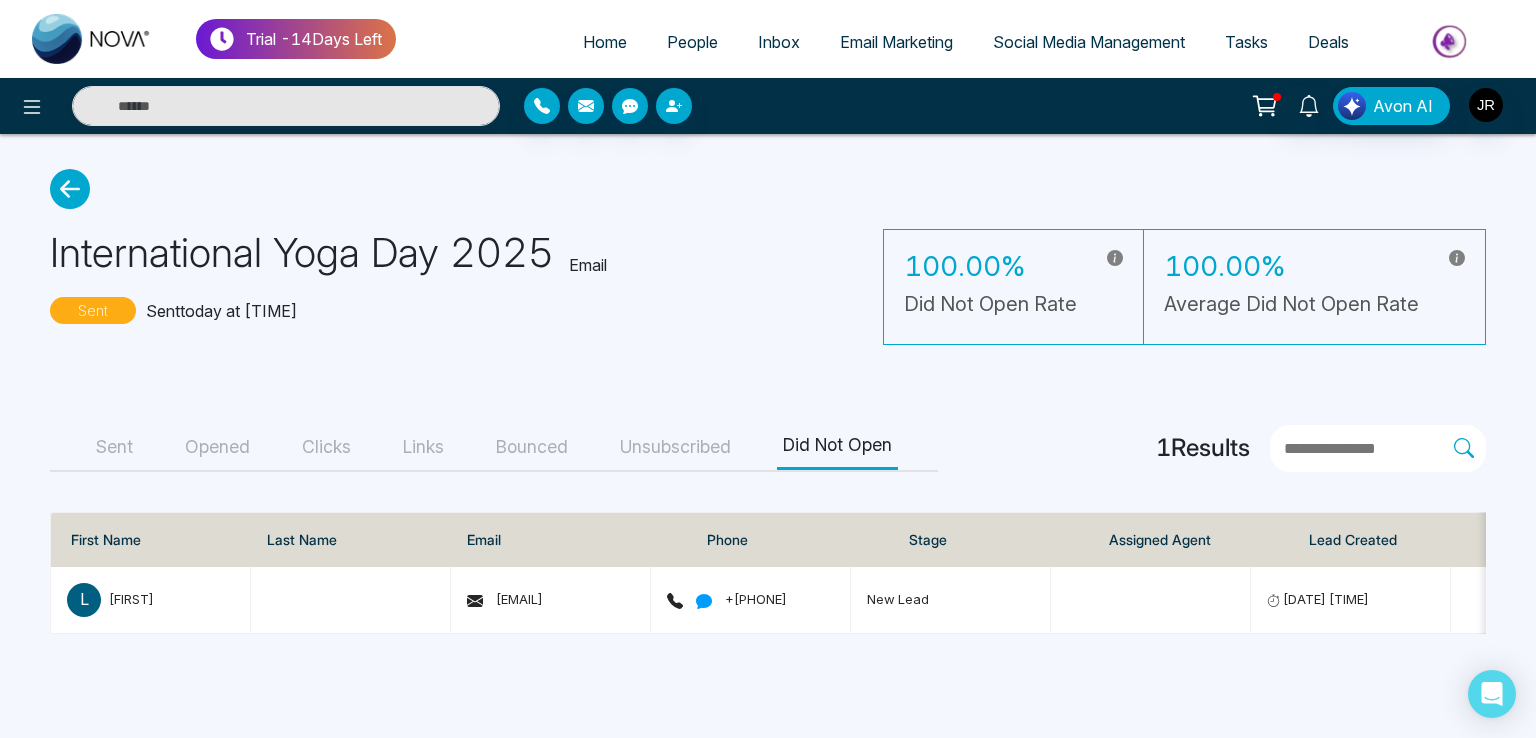 click on "Opened" at bounding box center (217, 447) 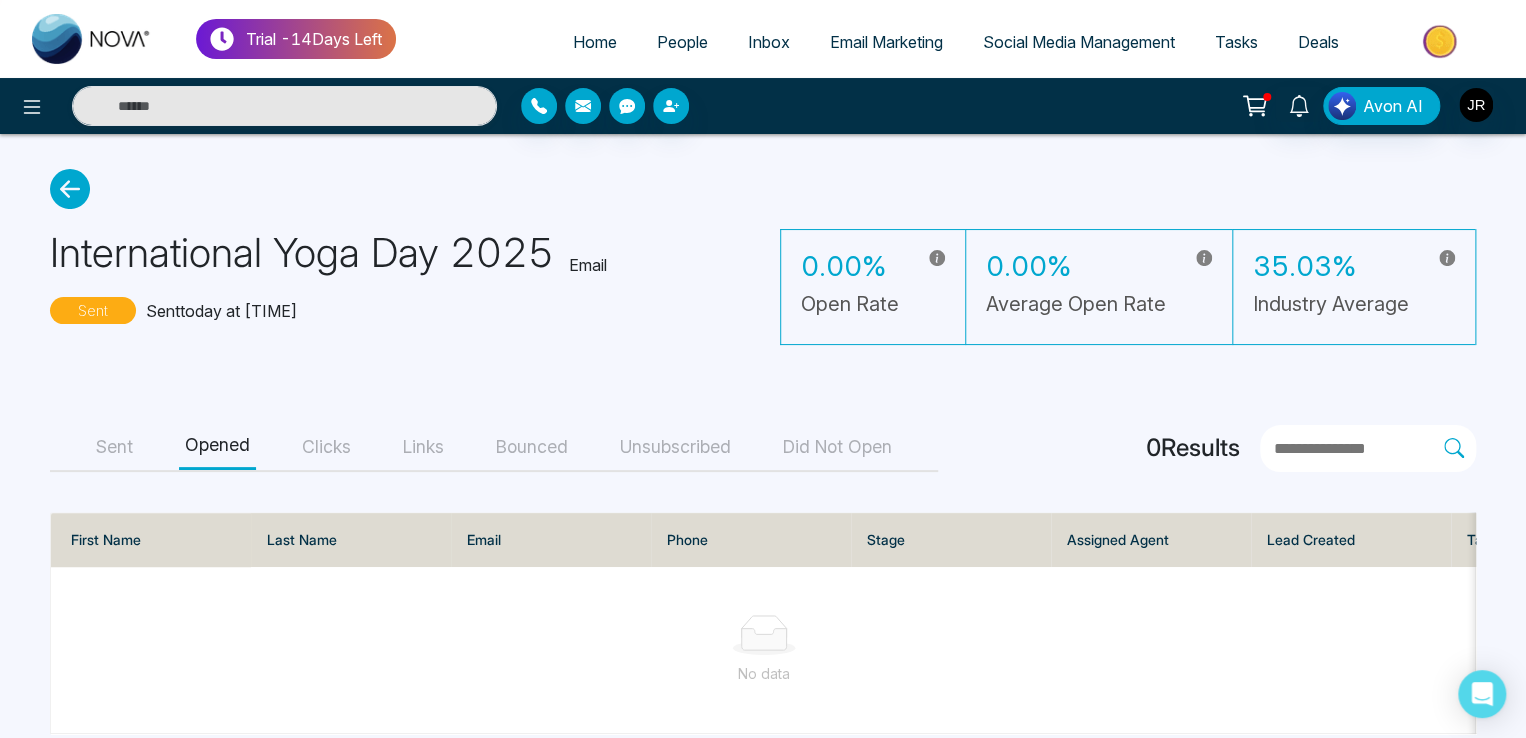 click on "People" at bounding box center (682, 42) 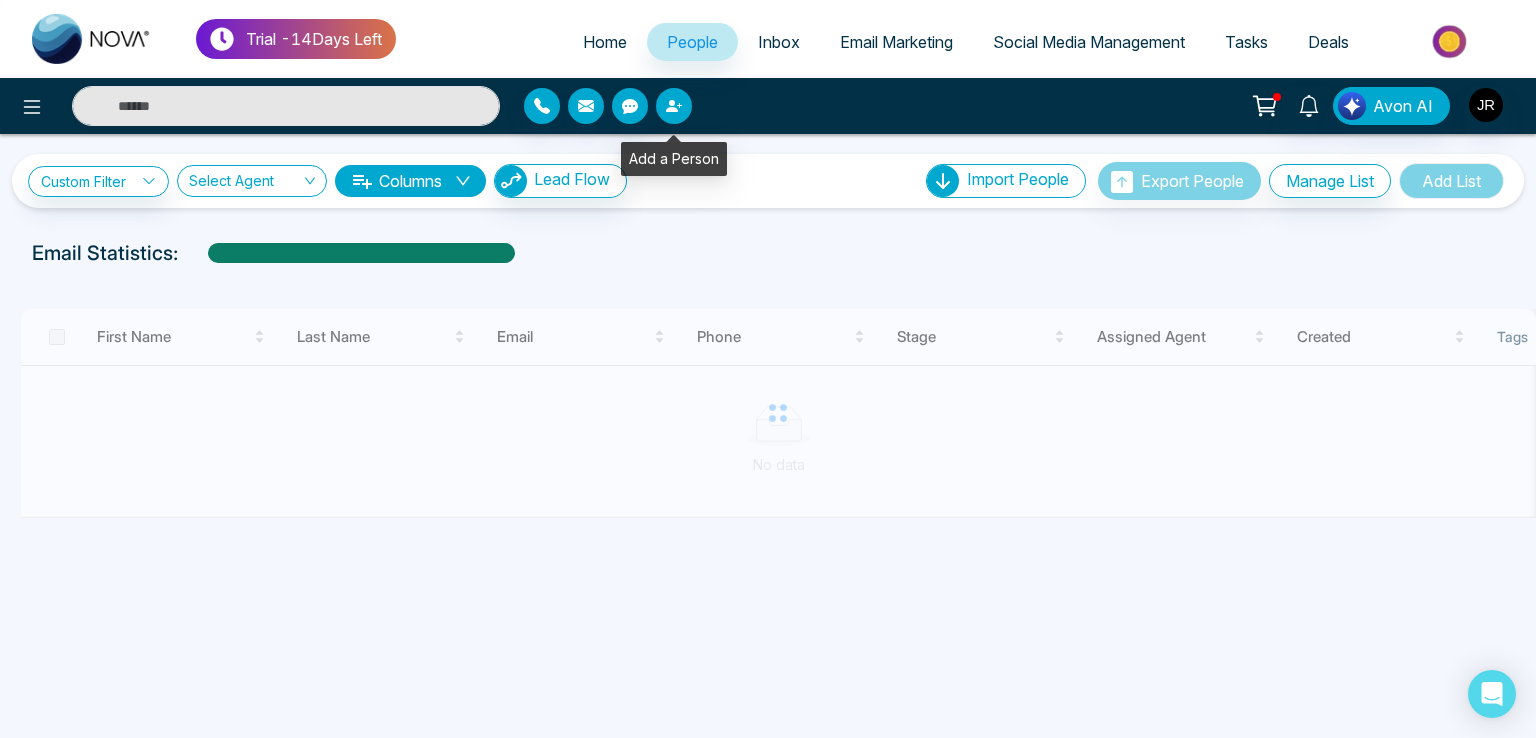 click 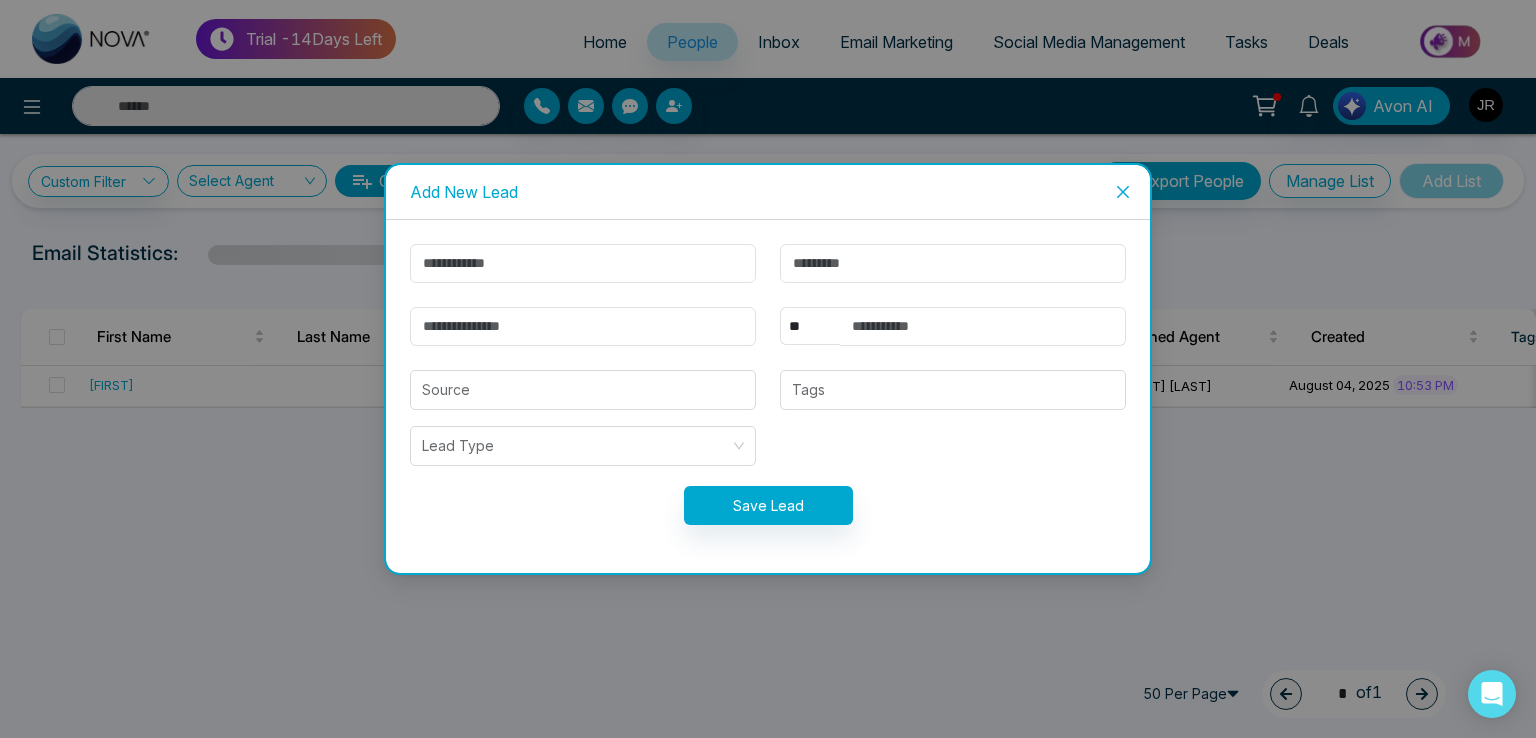 click on "** **** *** *** *** **** *** Source   Tags Lead Type Save Lead" at bounding box center (768, 396) 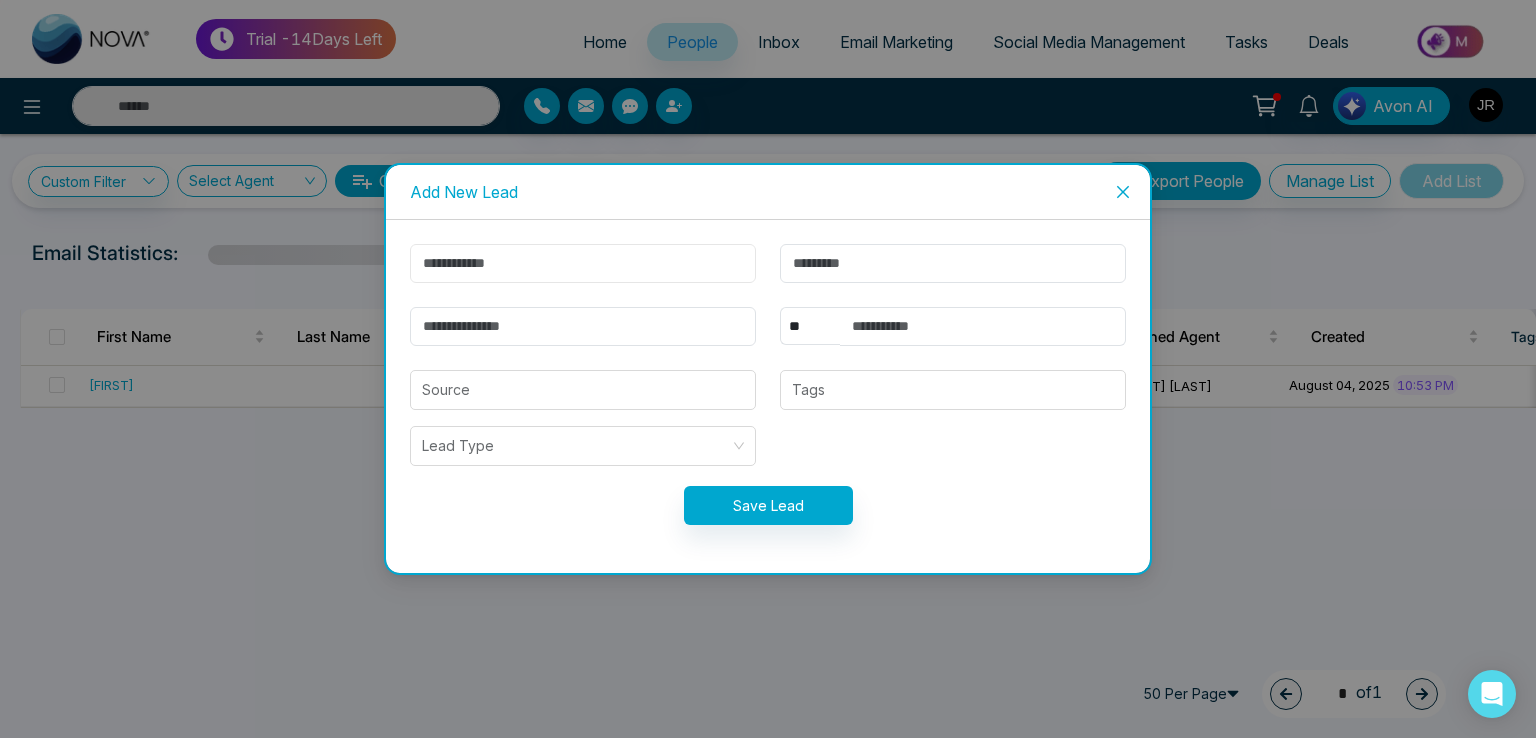 click at bounding box center [583, 263] 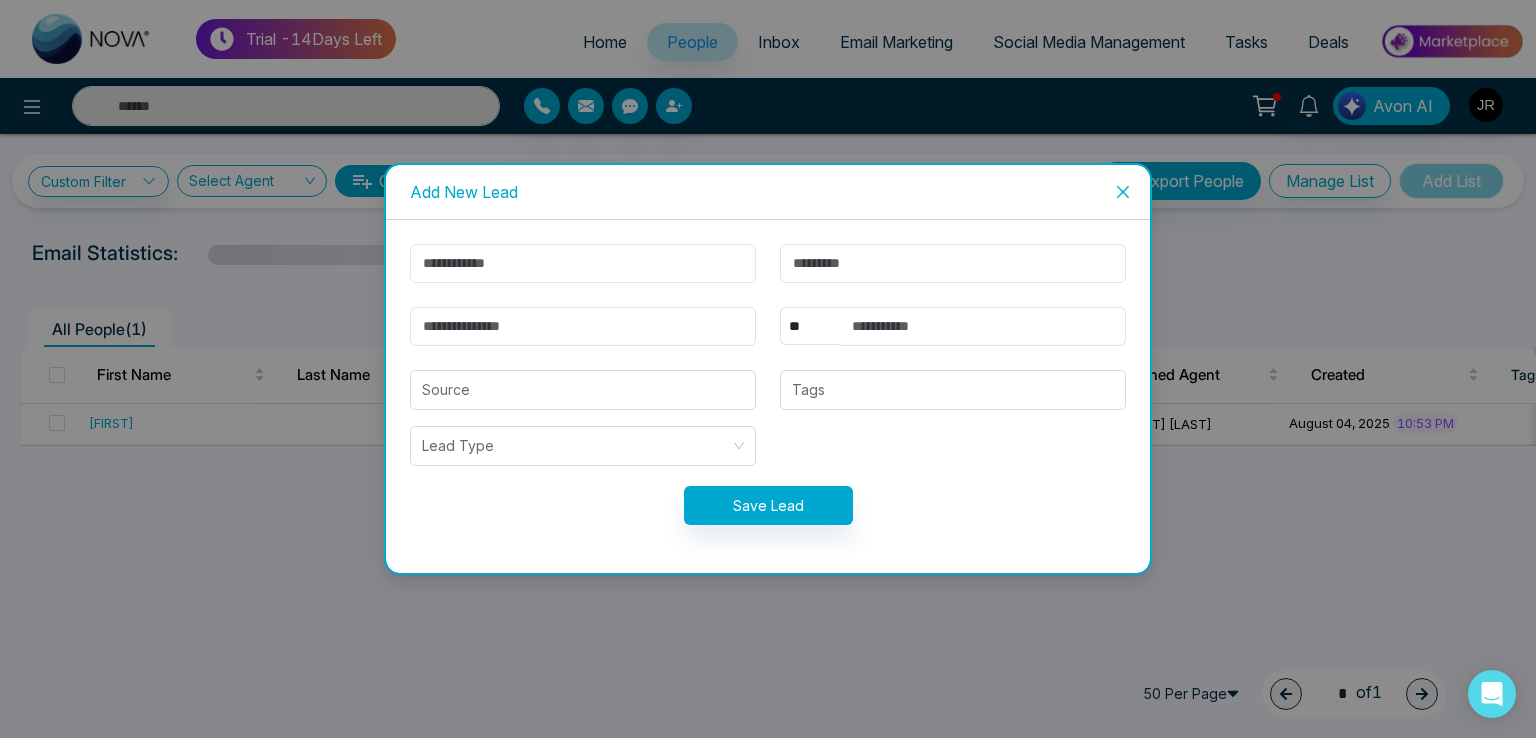 type on "******" 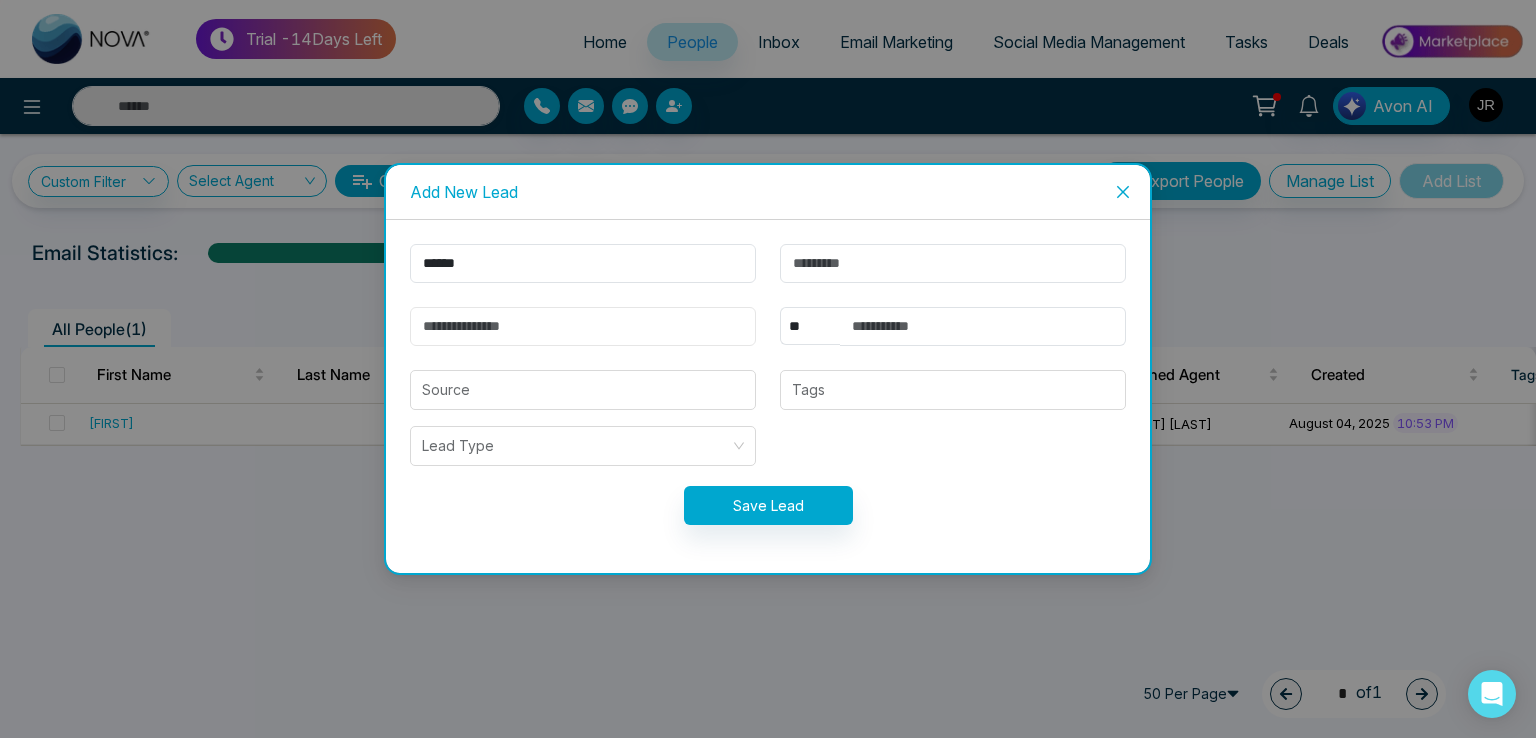 click at bounding box center (583, 326) 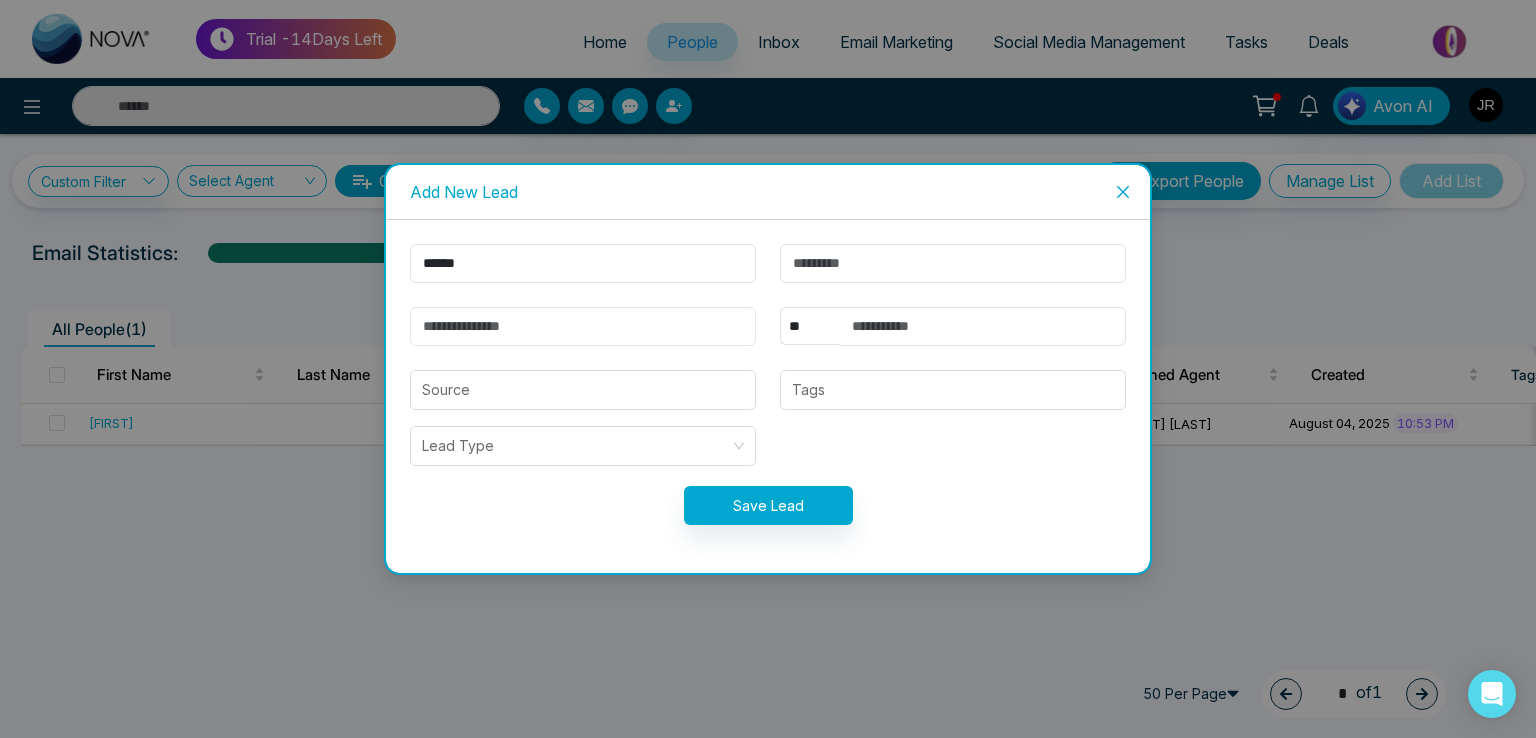 type on "**********" 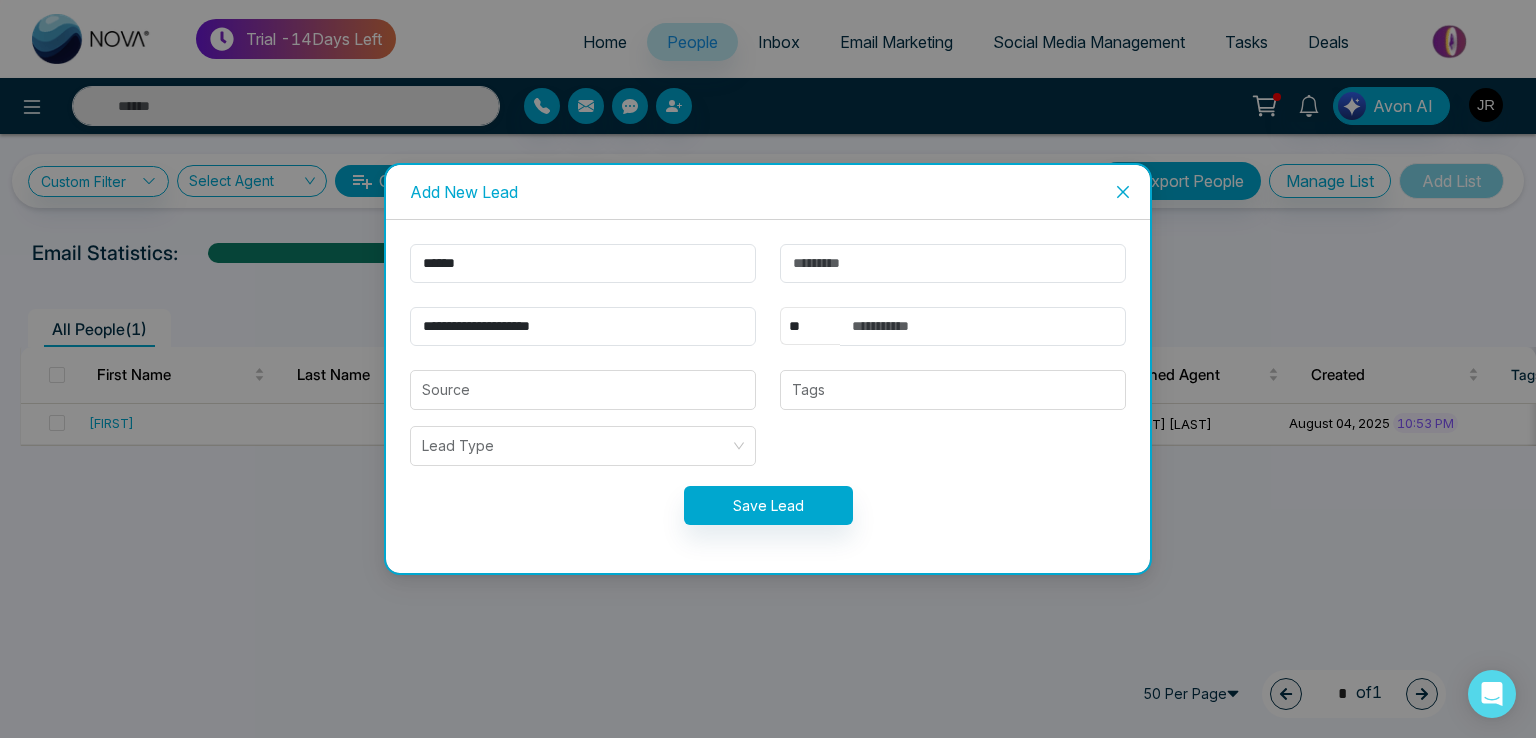 click on "********" at bounding box center [810, 326] 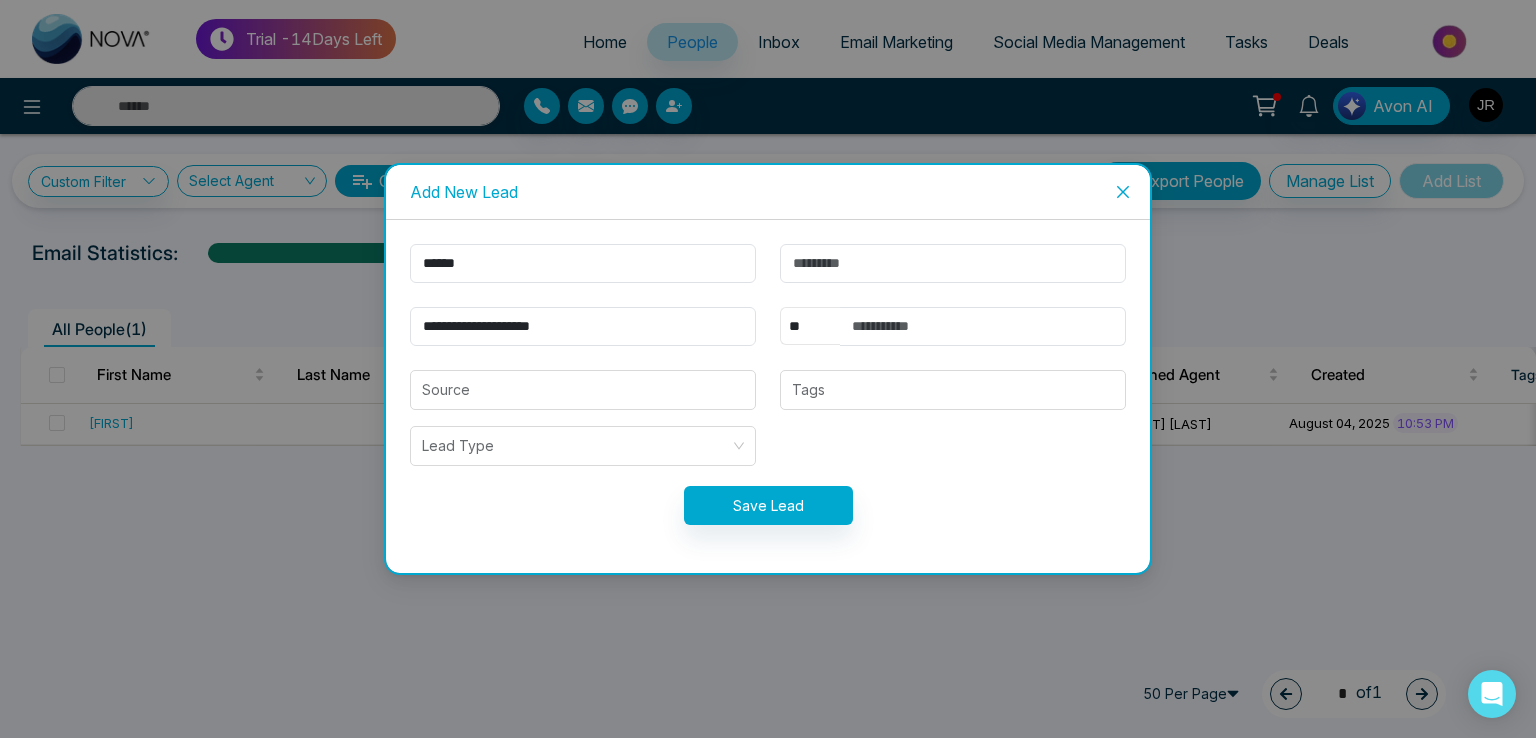 select on "***" 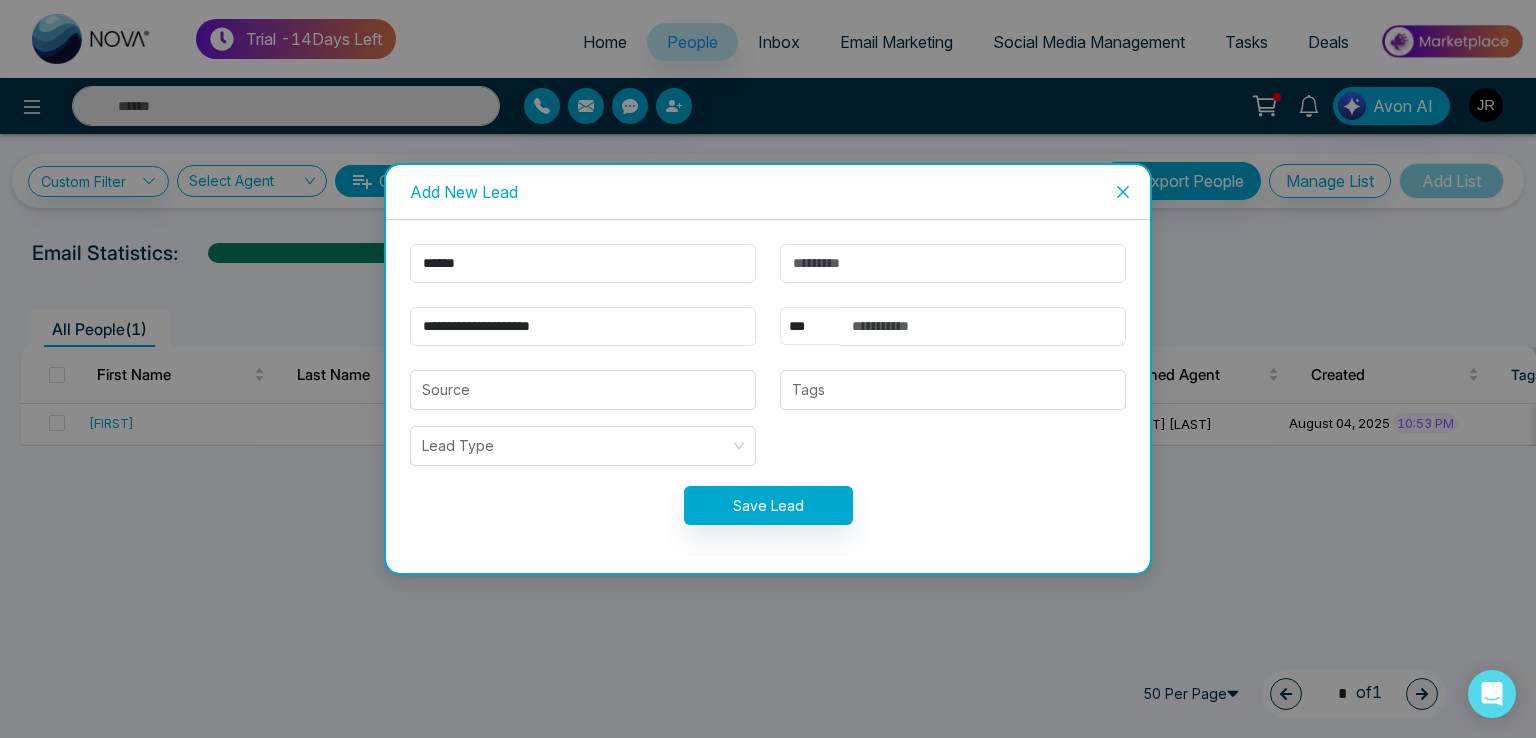 click on "********" at bounding box center [810, 326] 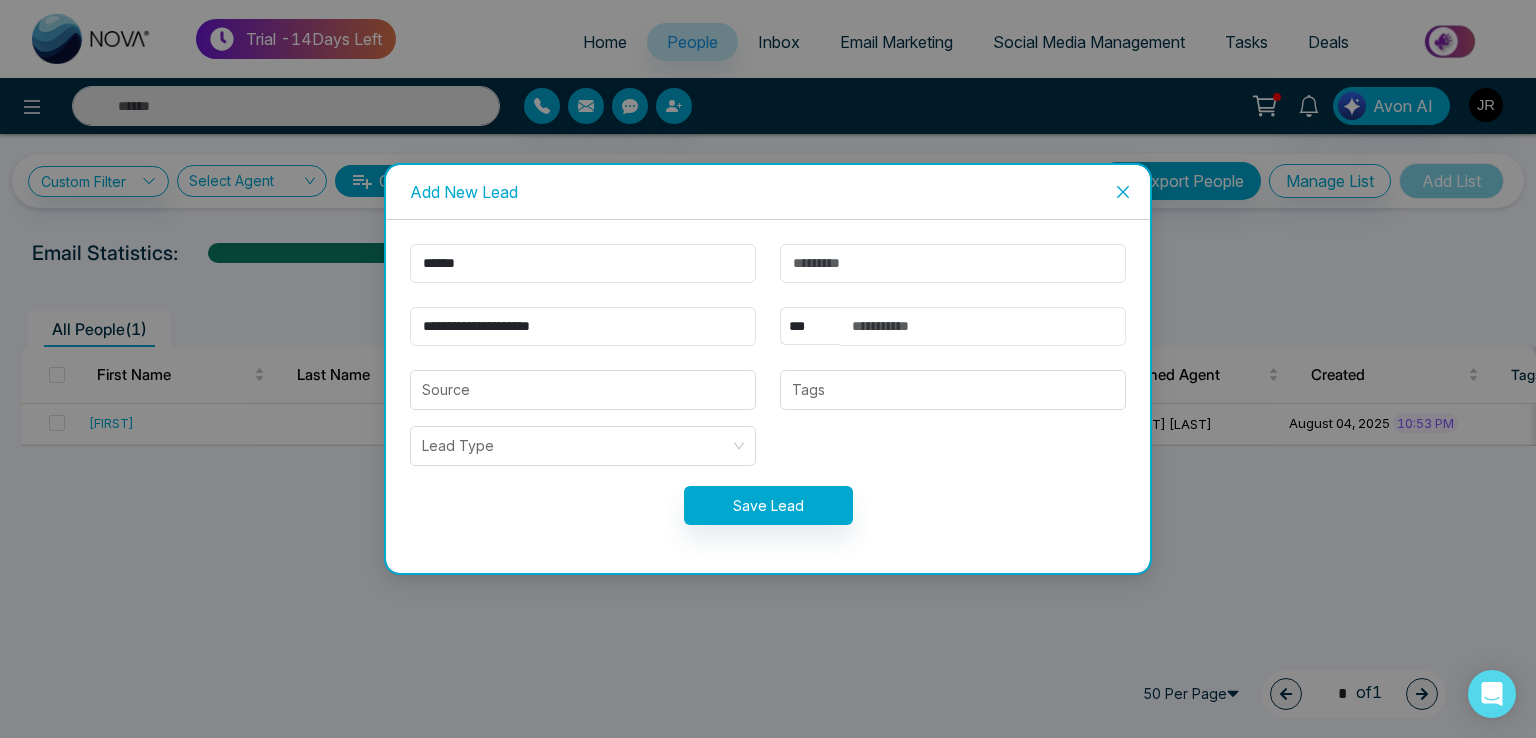 click at bounding box center (983, 326) 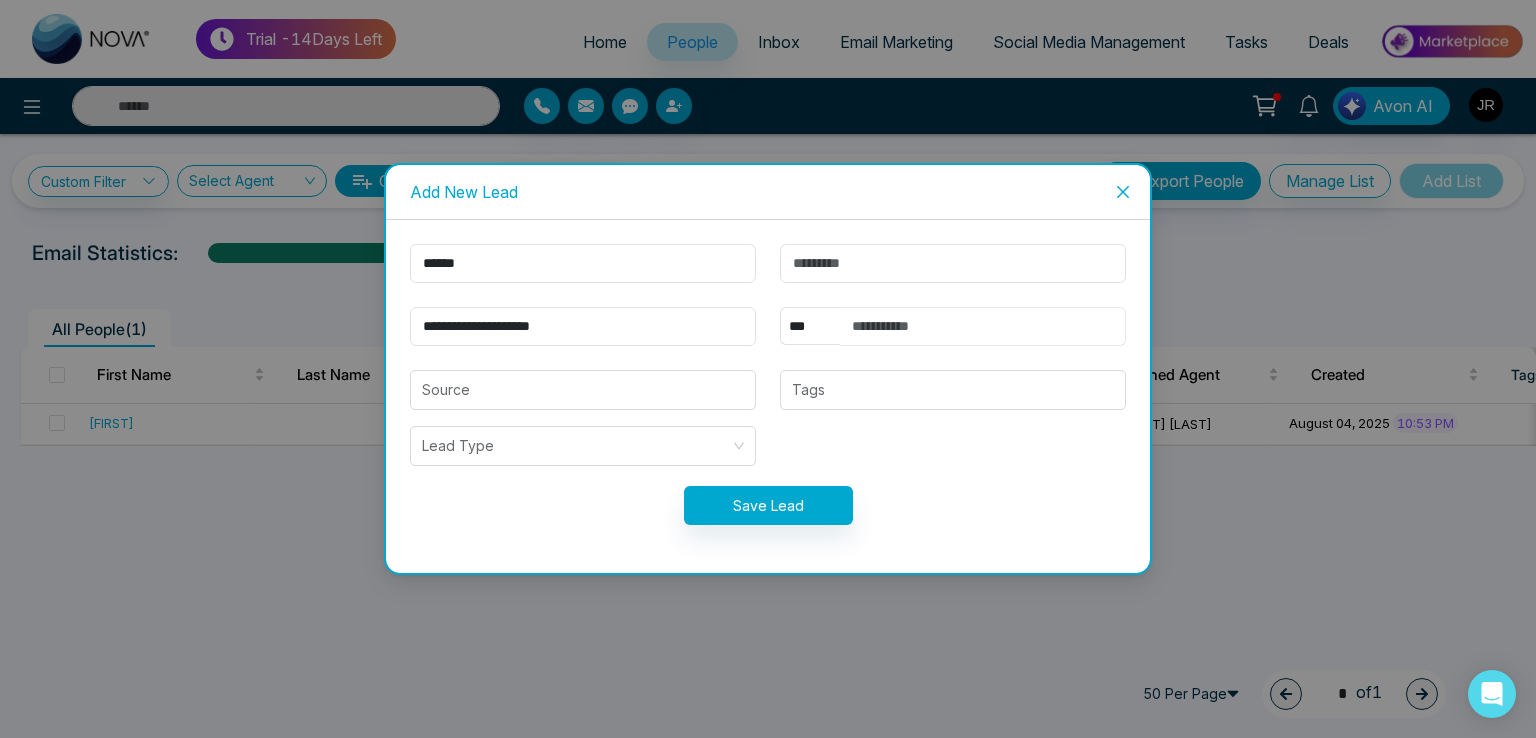 type on "**********" 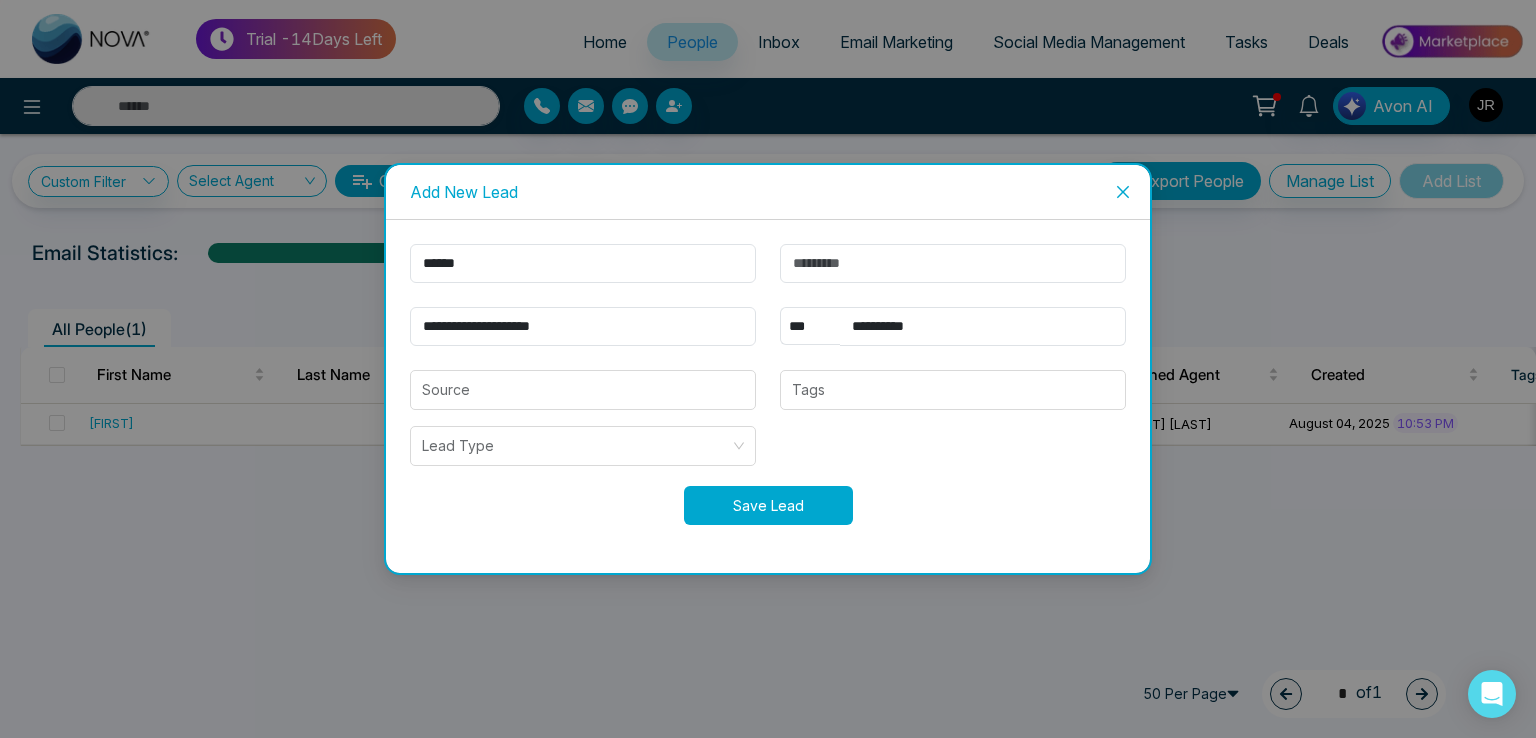 click on "Save Lead" at bounding box center [768, 505] 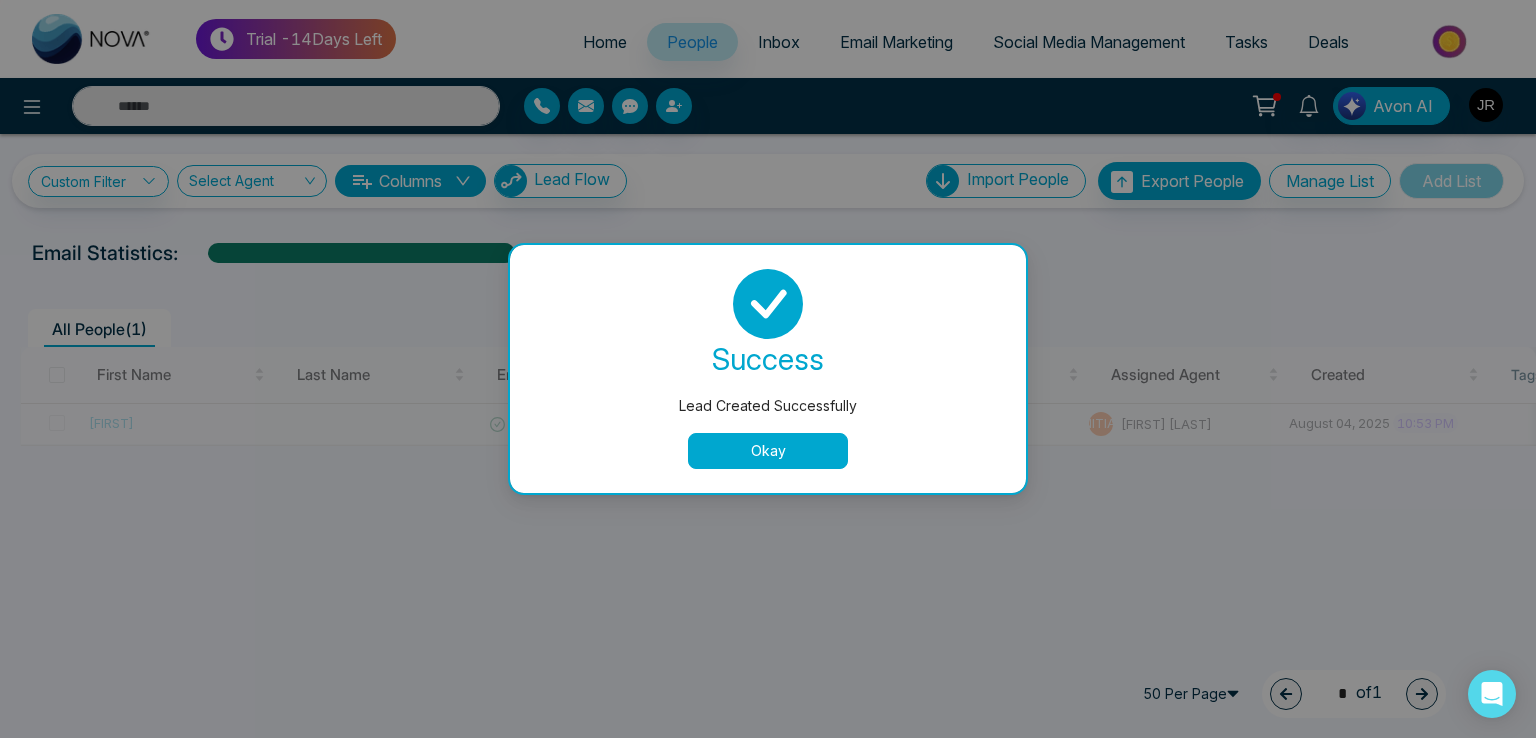 click on "Okay" at bounding box center [768, 451] 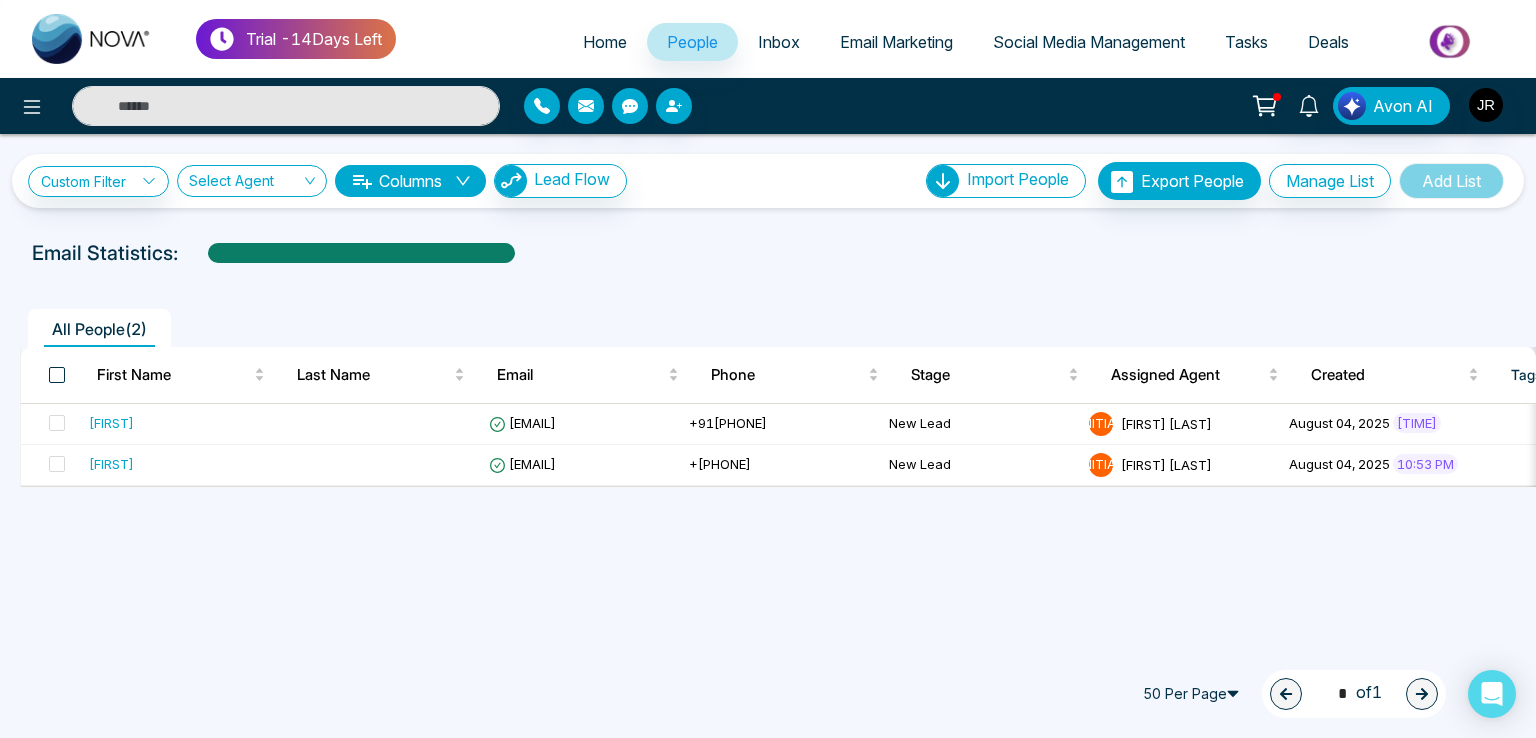 click at bounding box center [57, 375] 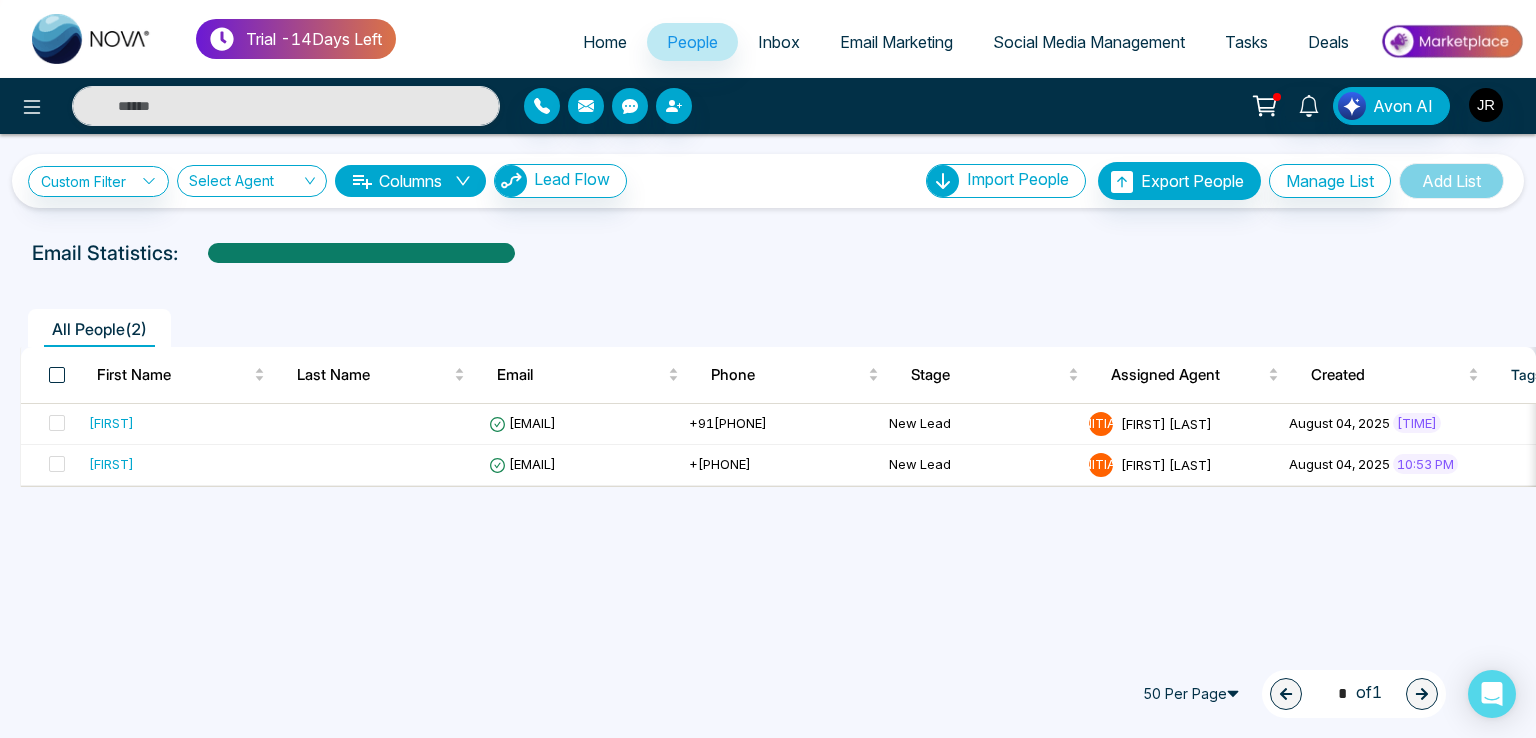 click at bounding box center [57, 375] 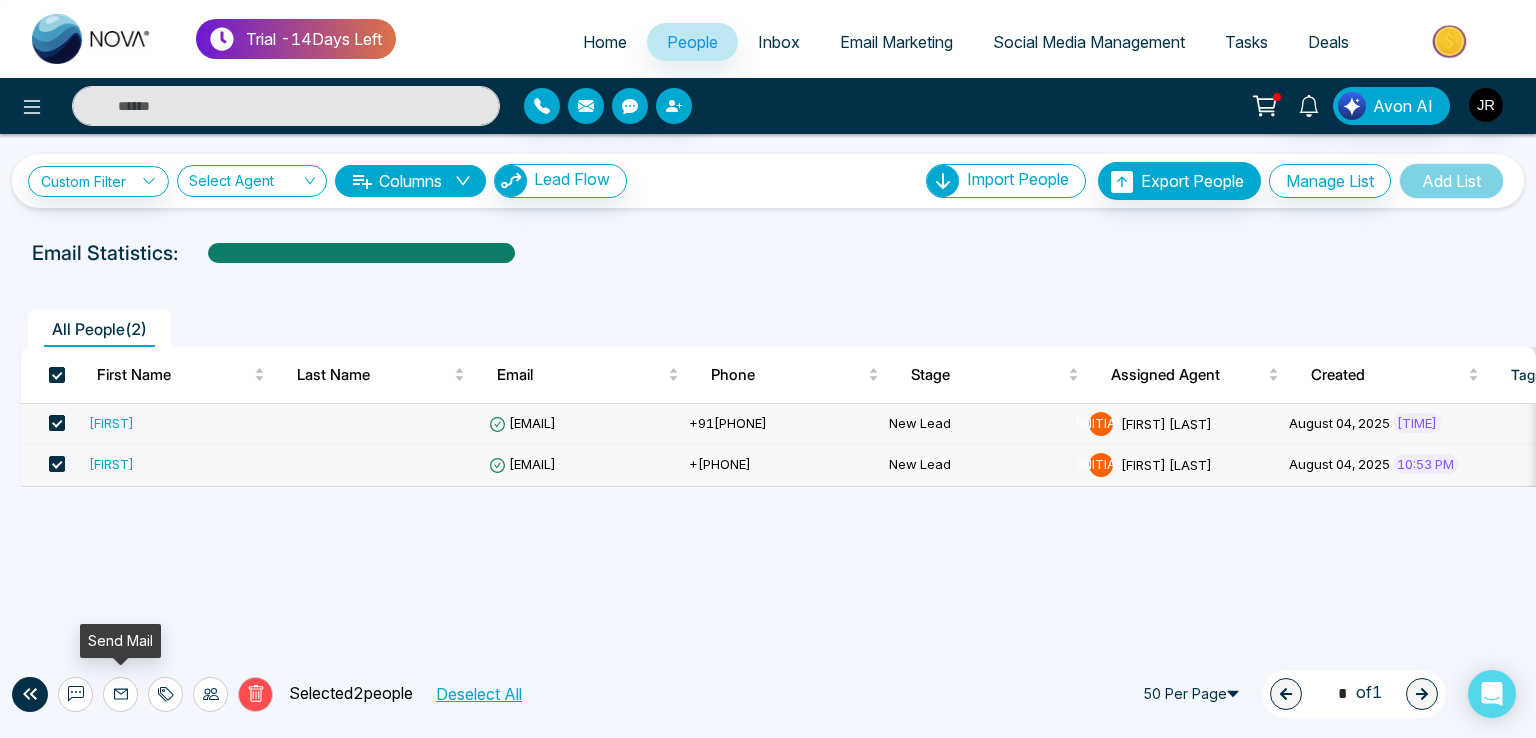 click 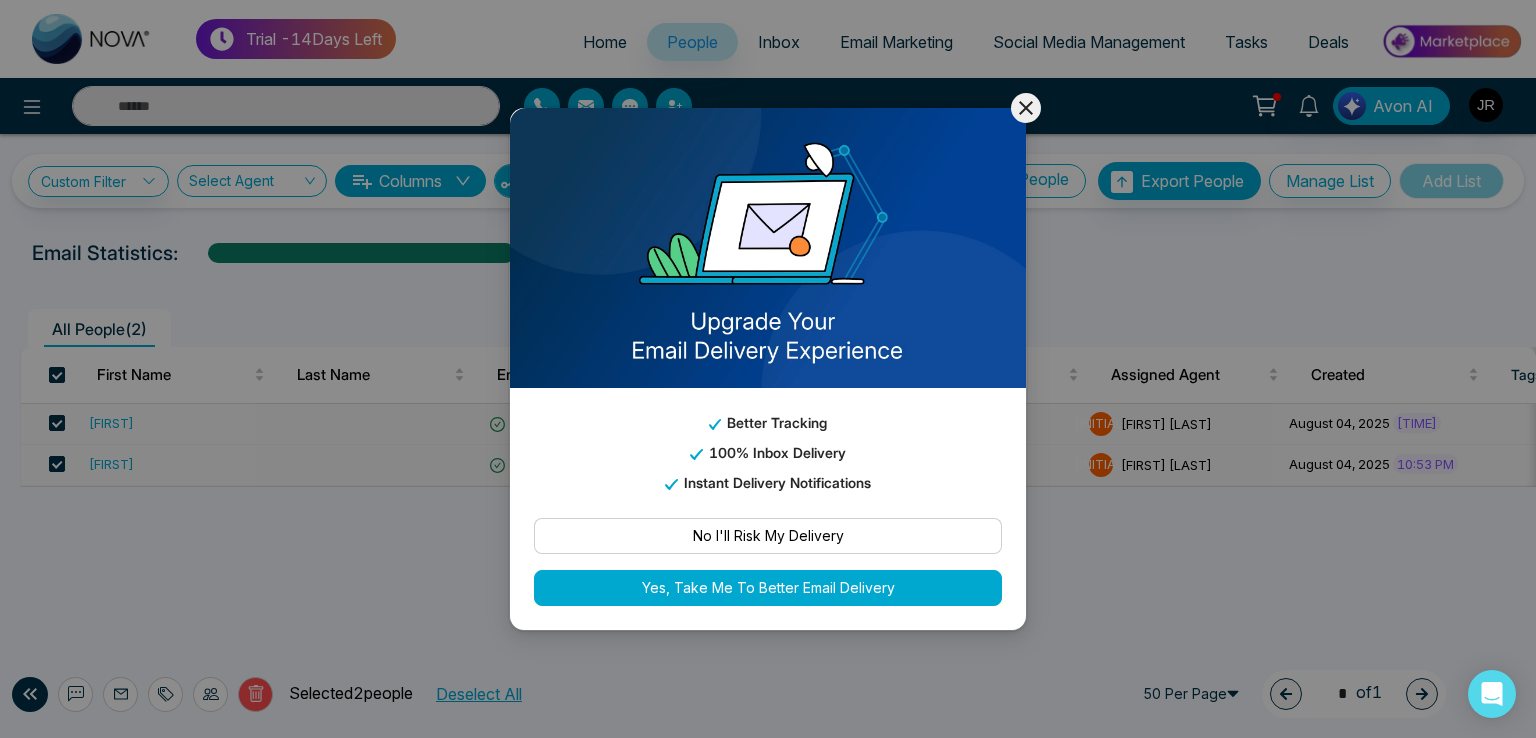 click on "No I'll Risk My Delivery" at bounding box center (768, 536) 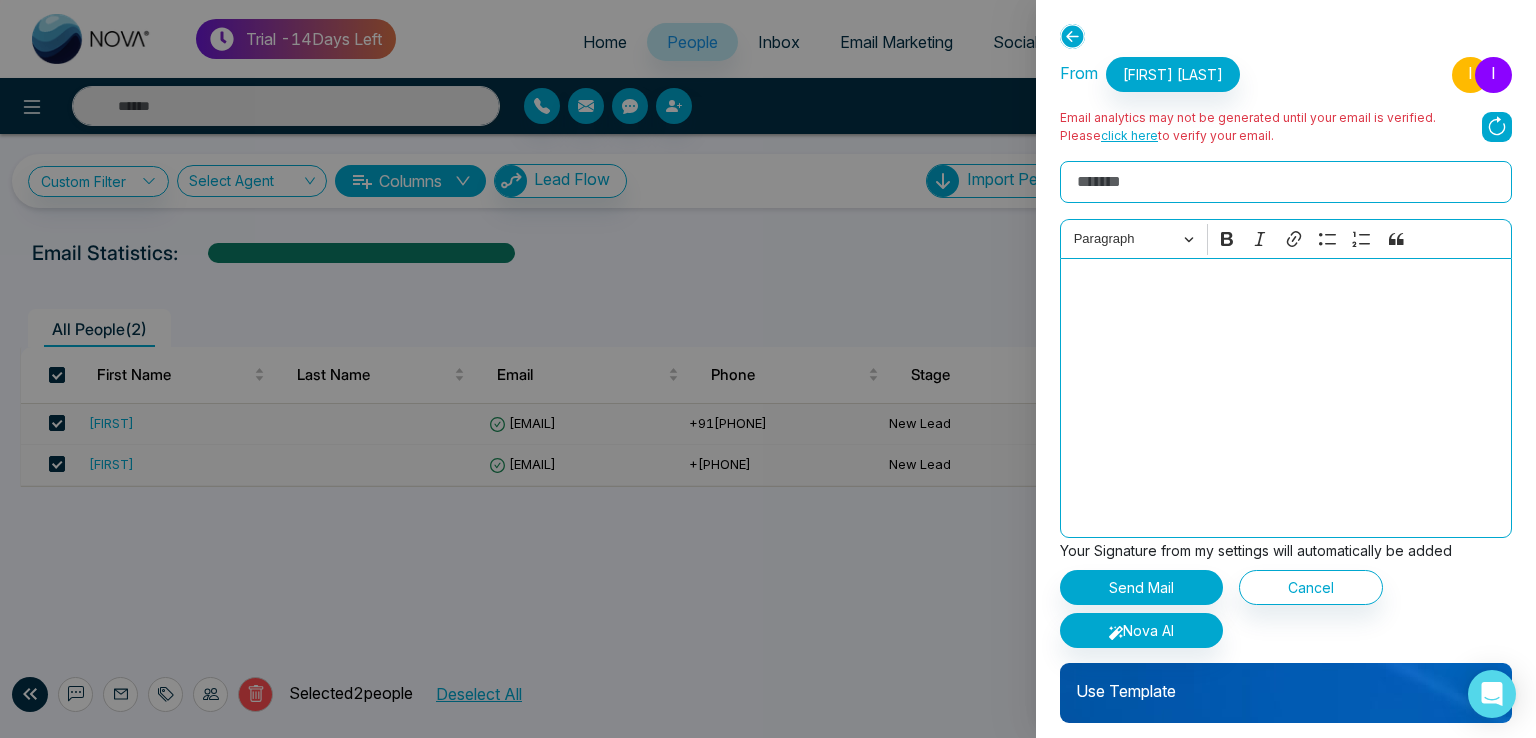 click on "Use Template" at bounding box center (1286, 683) 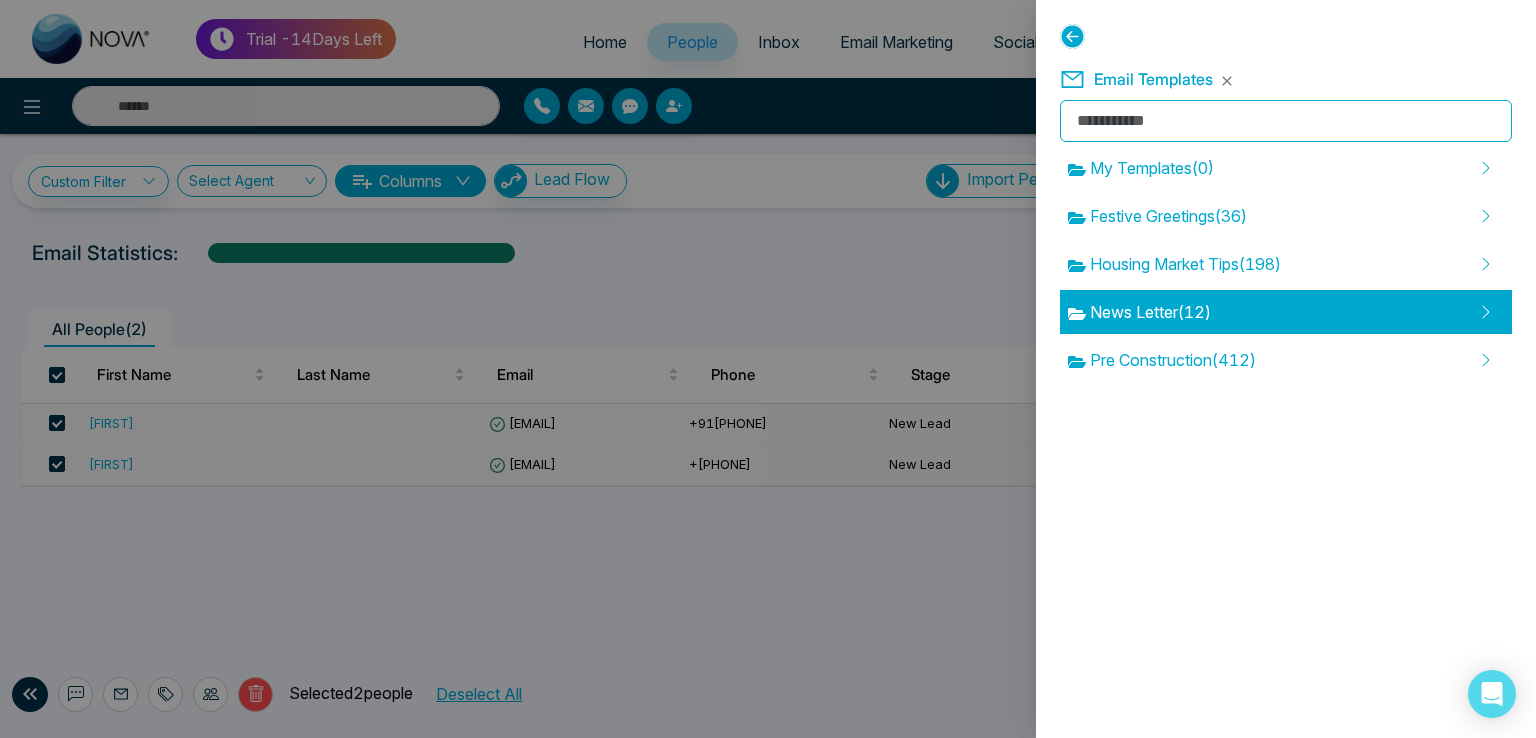click on "News Letter  ( 12 )" at bounding box center [1139, 312] 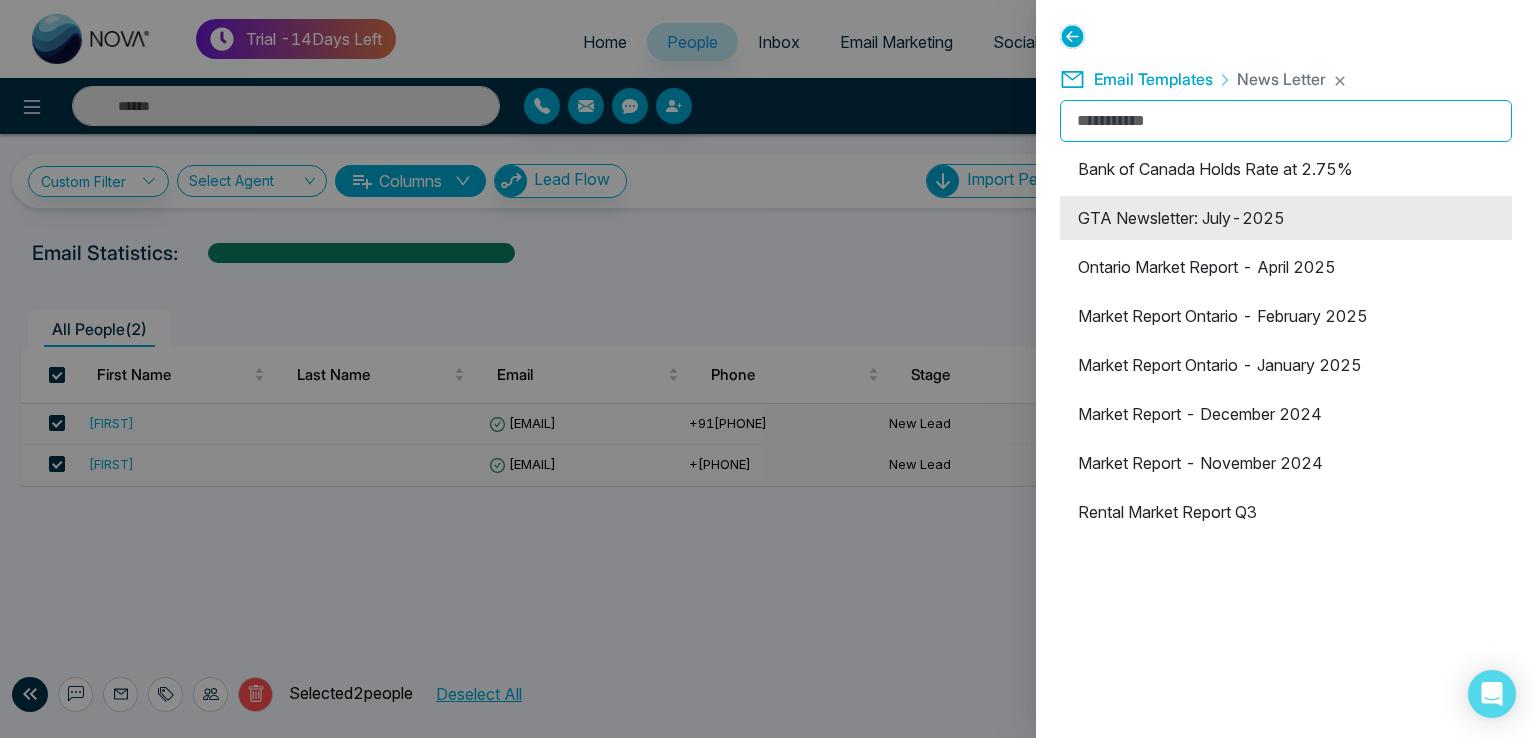 click on "GTA Newsletter: July-2025" at bounding box center [1286, 218] 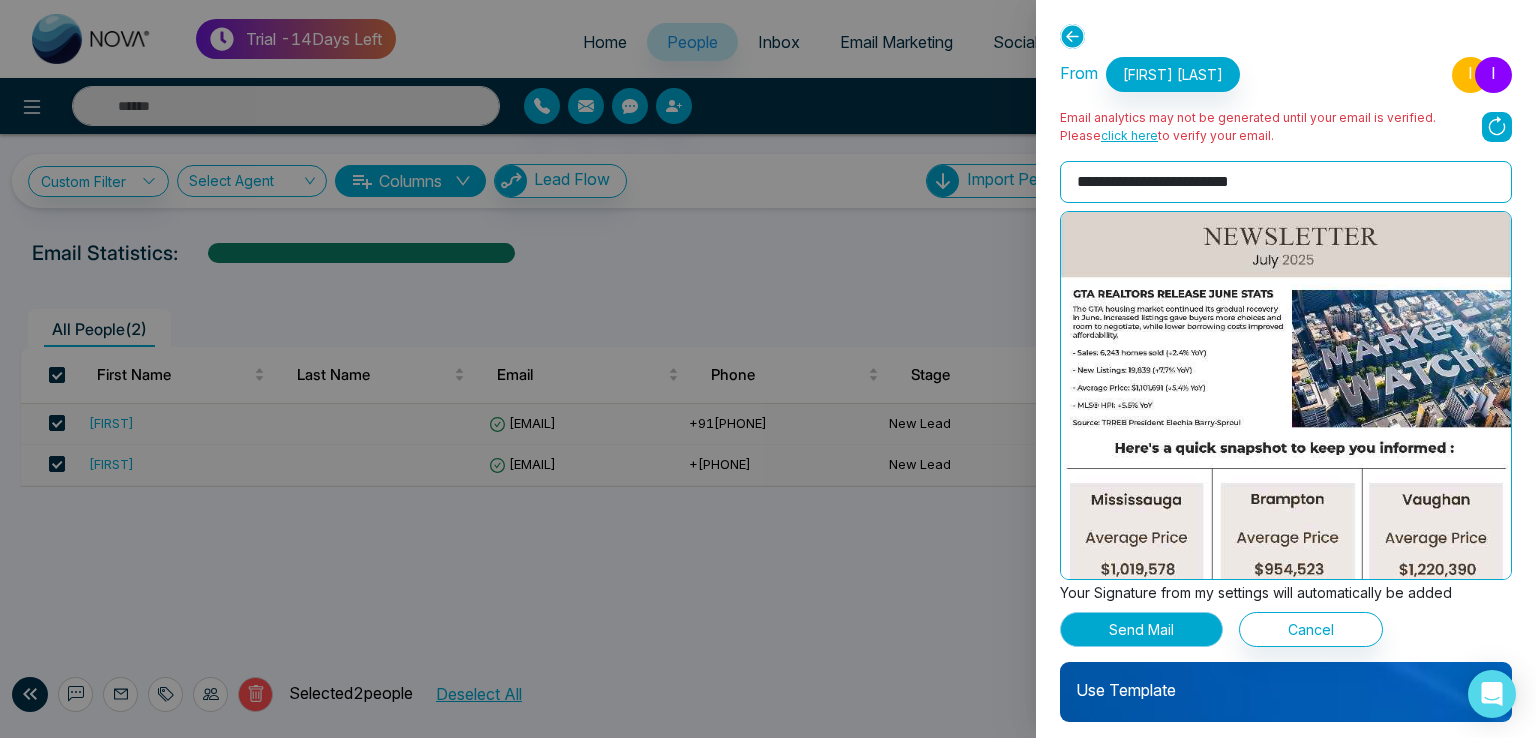 click on "Send Mail" at bounding box center (1141, 629) 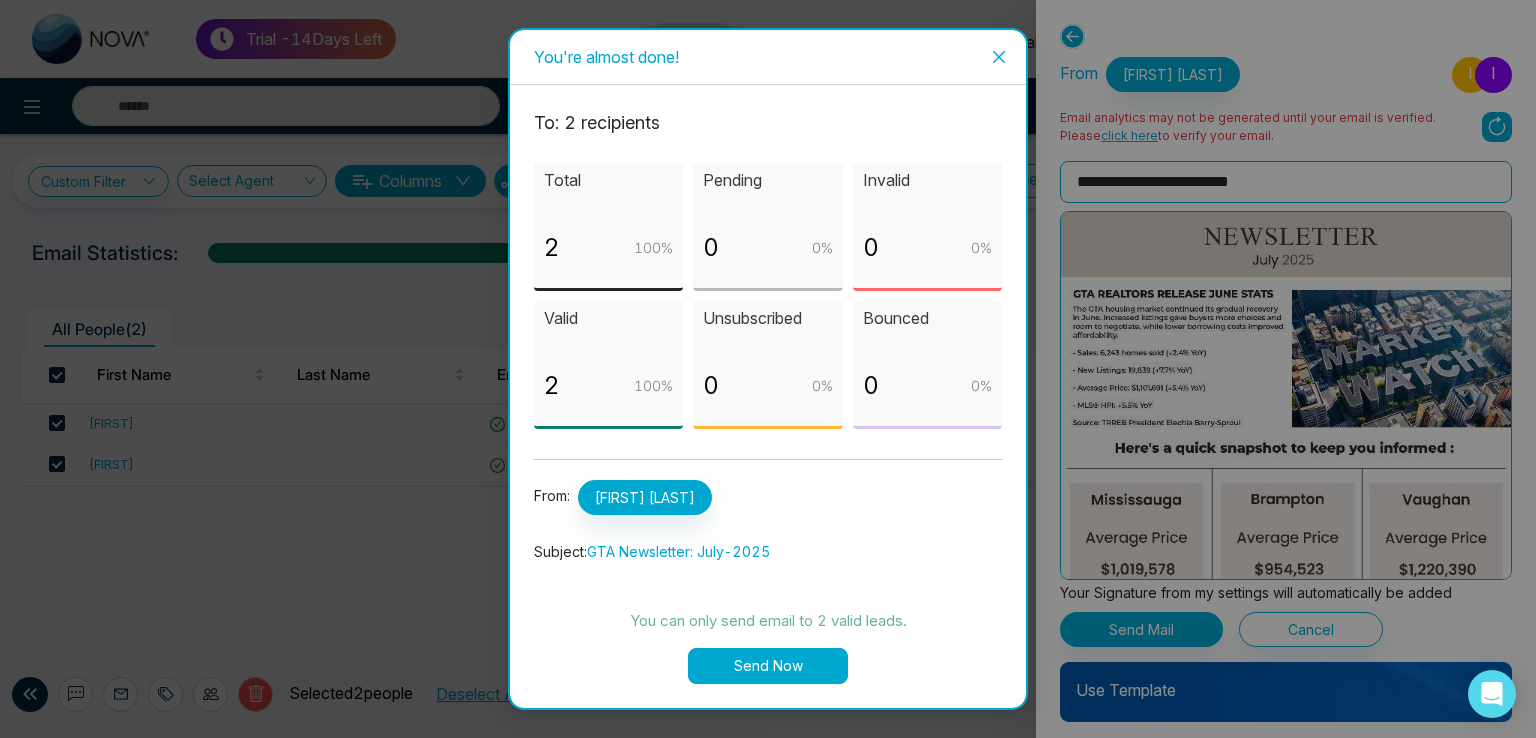 click on "Send Now" at bounding box center (768, 666) 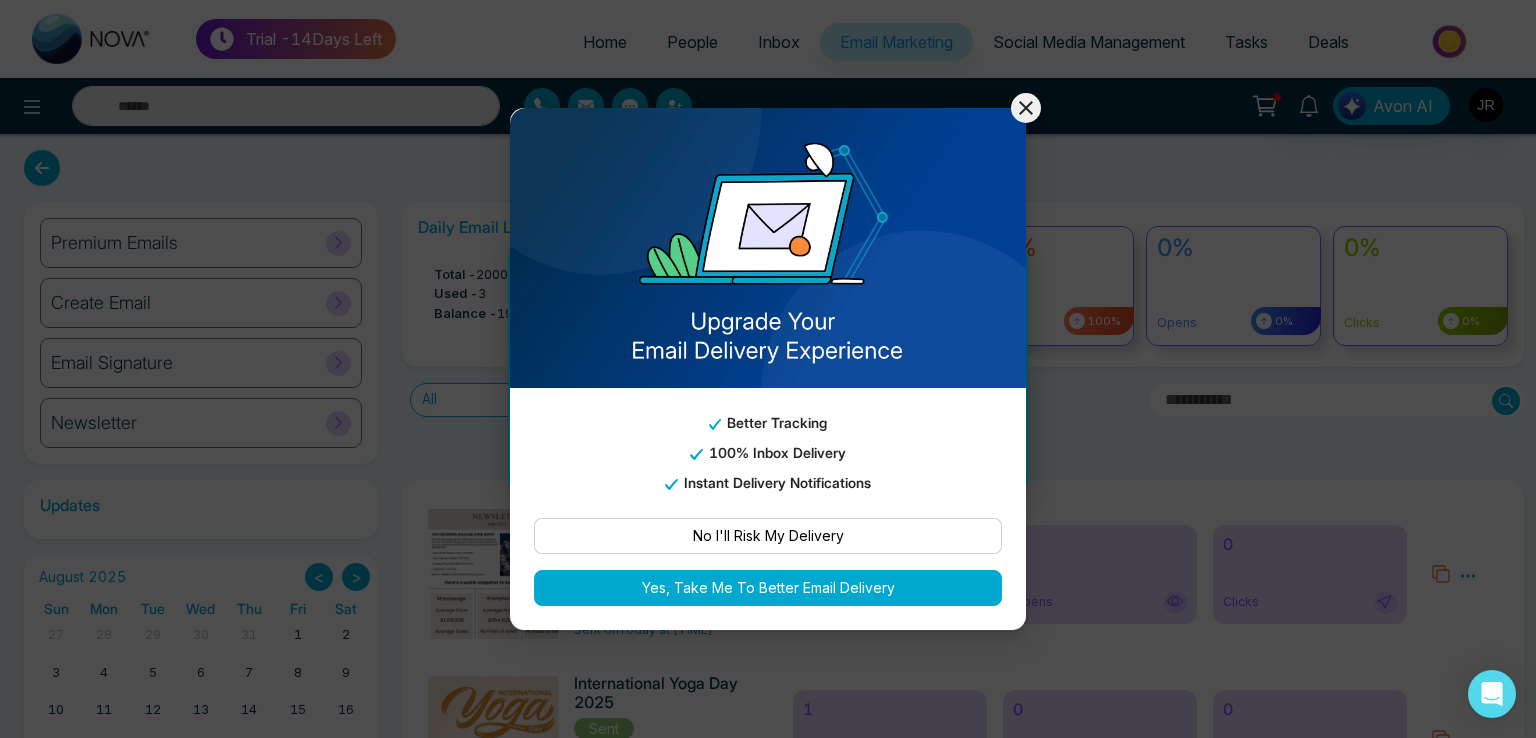 click on "No I'll Risk My Delivery" at bounding box center [768, 536] 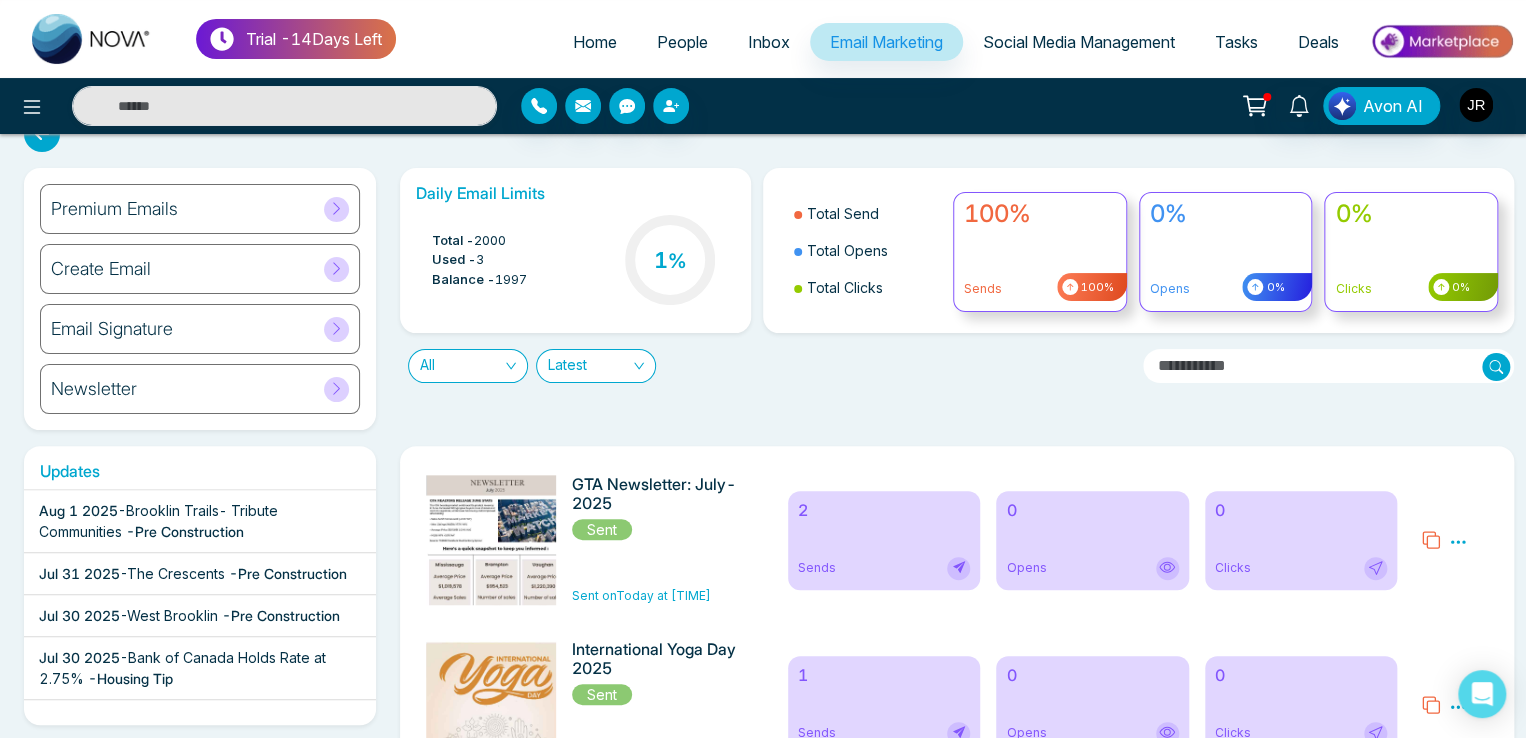 scroll, scrollTop: 0, scrollLeft: 0, axis: both 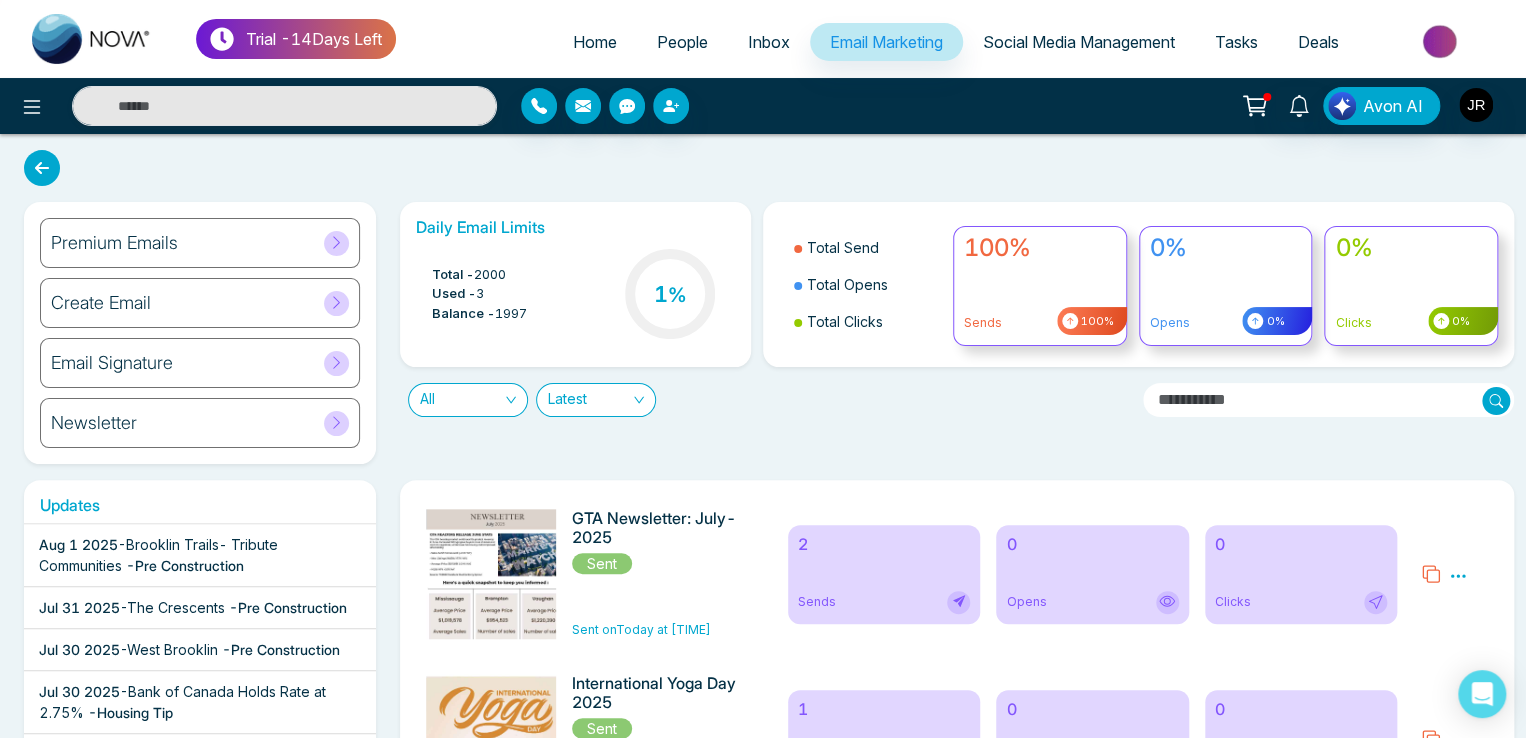 click on "Premium Emails" at bounding box center [200, 243] 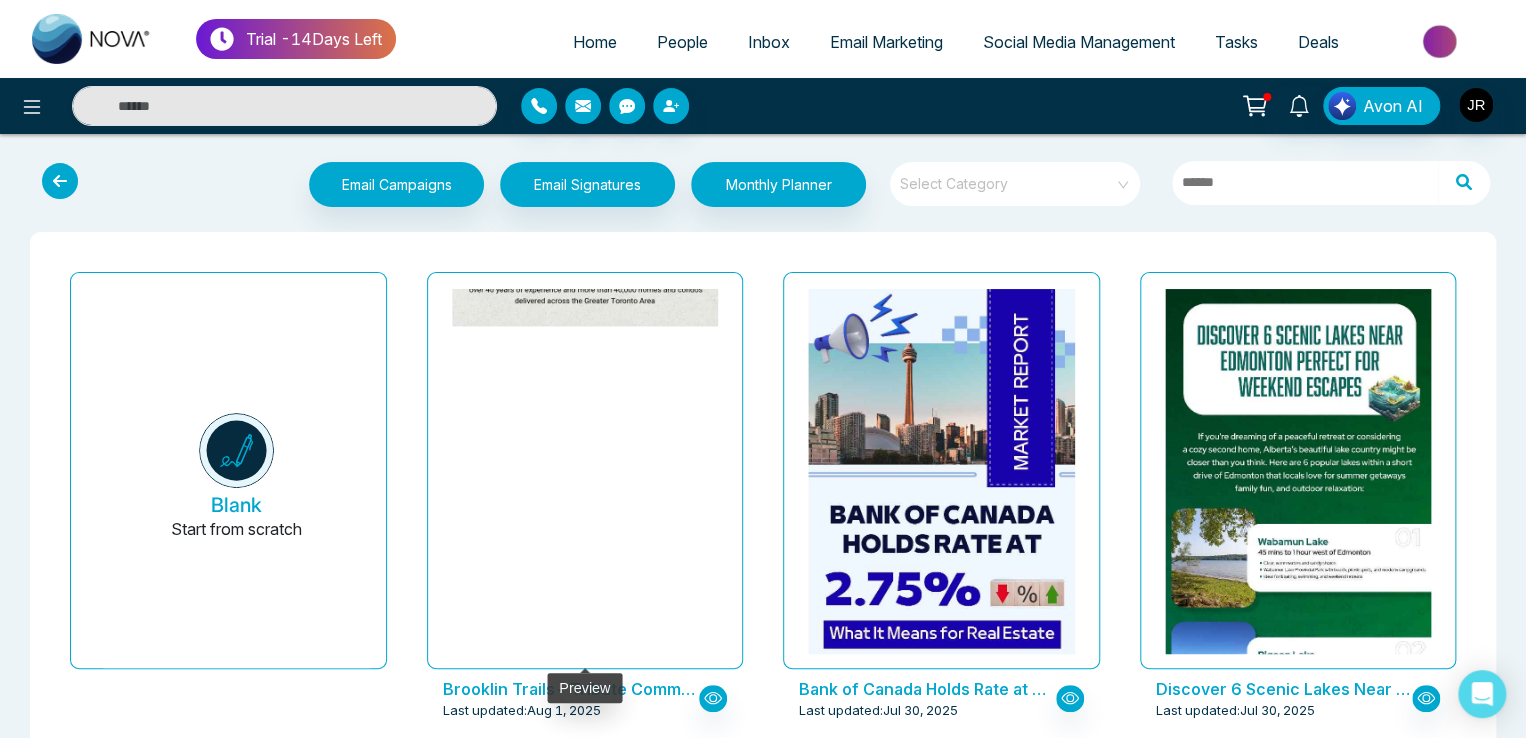 click at bounding box center (584, -799) 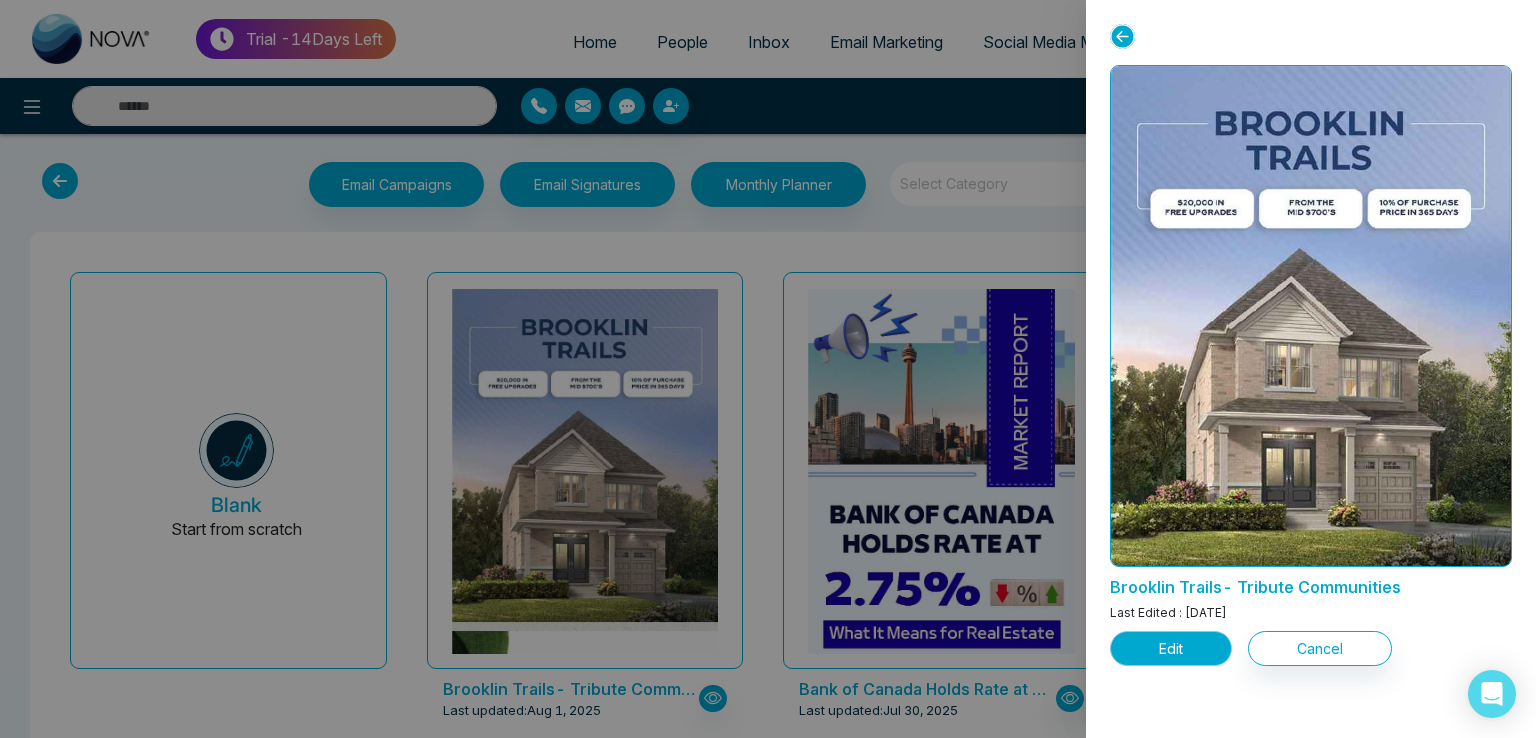 click on "Edit" at bounding box center (1171, 648) 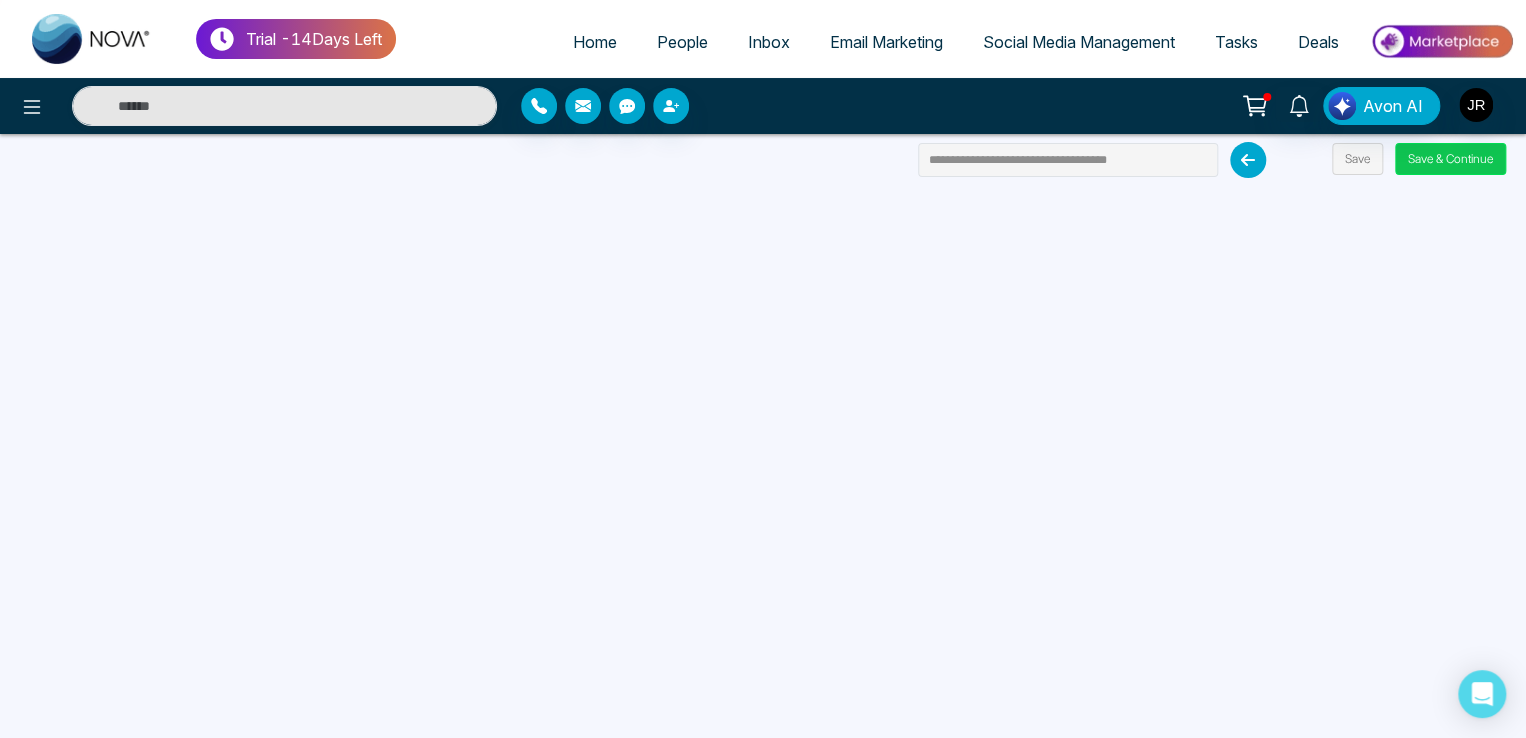 click on "Save & Continue" at bounding box center [1450, 159] 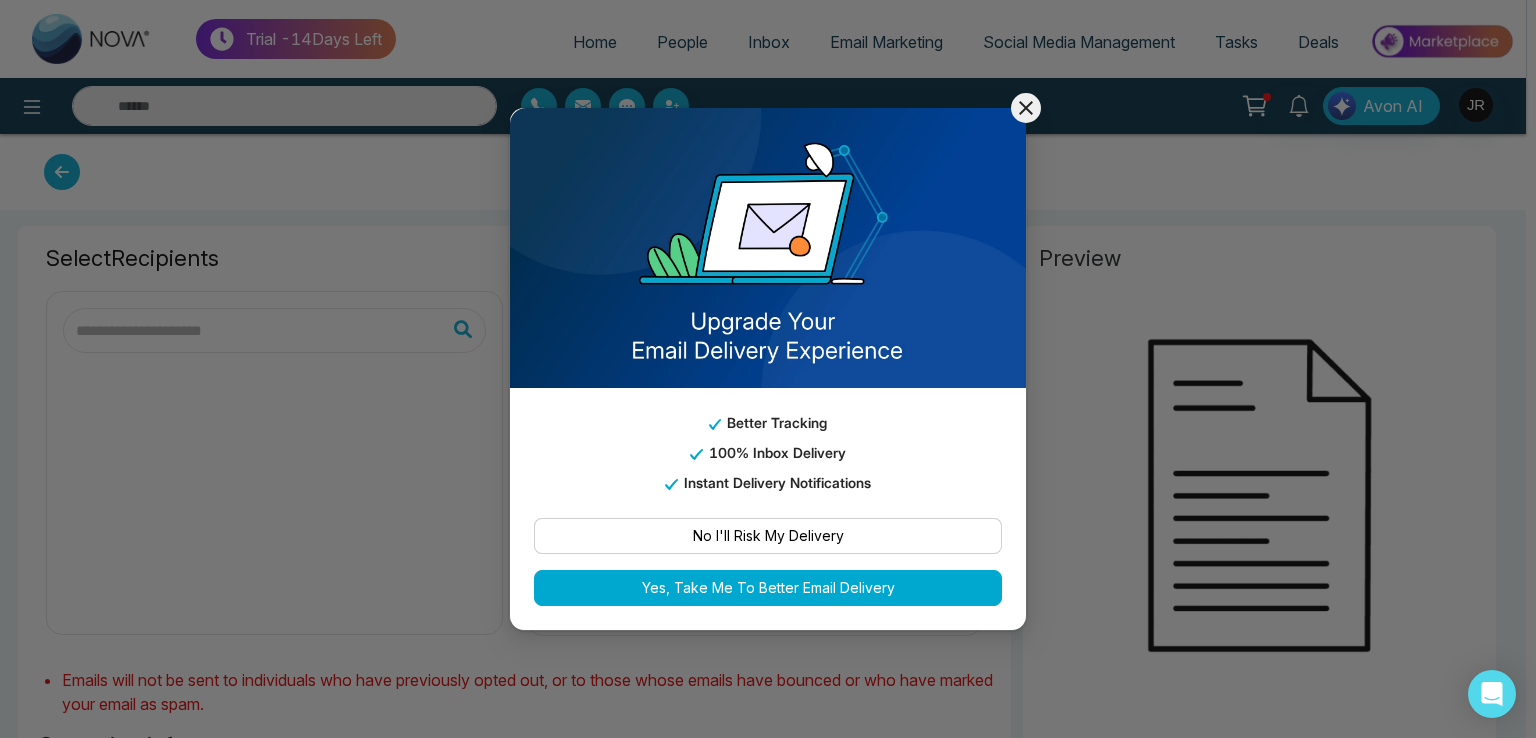 type on "**********" 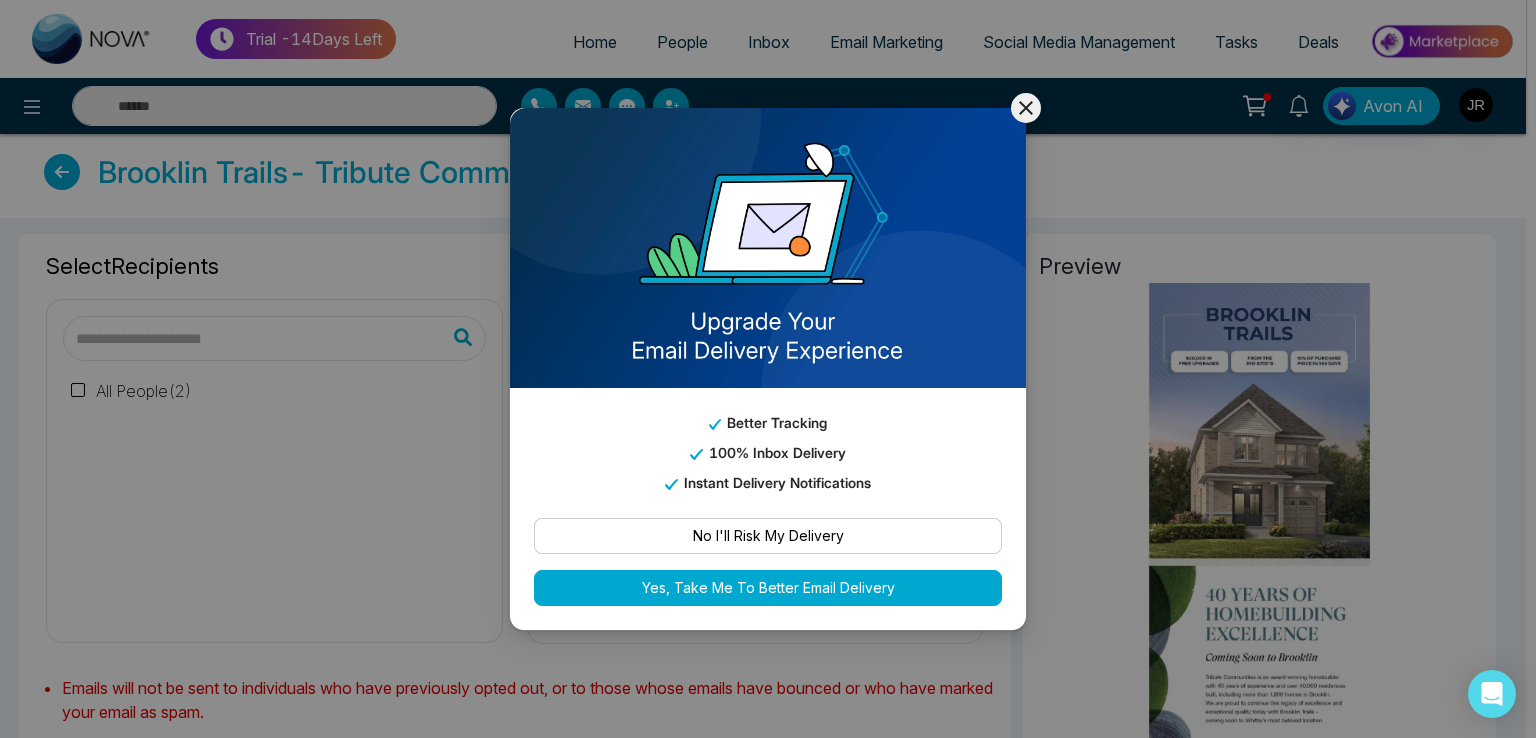 click on "No I'll Risk My Delivery" at bounding box center (768, 536) 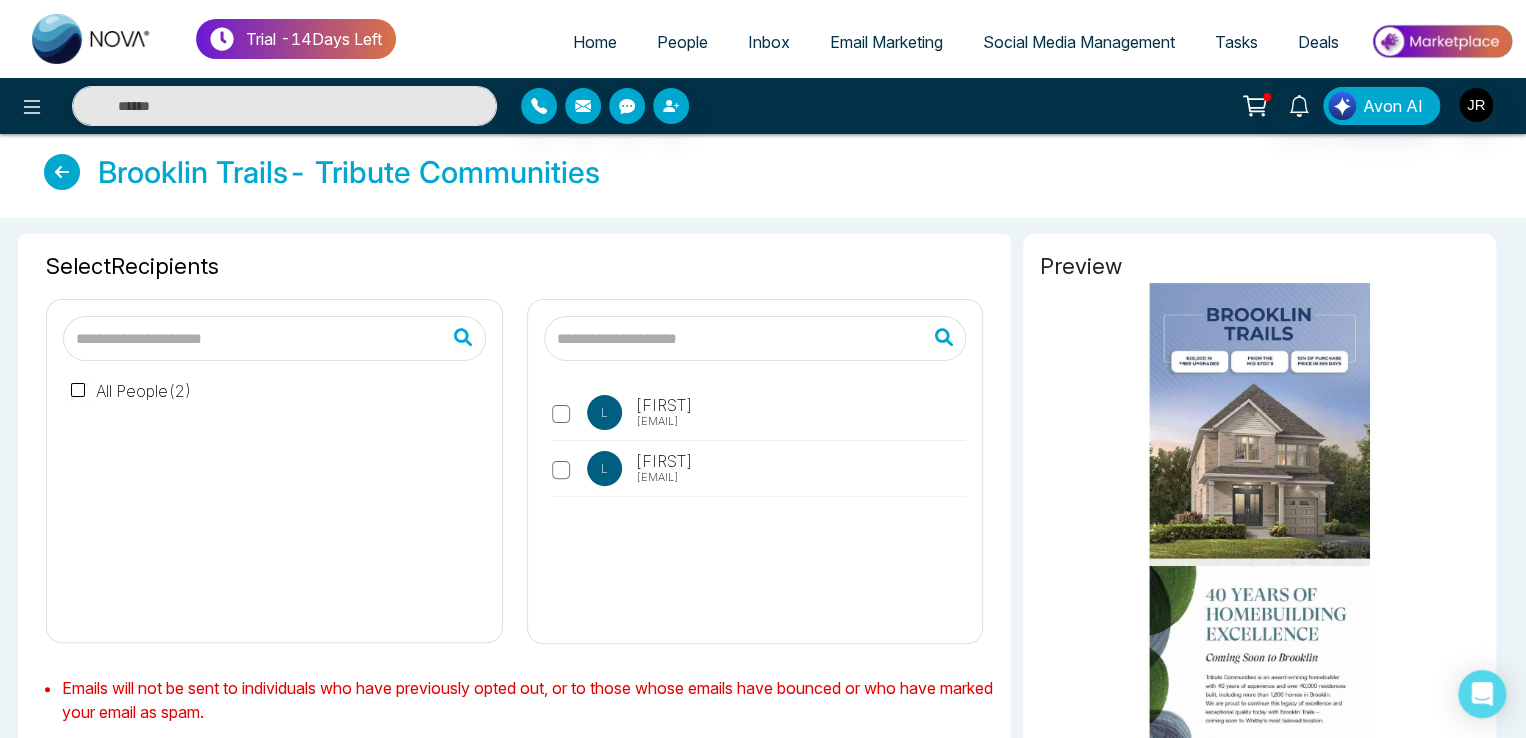 click on "People" at bounding box center (682, 42) 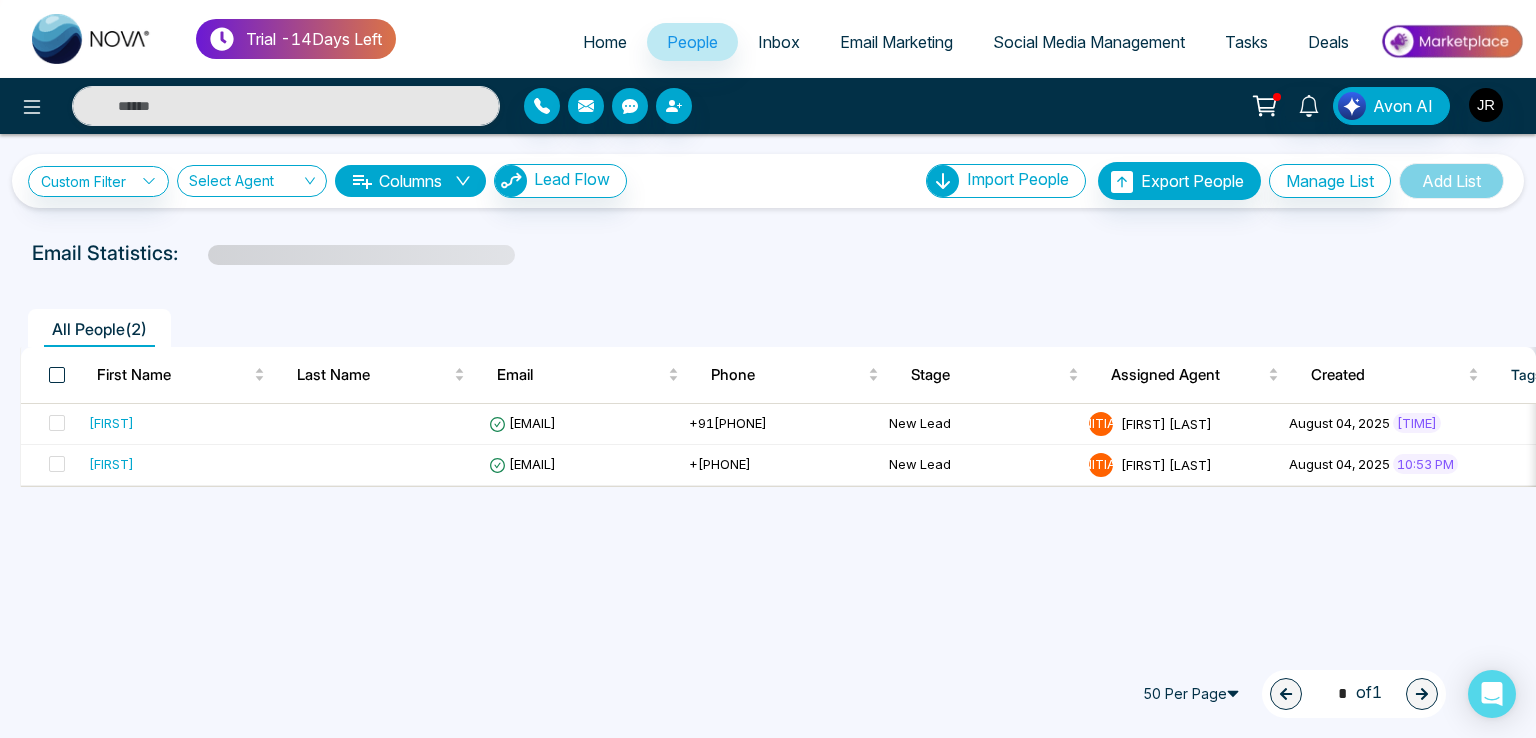 click at bounding box center [57, 375] 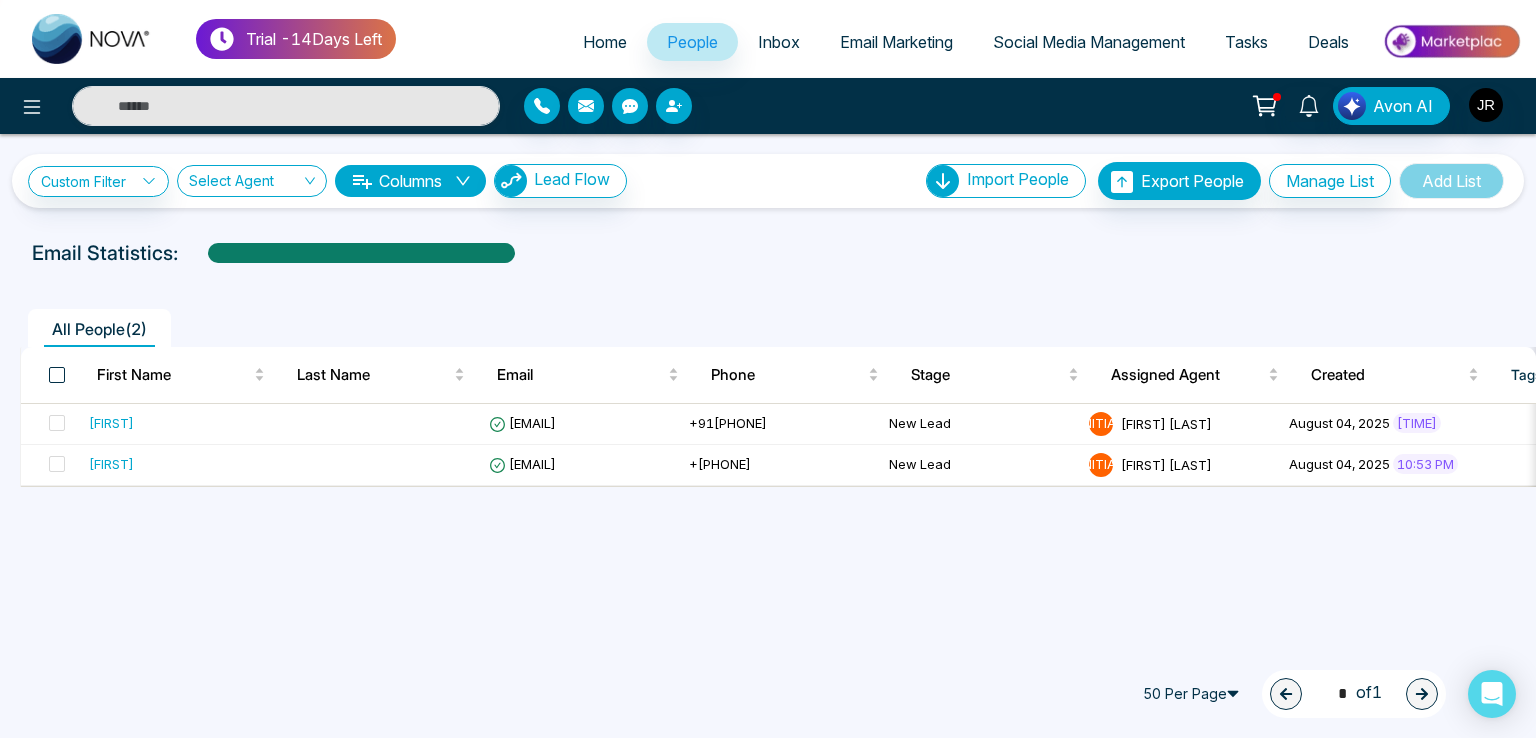 click at bounding box center [57, 375] 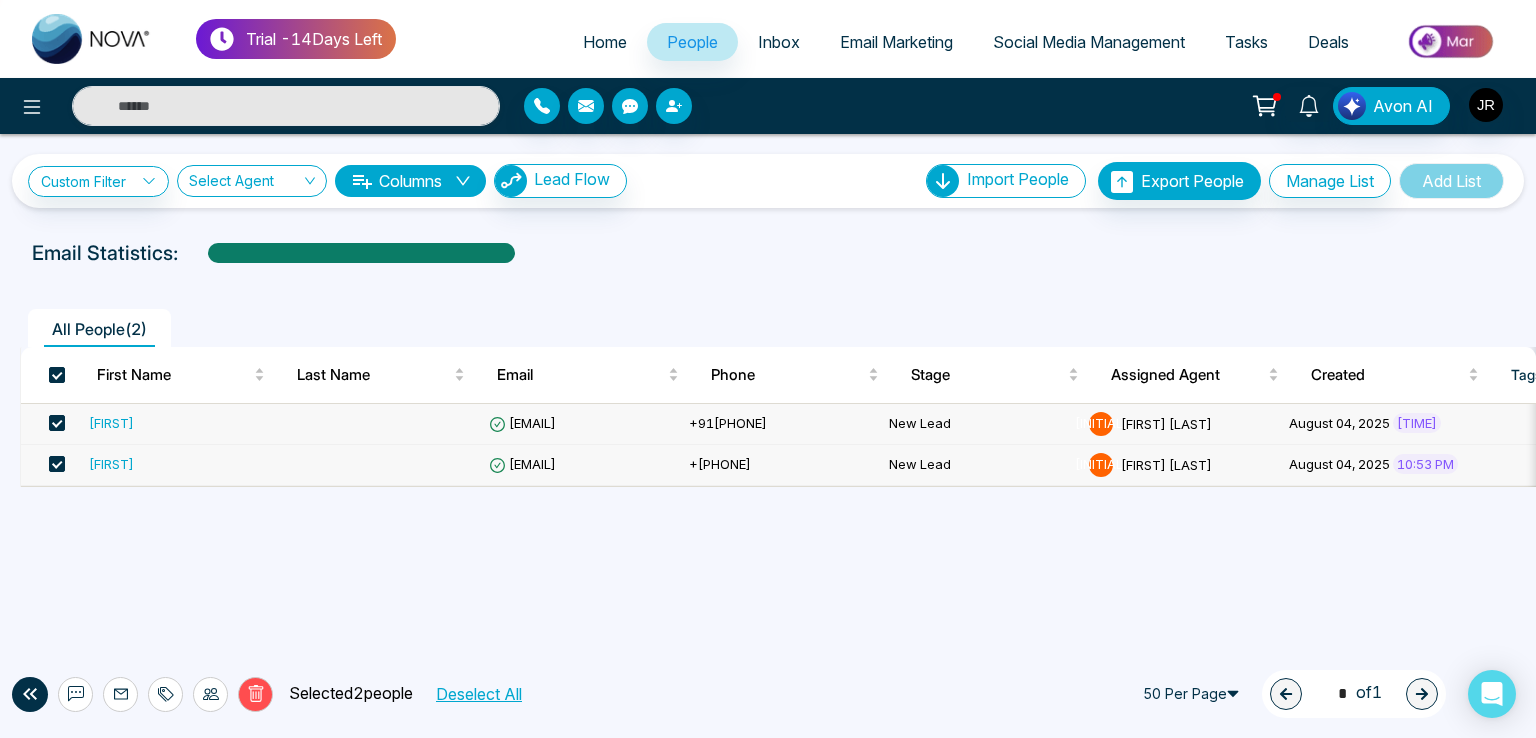 click 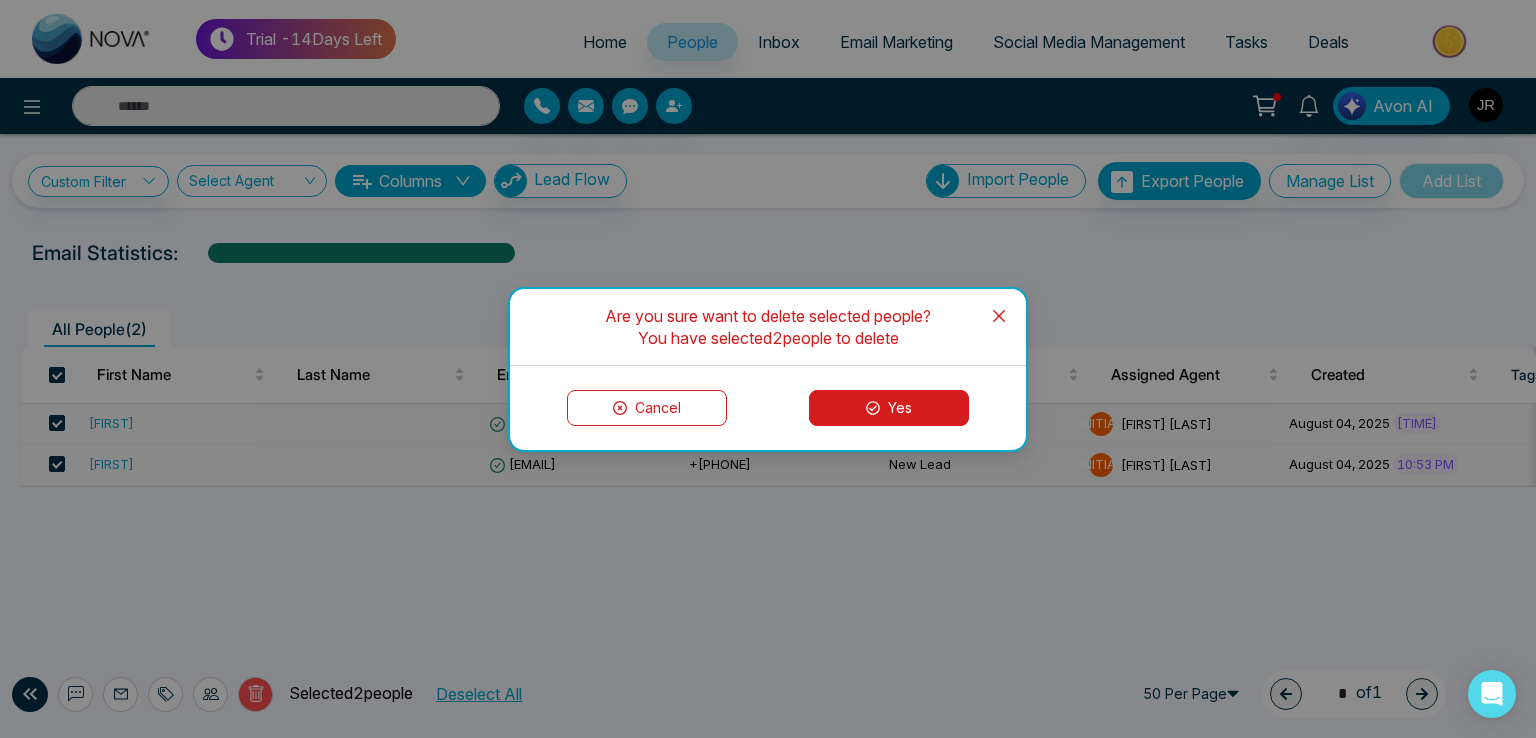 click 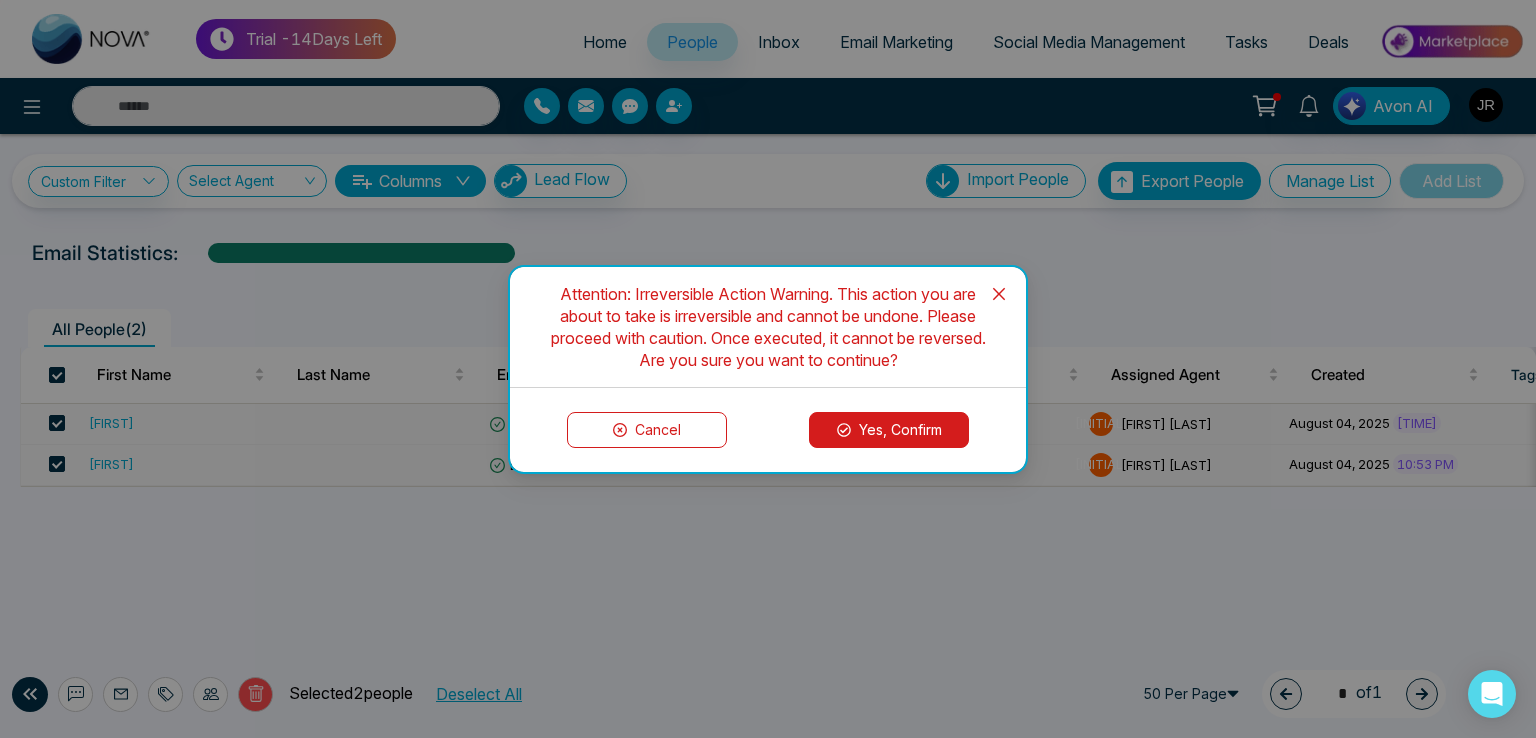 click on "Yes, Confirm" at bounding box center [889, 430] 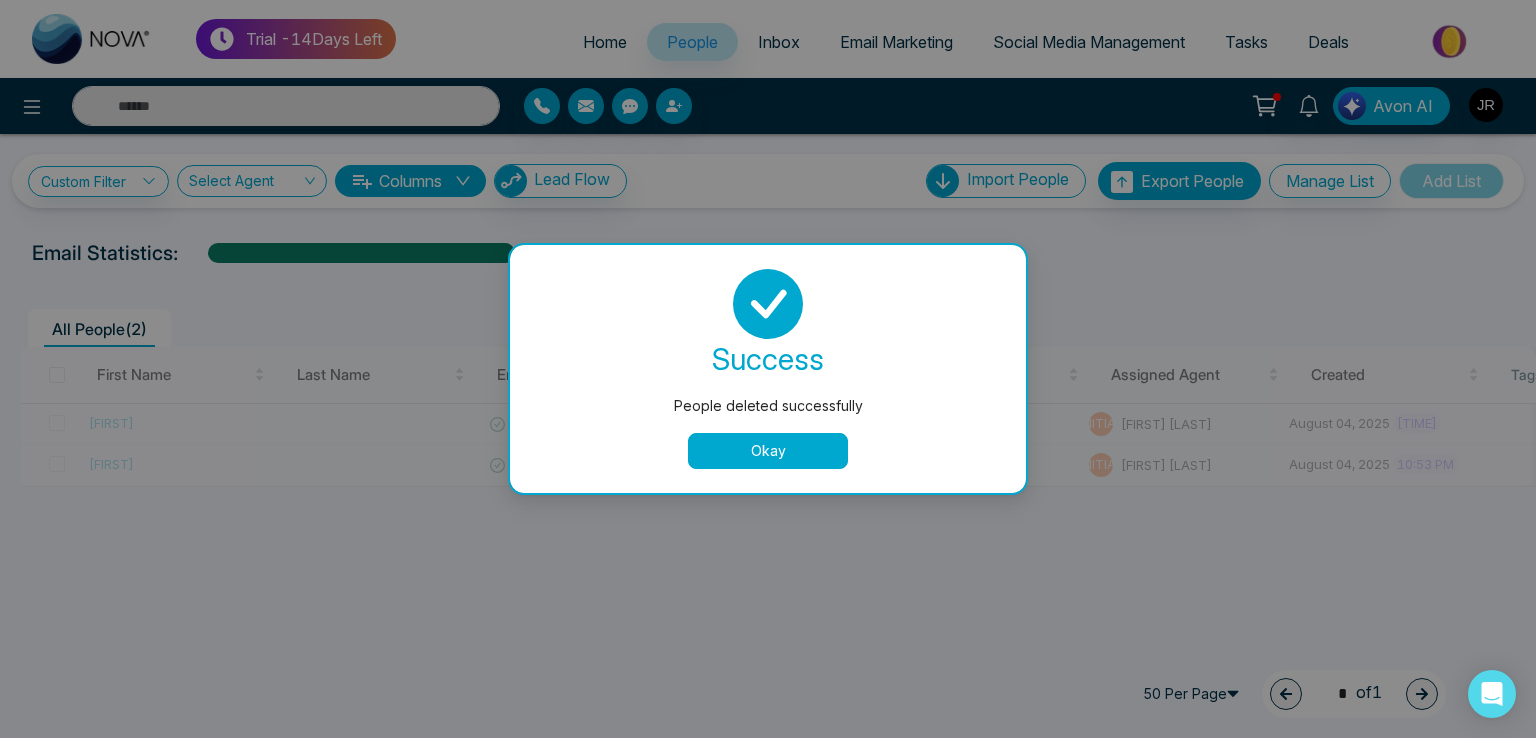 click on "Okay" at bounding box center (768, 451) 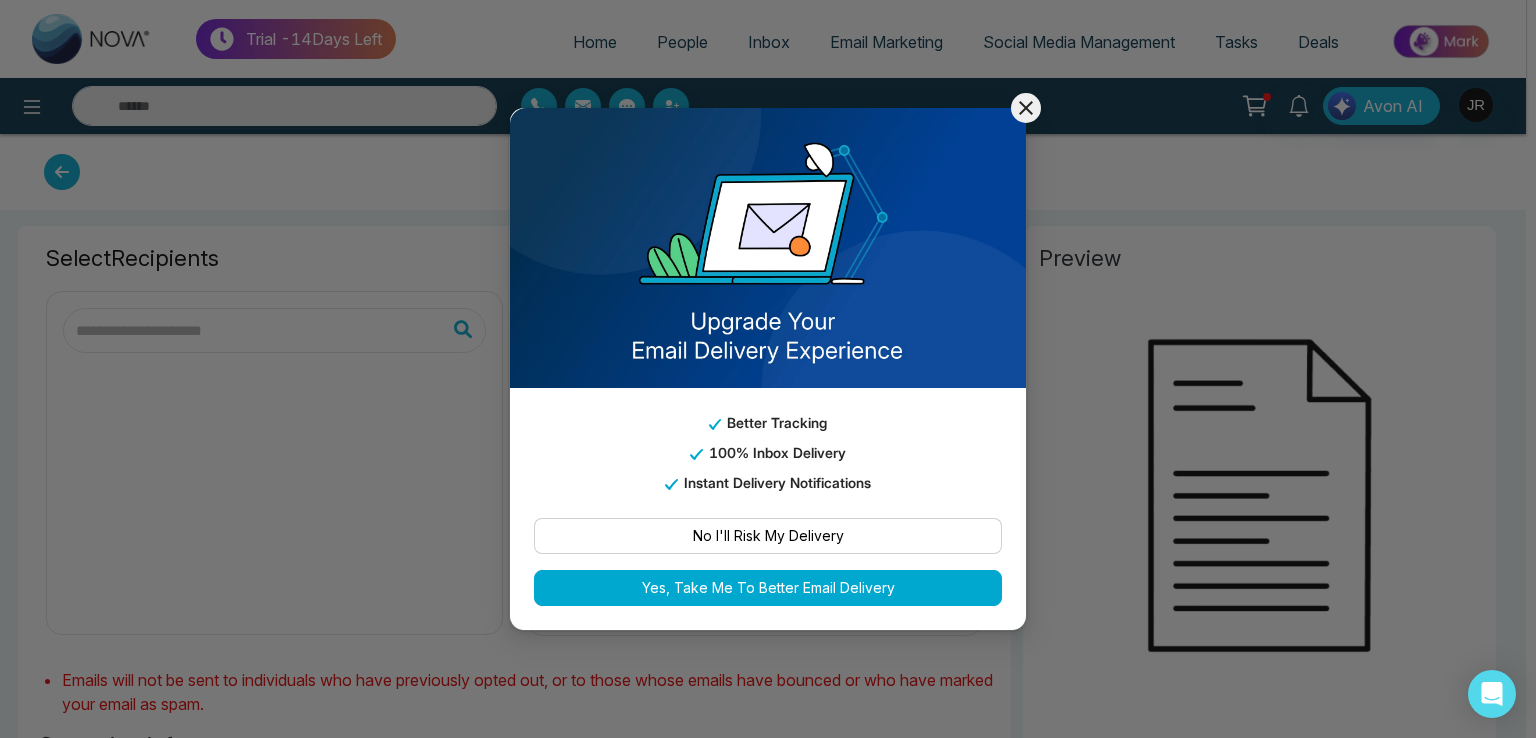 click on "No I'll Risk My Delivery" at bounding box center (768, 536) 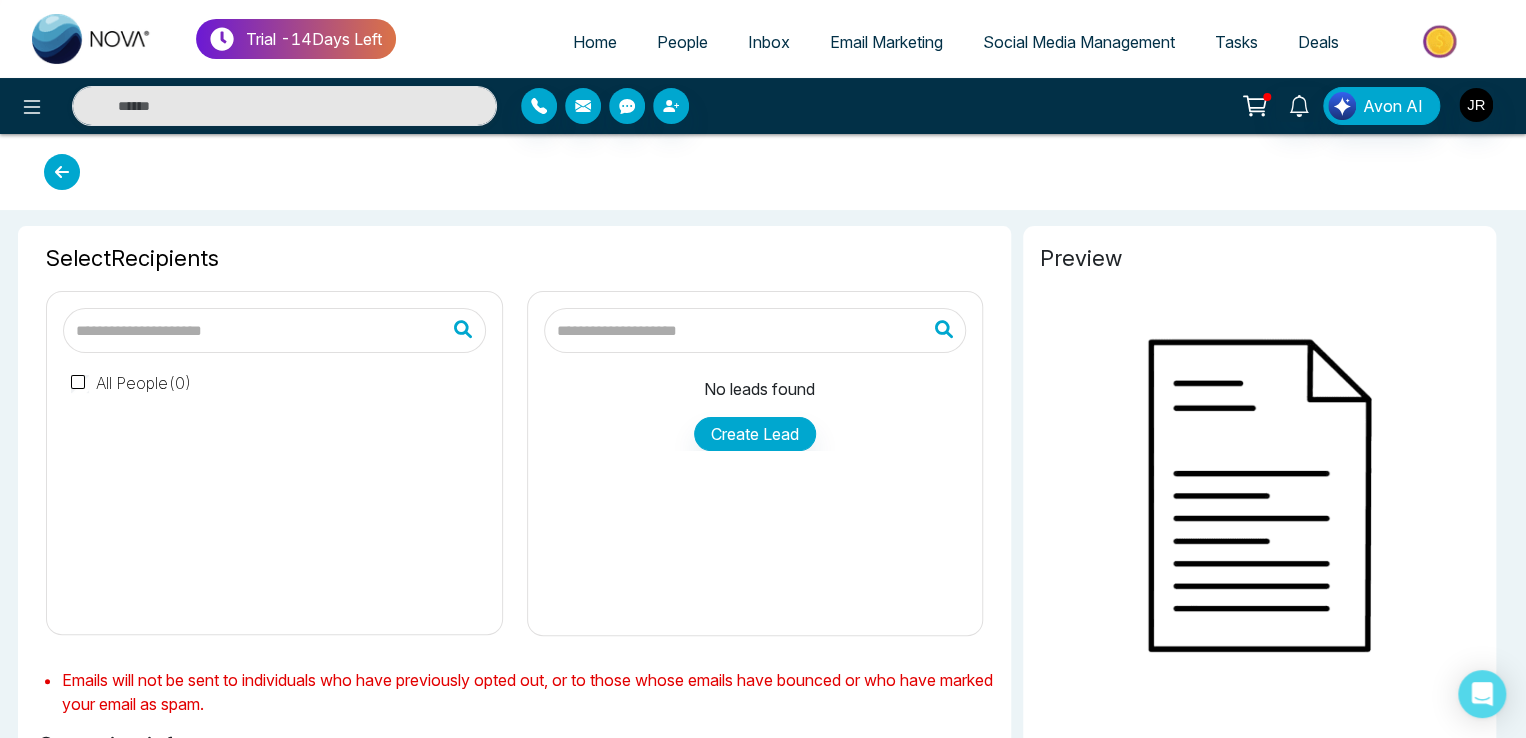 type on "**********" 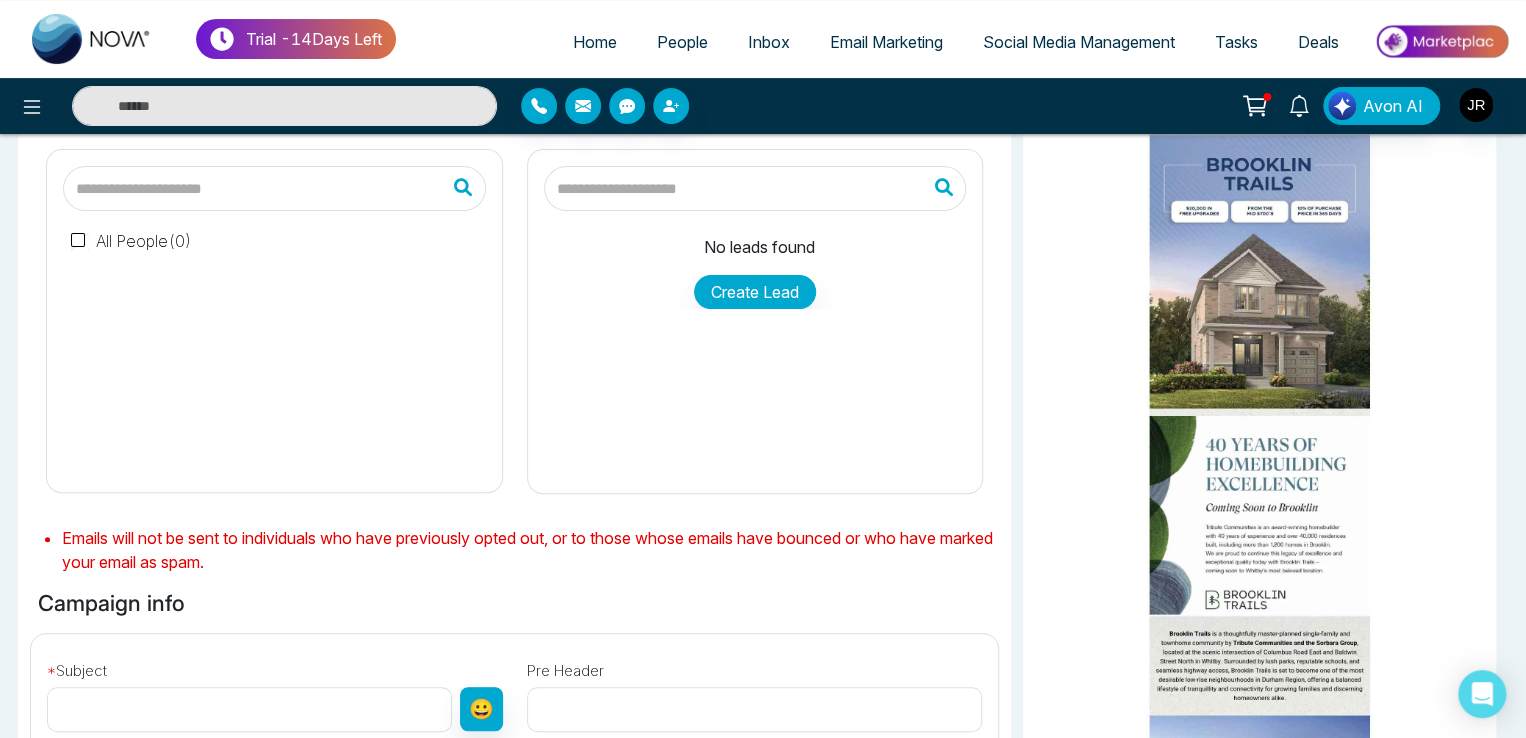 scroll, scrollTop: 100, scrollLeft: 0, axis: vertical 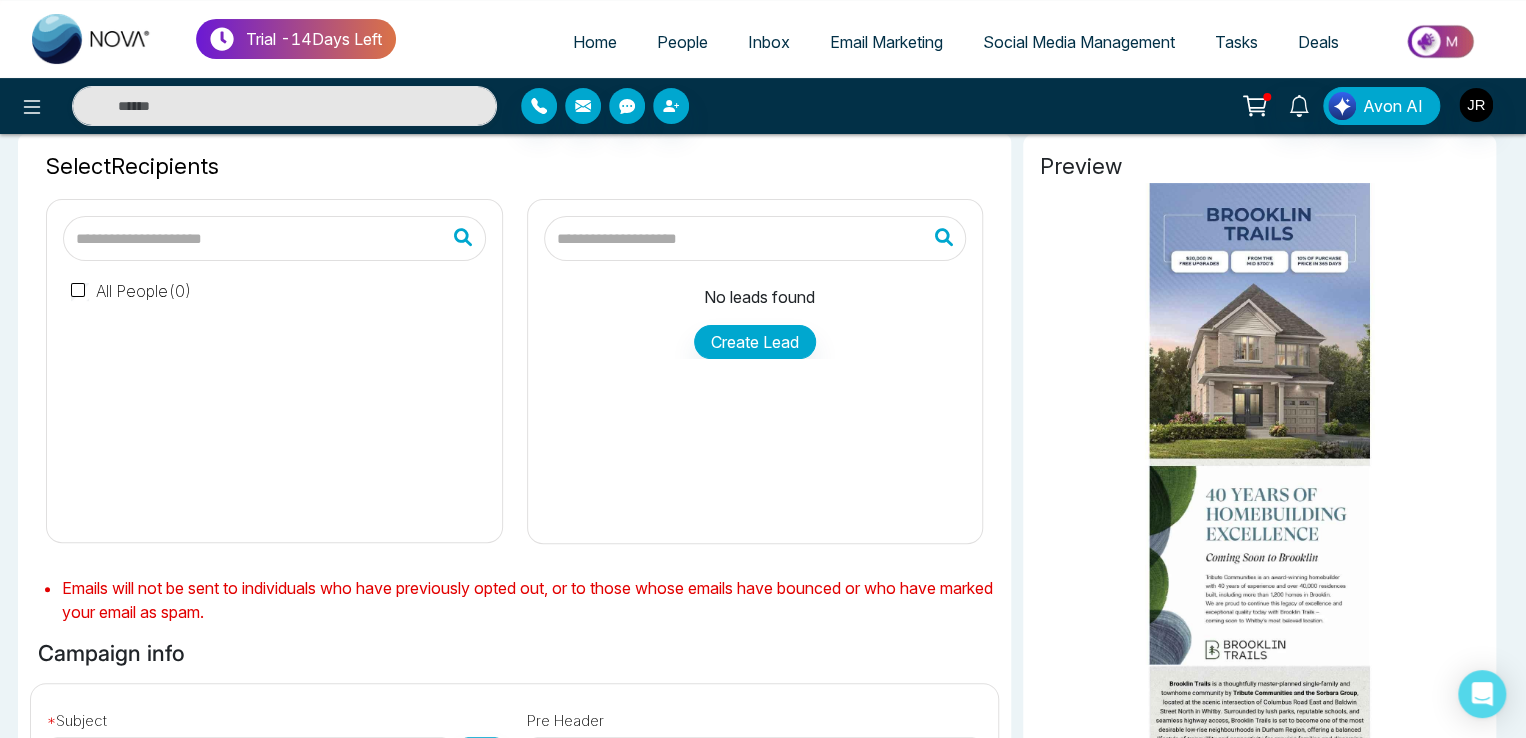 click on "All People  ( 0 )" at bounding box center (131, 291) 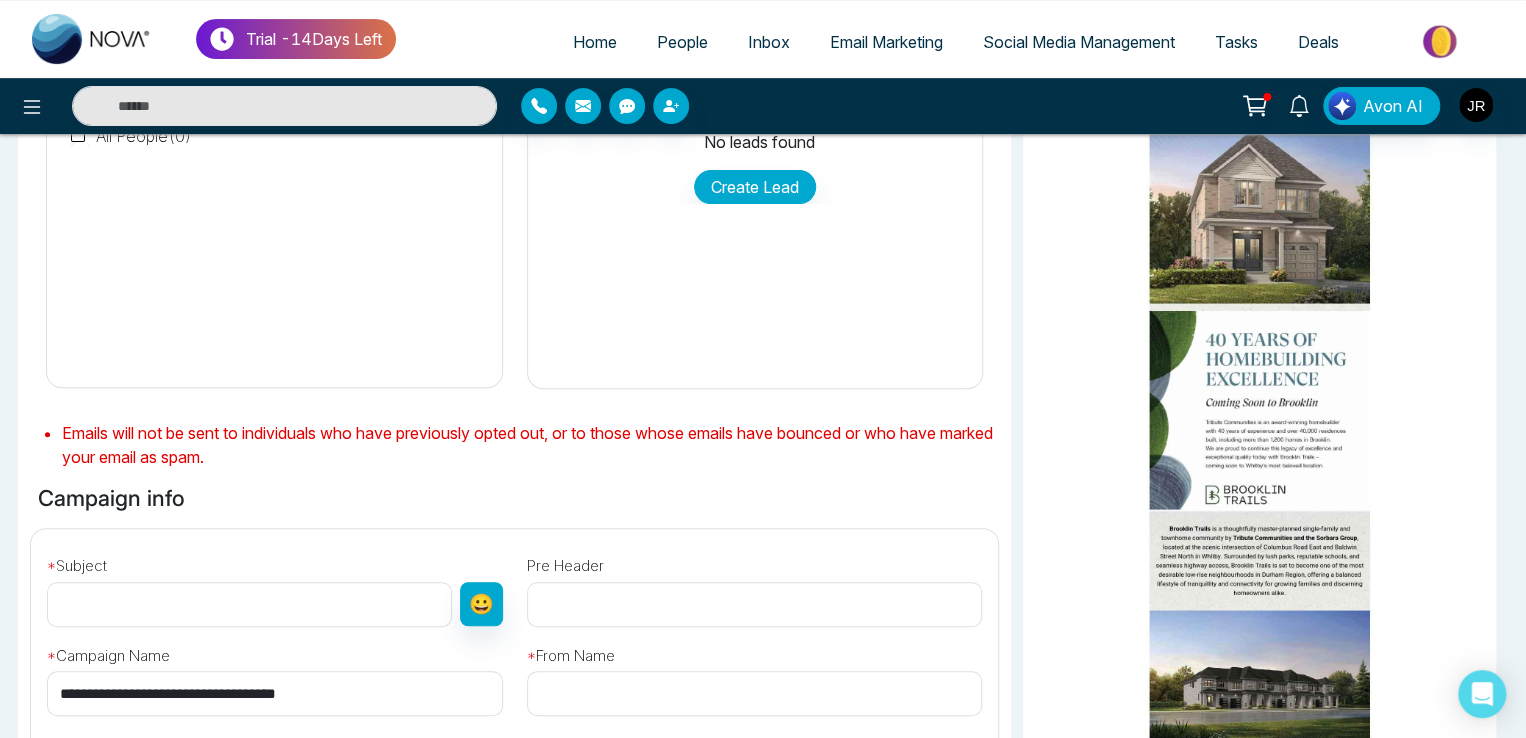 scroll, scrollTop: 0, scrollLeft: 0, axis: both 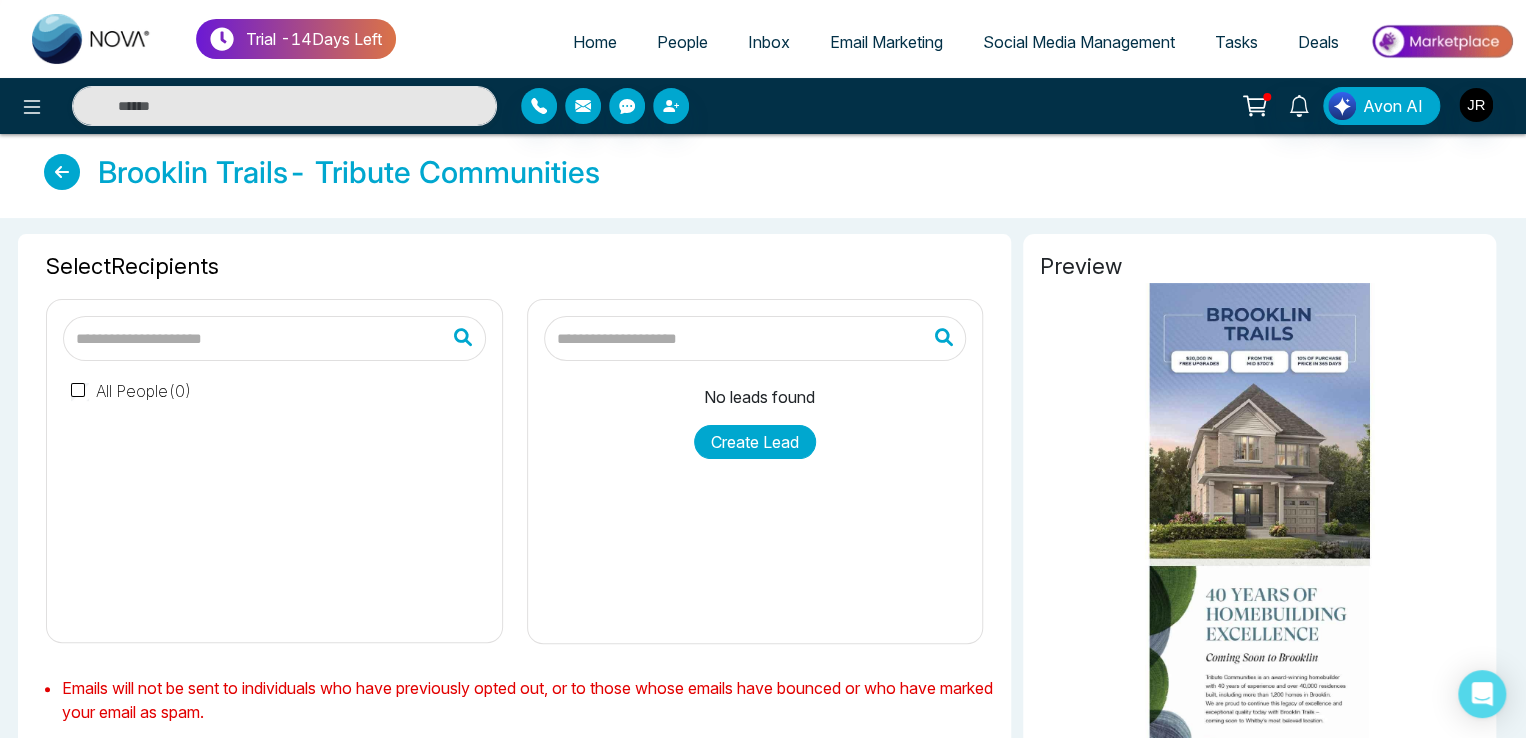 click on "Create Lead" at bounding box center (755, 442) 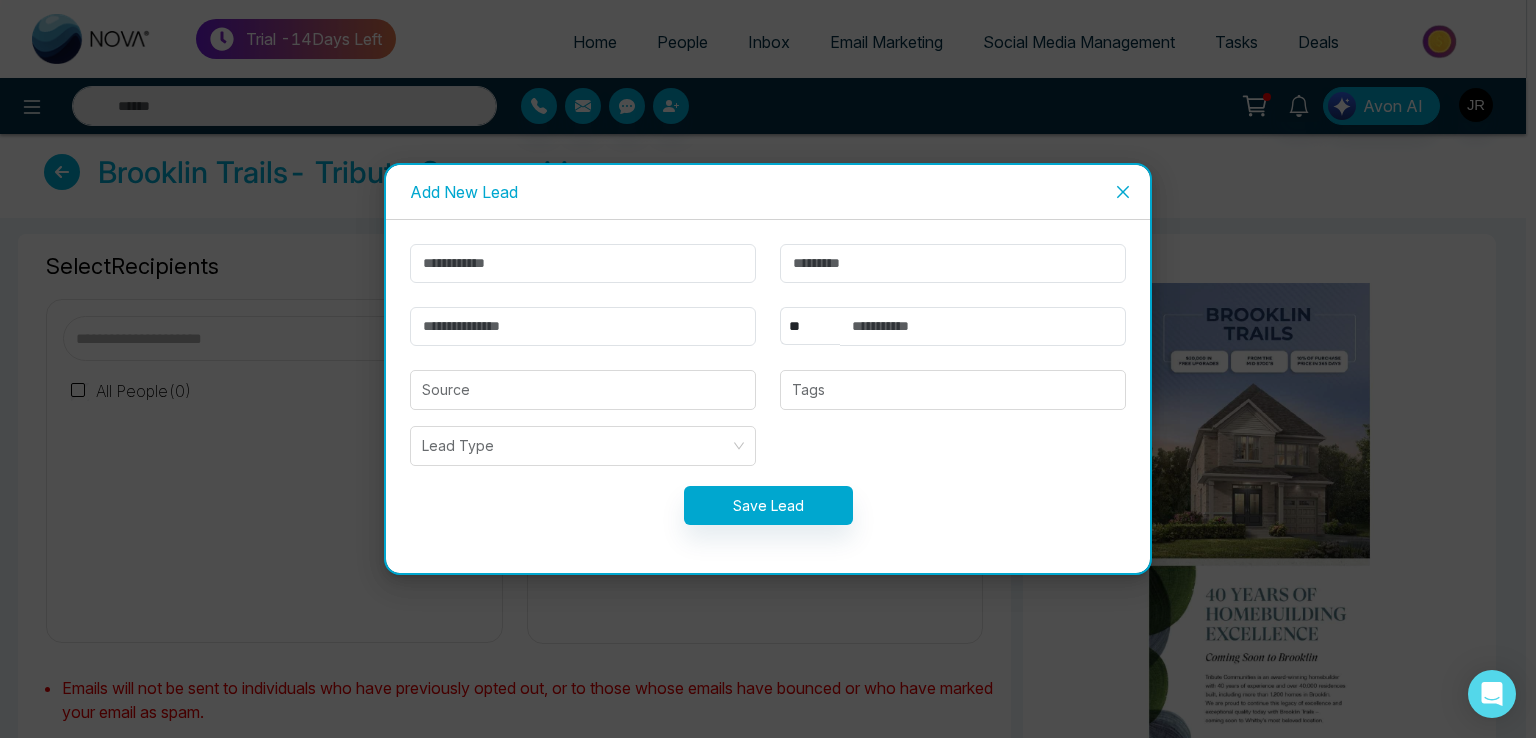 drag, startPoint x: 1117, startPoint y: 188, endPoint x: 1084, endPoint y: 232, distance: 55 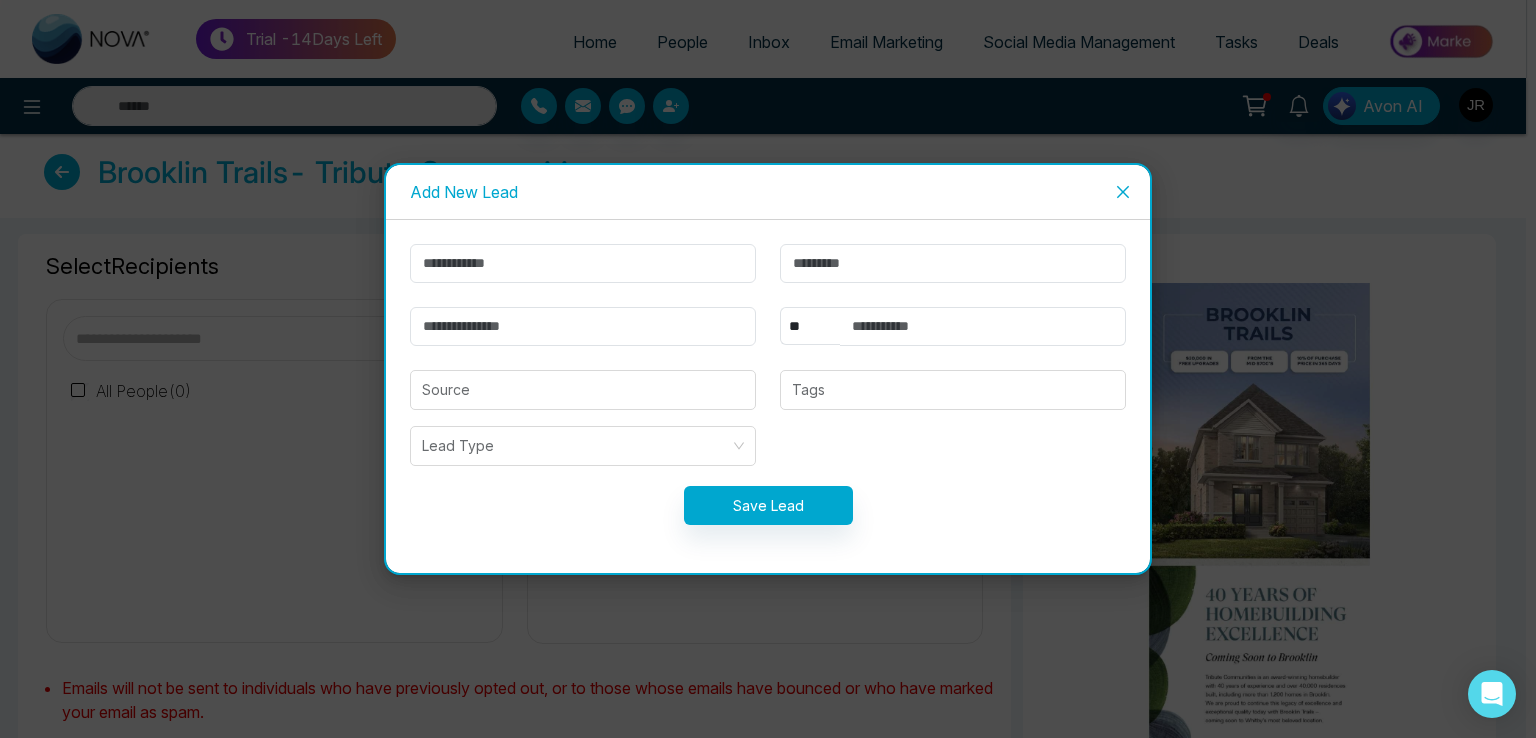 click 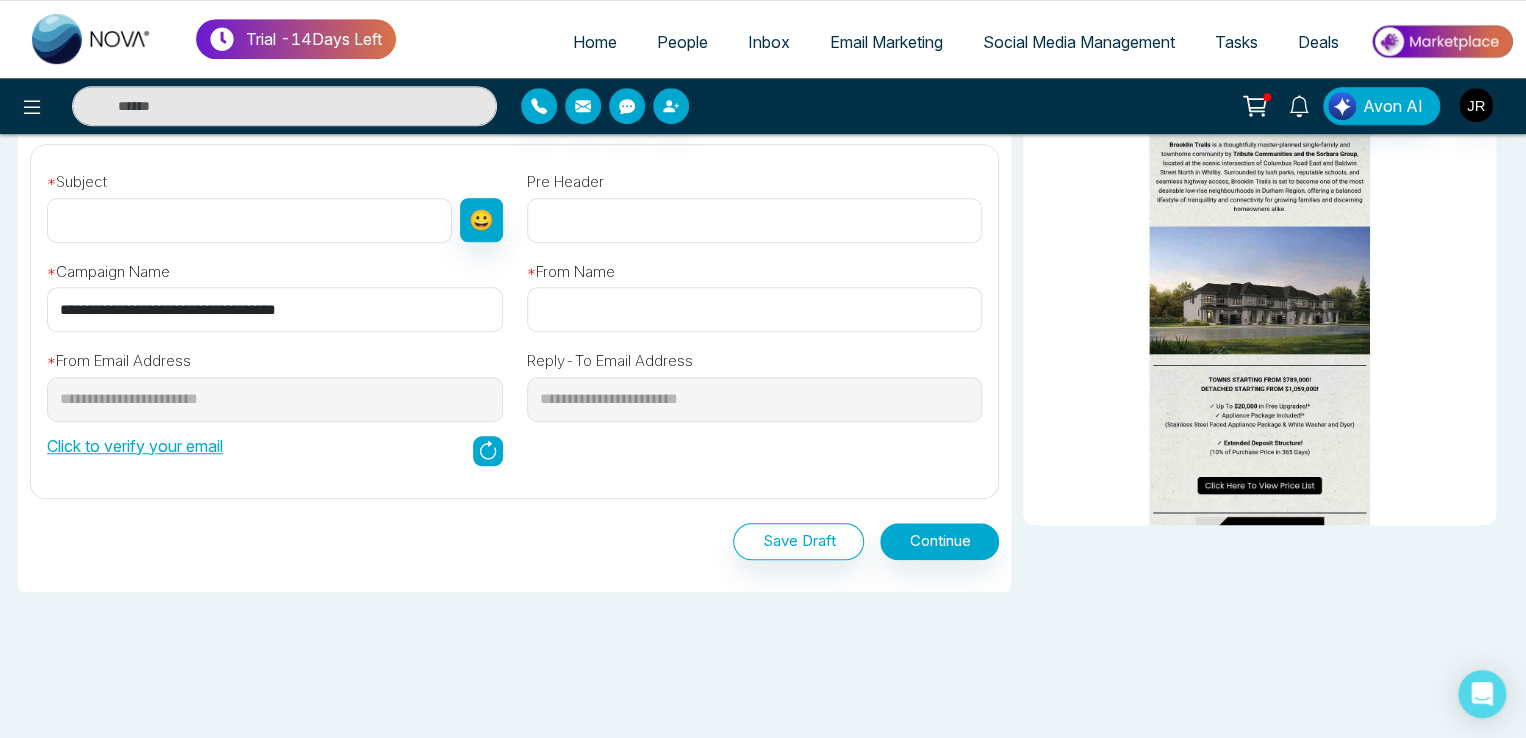 scroll, scrollTop: 666, scrollLeft: 0, axis: vertical 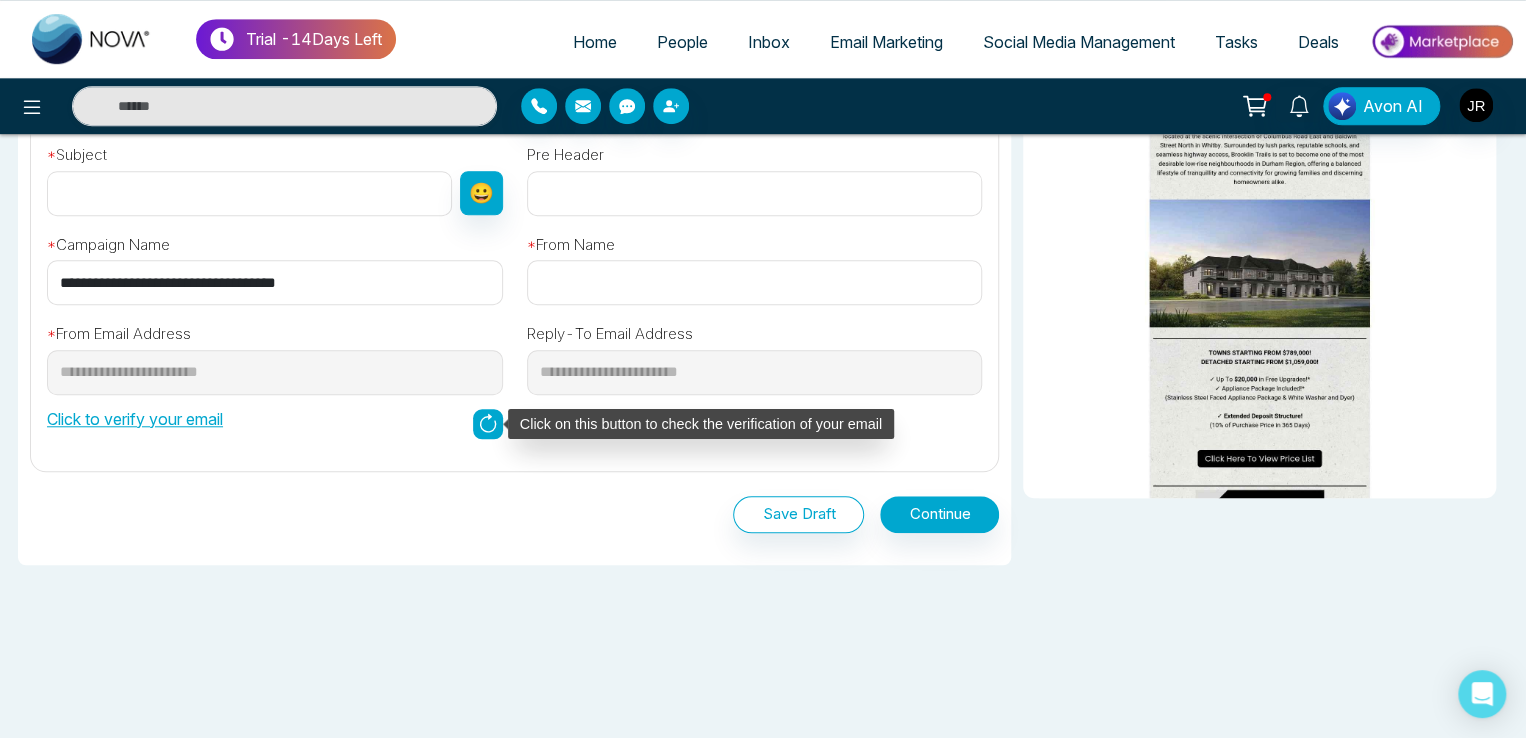 click 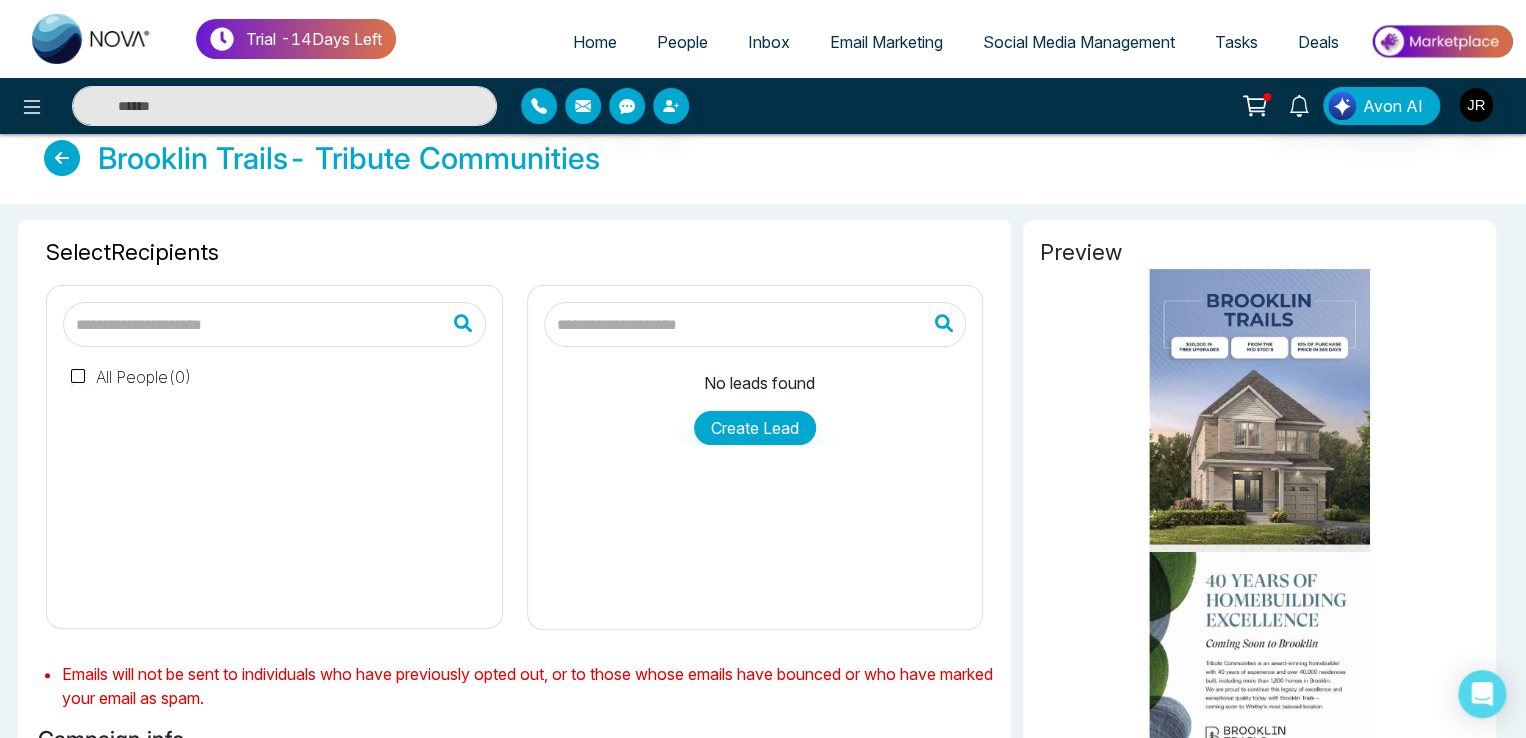 scroll, scrollTop: 0, scrollLeft: 0, axis: both 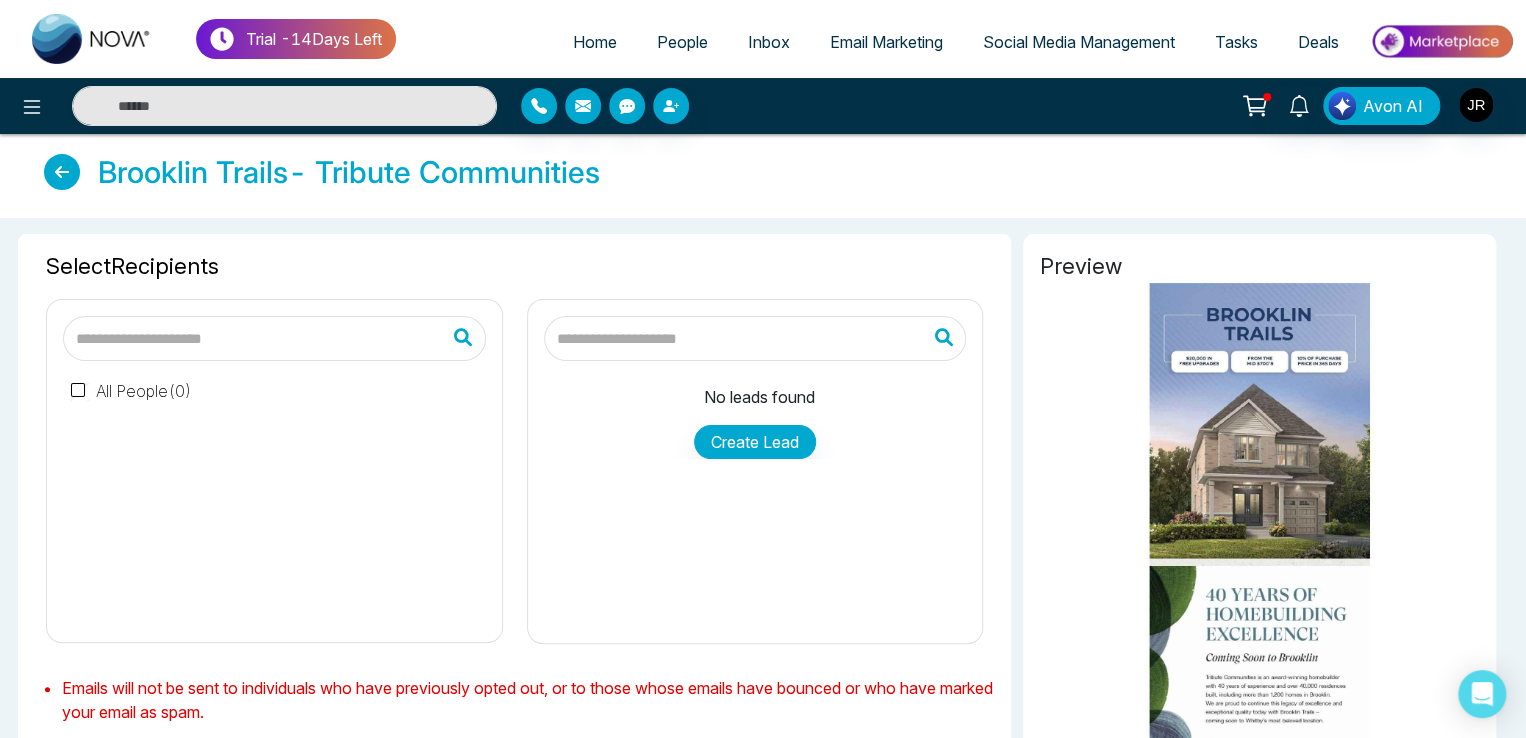 click at bounding box center [274, 338] 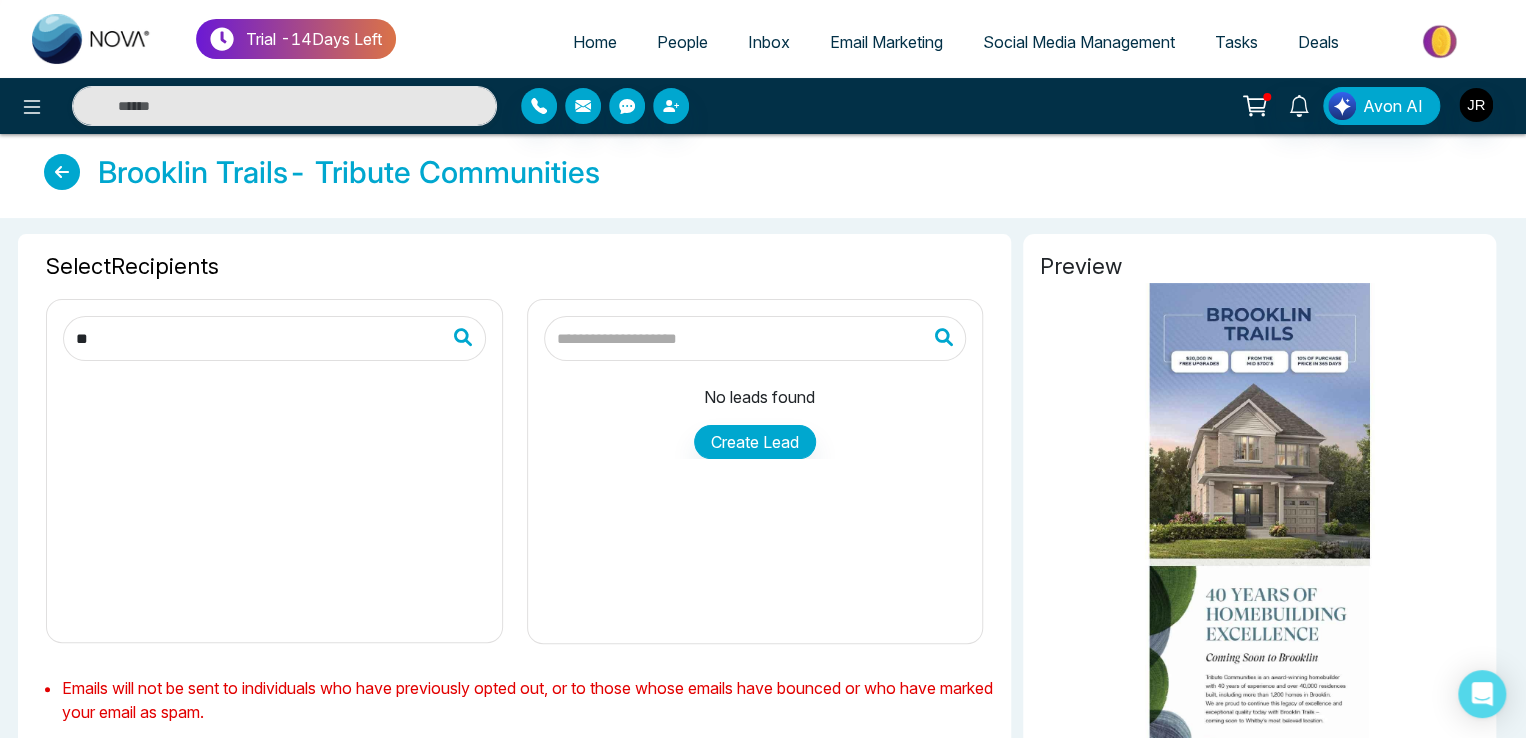 type on "***" 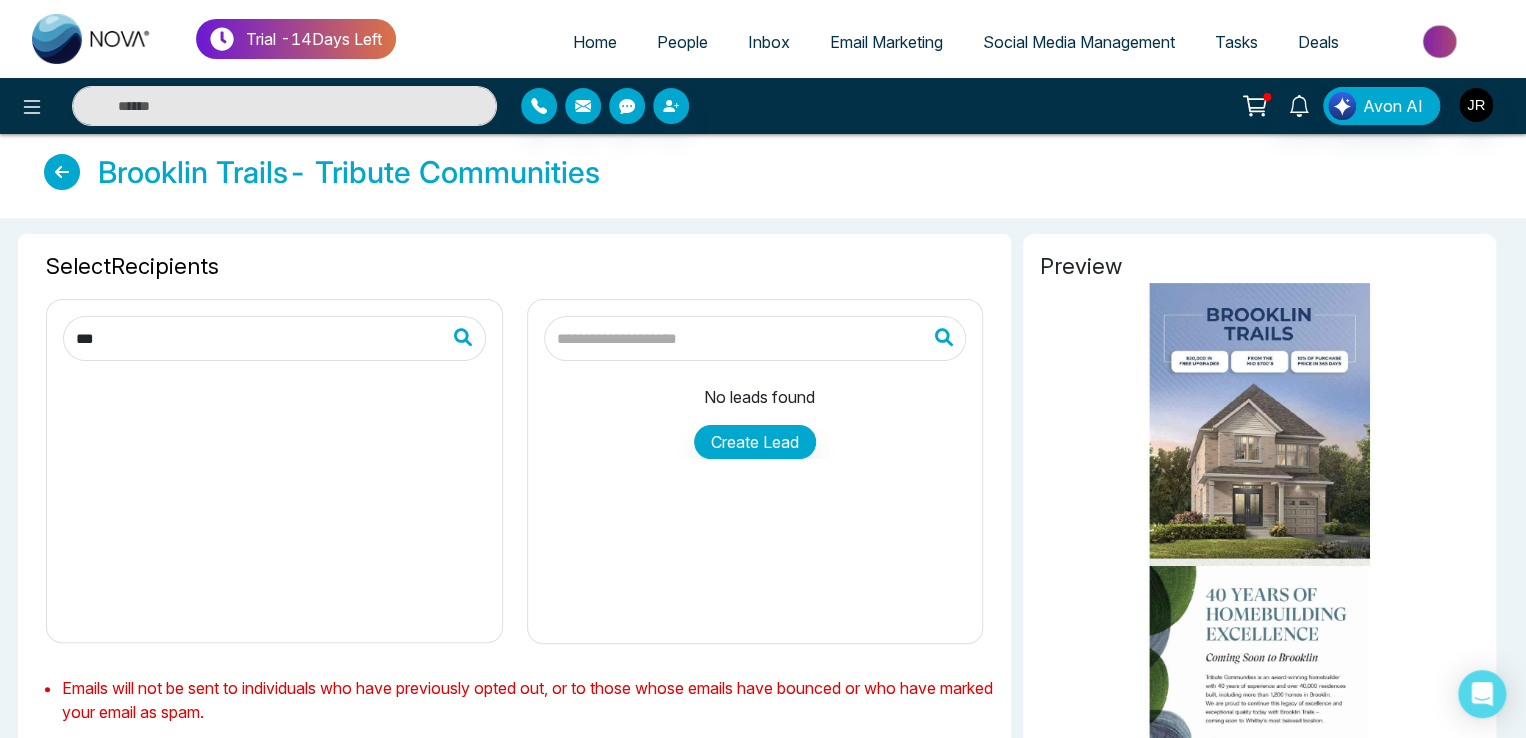scroll, scrollTop: 0, scrollLeft: 0, axis: both 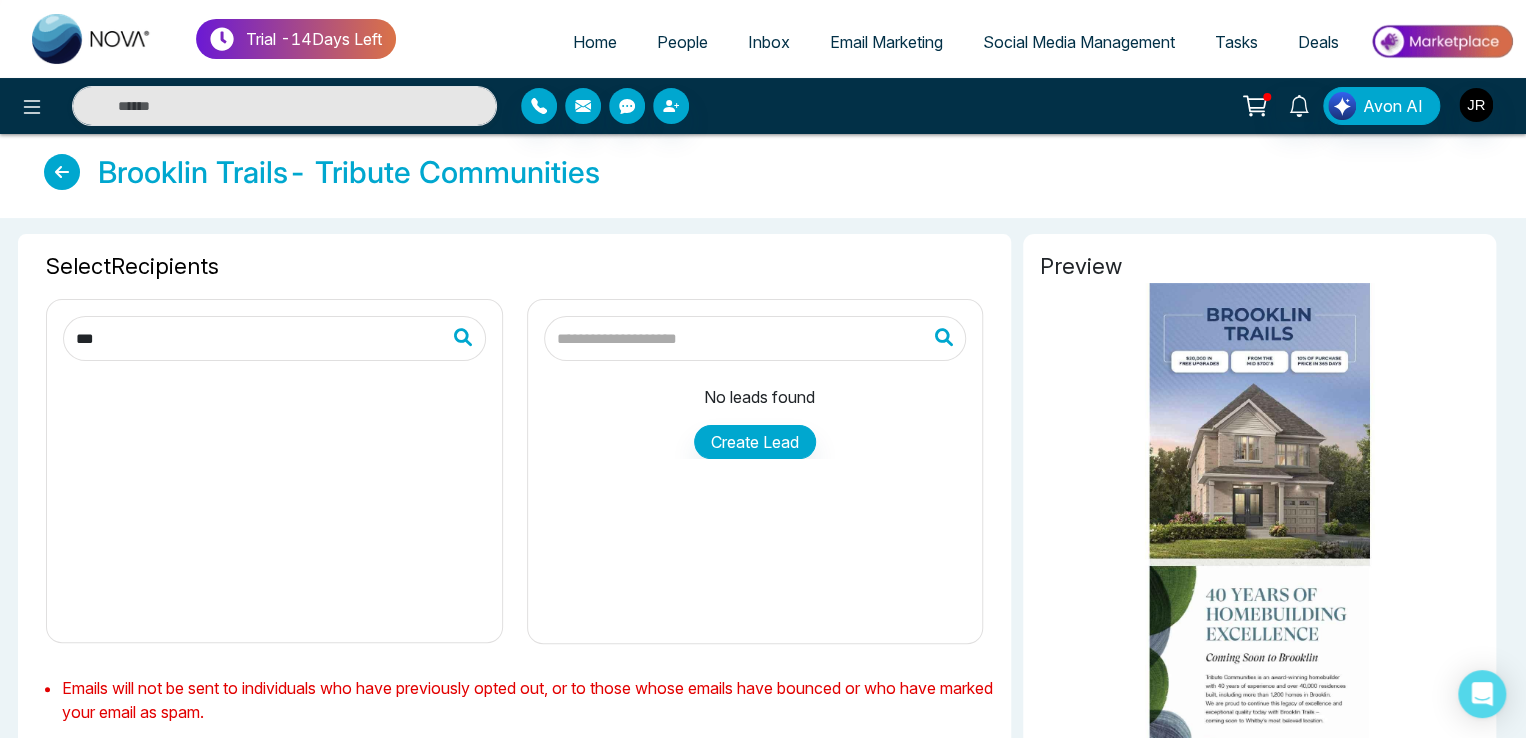 drag, startPoint x: 128, startPoint y: 339, endPoint x: 53, endPoint y: 339, distance: 75 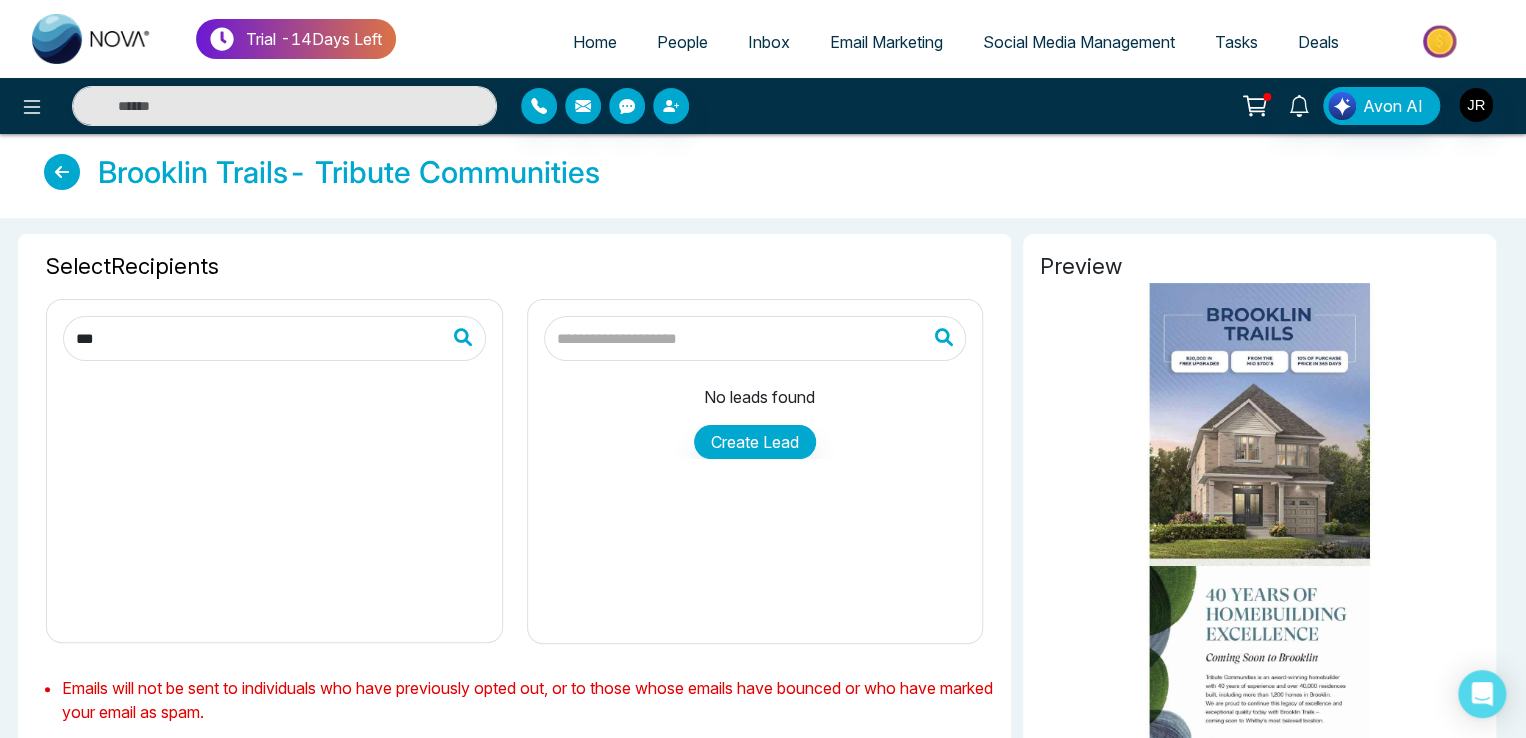 click on "***" at bounding box center [274, 471] 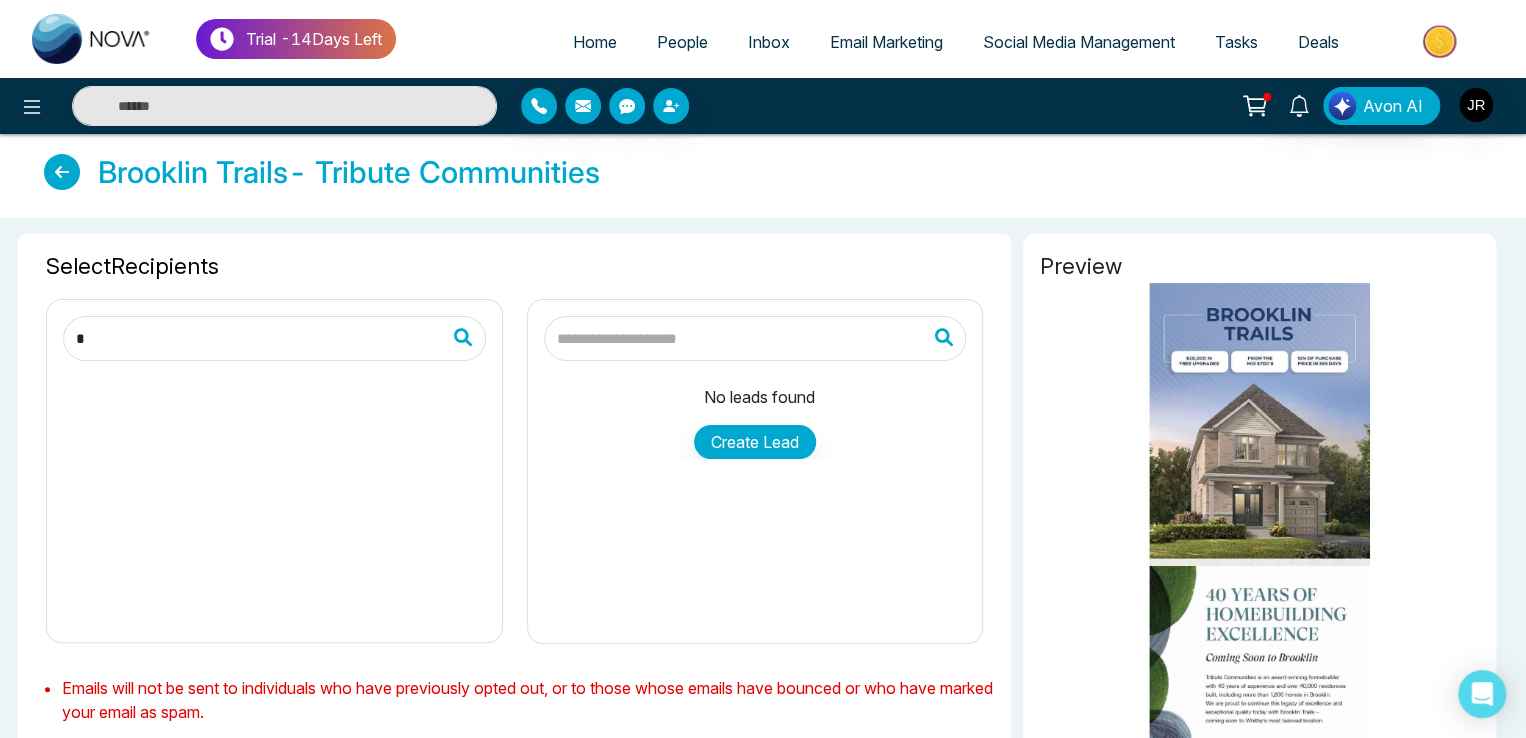 type 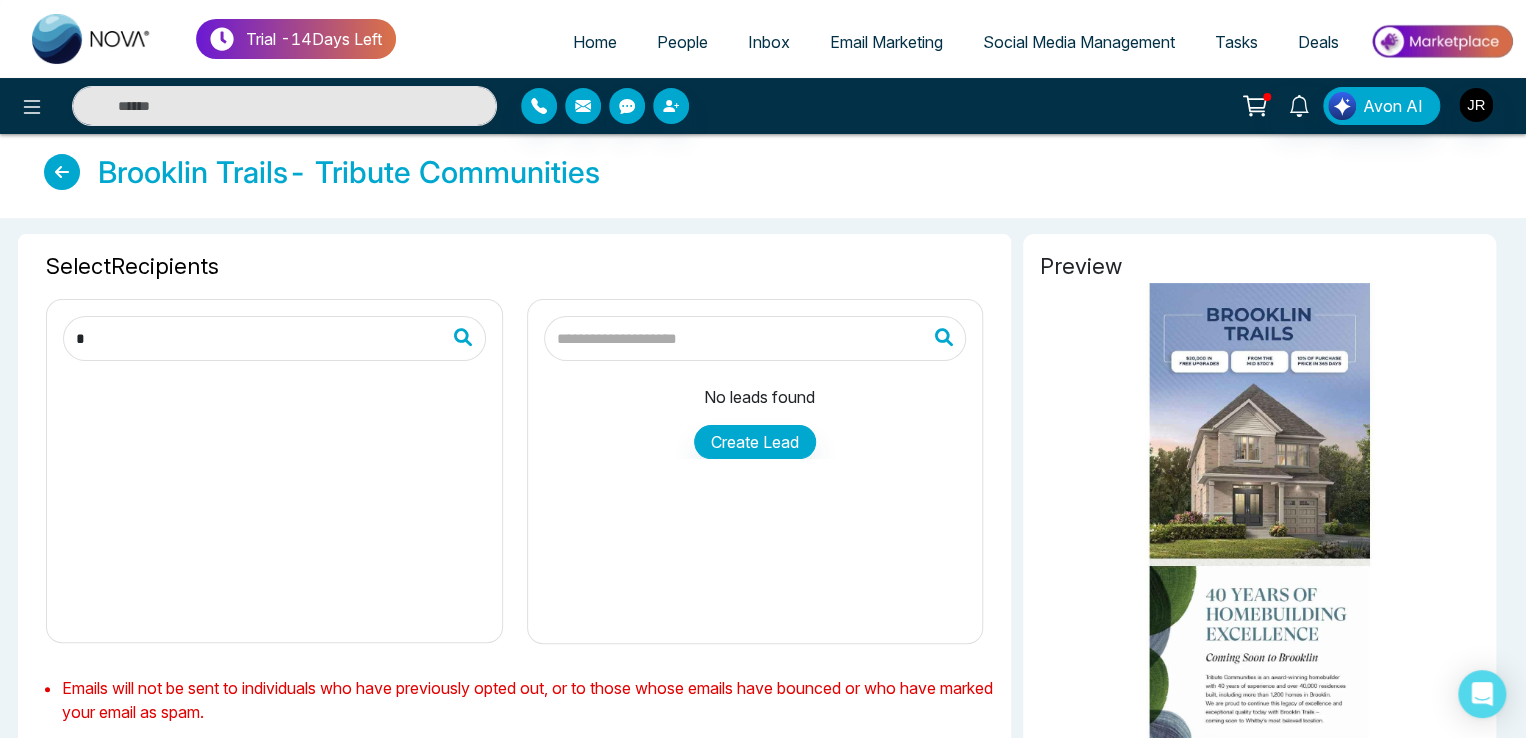 click at bounding box center (274, 493) 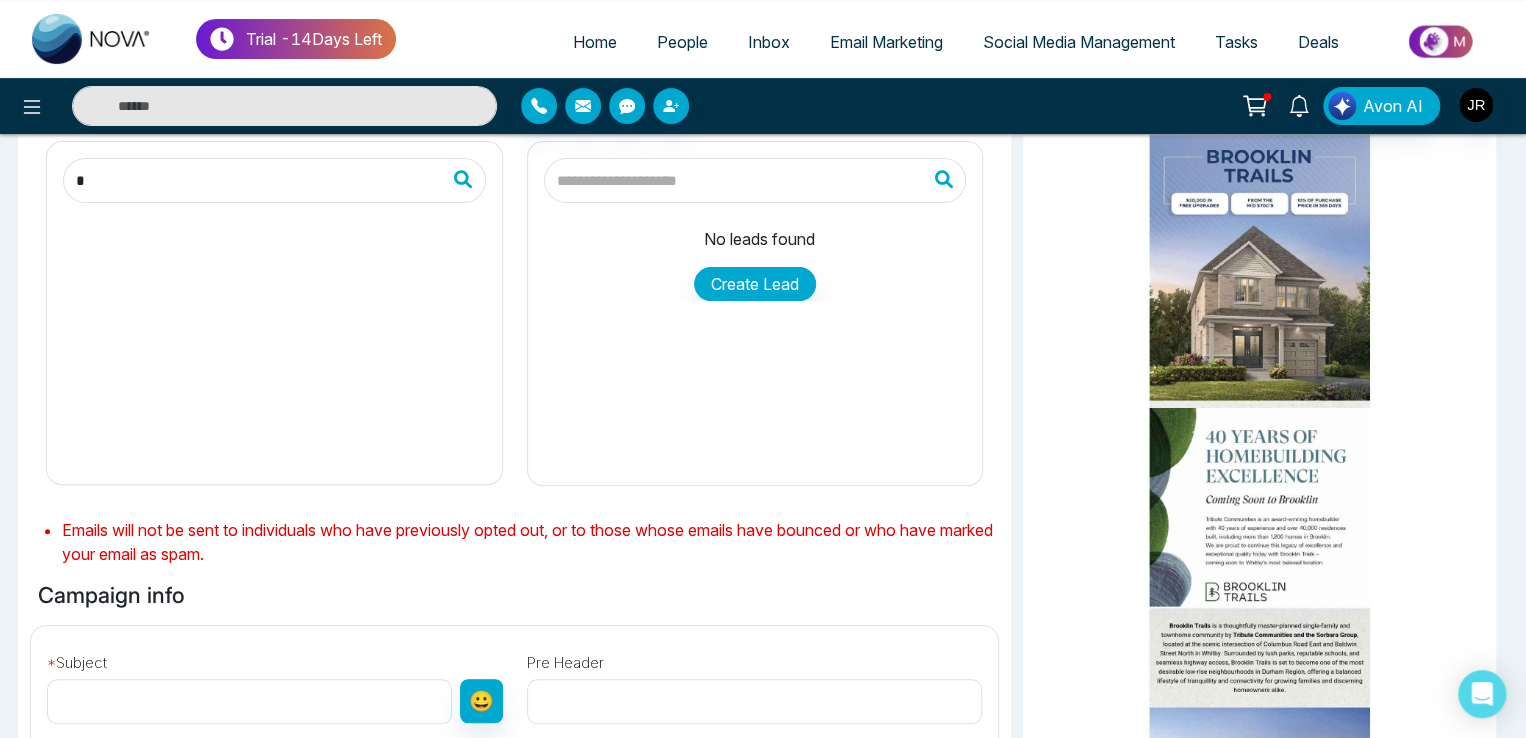 scroll, scrollTop: 0, scrollLeft: 0, axis: both 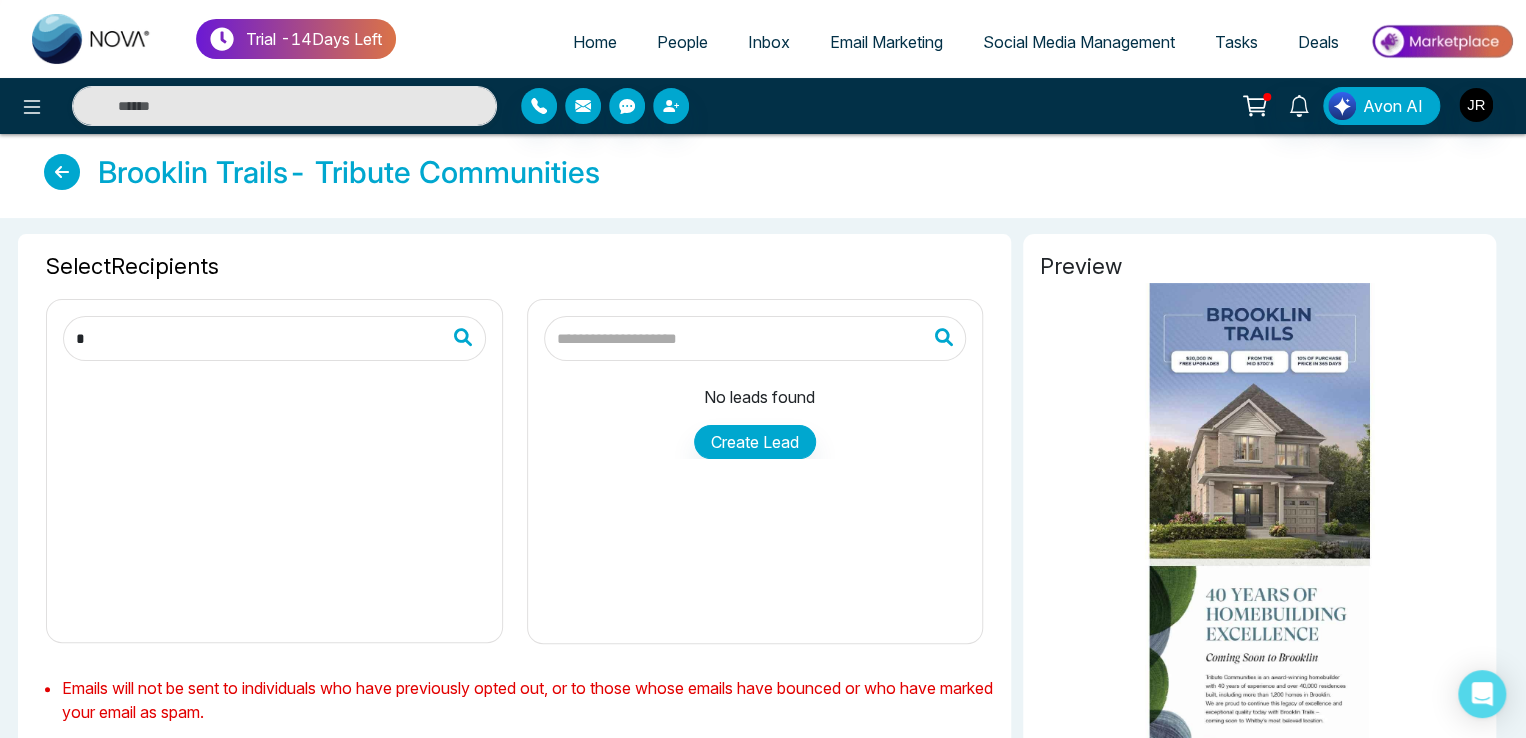 click on "People" at bounding box center (682, 42) 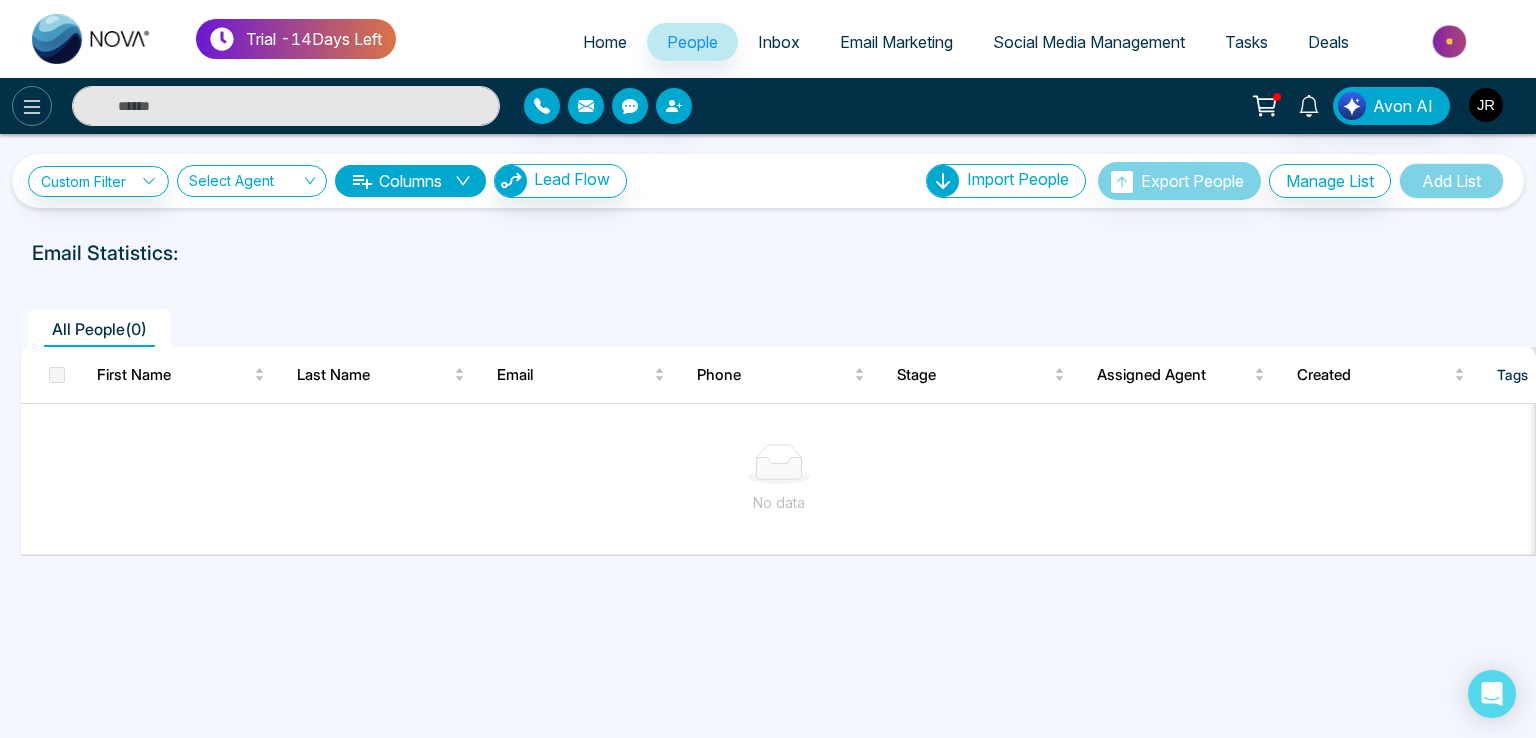 click 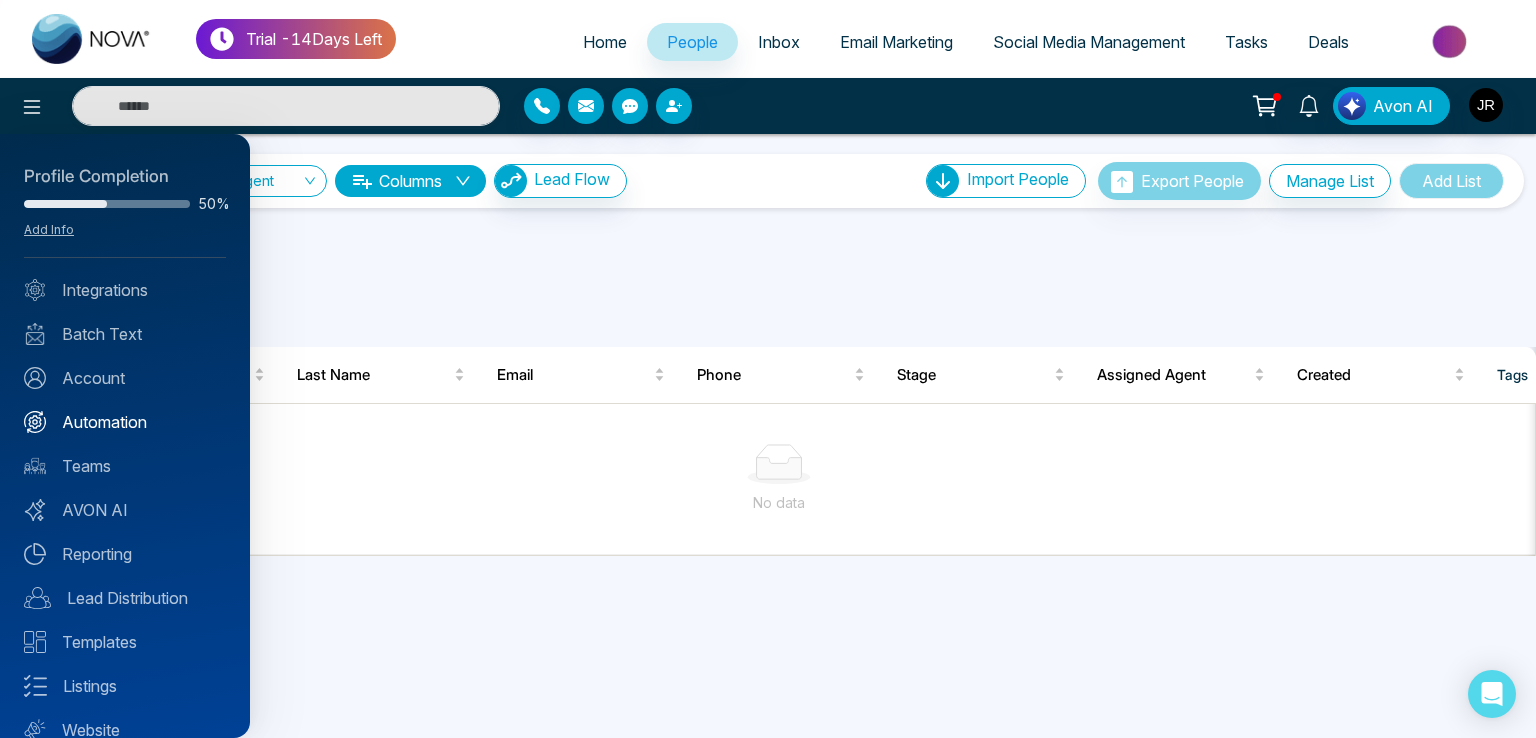 click on "Automation" at bounding box center [125, 422] 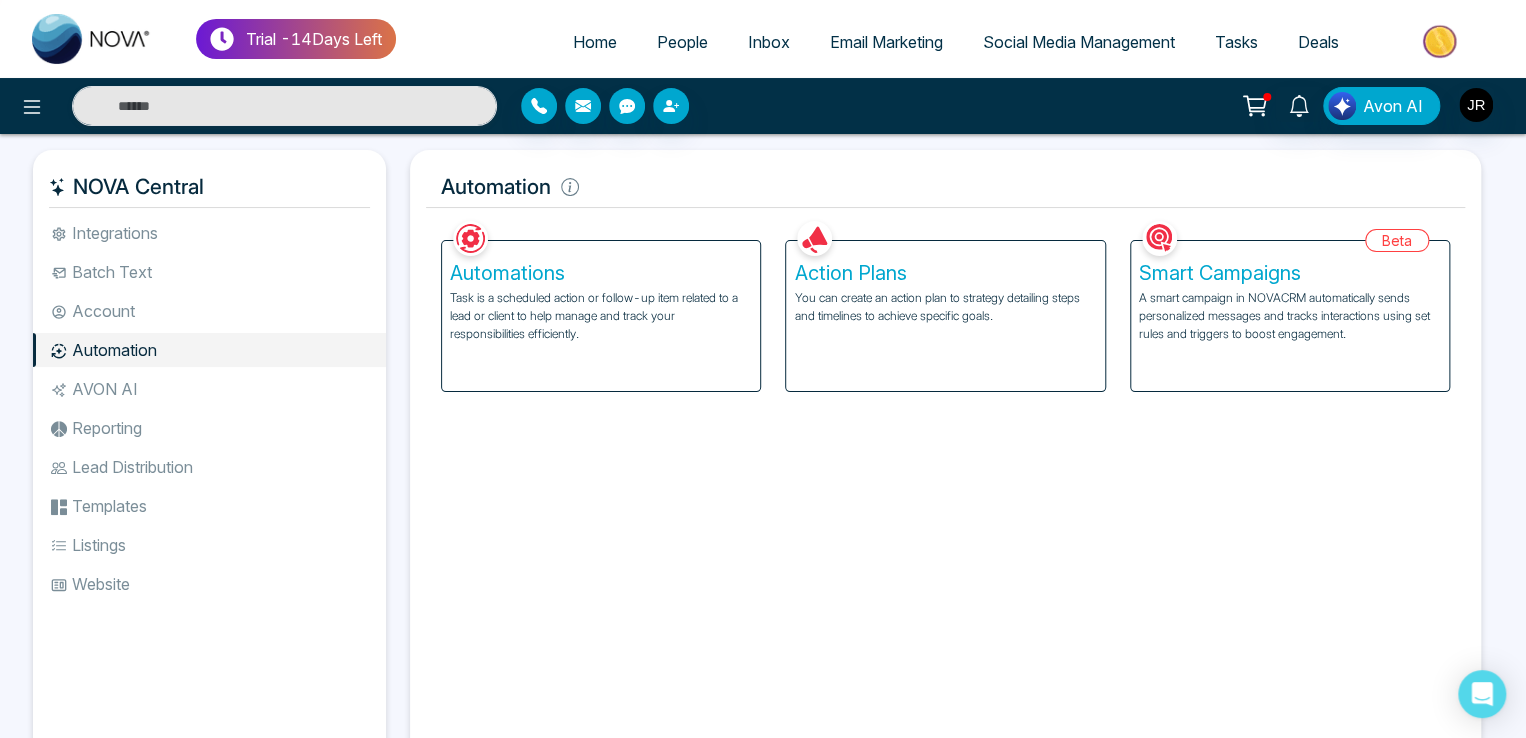 click on "Account" at bounding box center (209, 311) 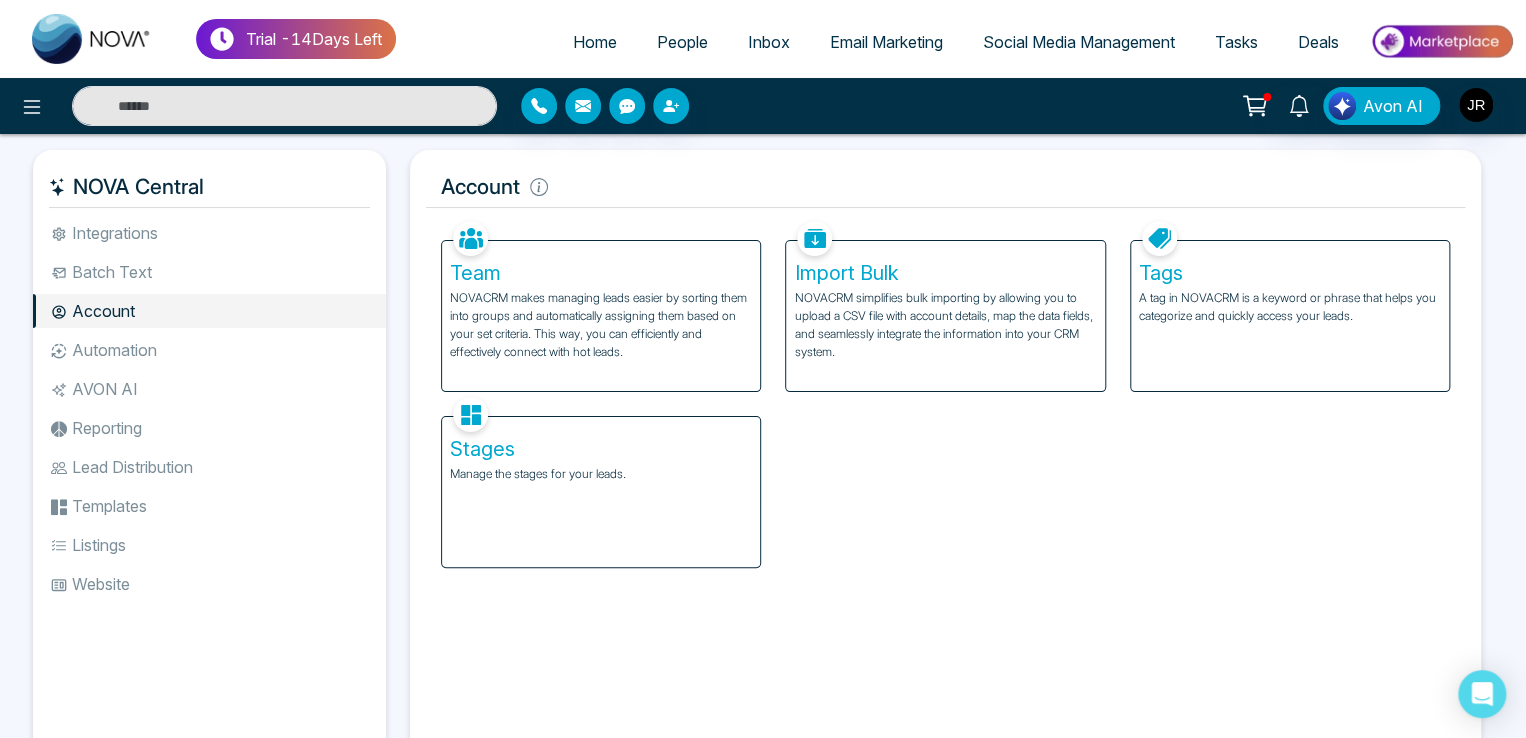 drag, startPoint x: 1217, startPoint y: 301, endPoint x: 1169, endPoint y: 312, distance: 49.24429 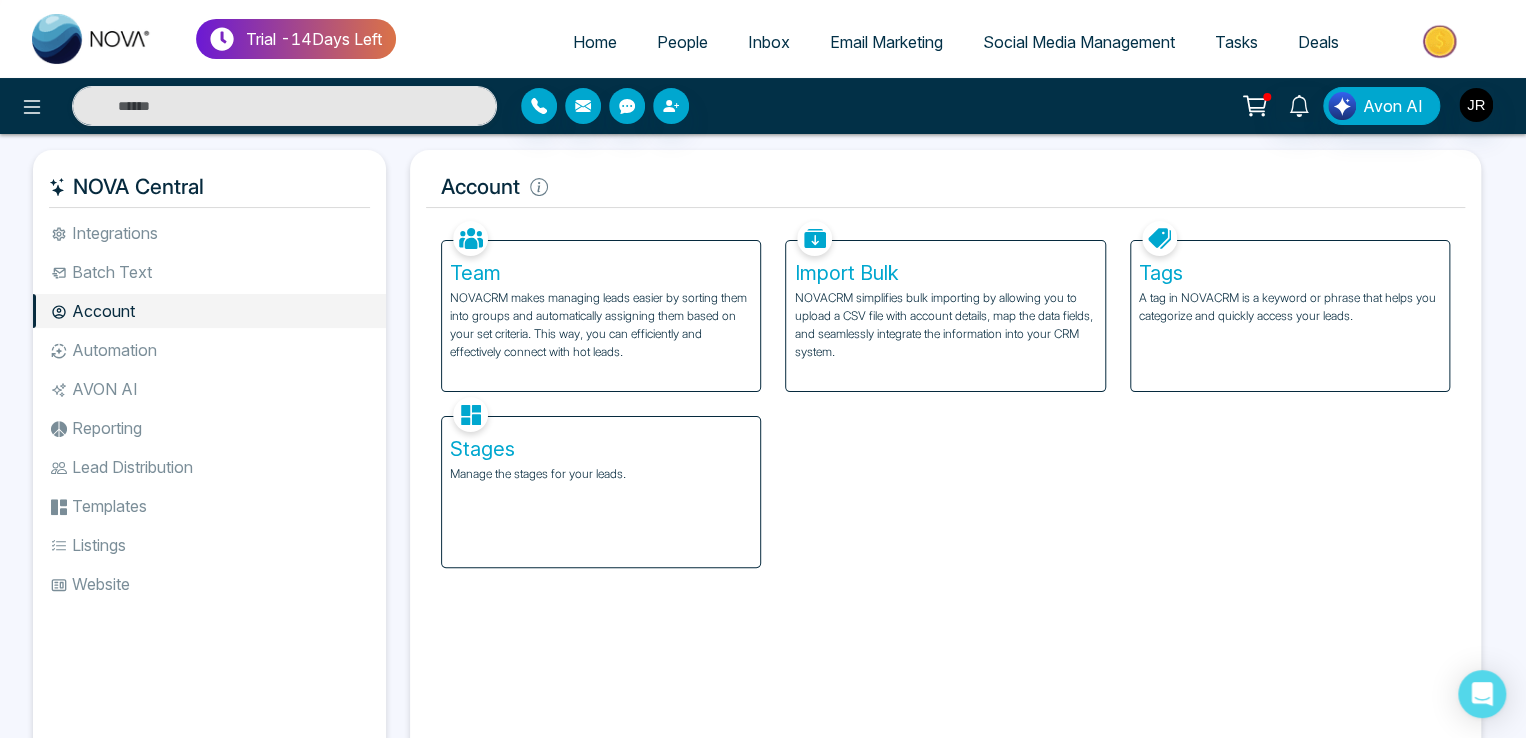 click on "A tag in NOVACRM is a keyword or phrase that helps you categorize and quickly access your leads." at bounding box center (1290, 307) 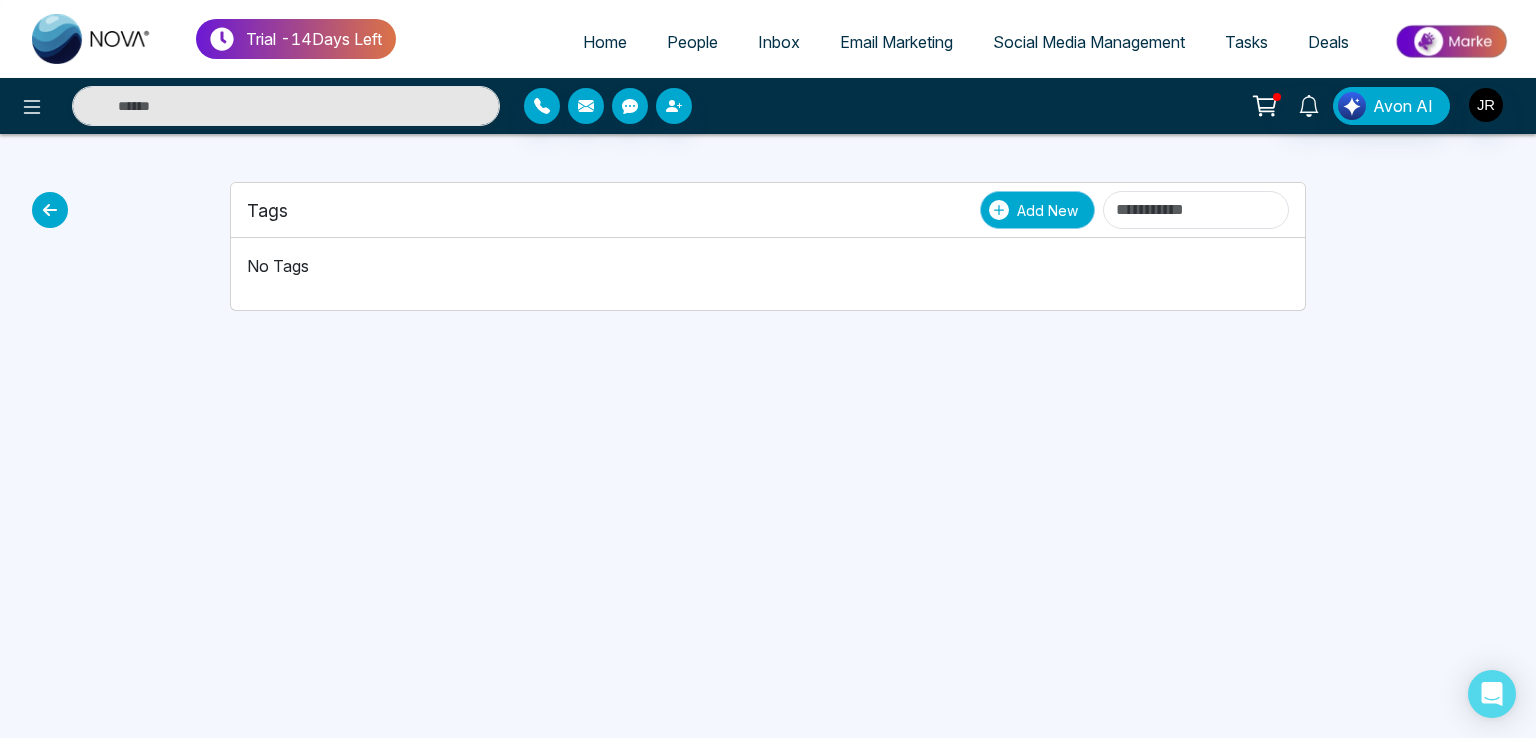 click on "Add New" at bounding box center [1047, 210] 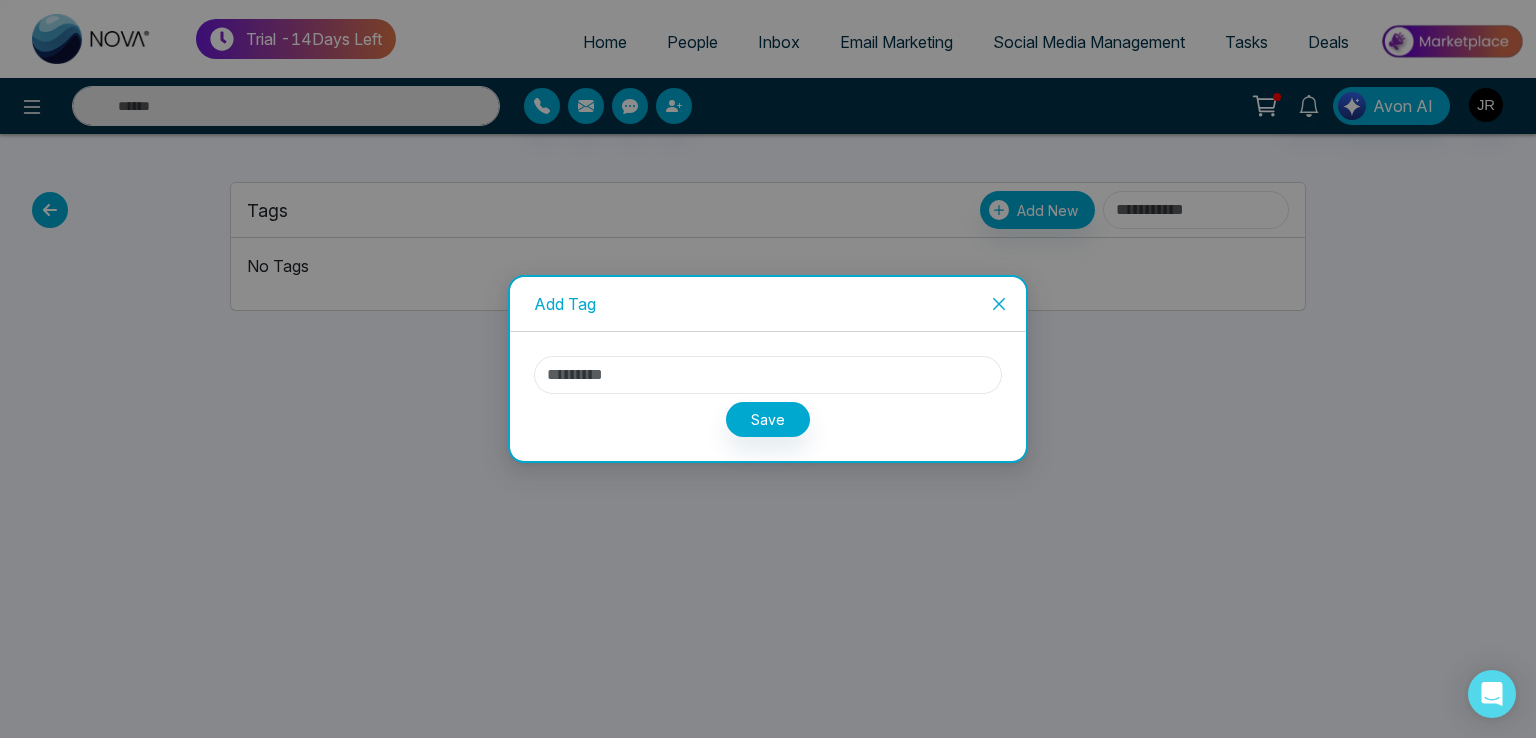 click at bounding box center (768, 375) 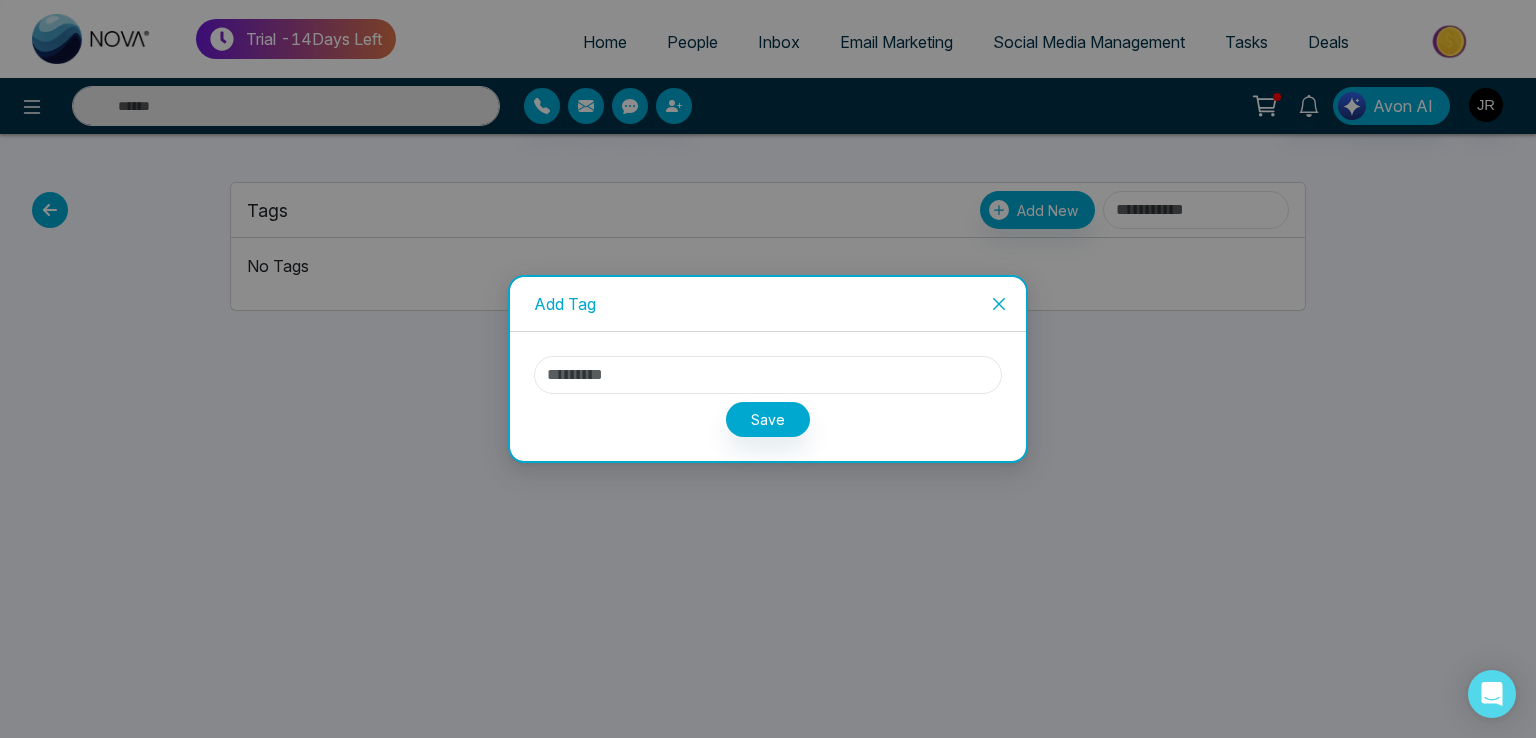 type on "****" 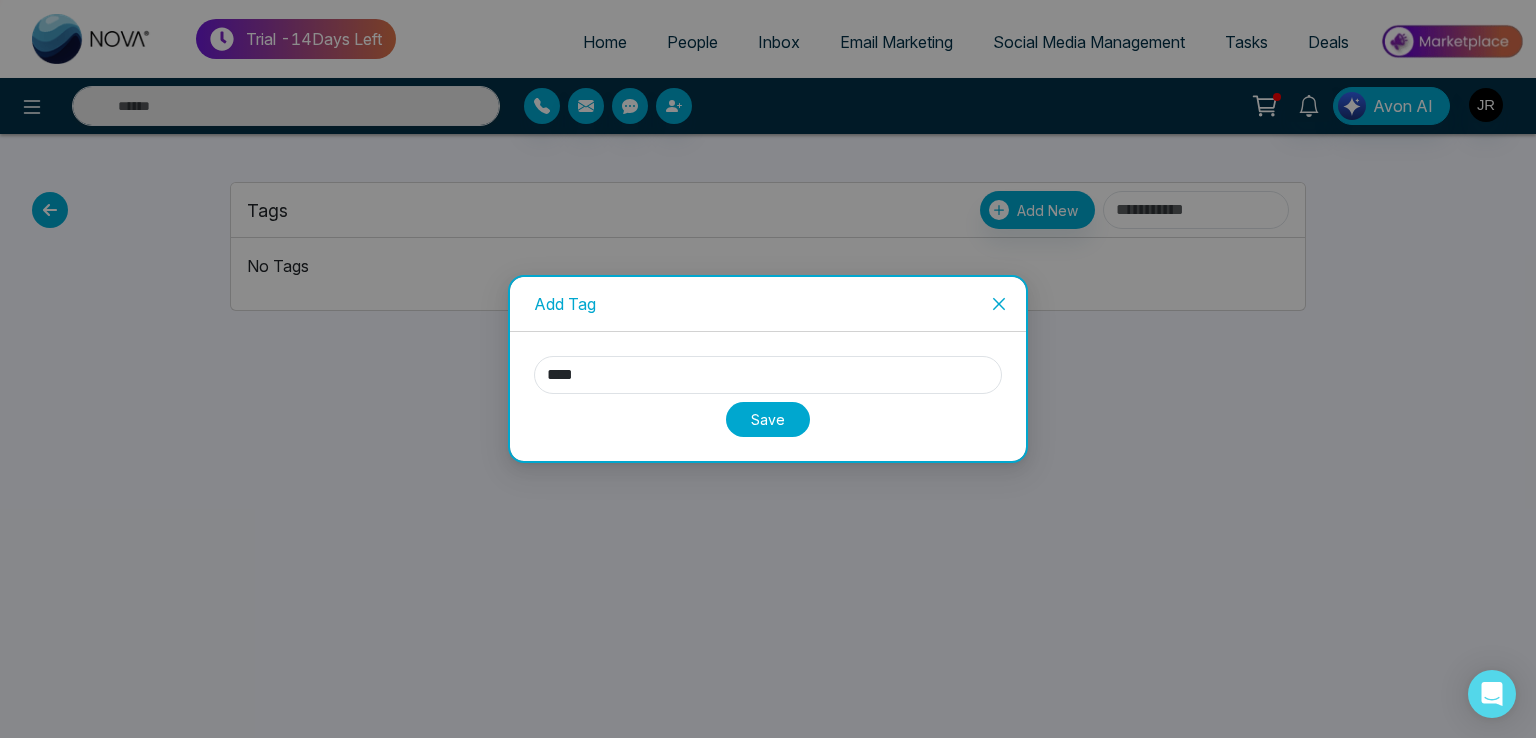 click on "Save" at bounding box center [768, 419] 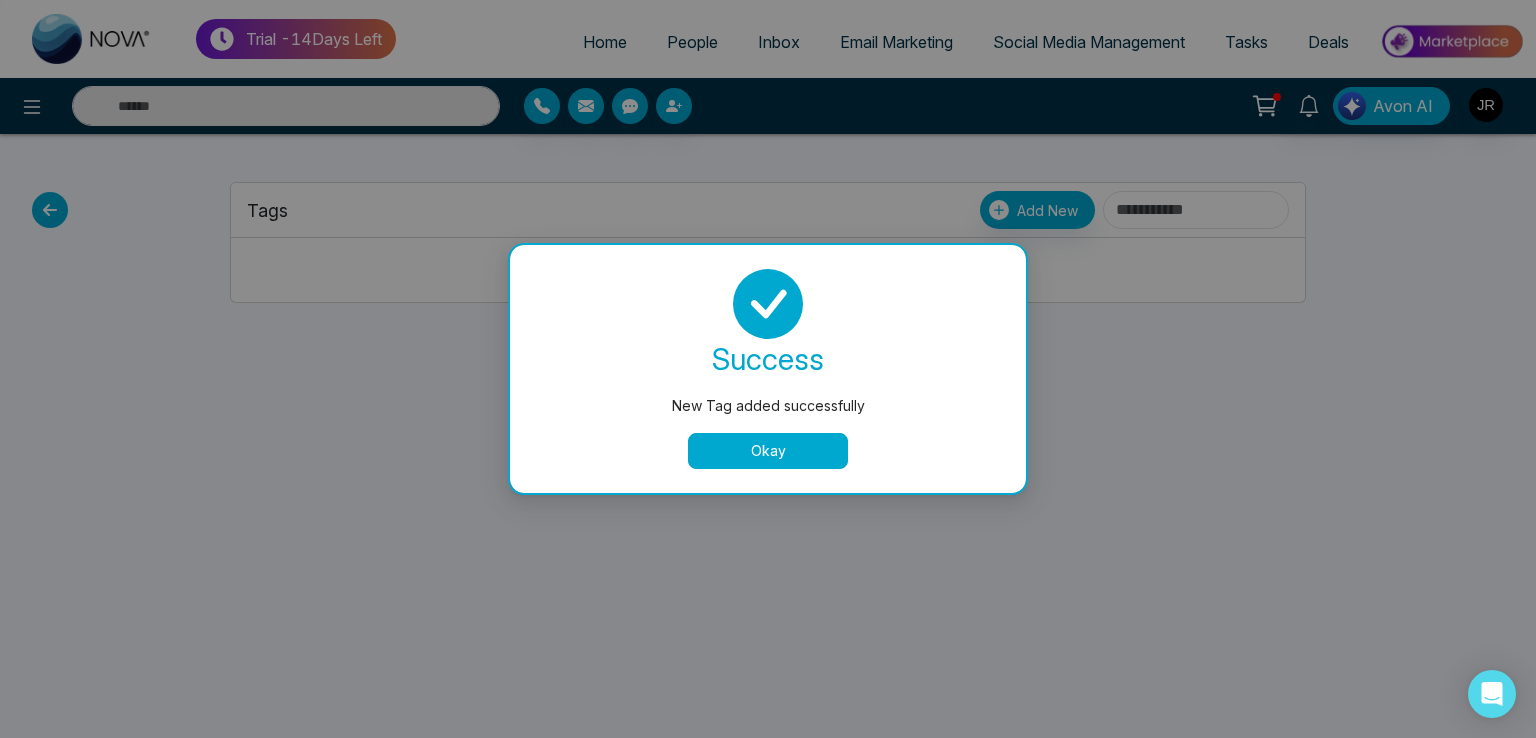 drag, startPoint x: 748, startPoint y: 449, endPoint x: 648, endPoint y: 431, distance: 101.607086 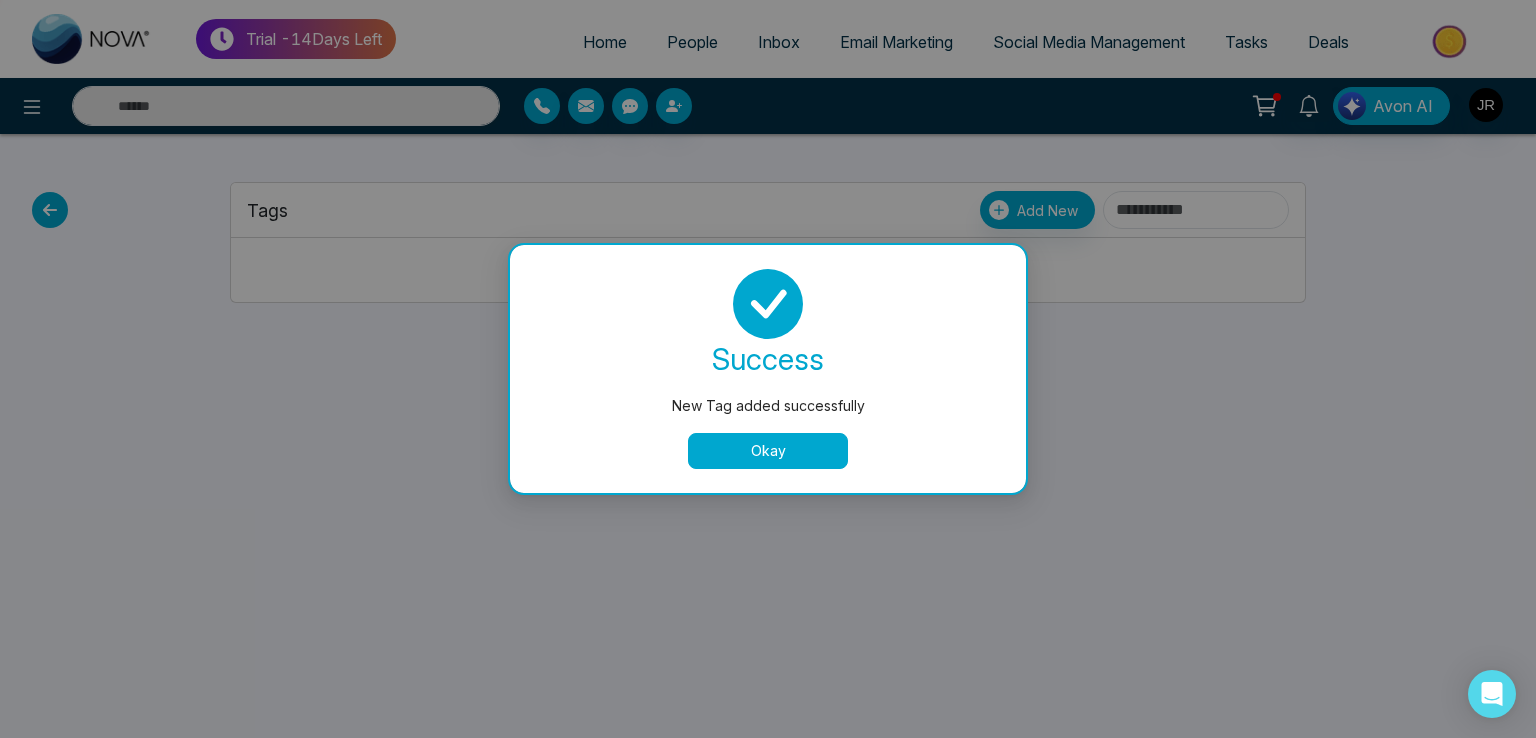 click on "Okay" at bounding box center (768, 451) 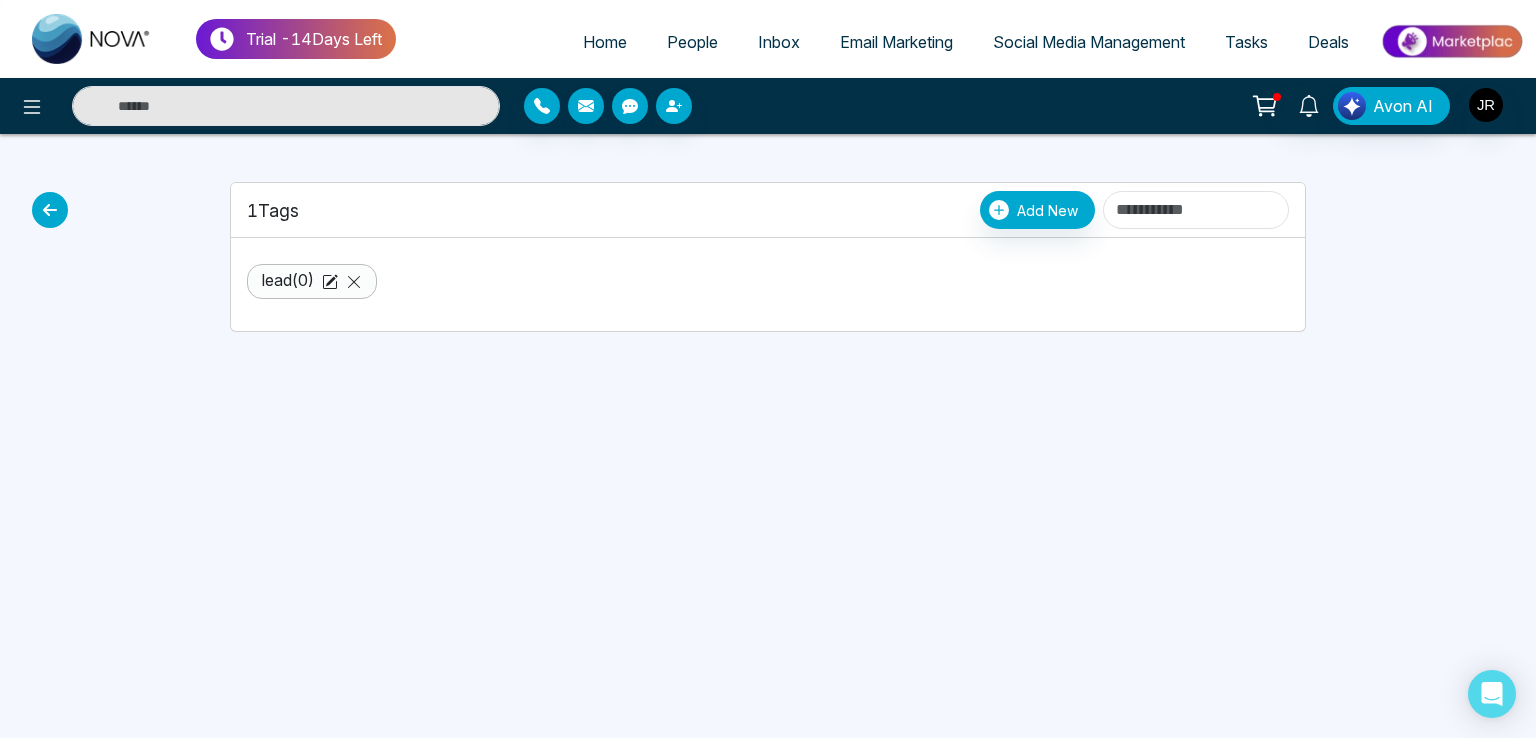 click on "lead  ( 0 )" at bounding box center [288, 280] 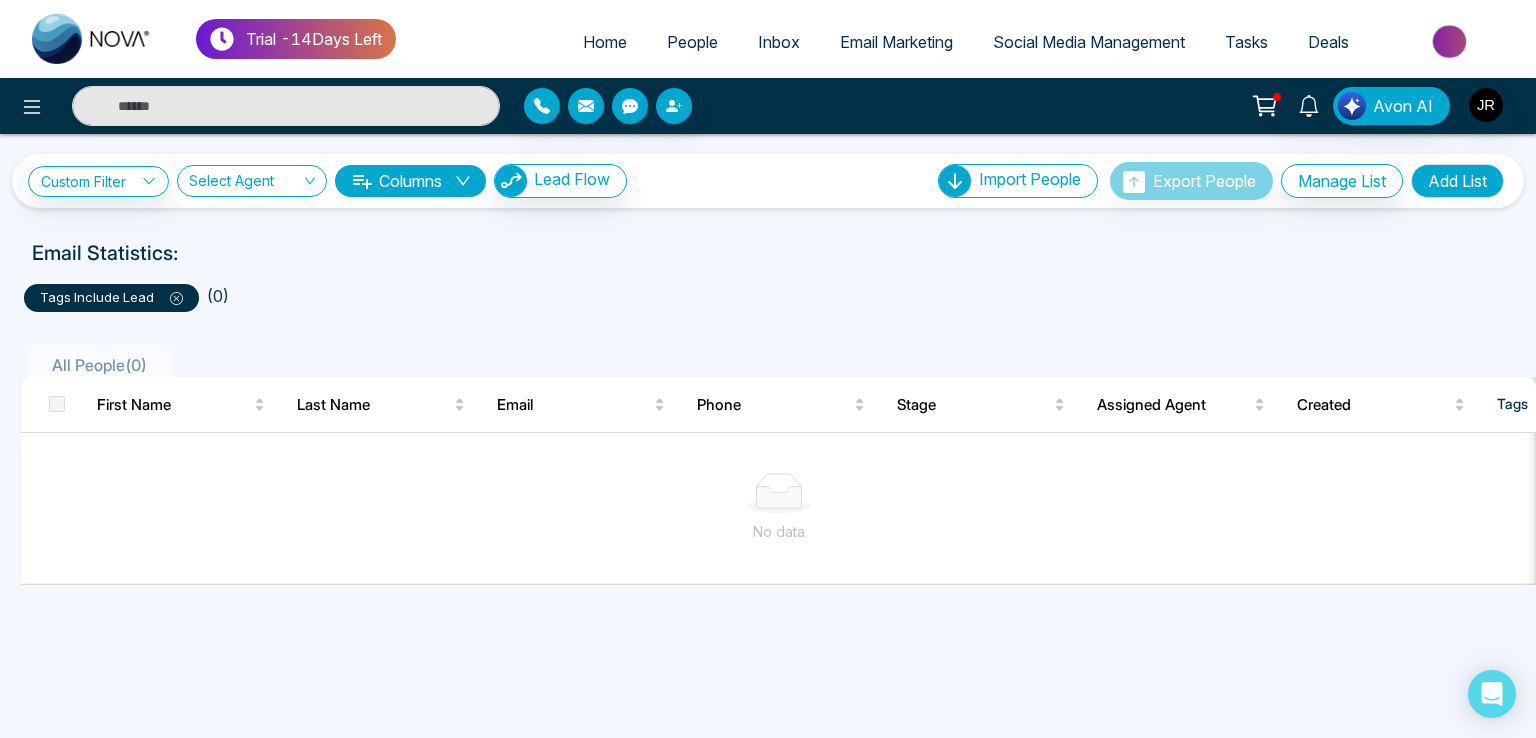 click on "Add List" at bounding box center [1457, 181] 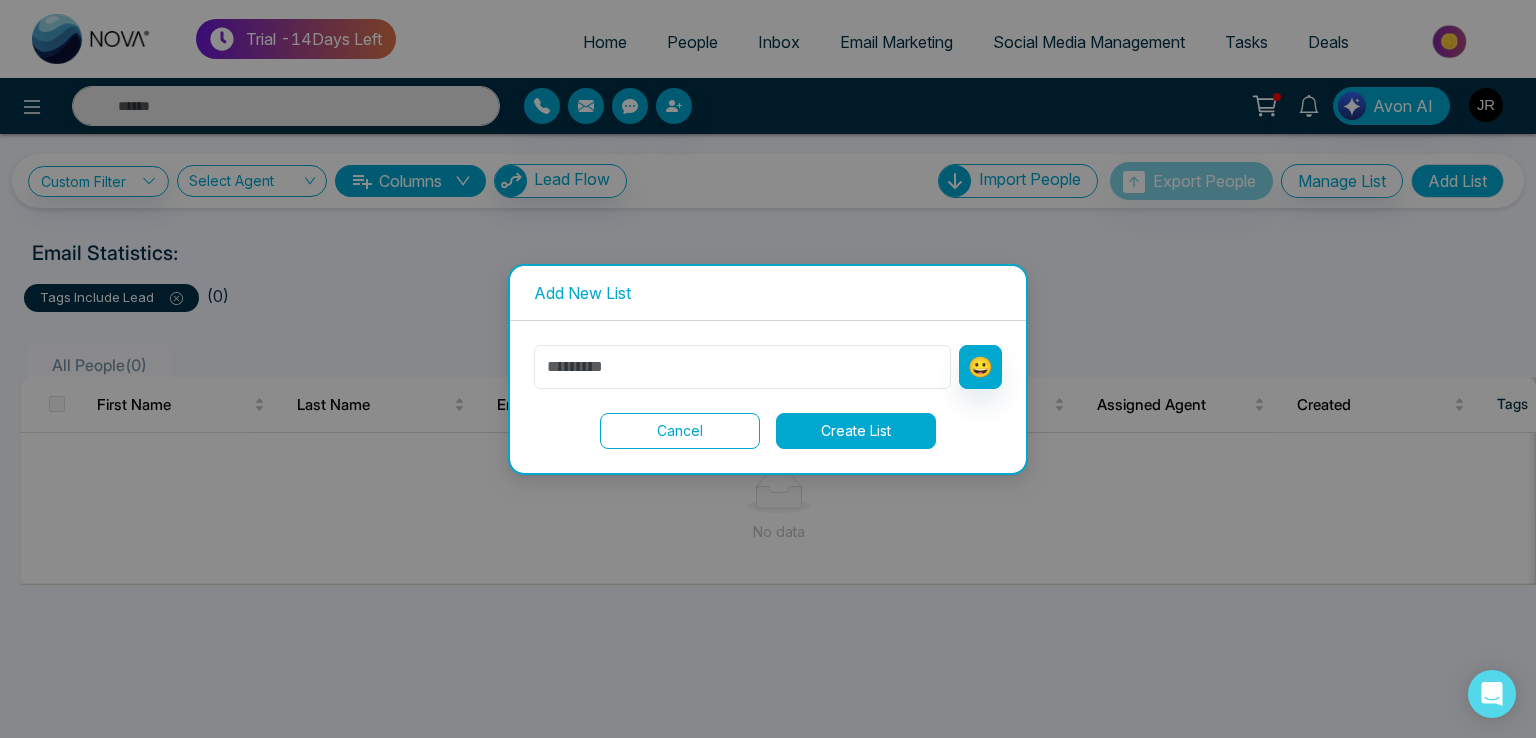 click at bounding box center (742, 367) 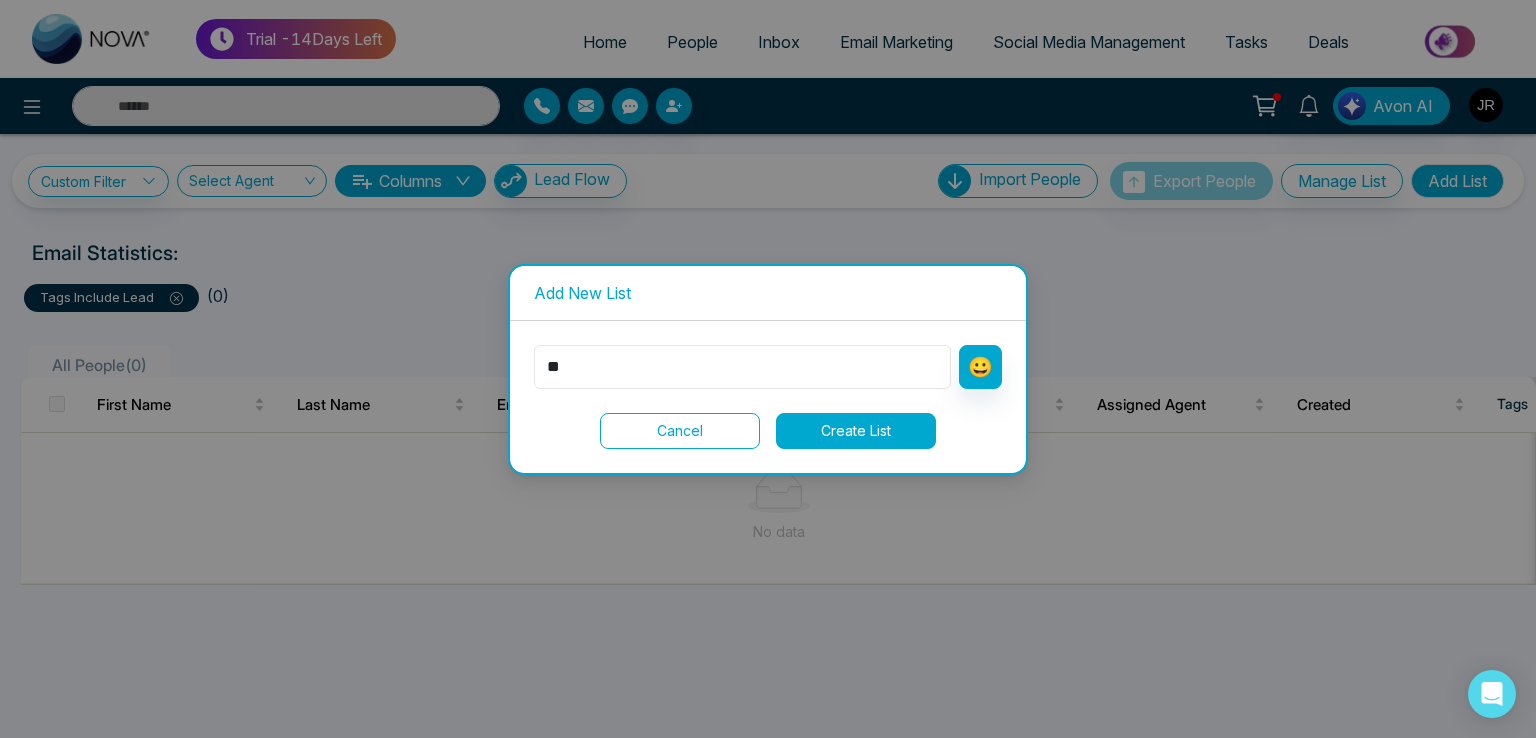 type on "*" 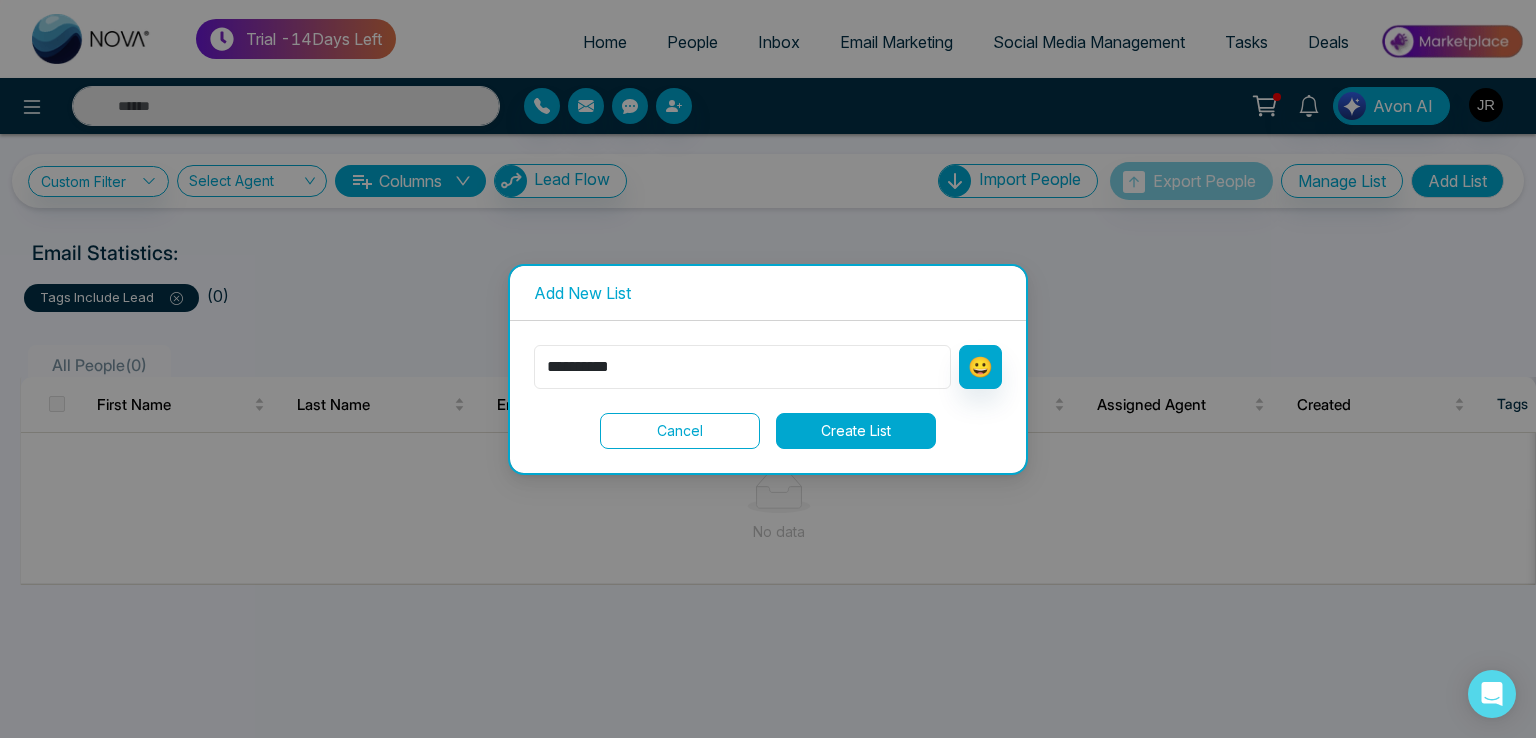 type on "**********" 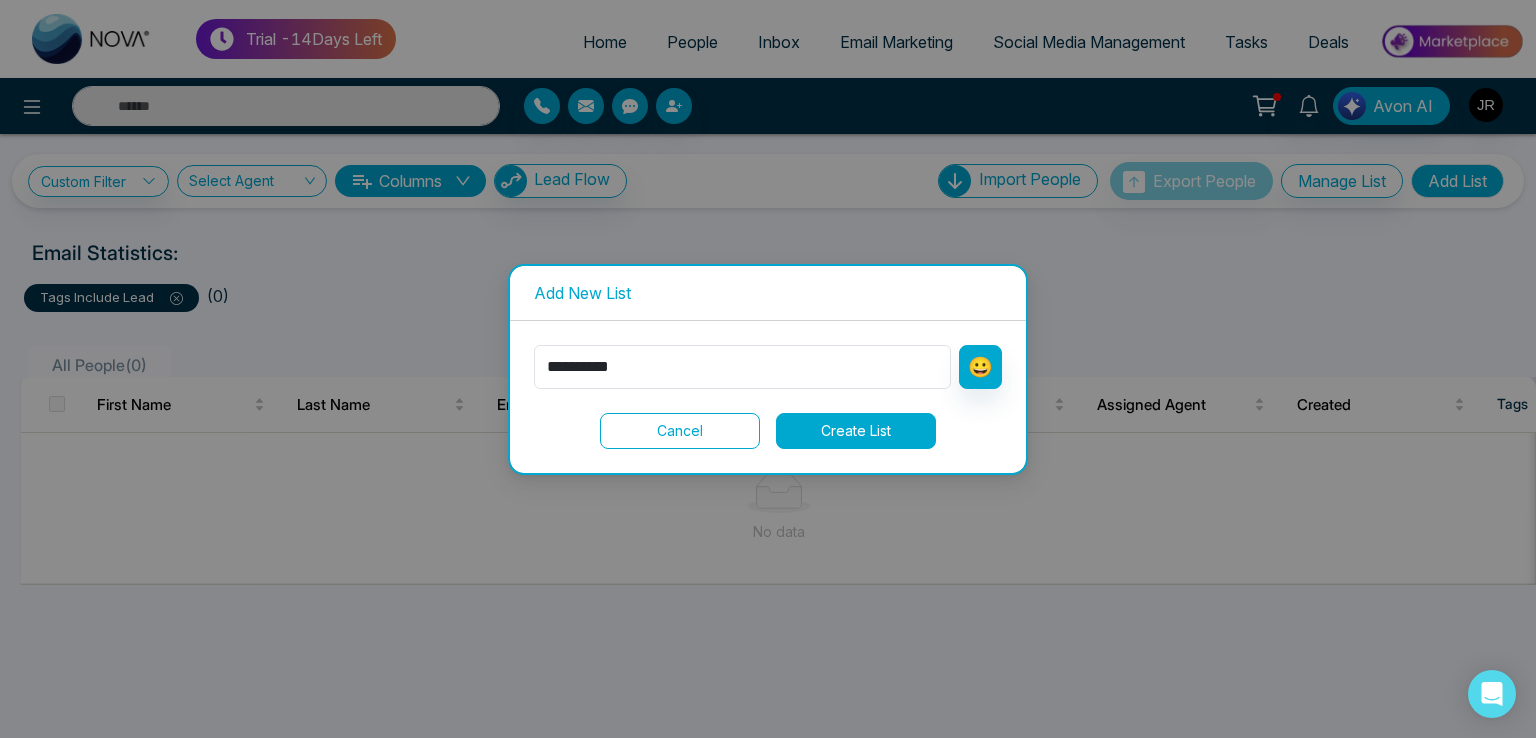 click on "Create List" at bounding box center [856, 431] 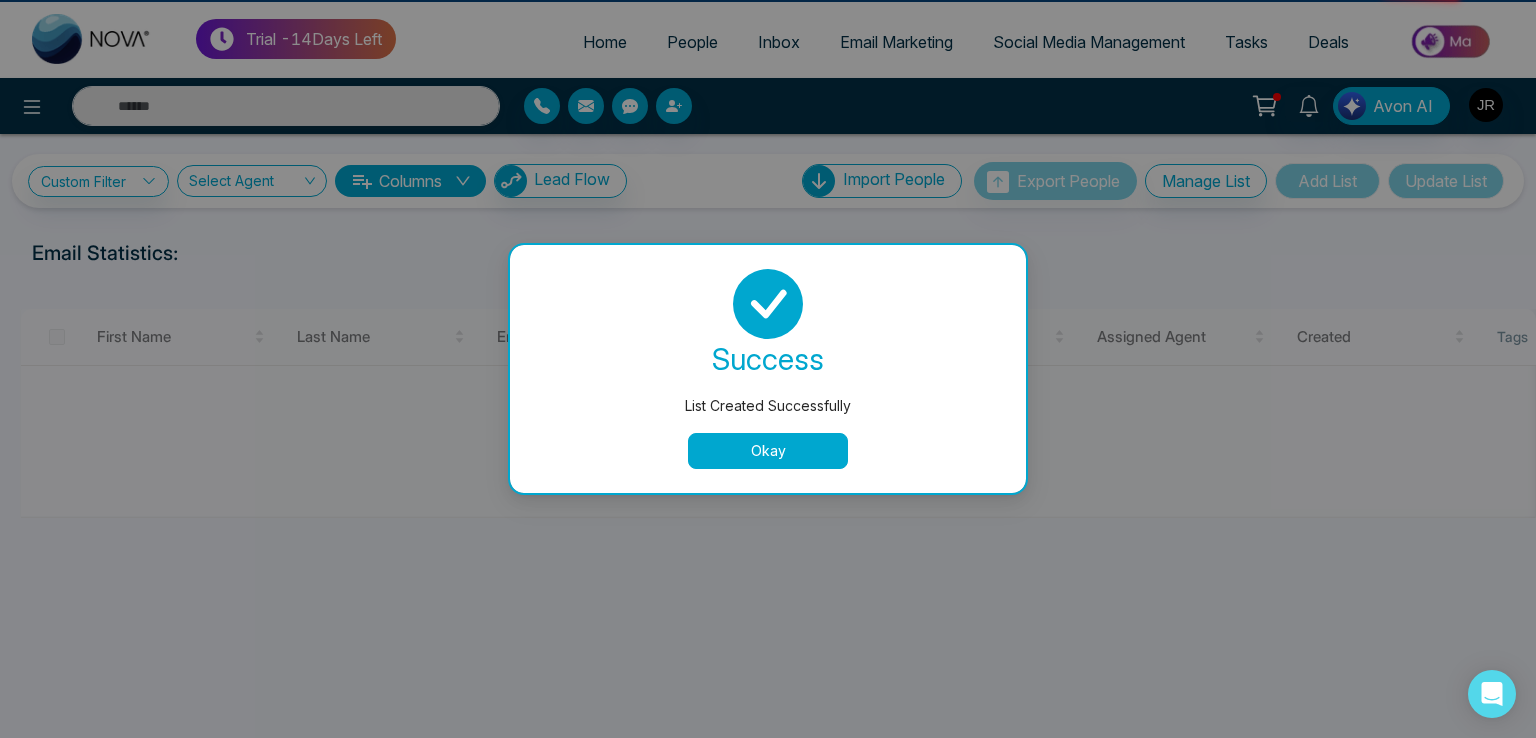 click on "Okay" at bounding box center [768, 451] 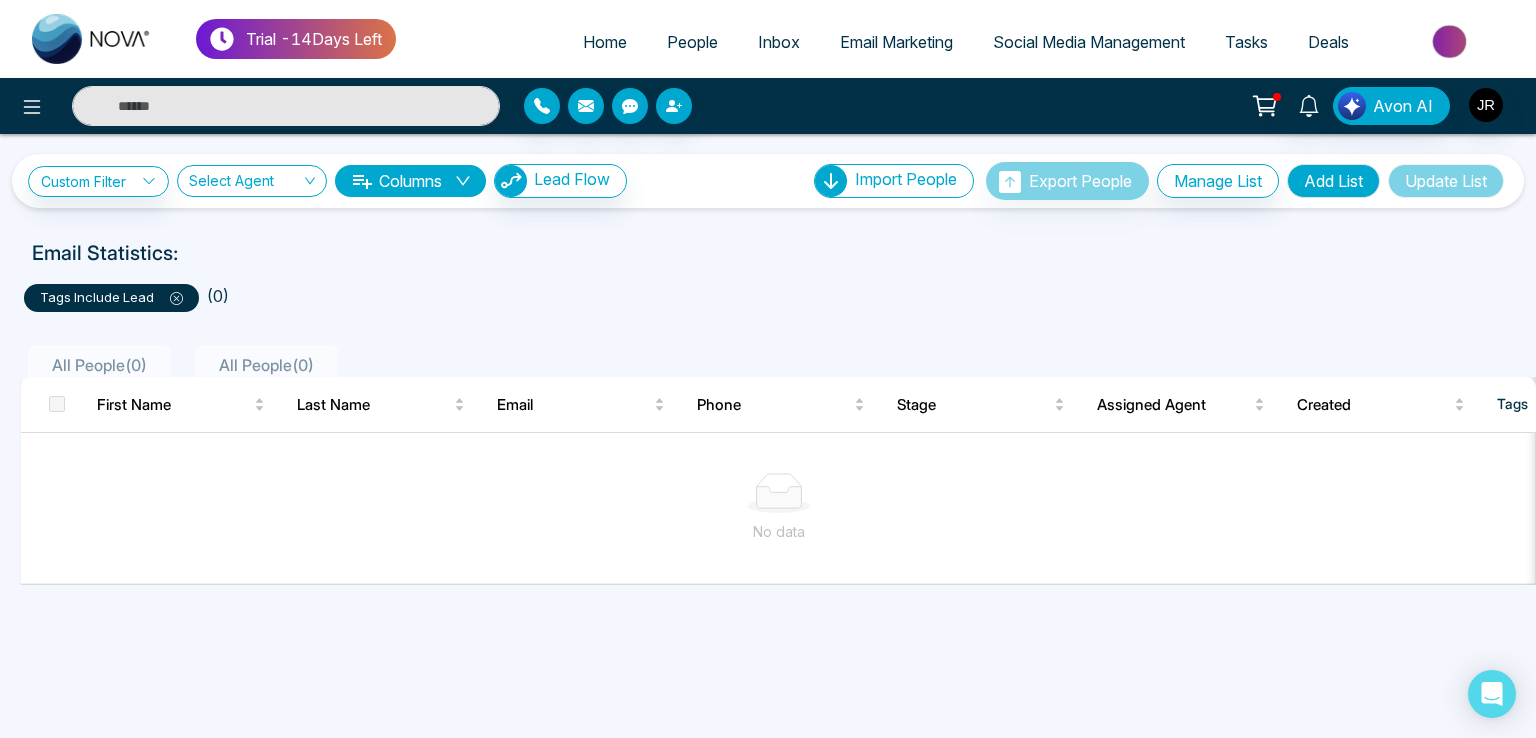 click 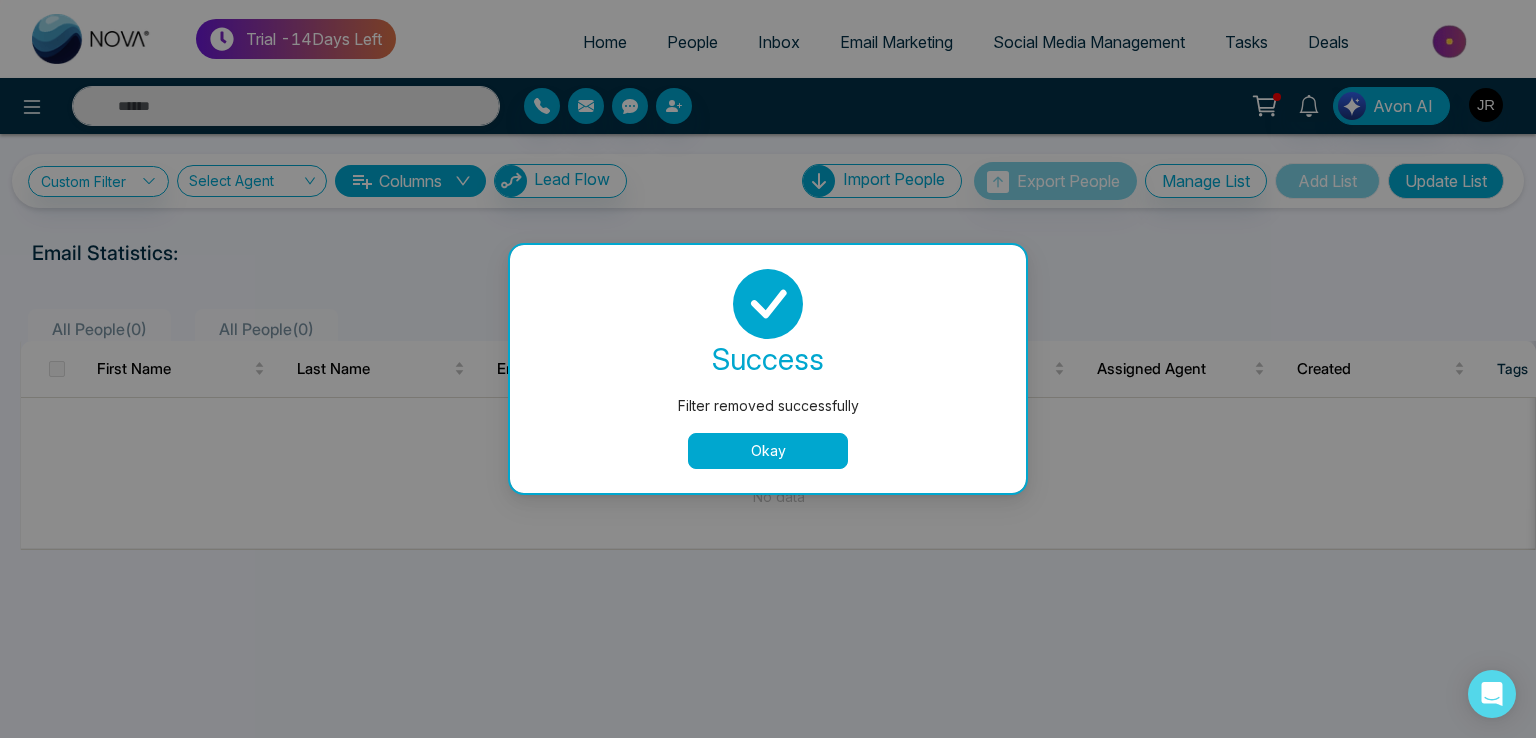 click on "Okay" at bounding box center (768, 451) 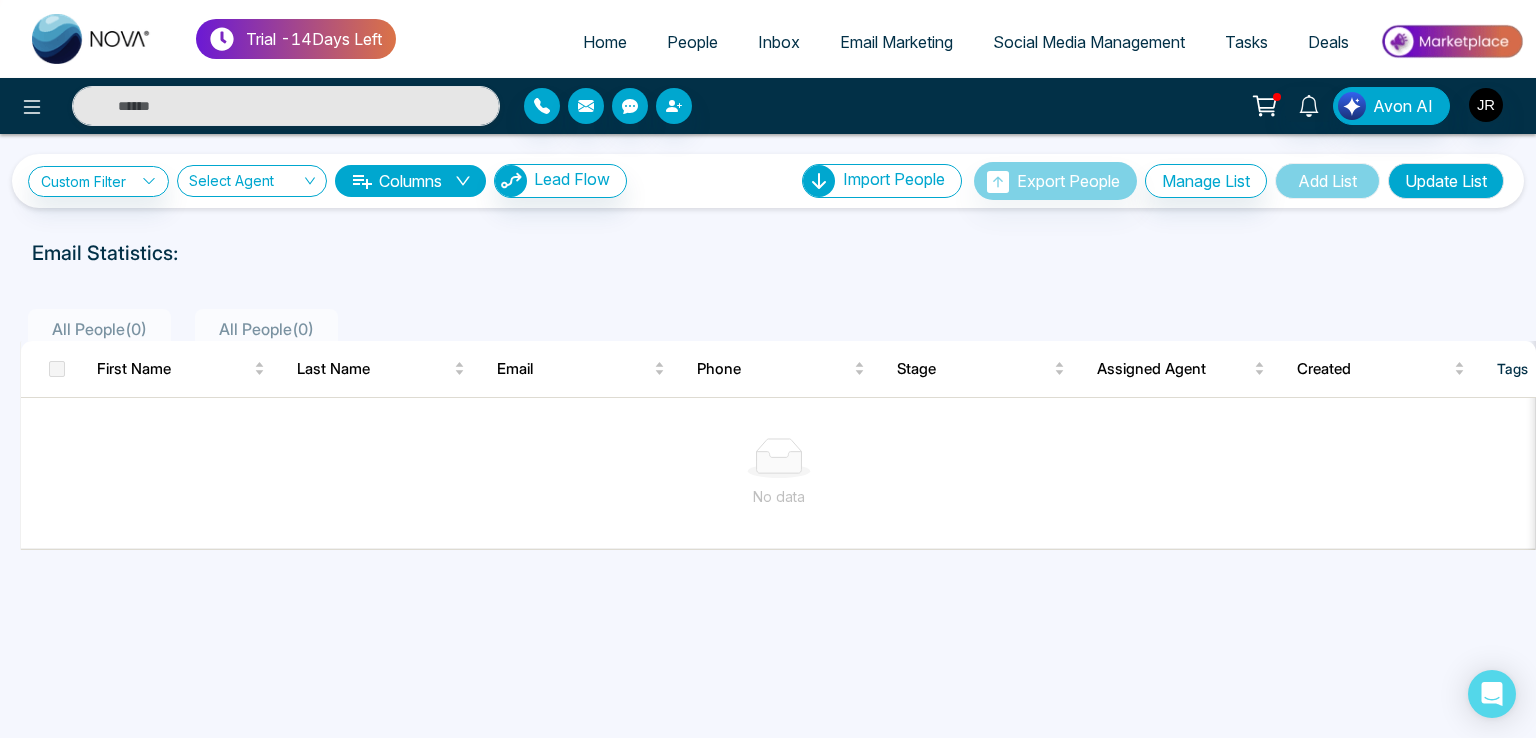 click on "All People  ( 0 )" at bounding box center (99, 329) 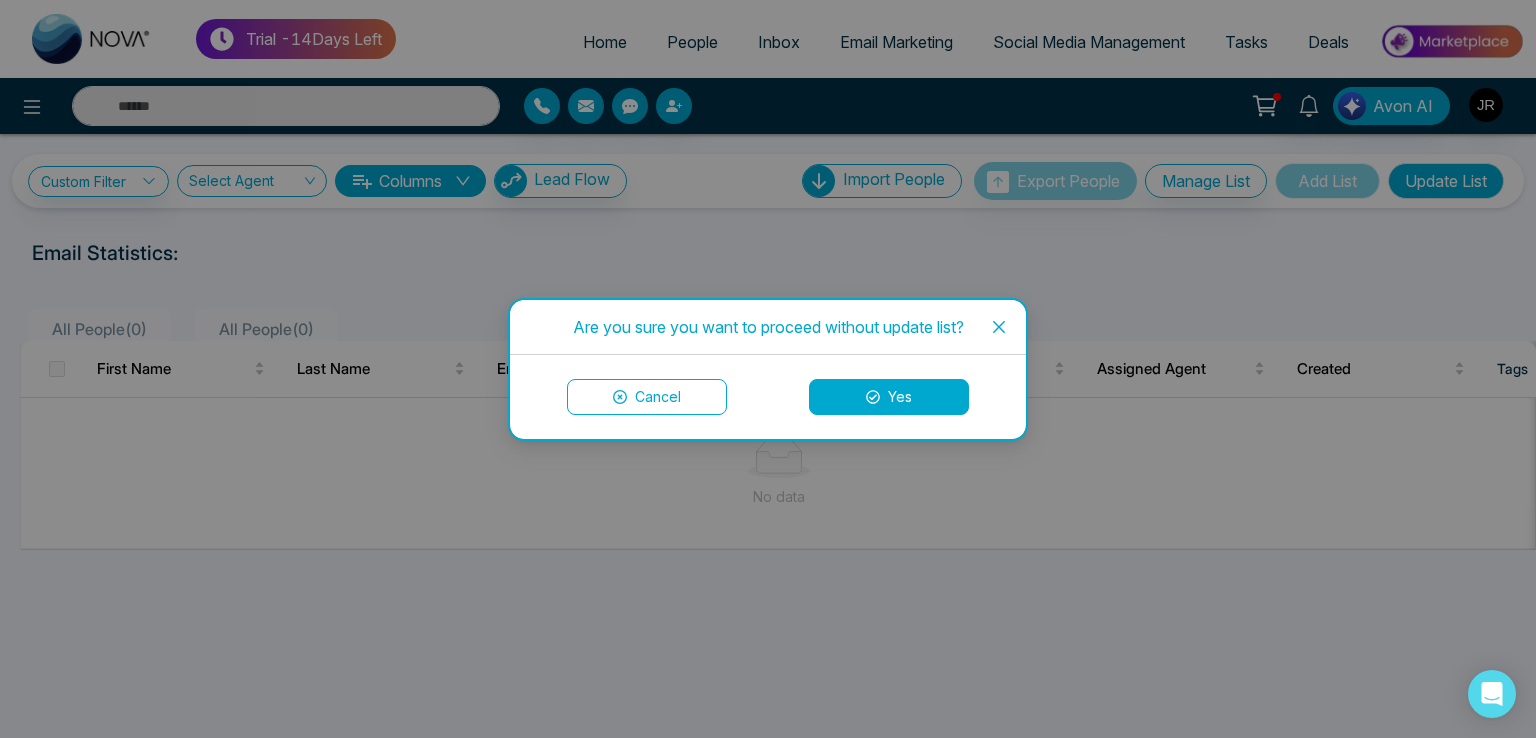 click on "Cancel" at bounding box center [647, 397] 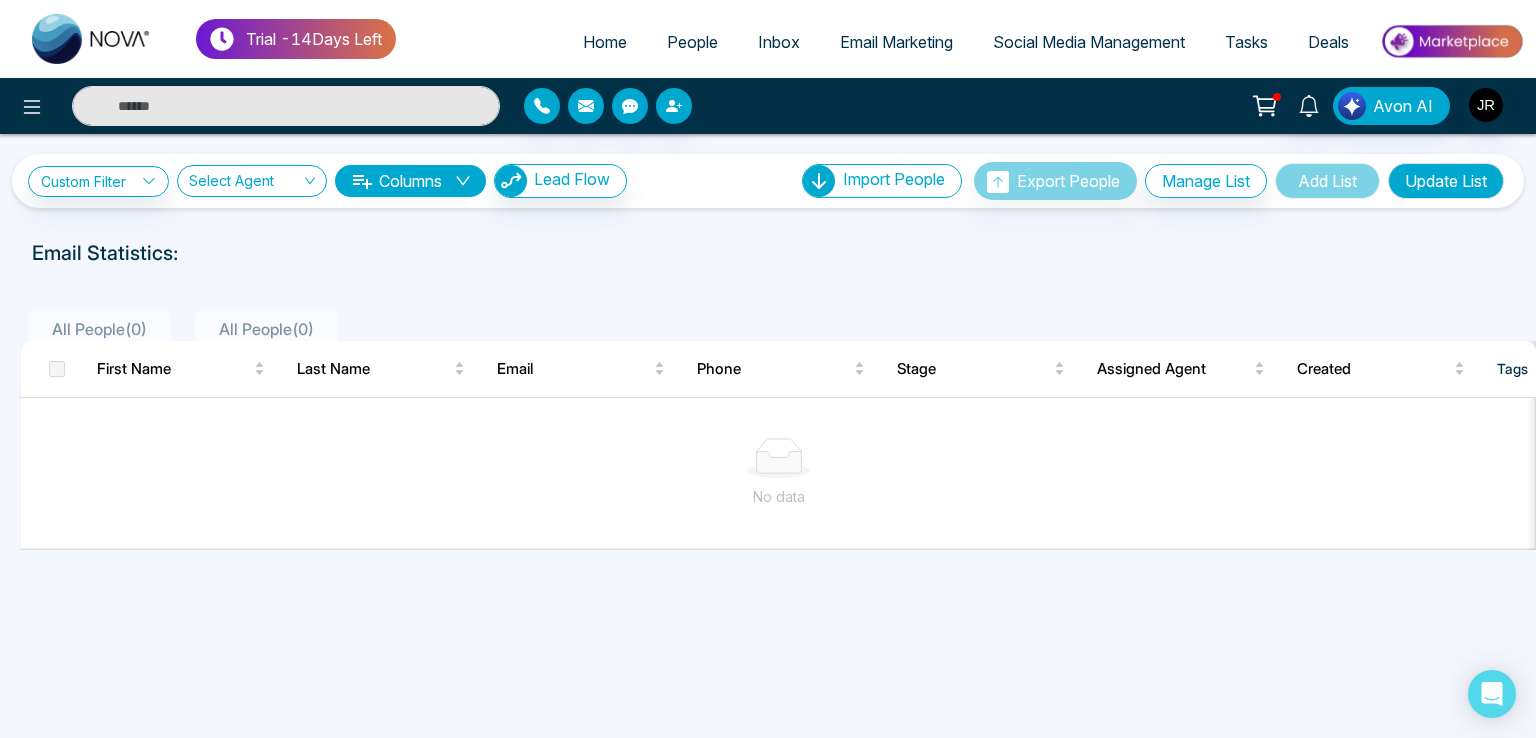 click on "All People  ( 0 )" at bounding box center (99, 329) 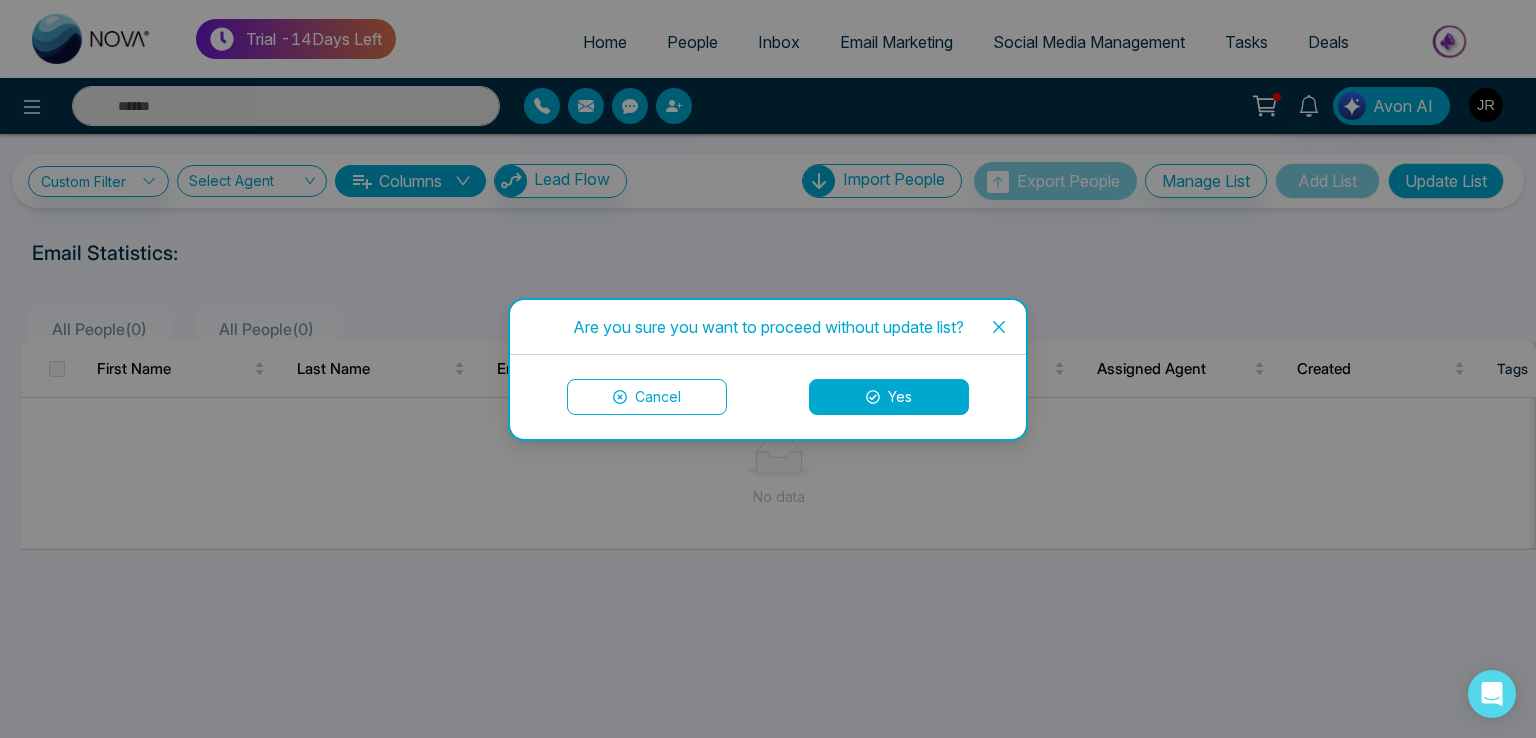 click 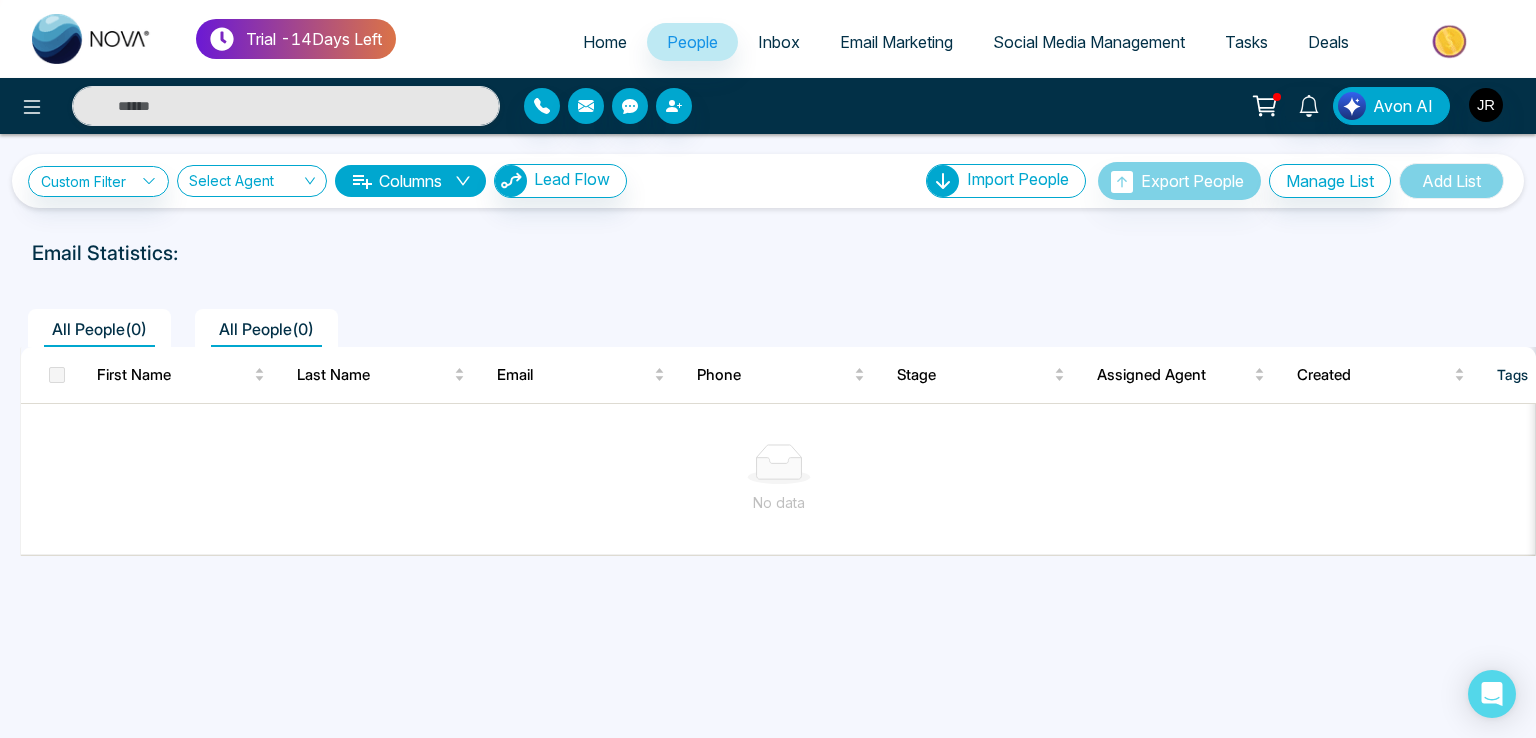 click on "All People  ( 0 )" at bounding box center (99, 329) 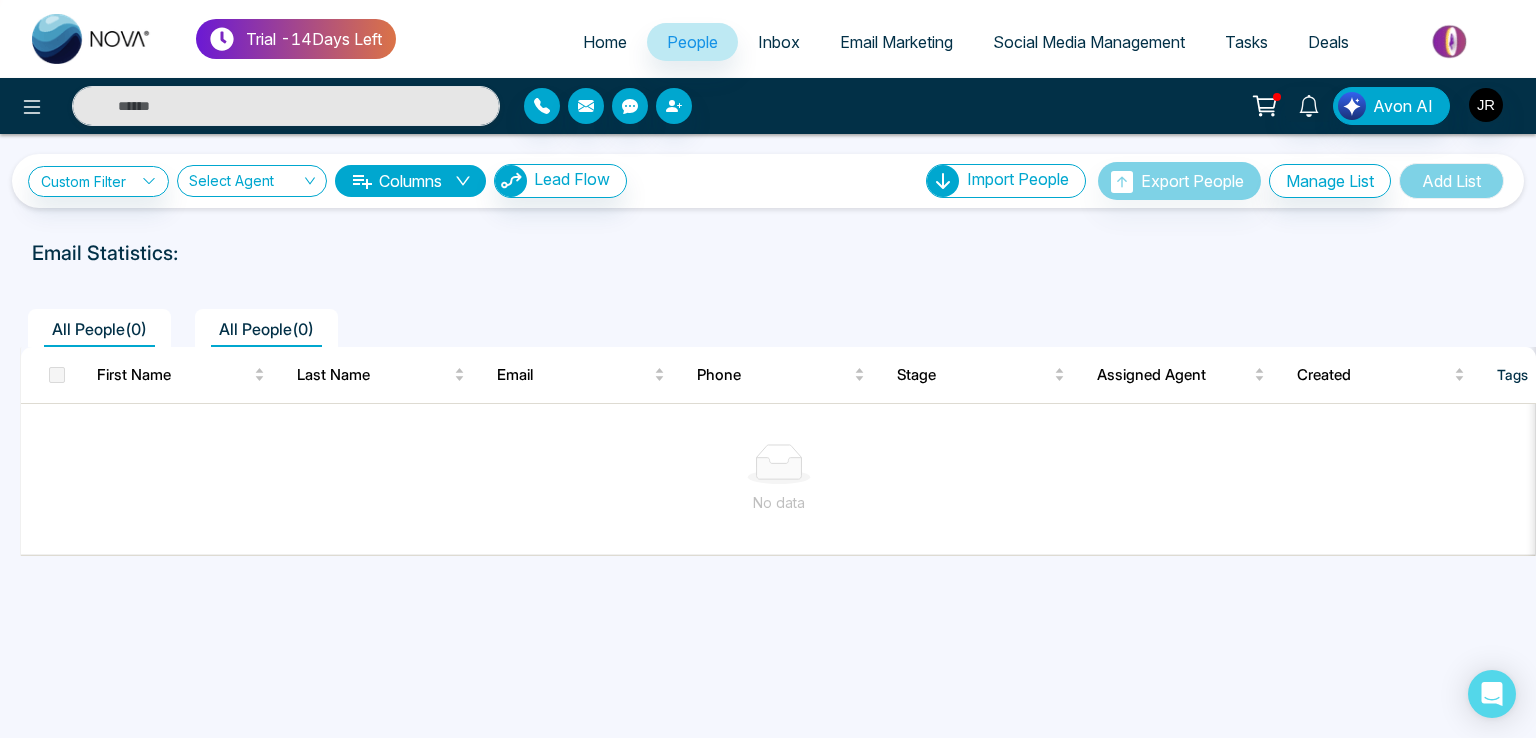 click on "All People  ( 0 )" at bounding box center [266, 329] 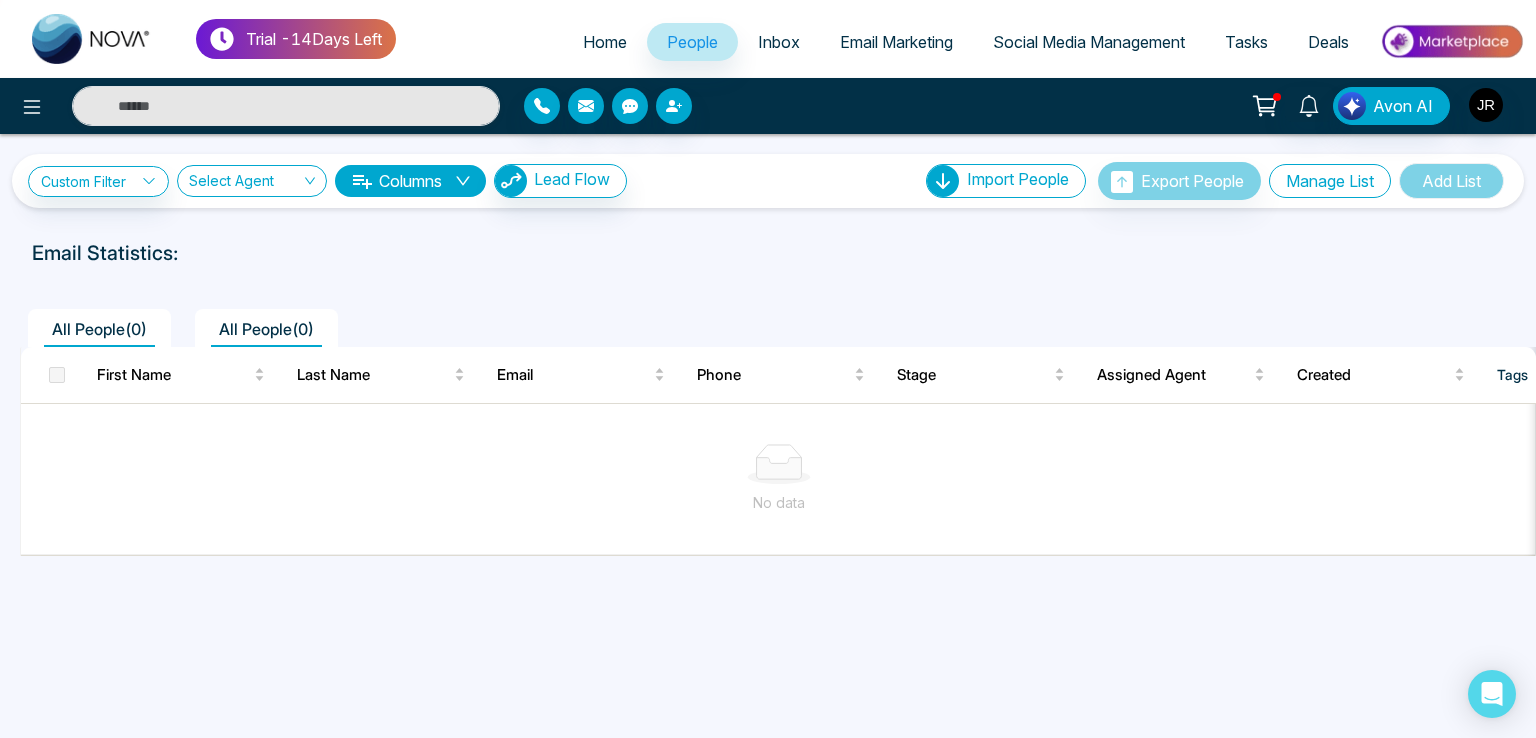 click on "Manage List" at bounding box center (1330, 181) 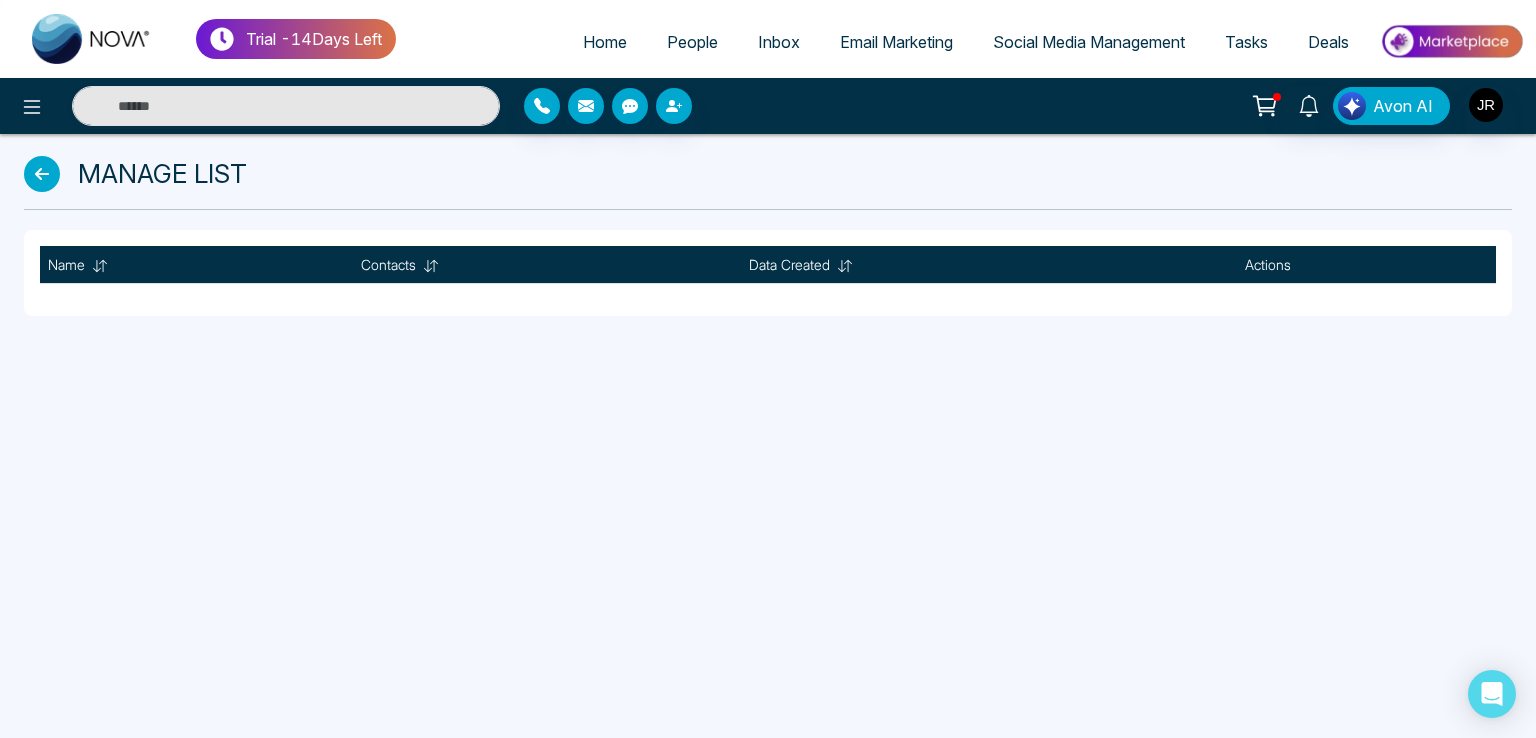 click at bounding box center (42, 174) 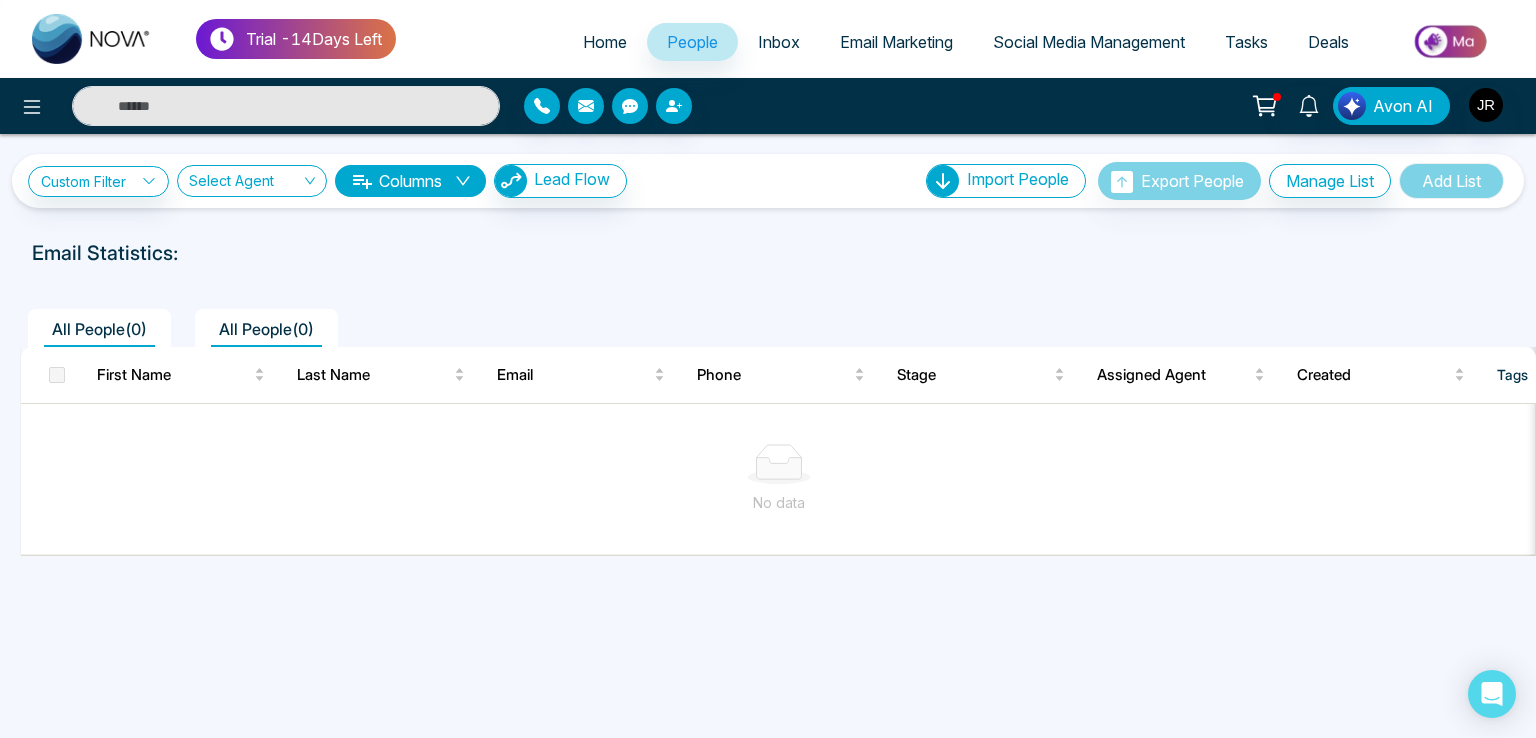 click on "All People  ( 0 )" at bounding box center (99, 329) 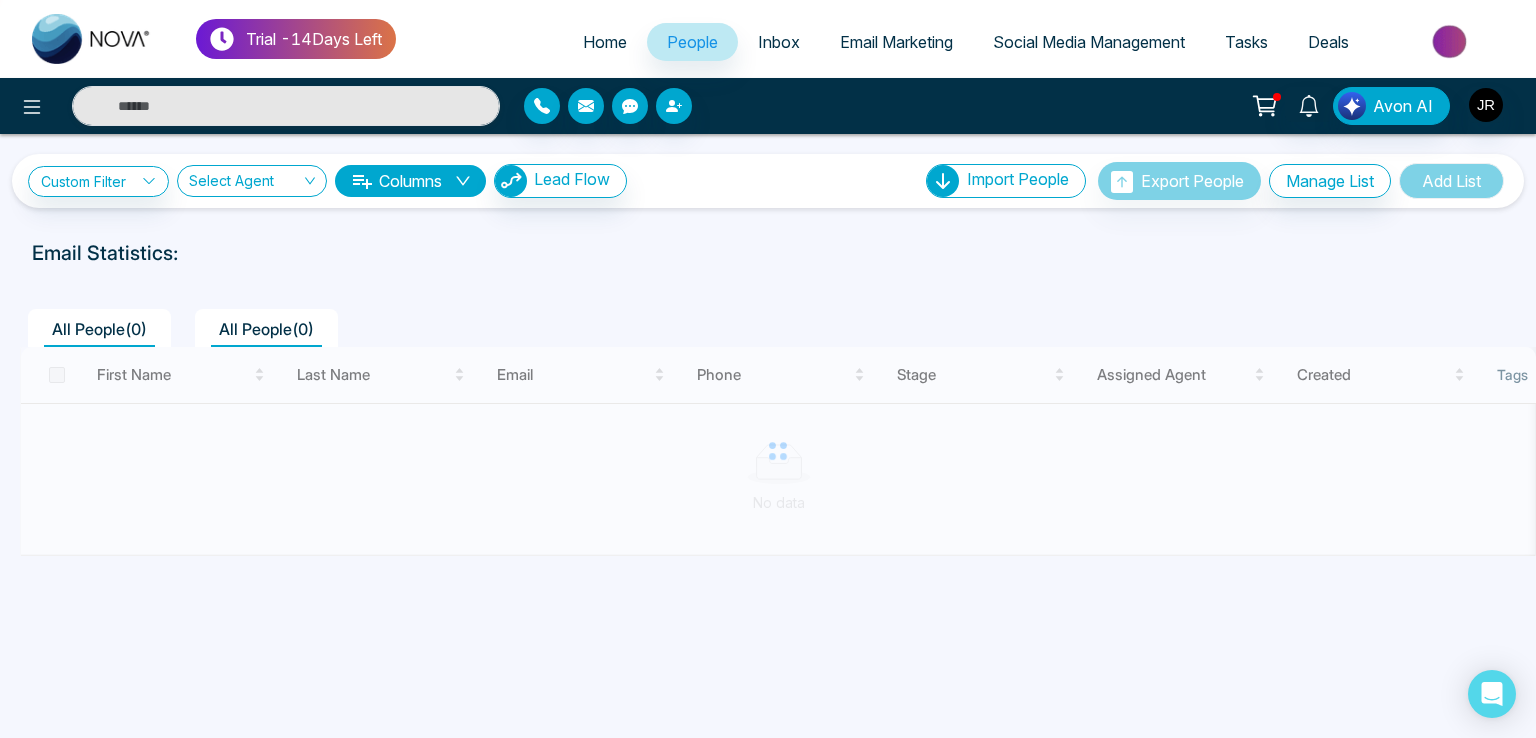 click on "All People  ( 0 )" at bounding box center (266, 329) 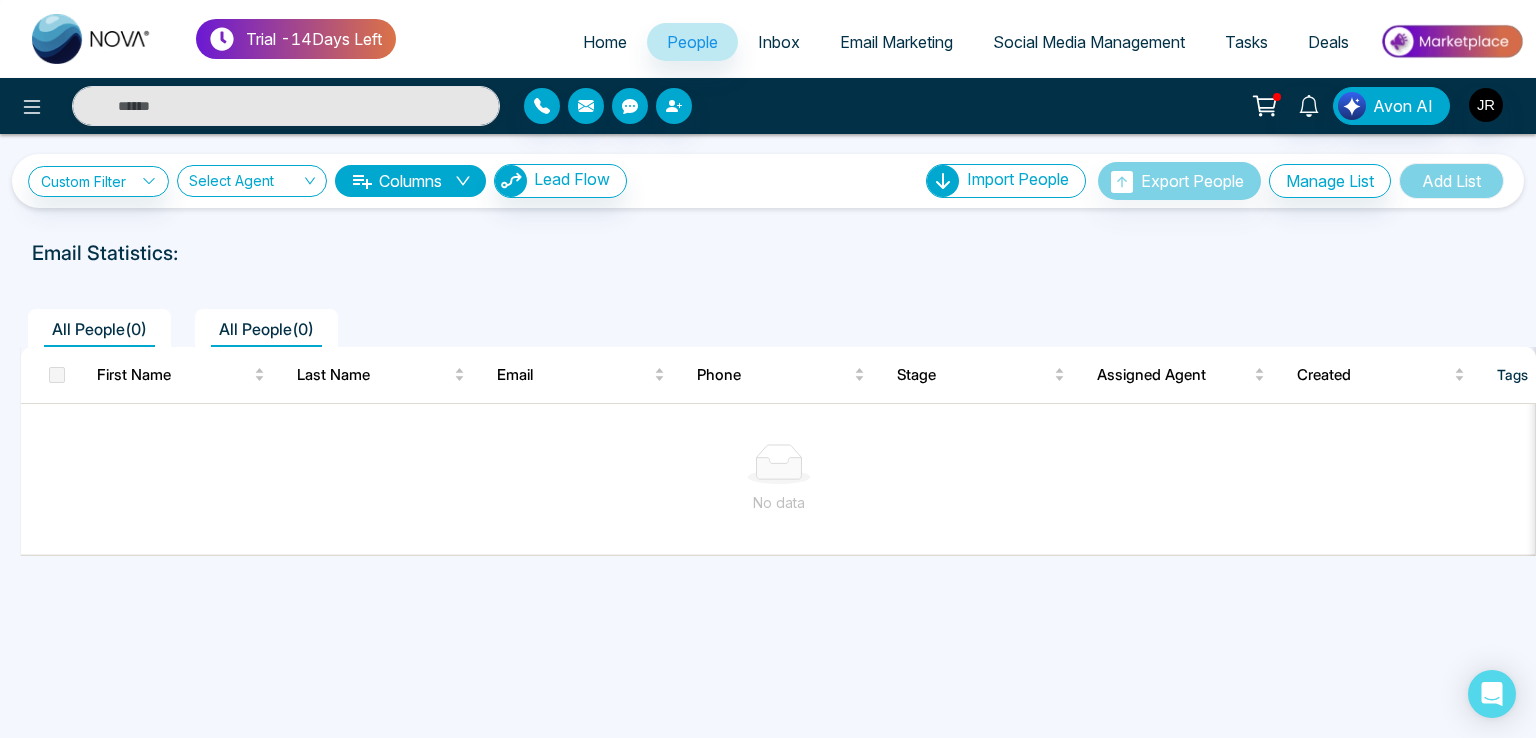 click on "All People  ( 0 )" at bounding box center [266, 329] 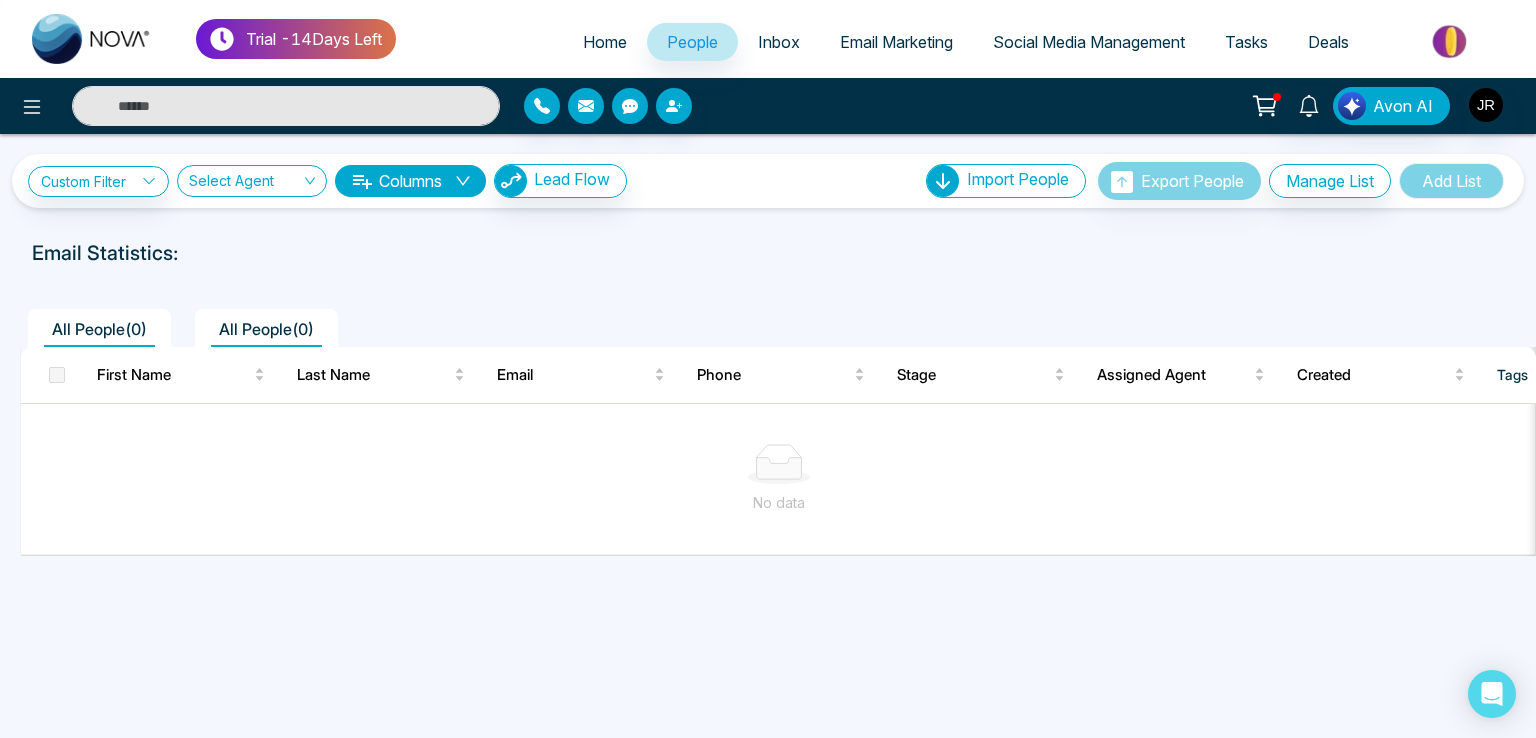 click on "All People  ( 0 )" at bounding box center (99, 329) 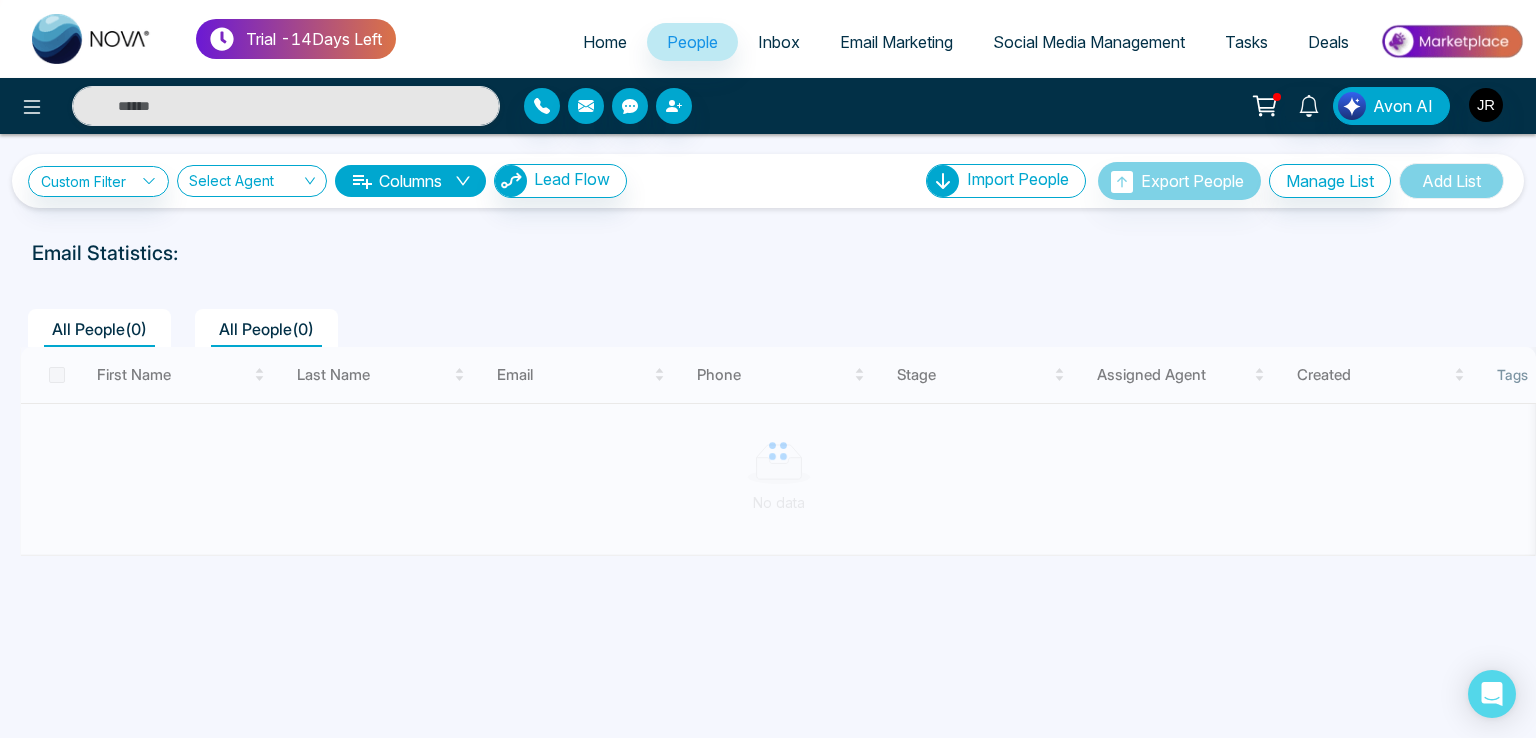 click on "All People  ( 0 )" at bounding box center [266, 329] 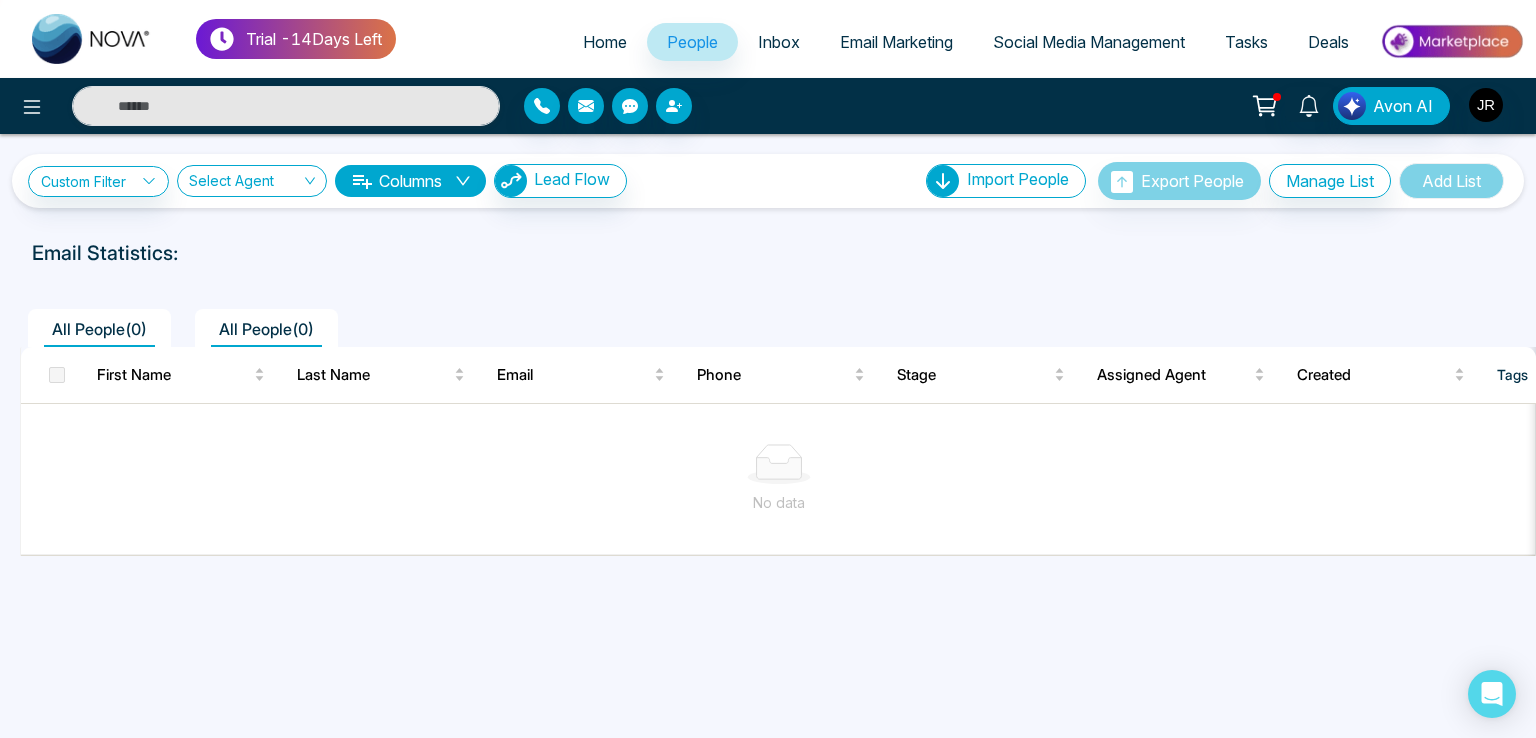 click on "All People  ( 0 )" at bounding box center (99, 329) 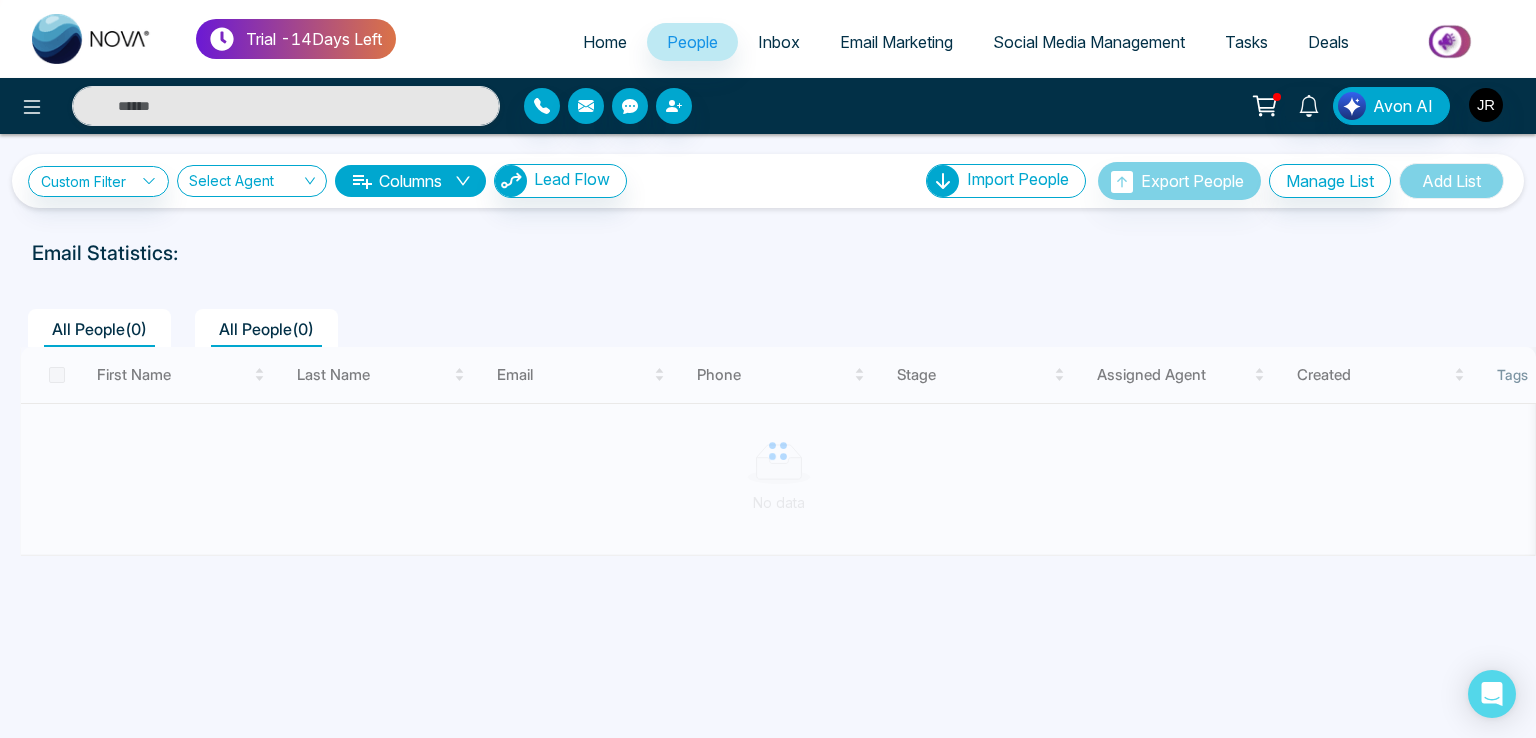 click on "All People  ( 0 )" at bounding box center [266, 329] 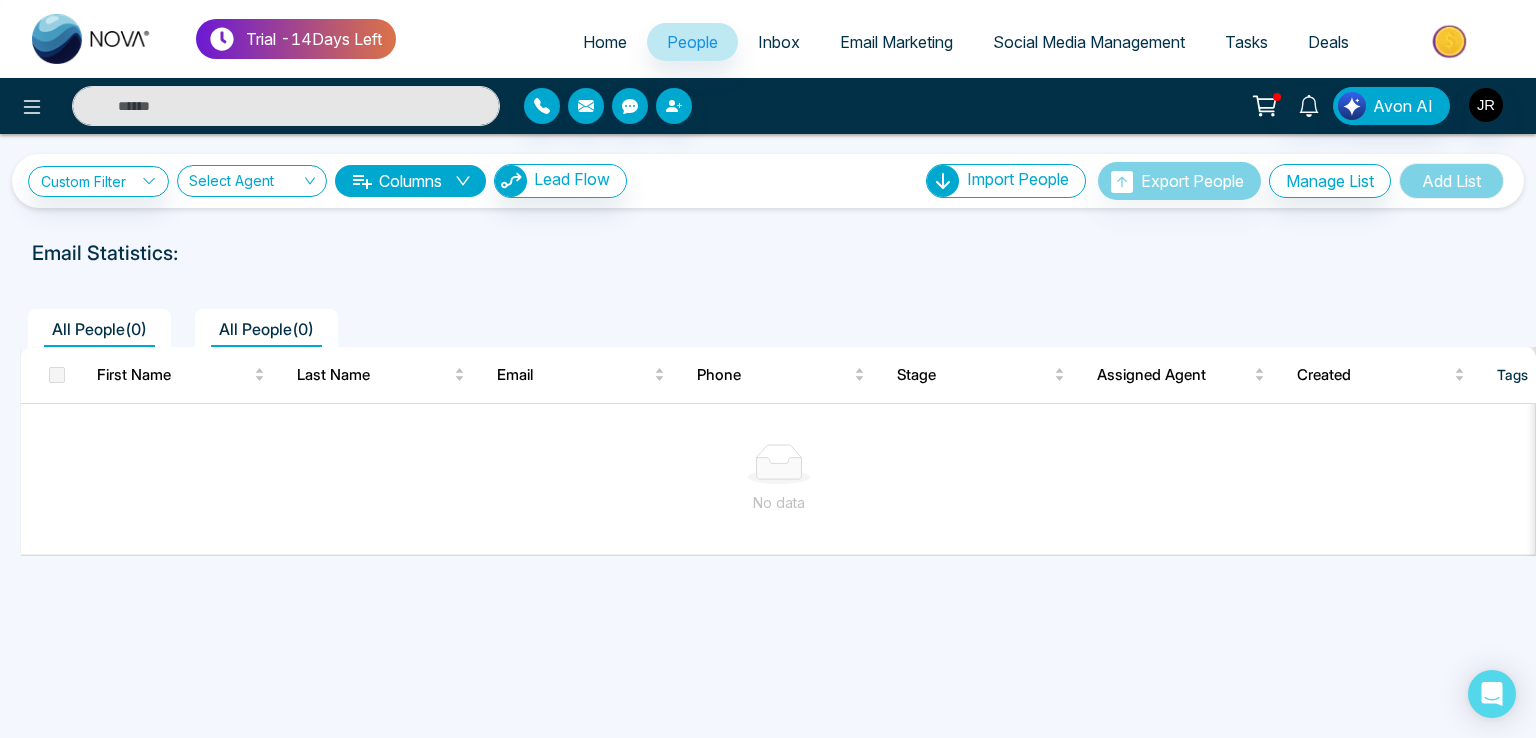 click on "Email Statistics:" at bounding box center [768, 253] 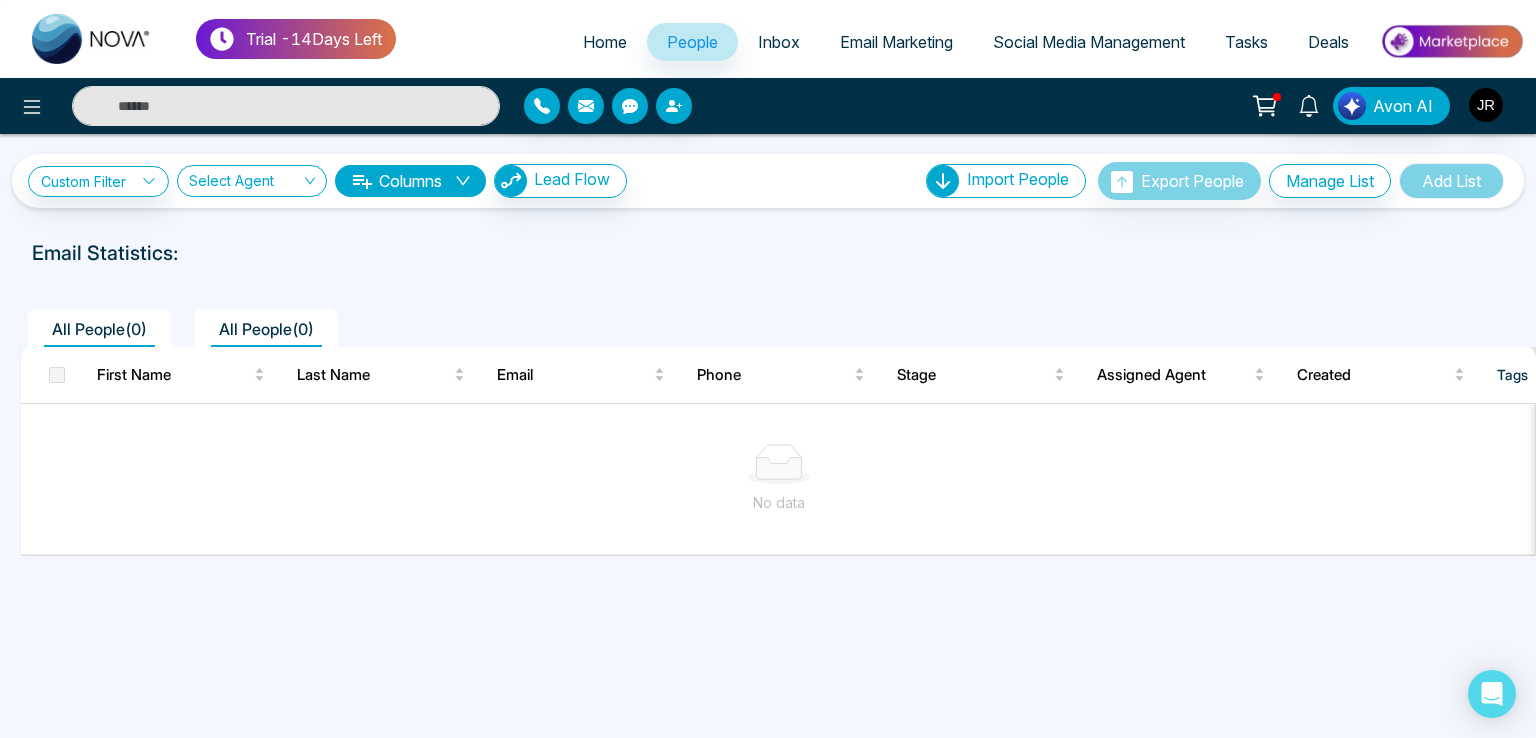 click on "Columns" at bounding box center [410, 181] 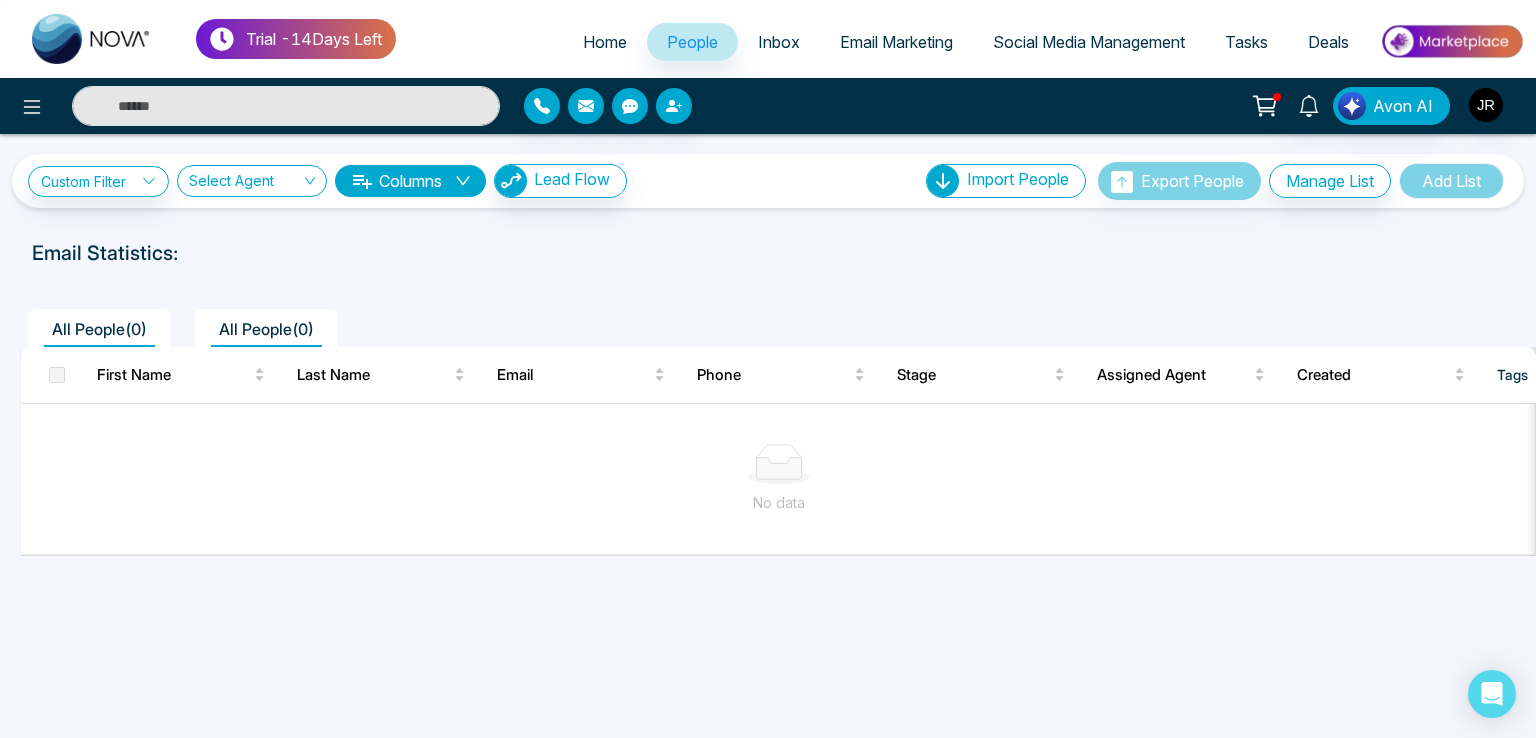 click on "**********" at bounding box center (768, 181) 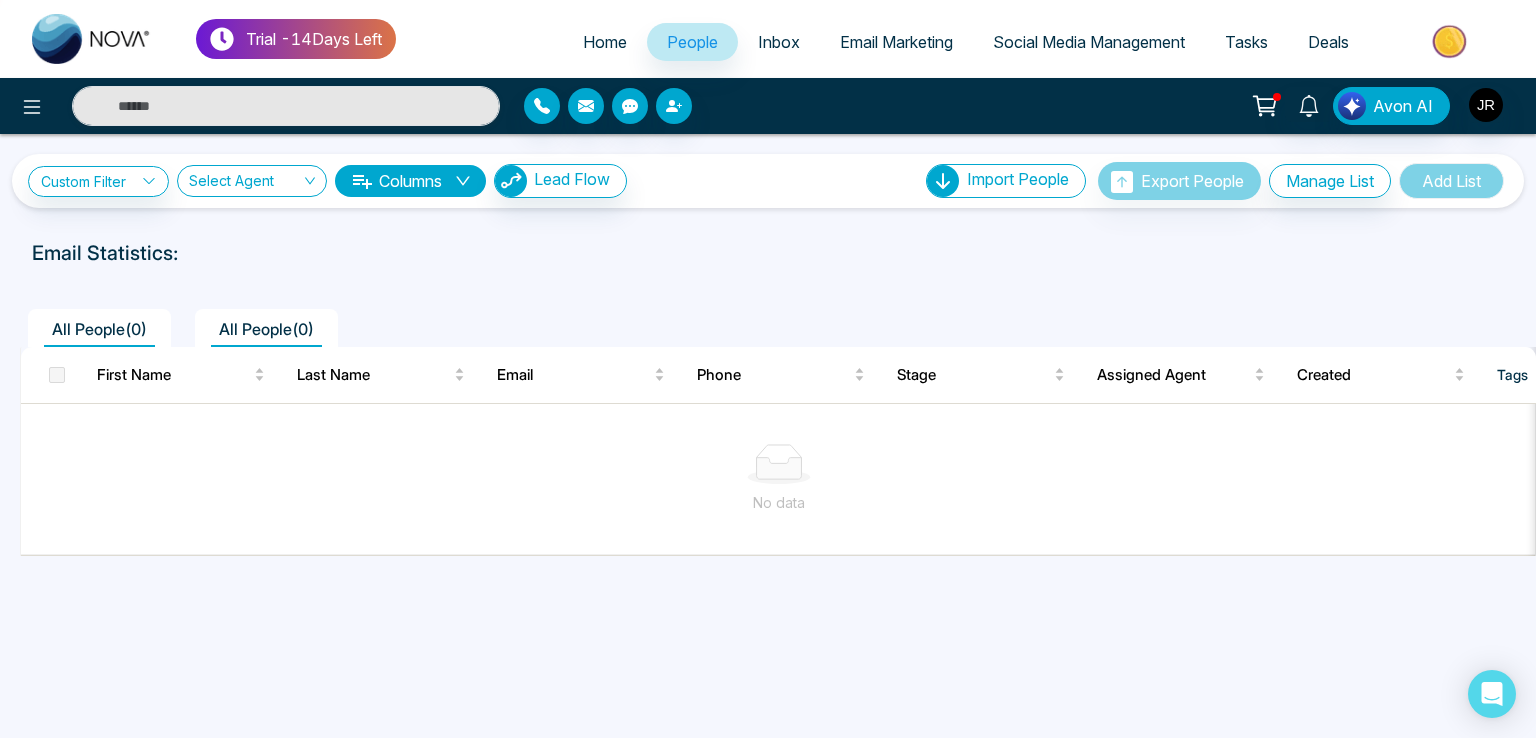 click on "**********" at bounding box center (768, 181) 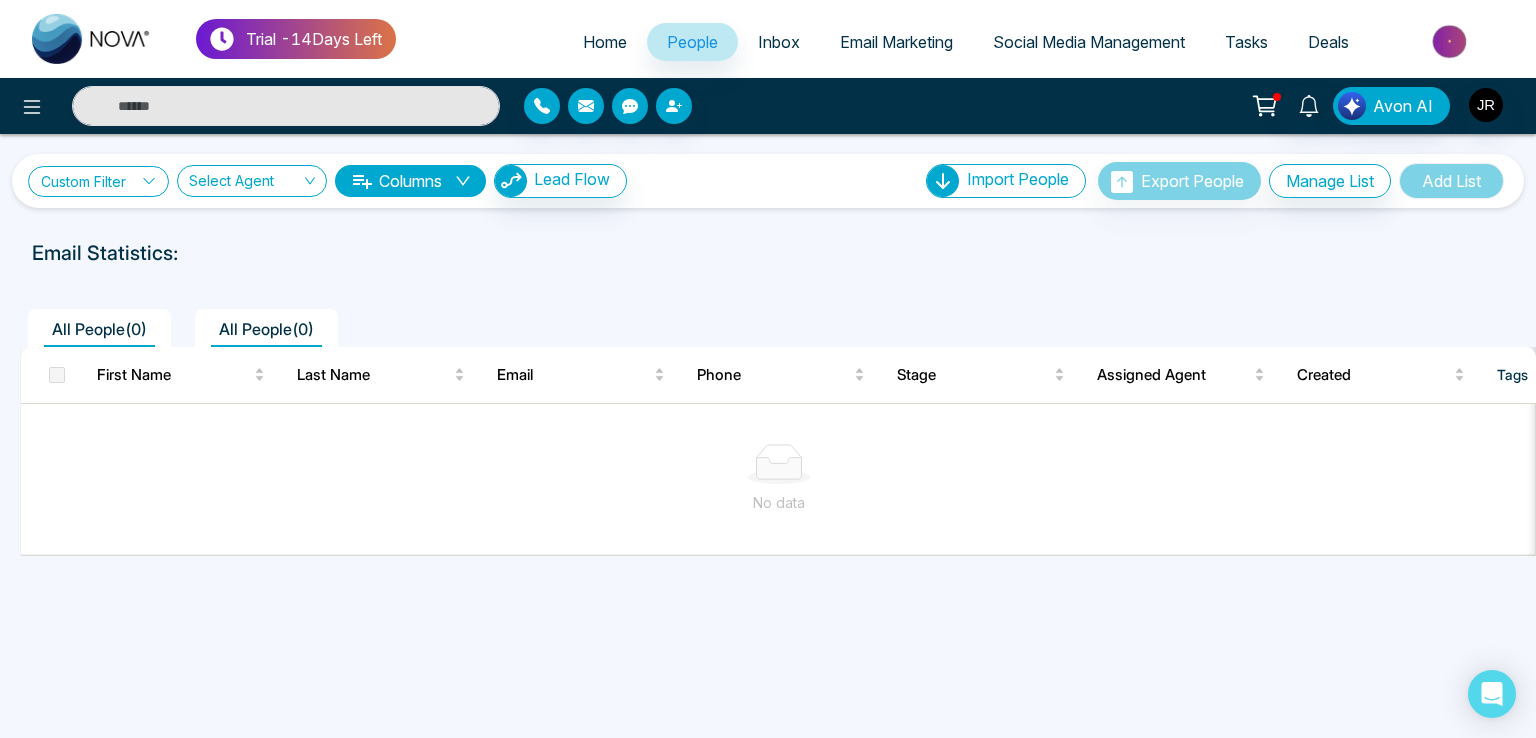 click on "Custom Filter" at bounding box center [98, 181] 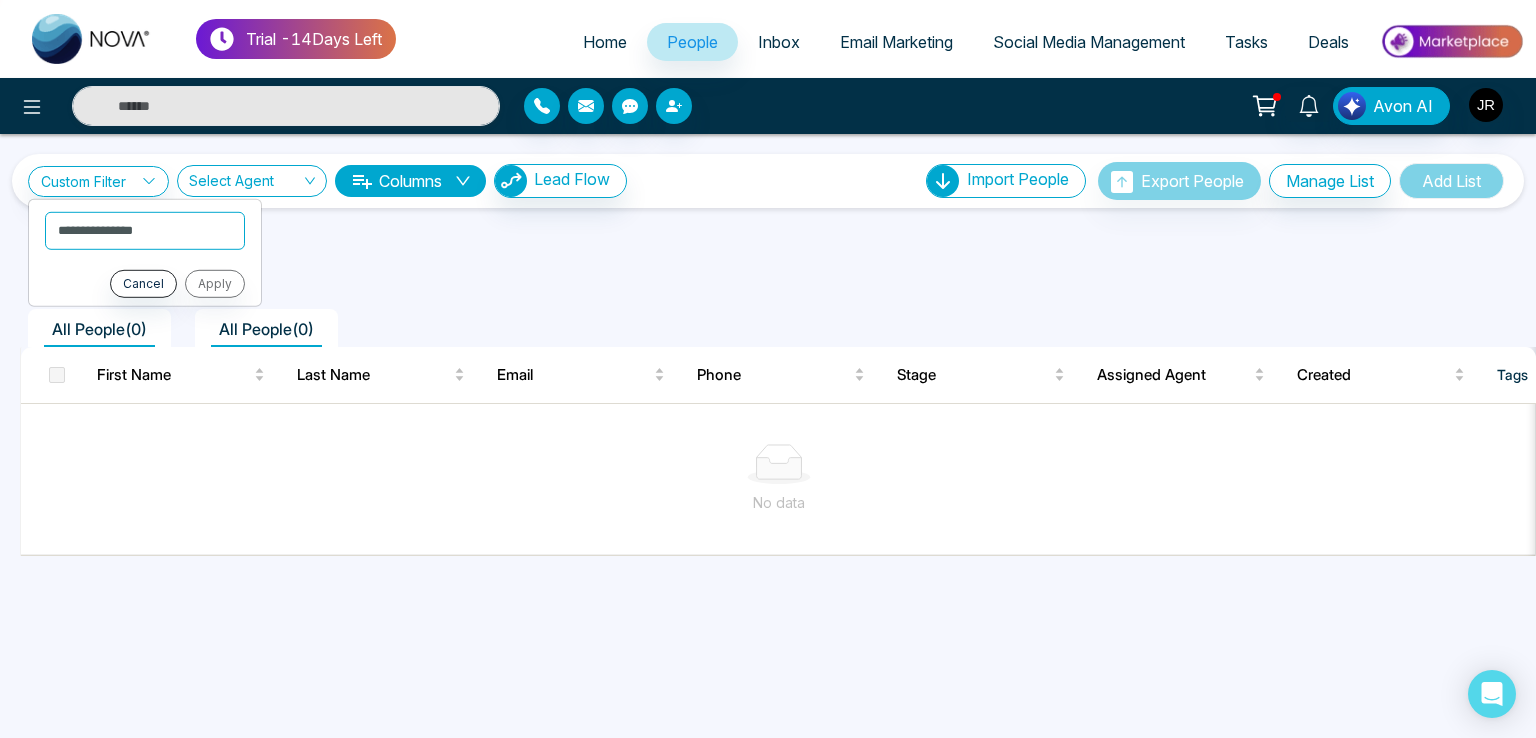 click on "Email Statistics:" at bounding box center (768, 253) 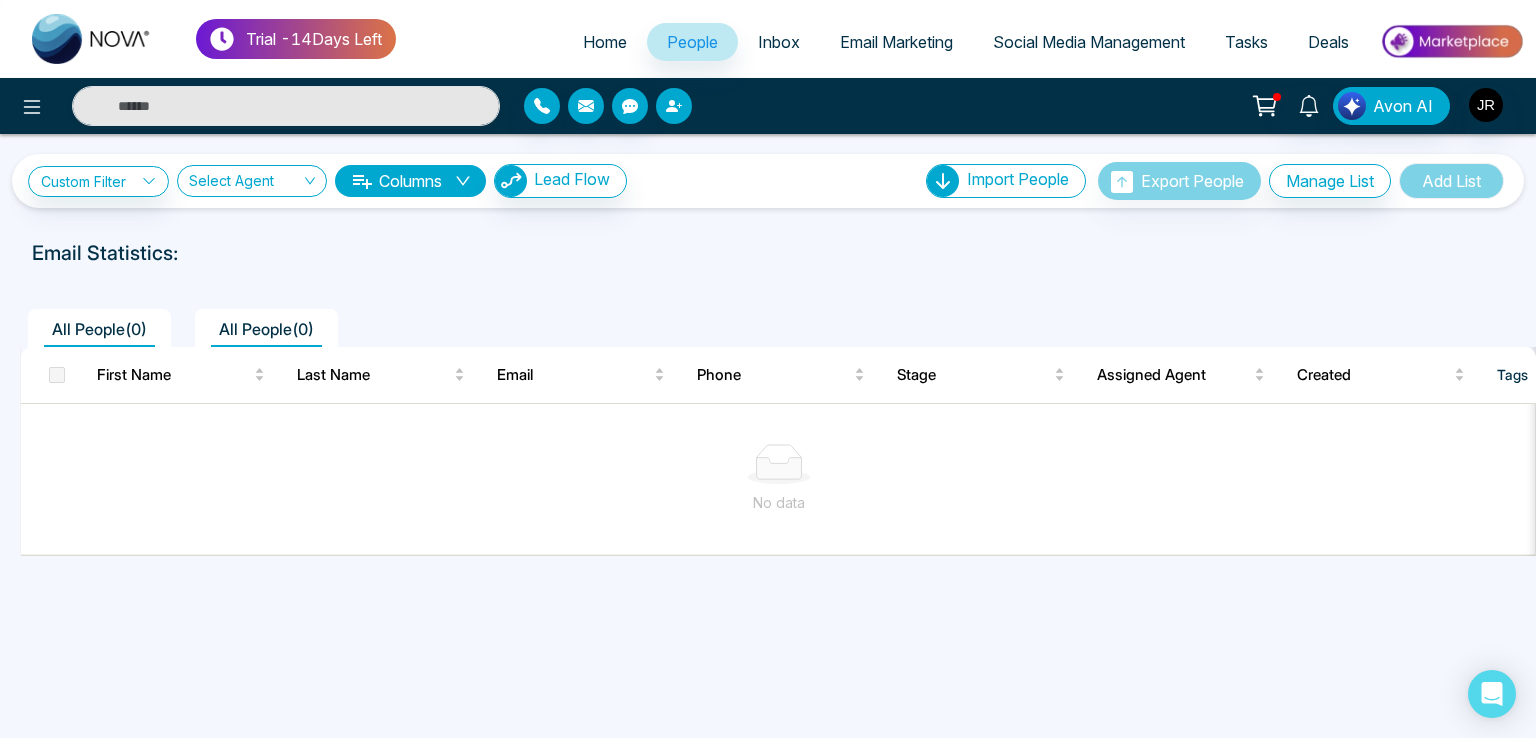 click 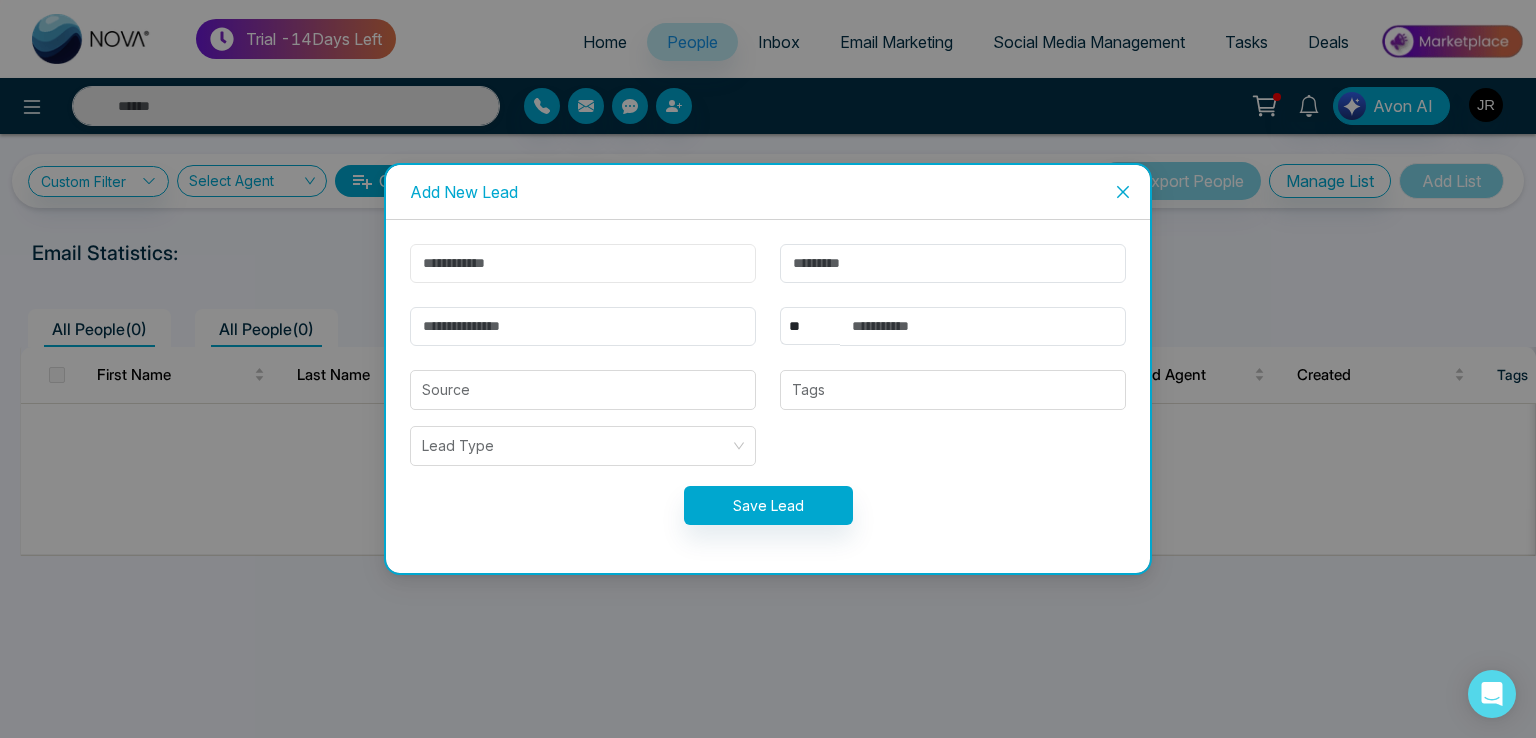 click at bounding box center [583, 263] 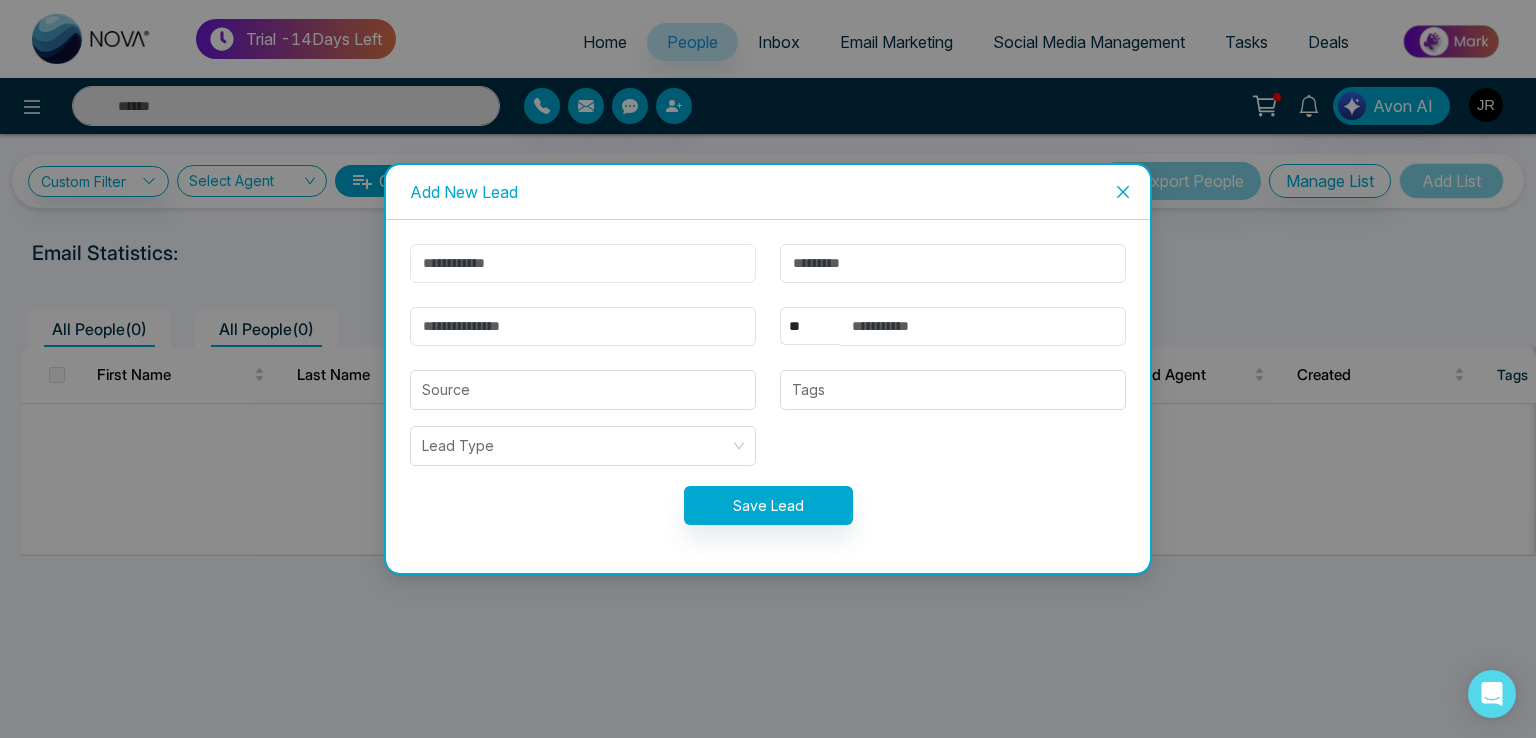 type on "******" 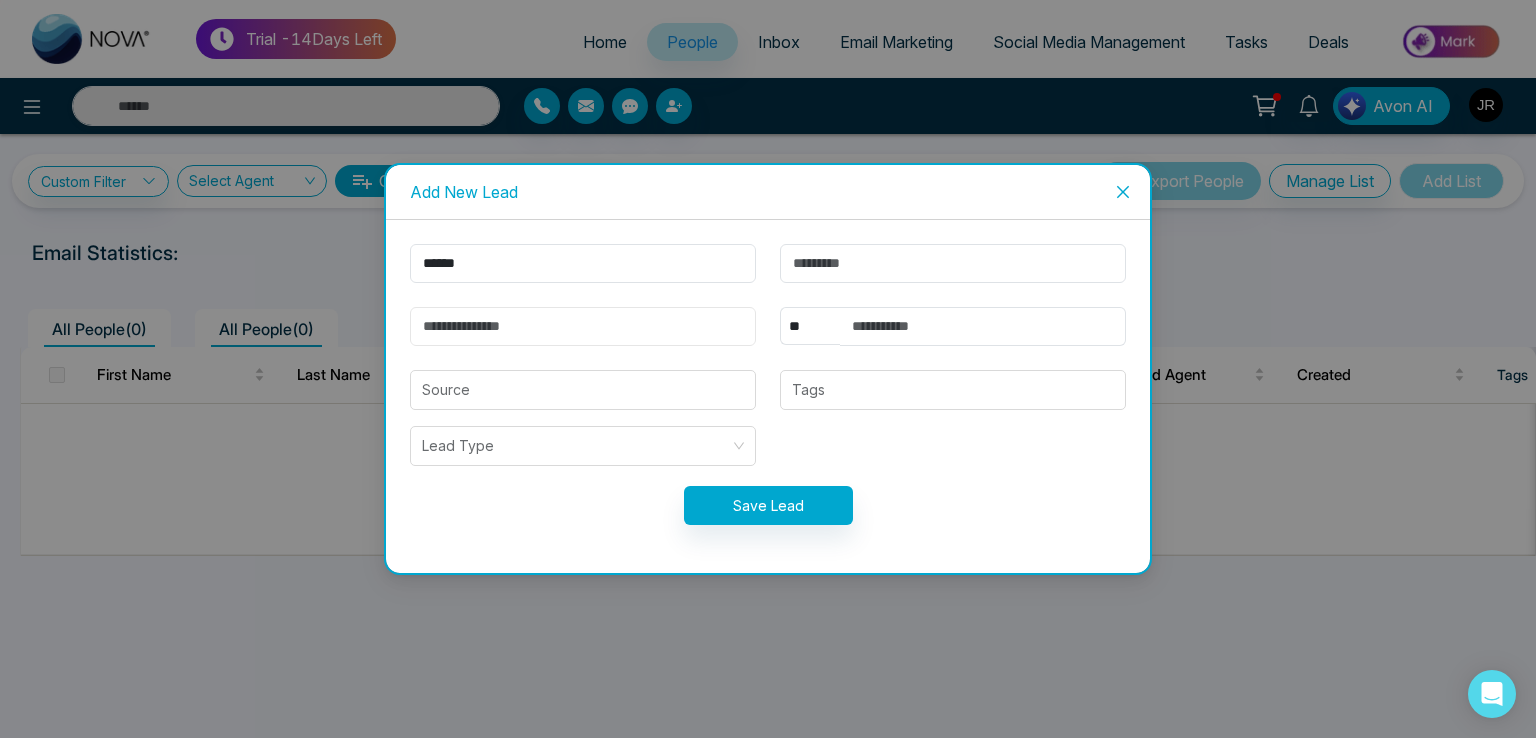 click at bounding box center [583, 326] 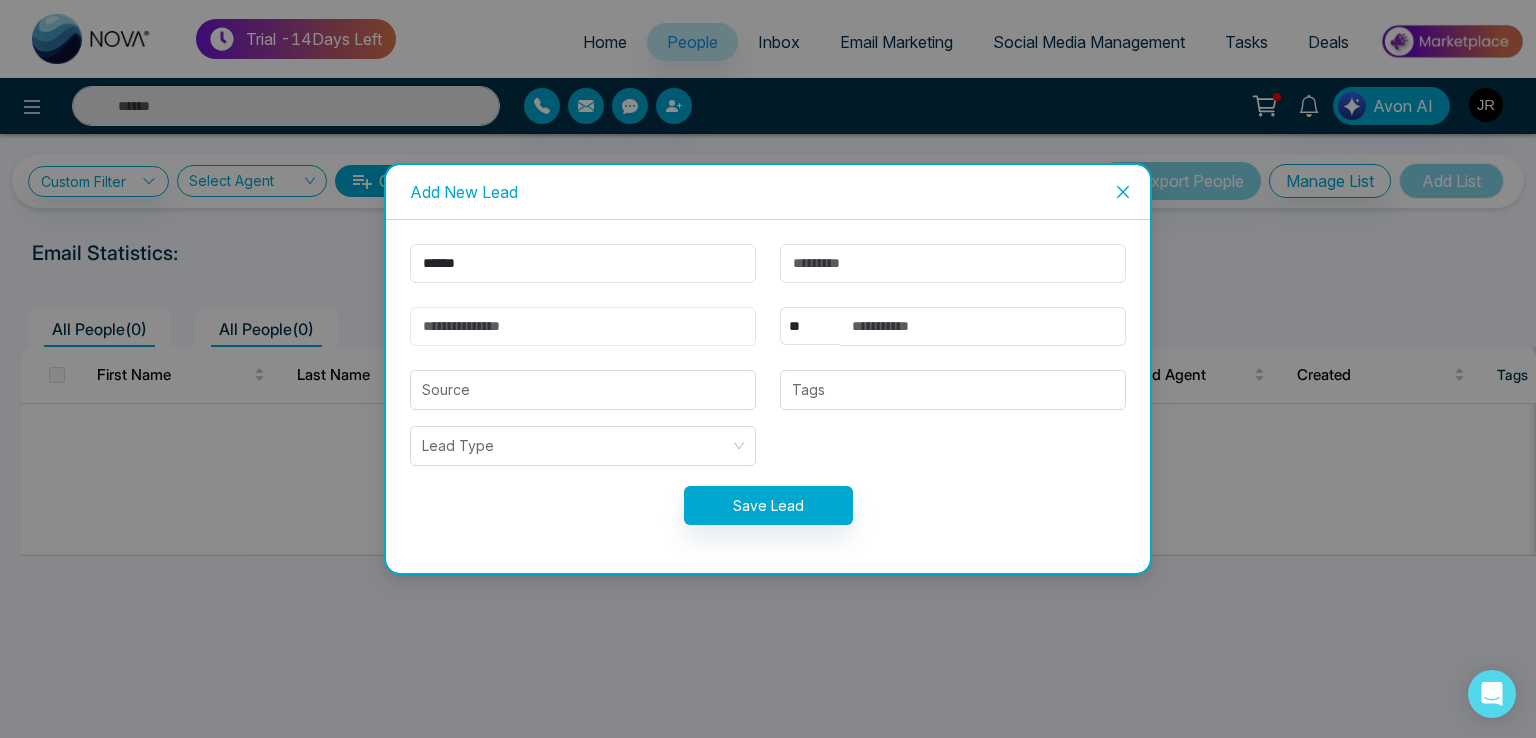 type on "**********" 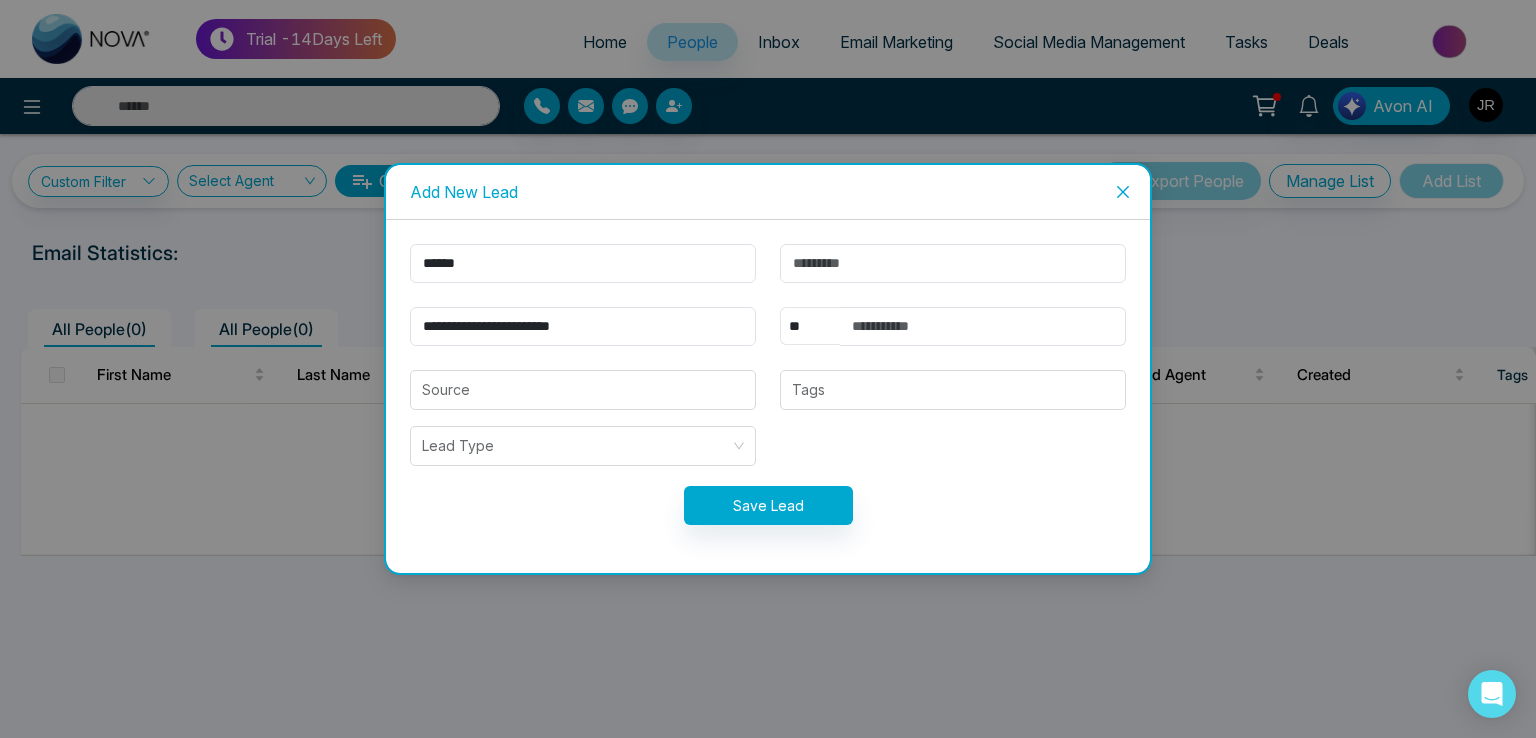 click on "********" at bounding box center [810, 326] 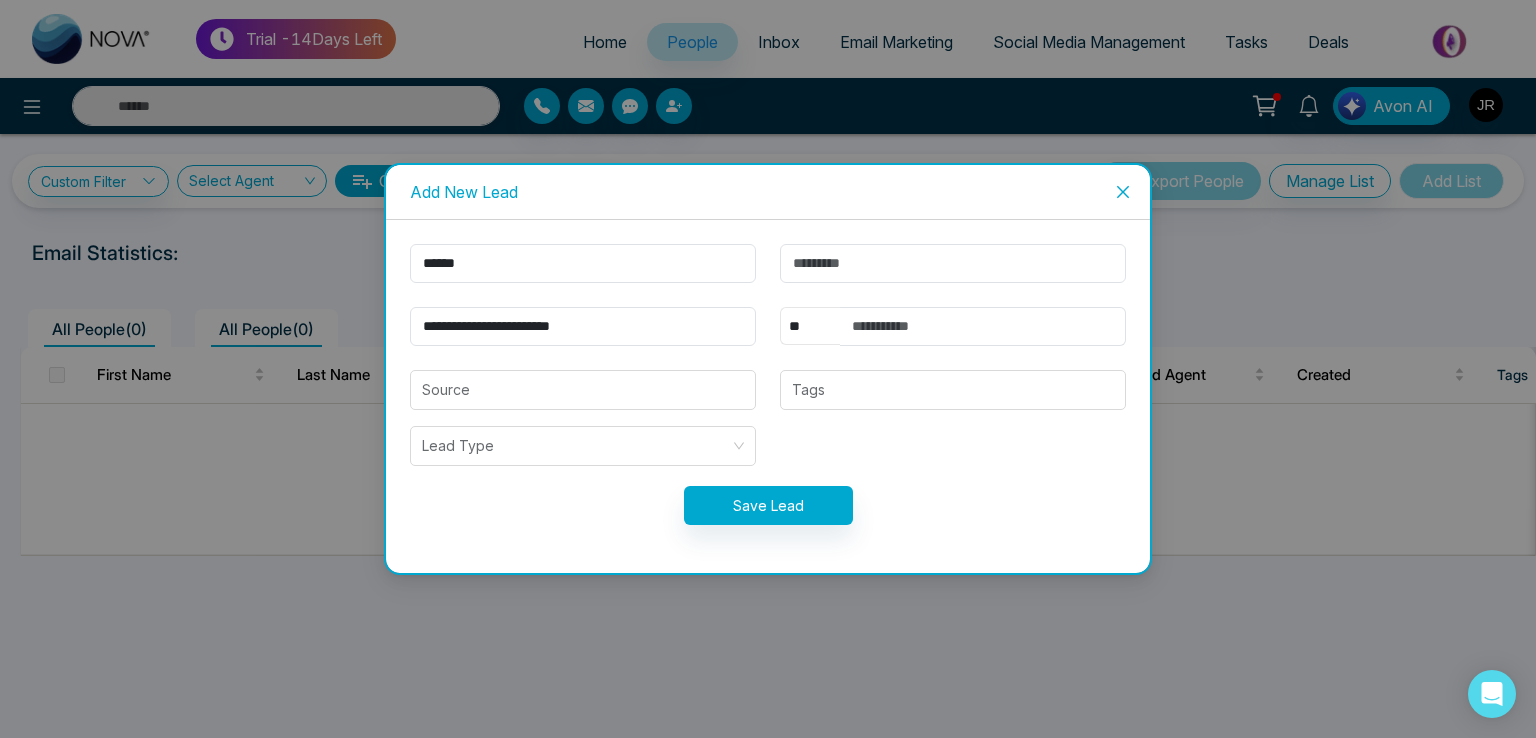 select on "***" 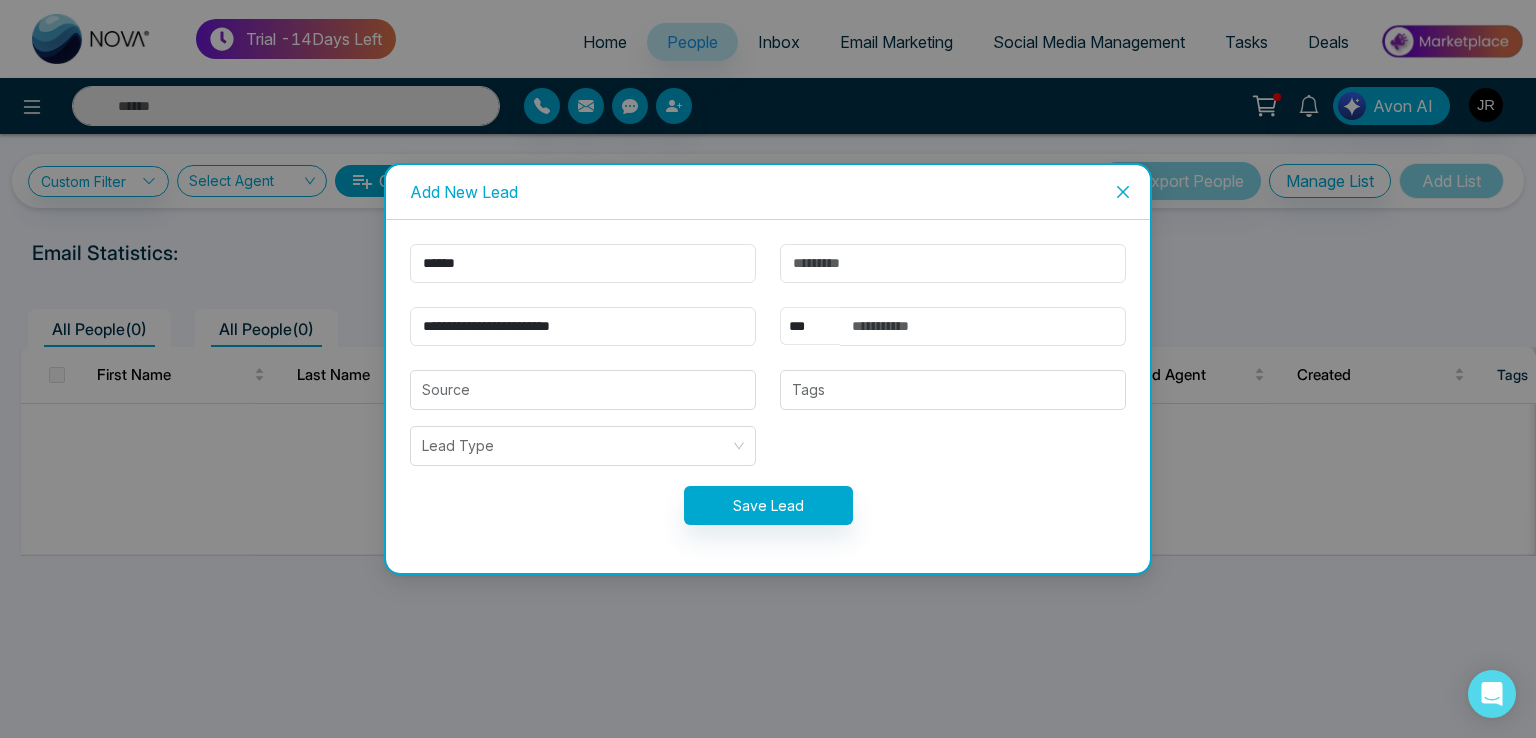 click on "********" at bounding box center (810, 326) 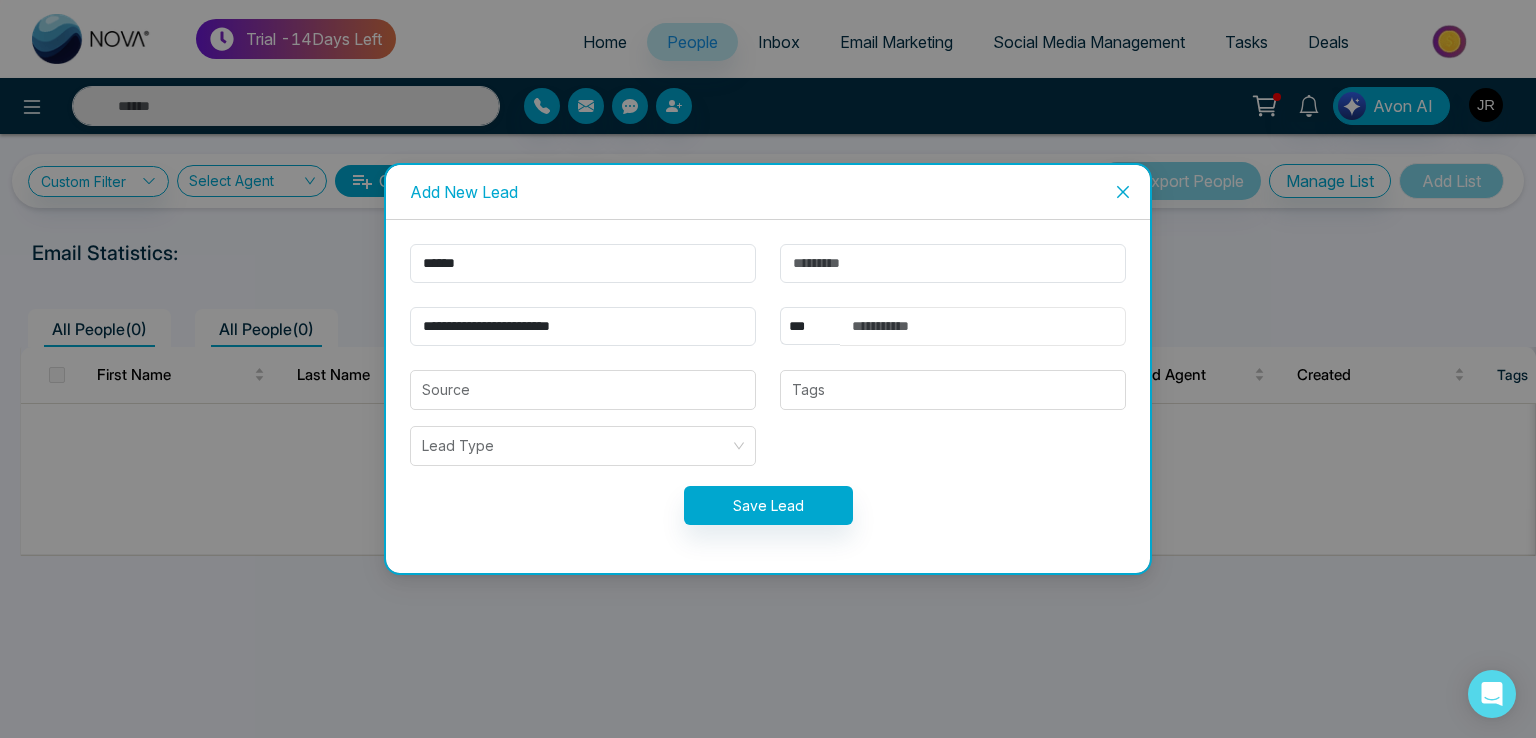 click at bounding box center (983, 326) 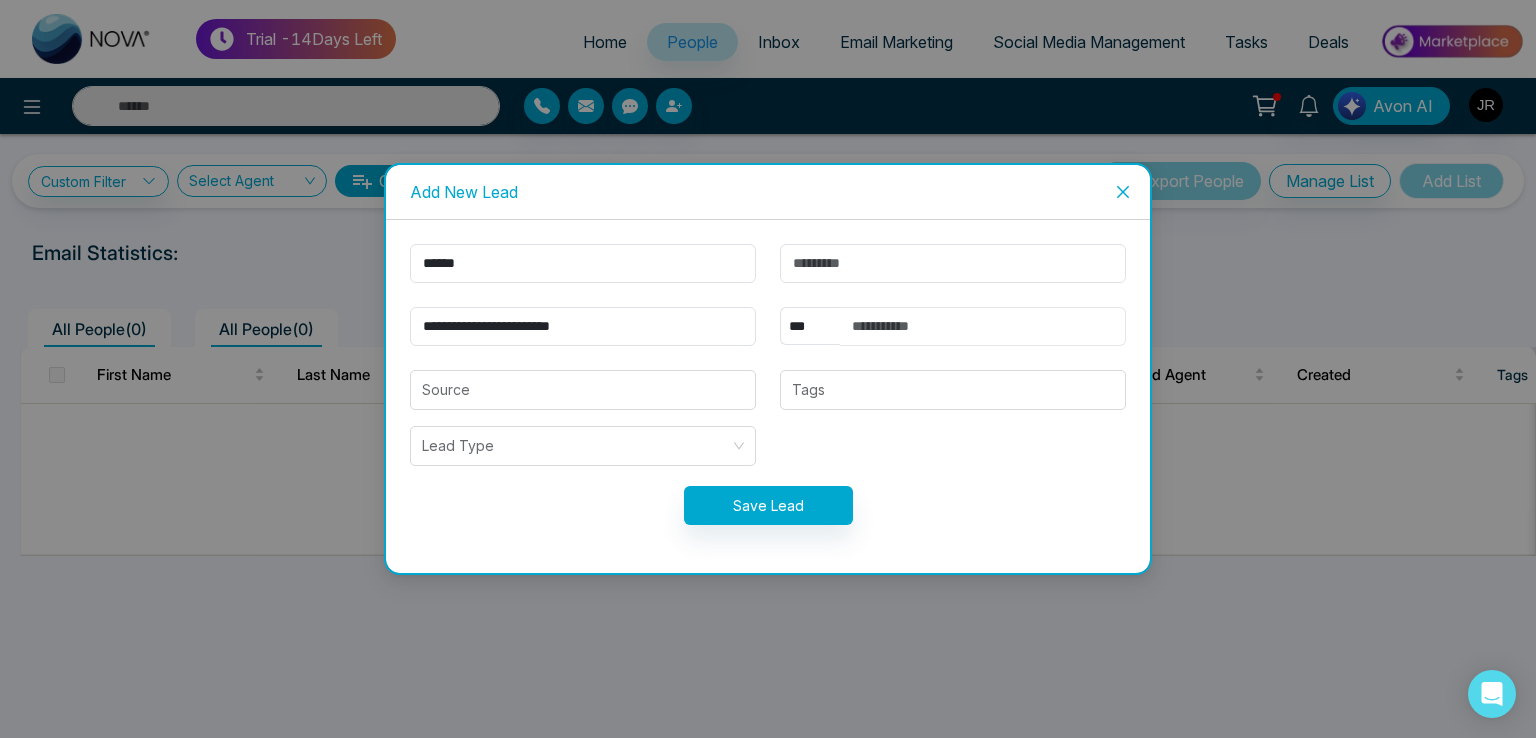 type on "**********" 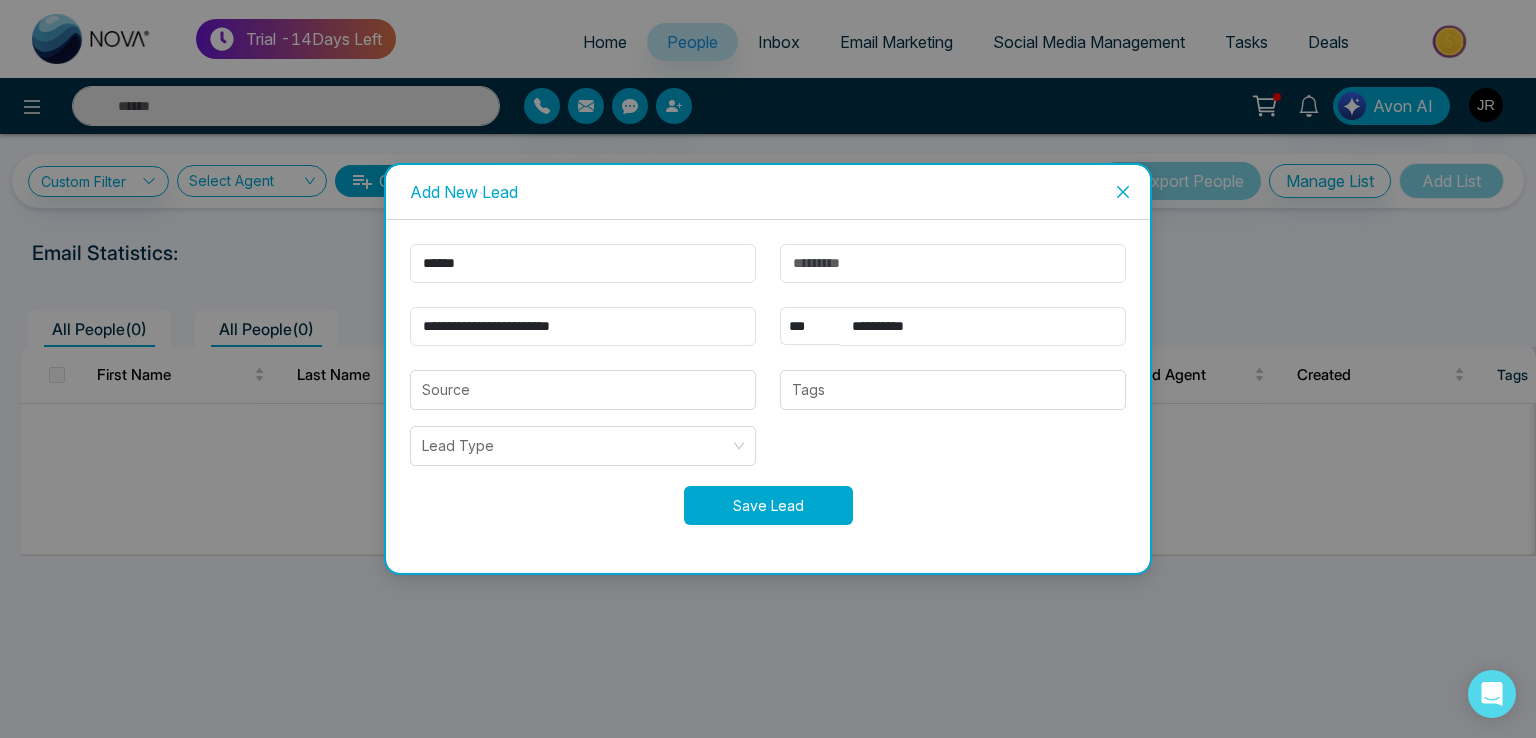 click on "Save Lead" at bounding box center (768, 505) 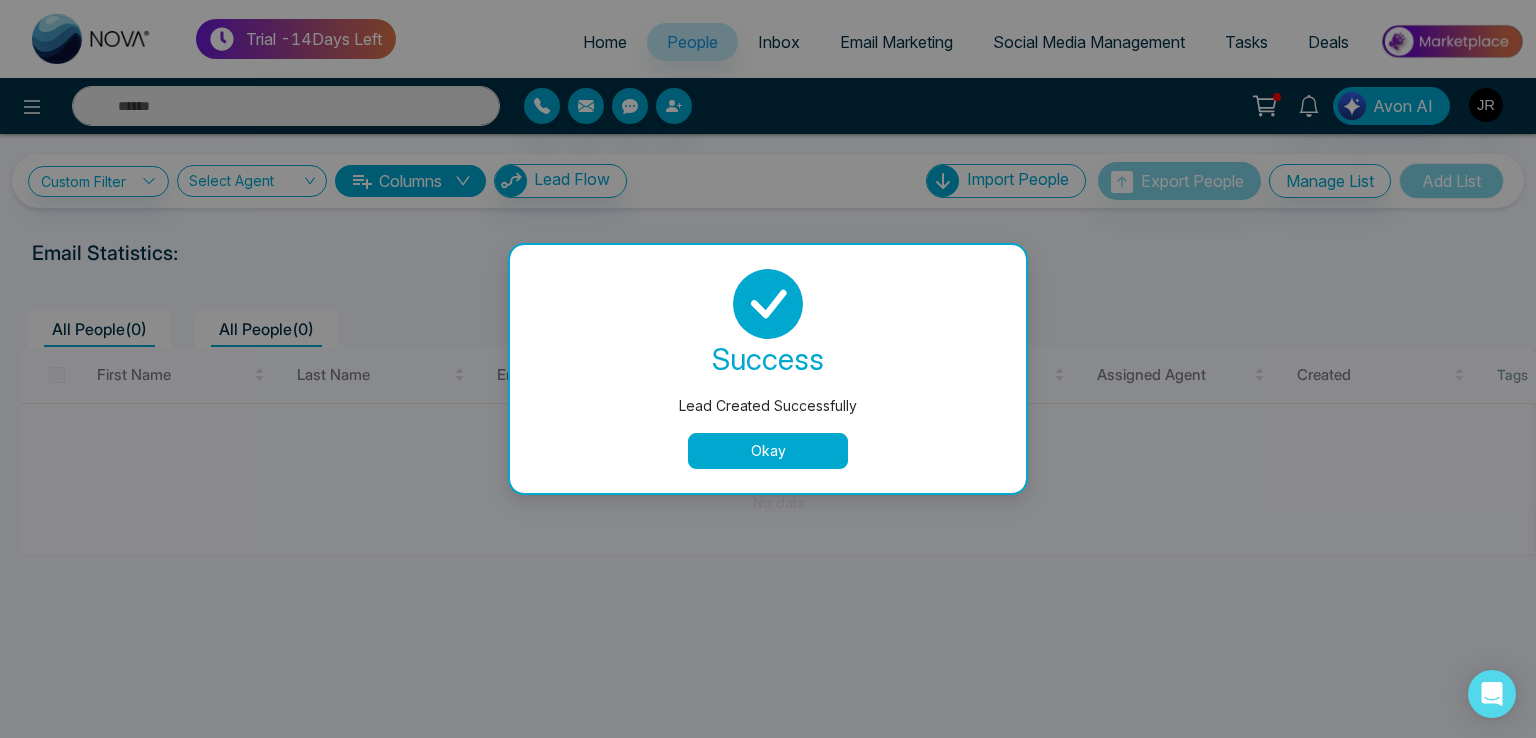 click on "Okay" at bounding box center [768, 451] 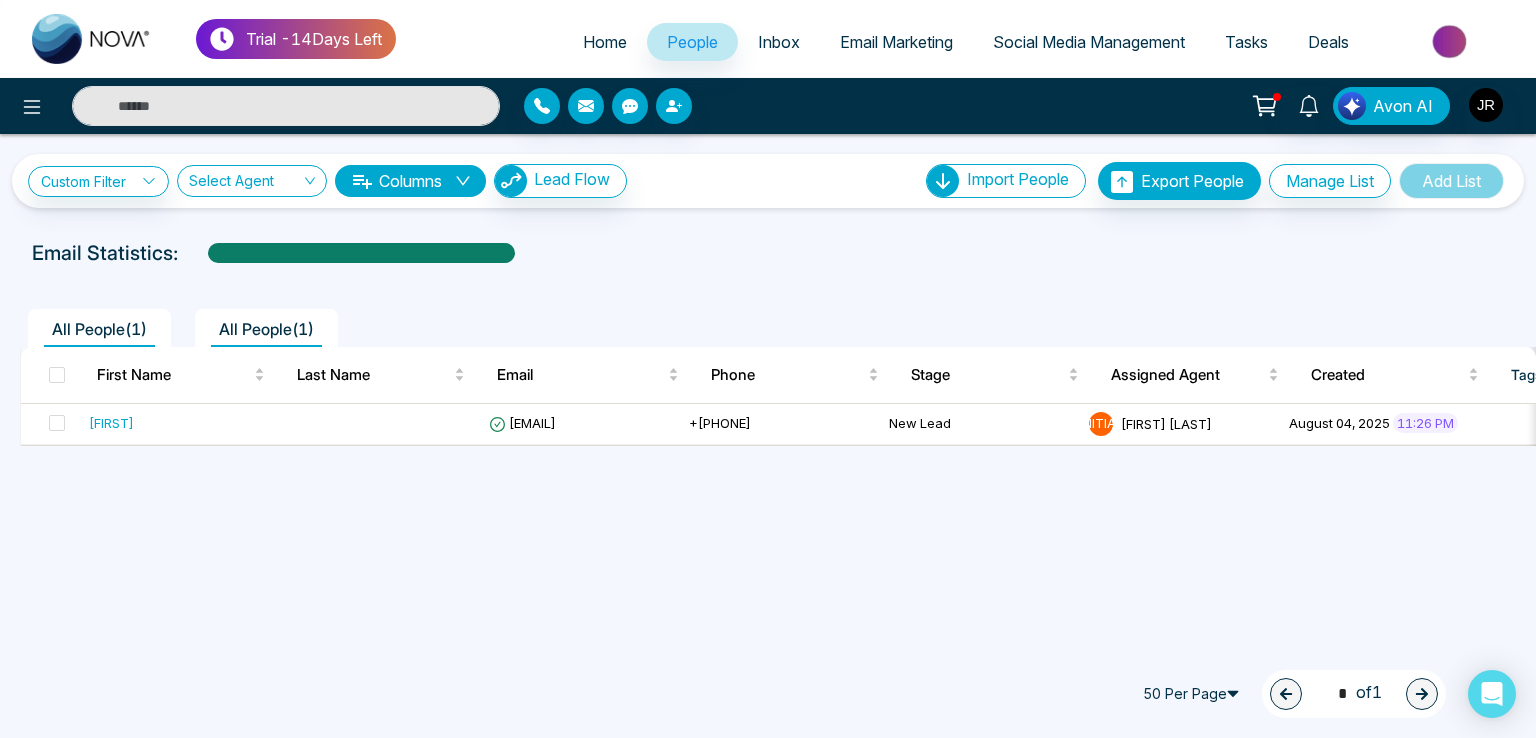 click on "All People  ( 1 )" at bounding box center (99, 329) 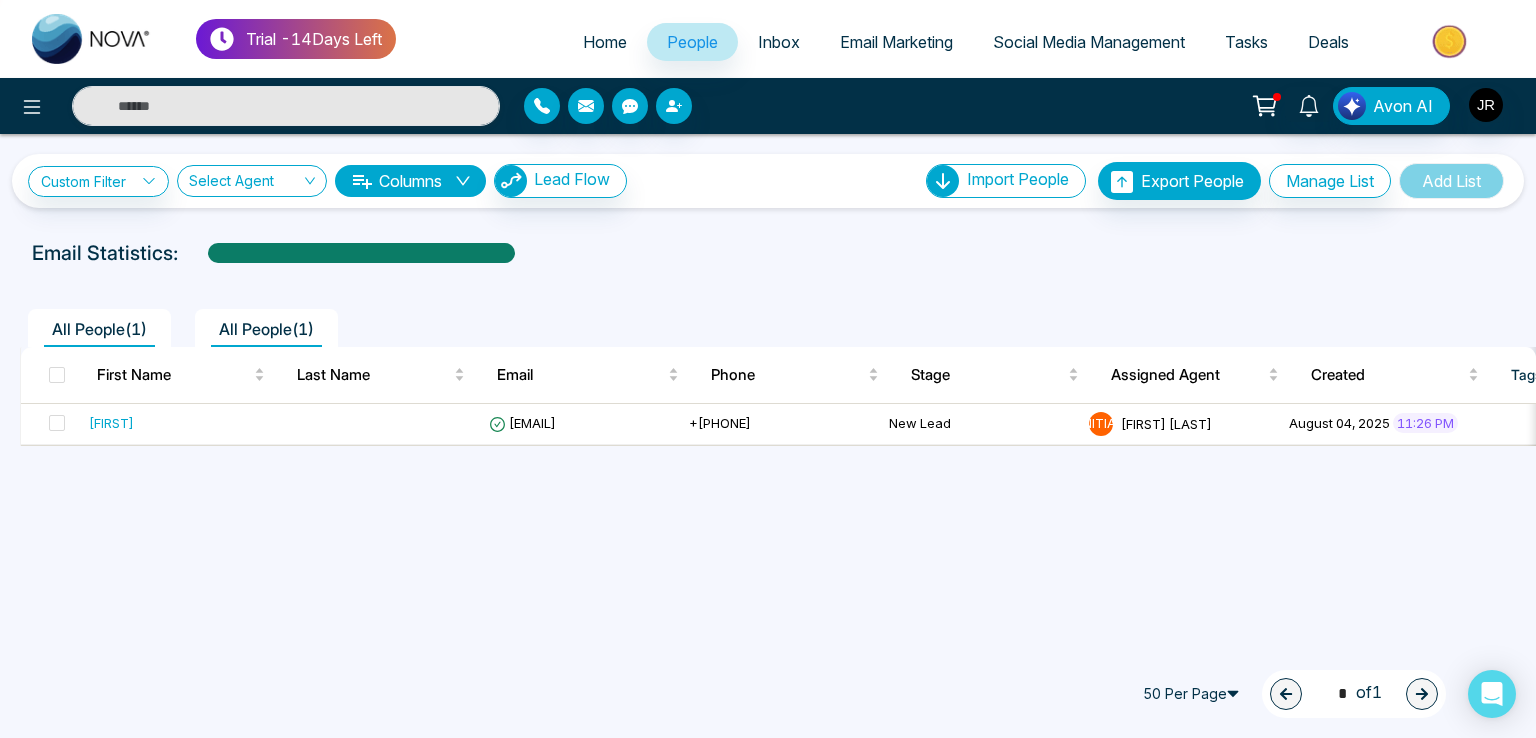 click on "All People  ( 1 )" at bounding box center [266, 329] 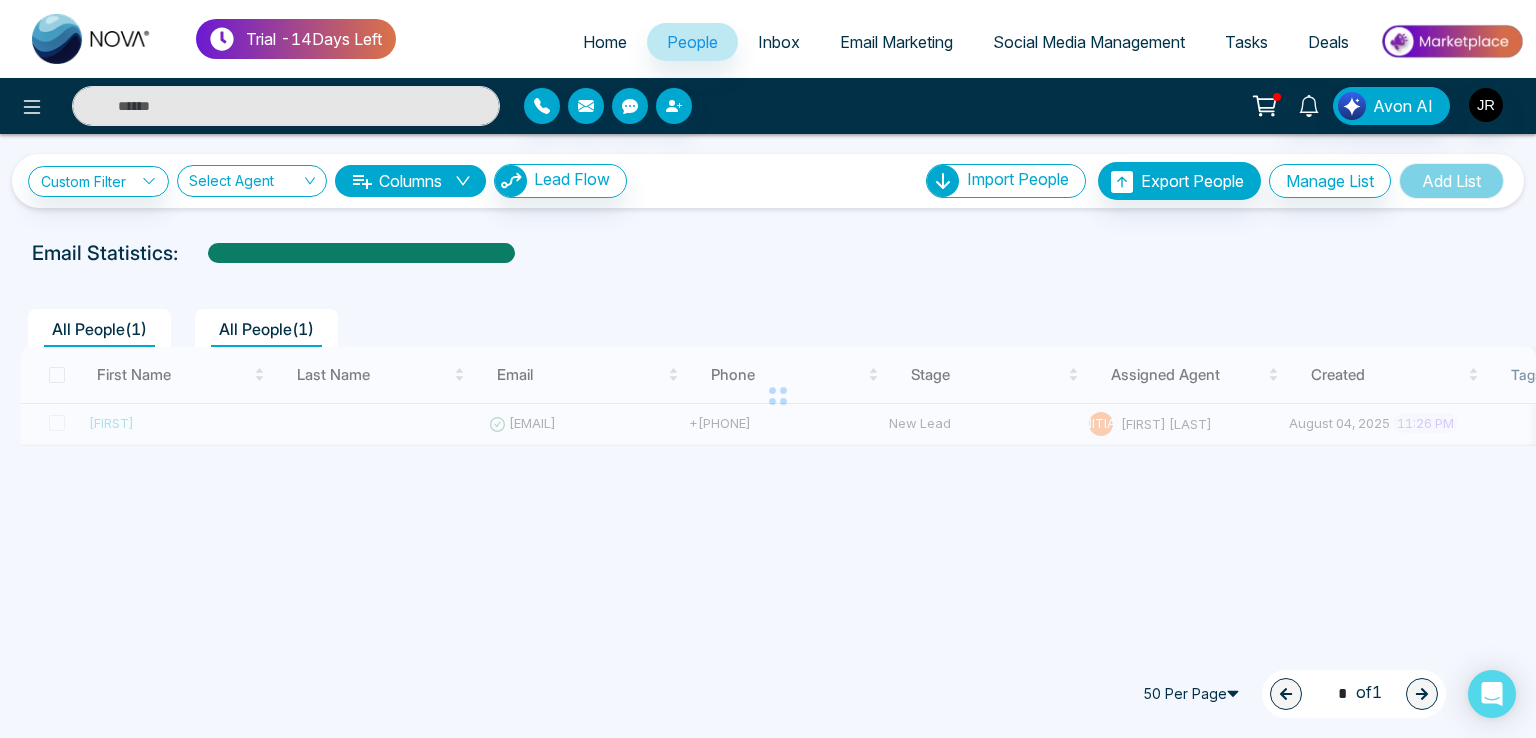 click on "All People  ( 1 )" at bounding box center [99, 329] 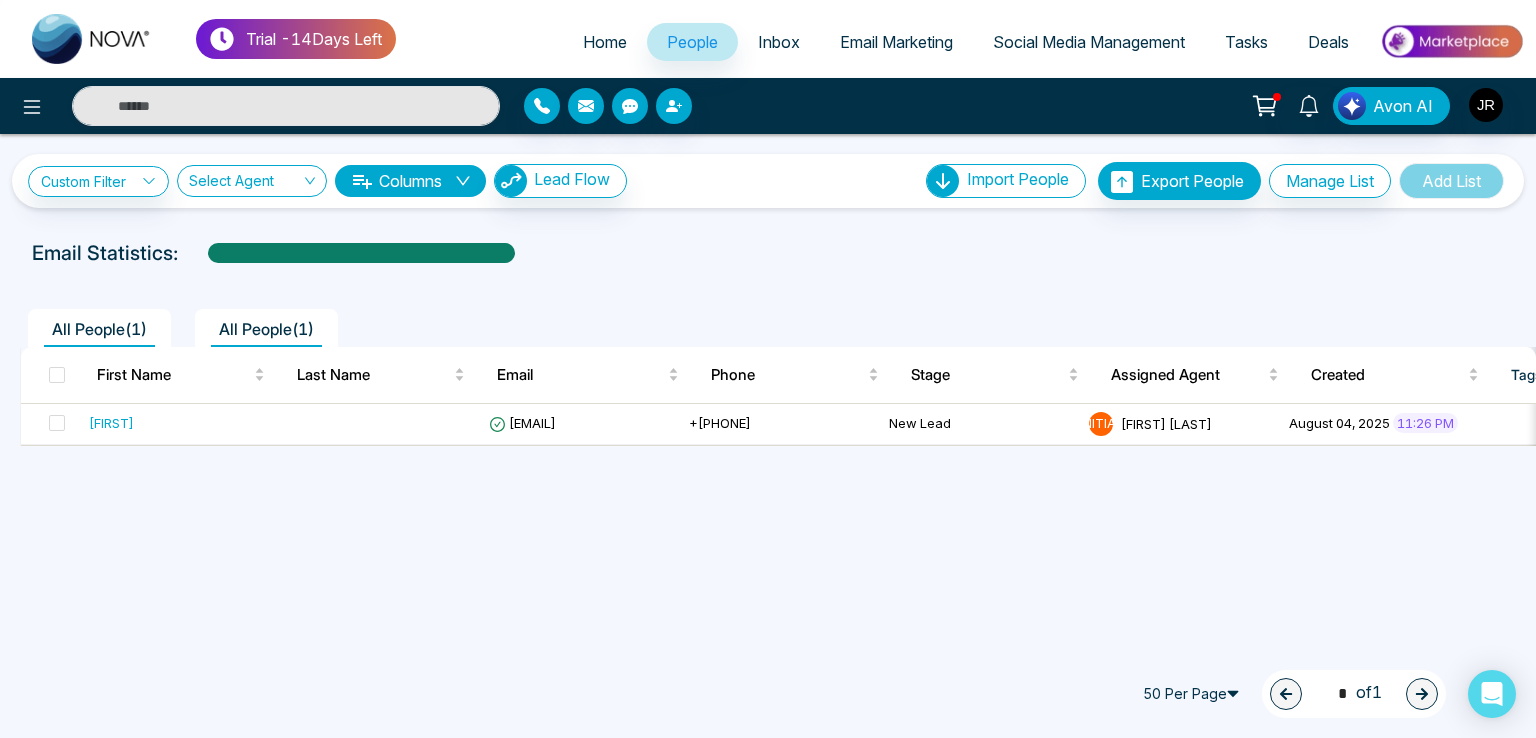 click on "All People  ( 1 )" at bounding box center (266, 329) 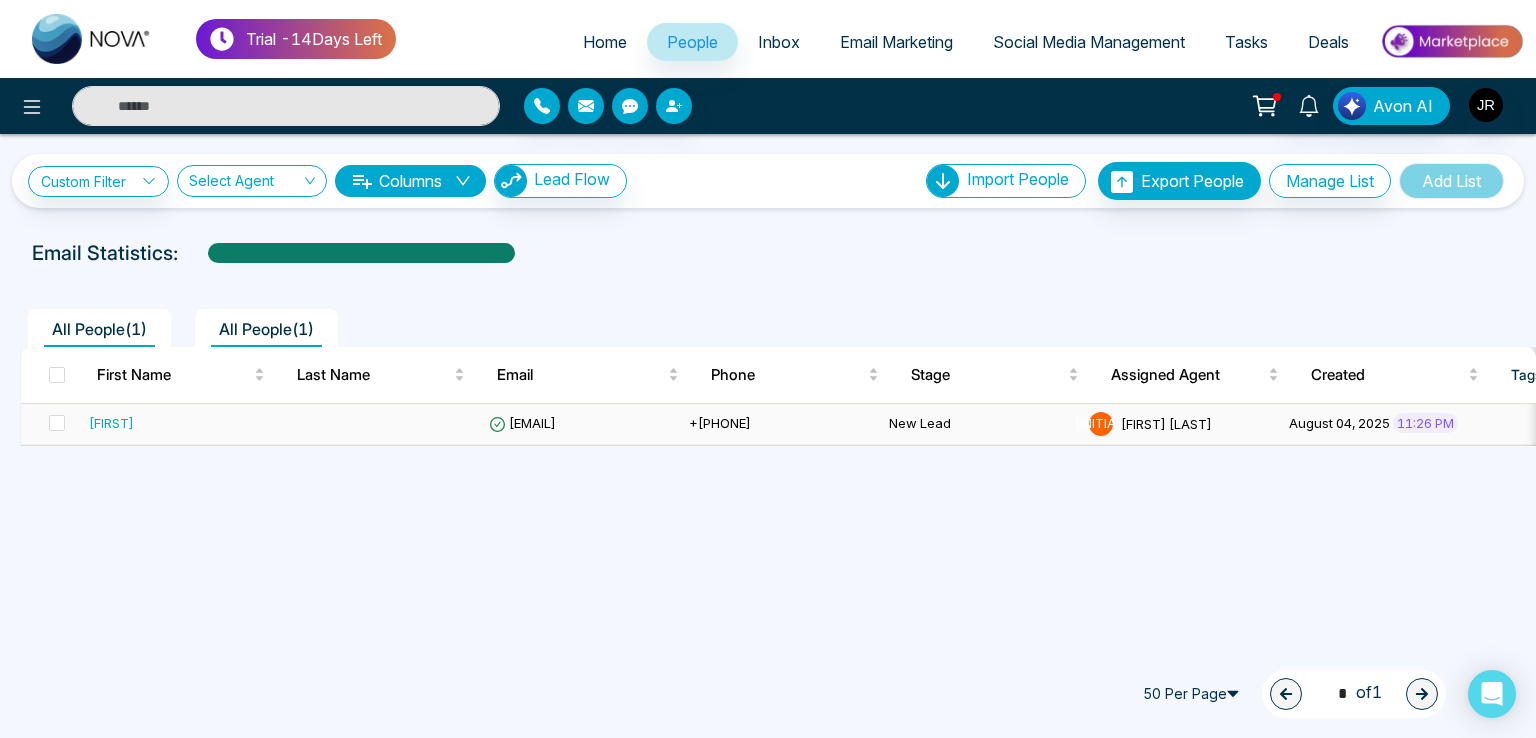 click on "[EMAIL]" at bounding box center [522, 423] 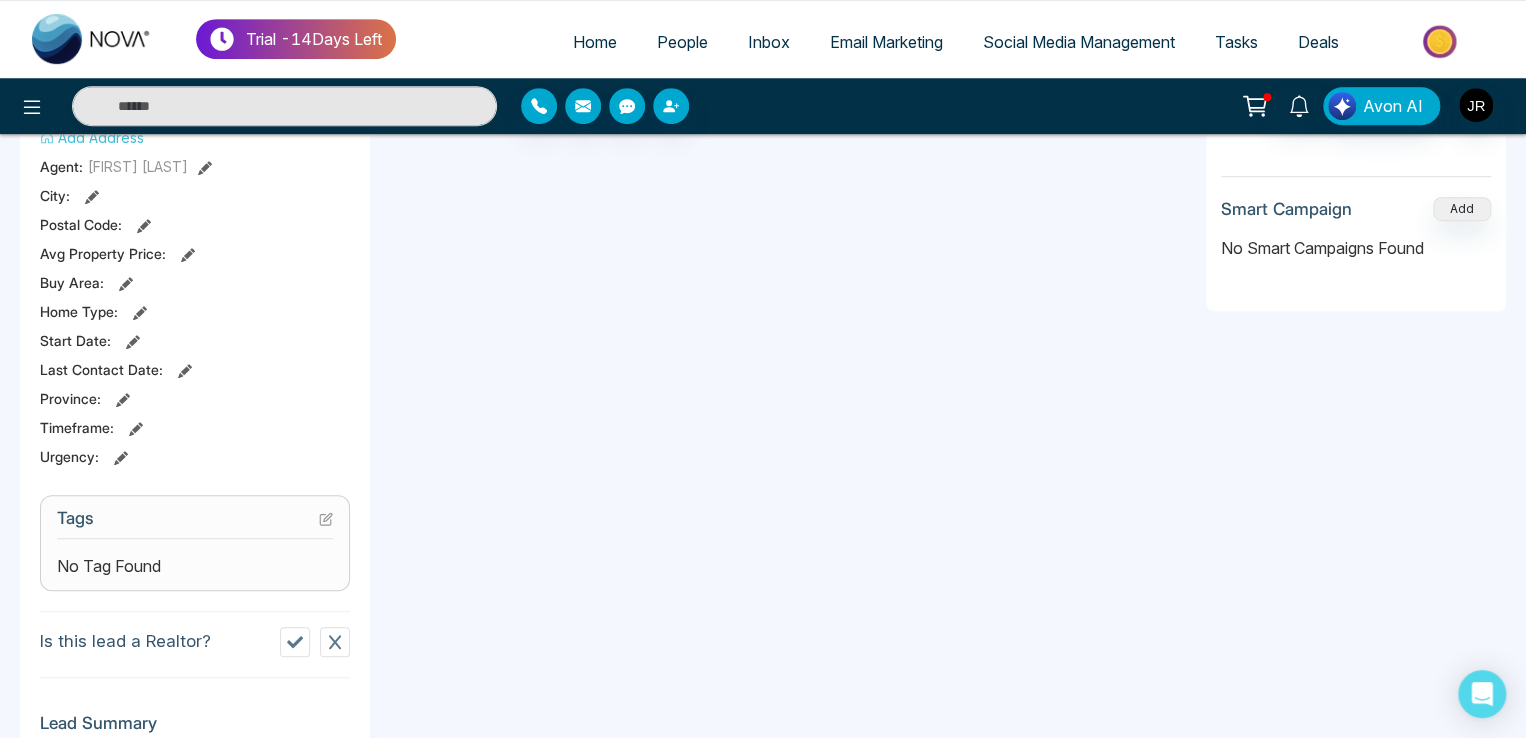 scroll, scrollTop: 500, scrollLeft: 0, axis: vertical 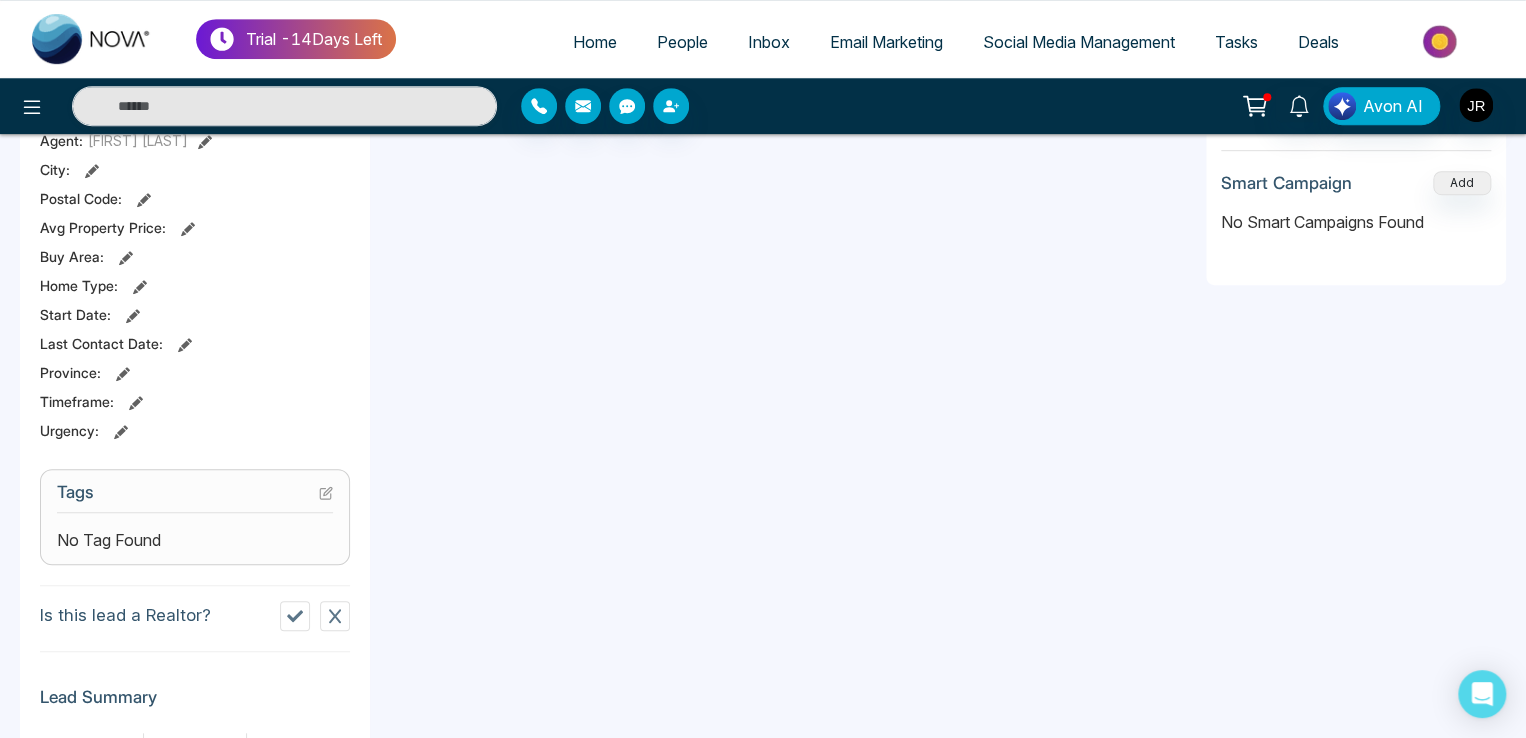 click 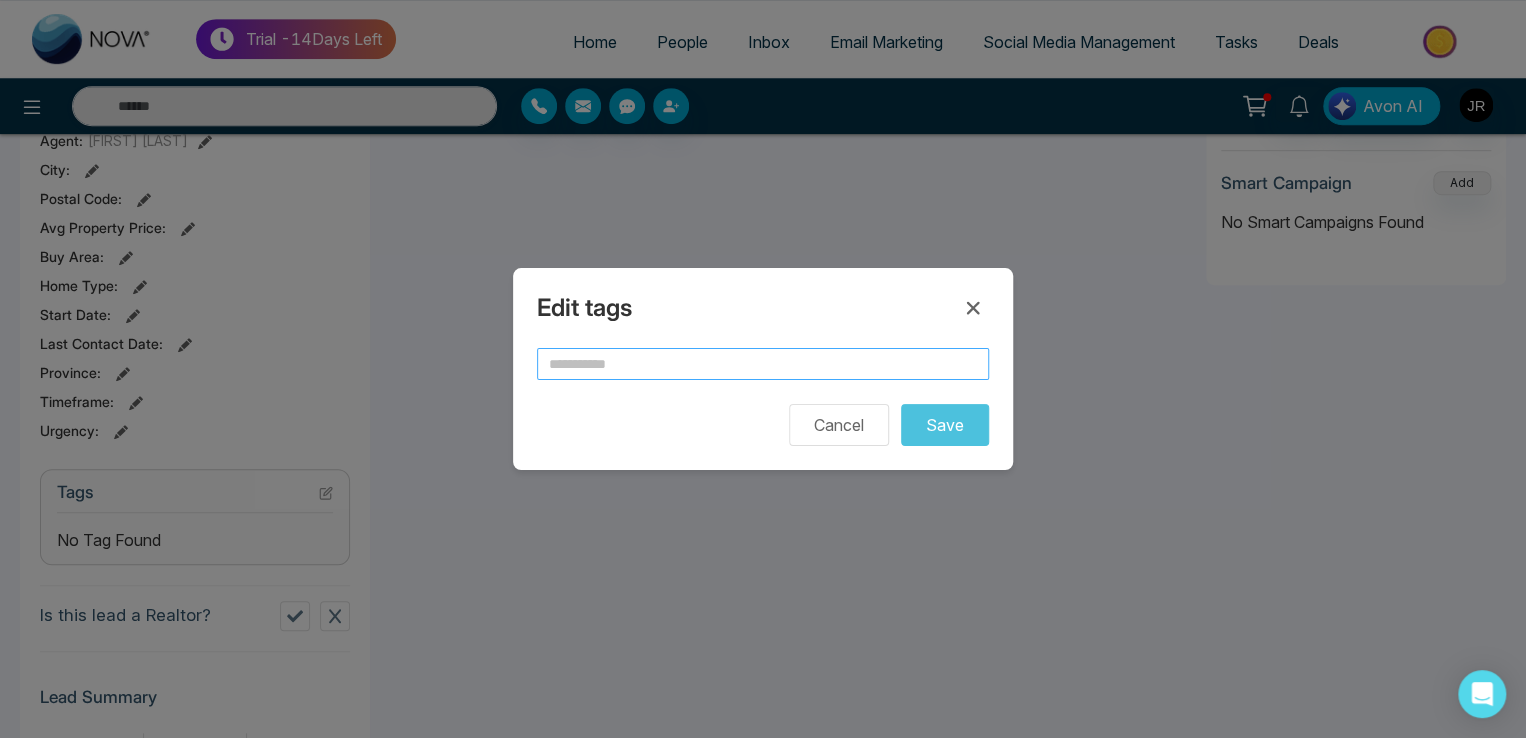 click at bounding box center [763, 364] 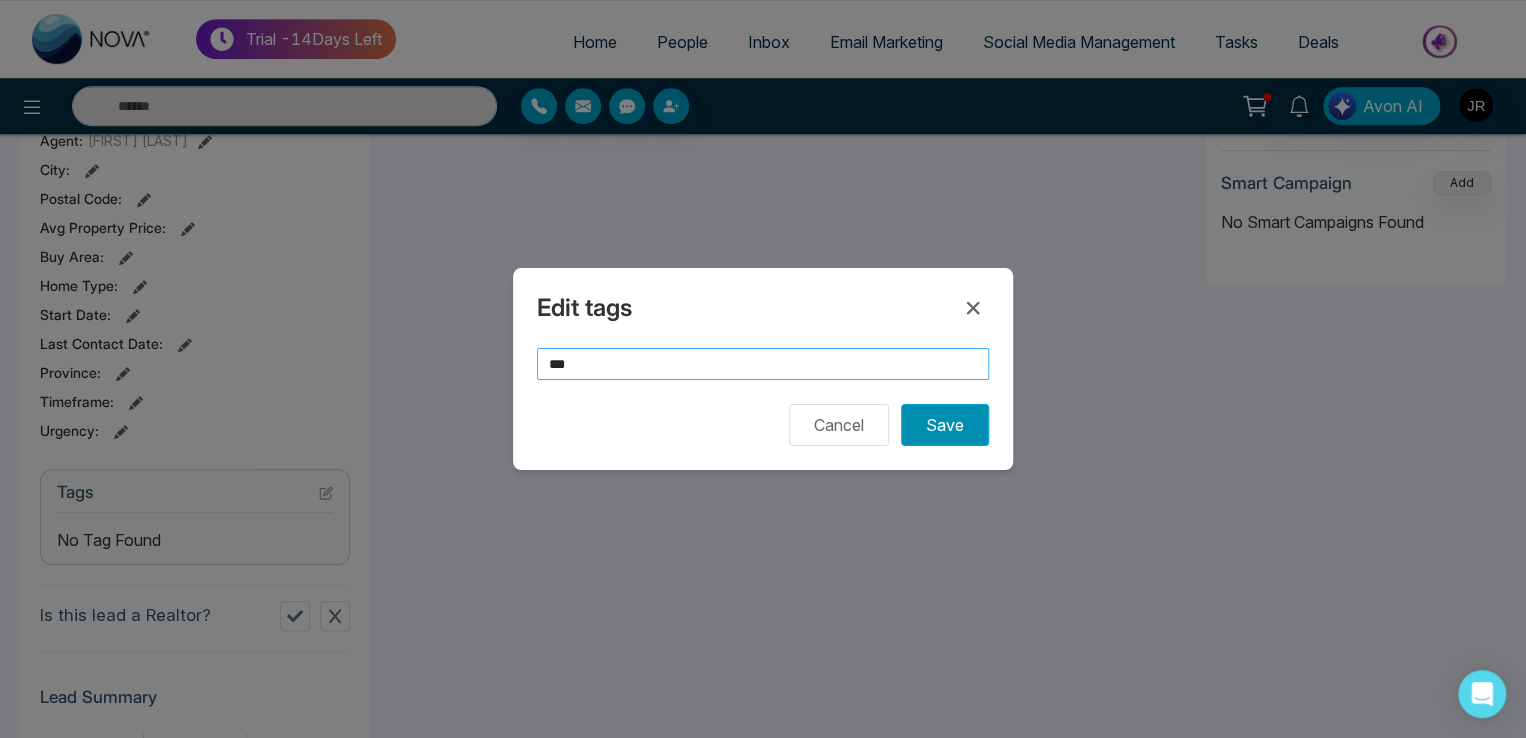 type on "***" 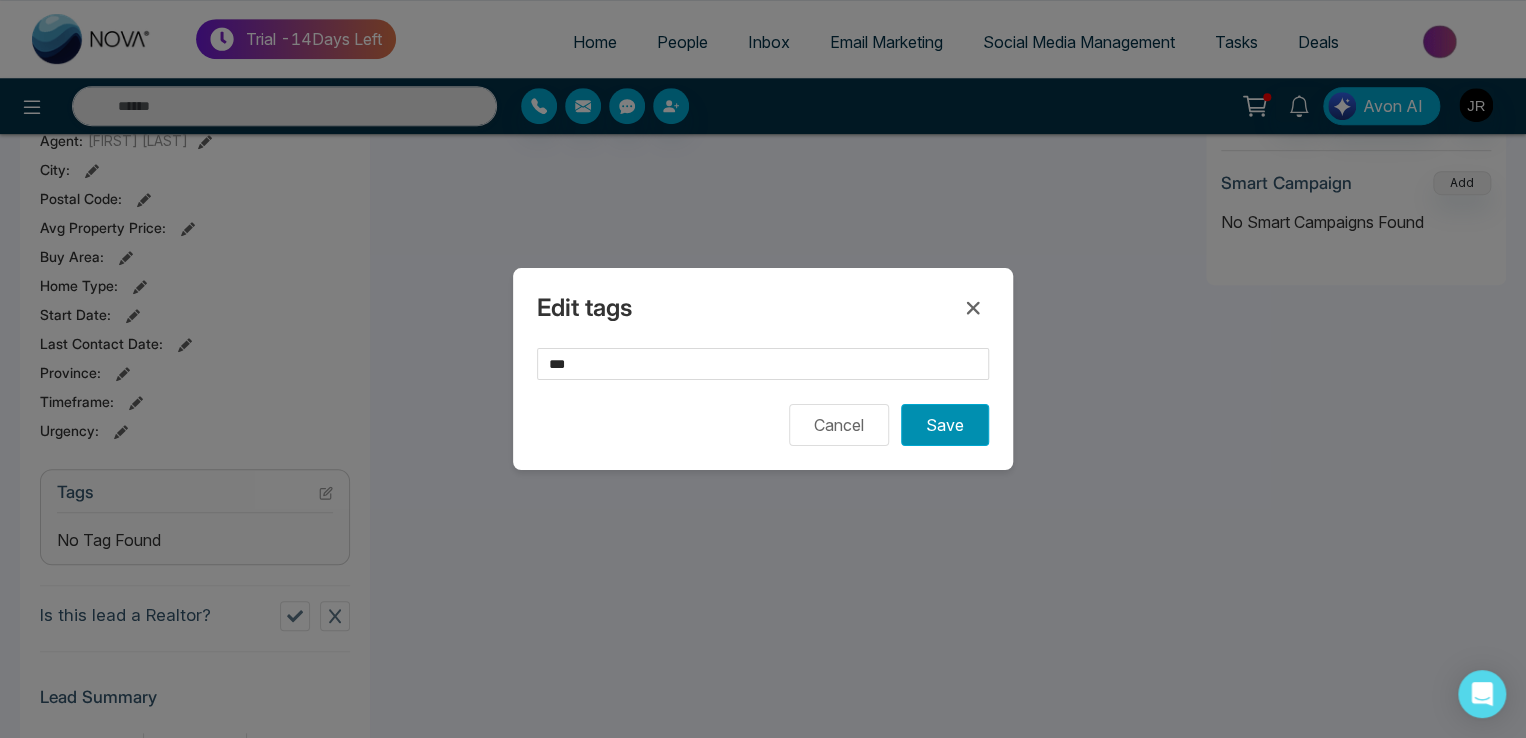 click on "Save" at bounding box center (945, 425) 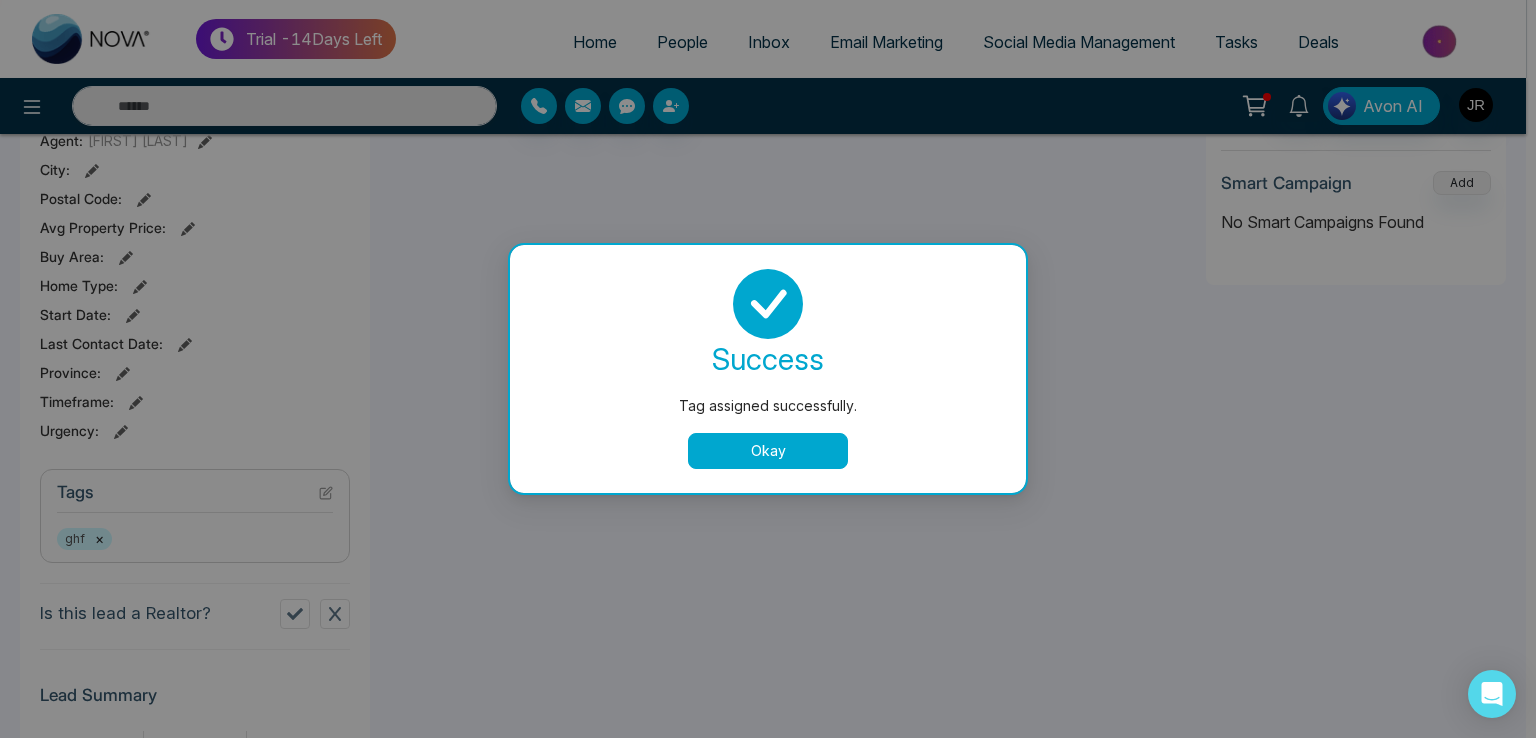 click on "Okay" at bounding box center [768, 451] 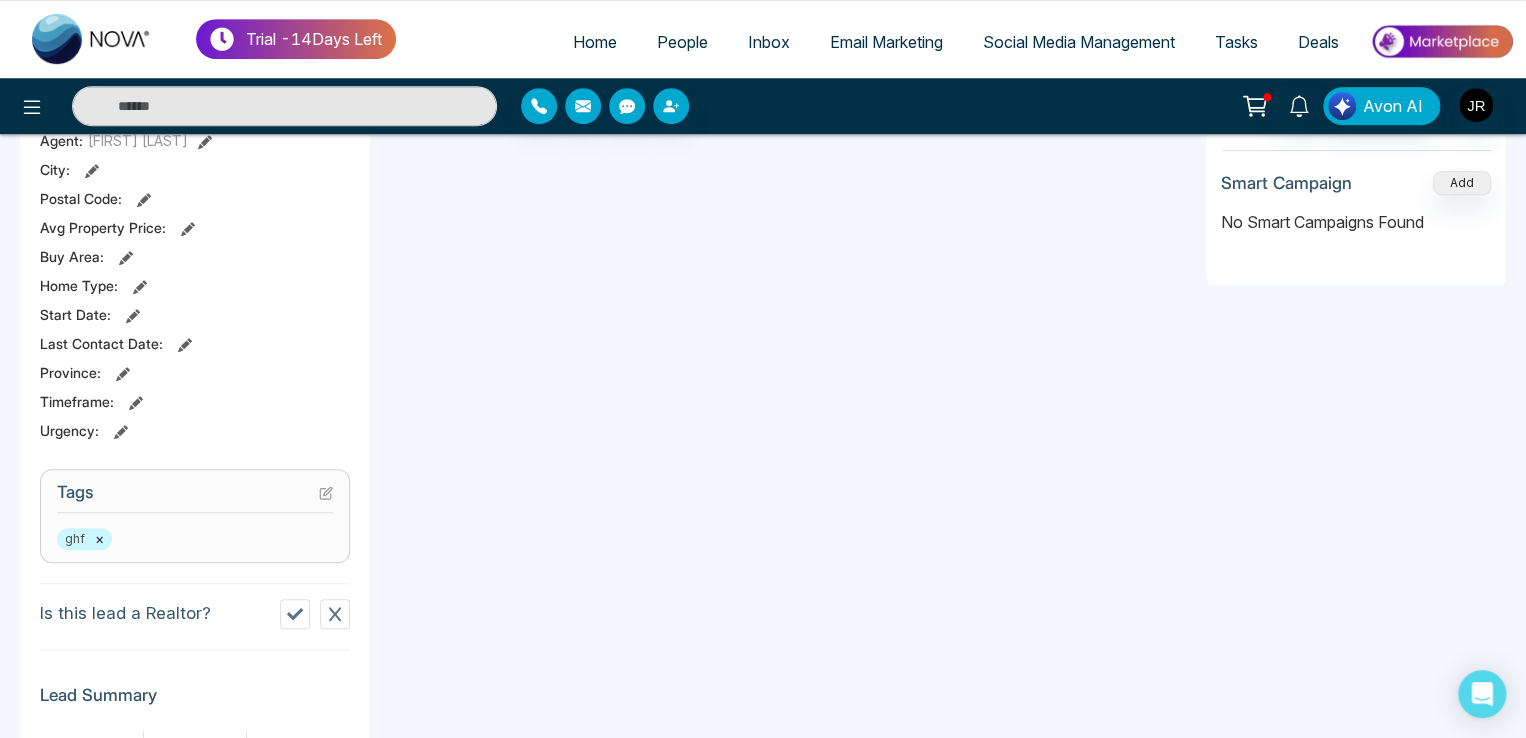 click on "×" at bounding box center [99, 539] 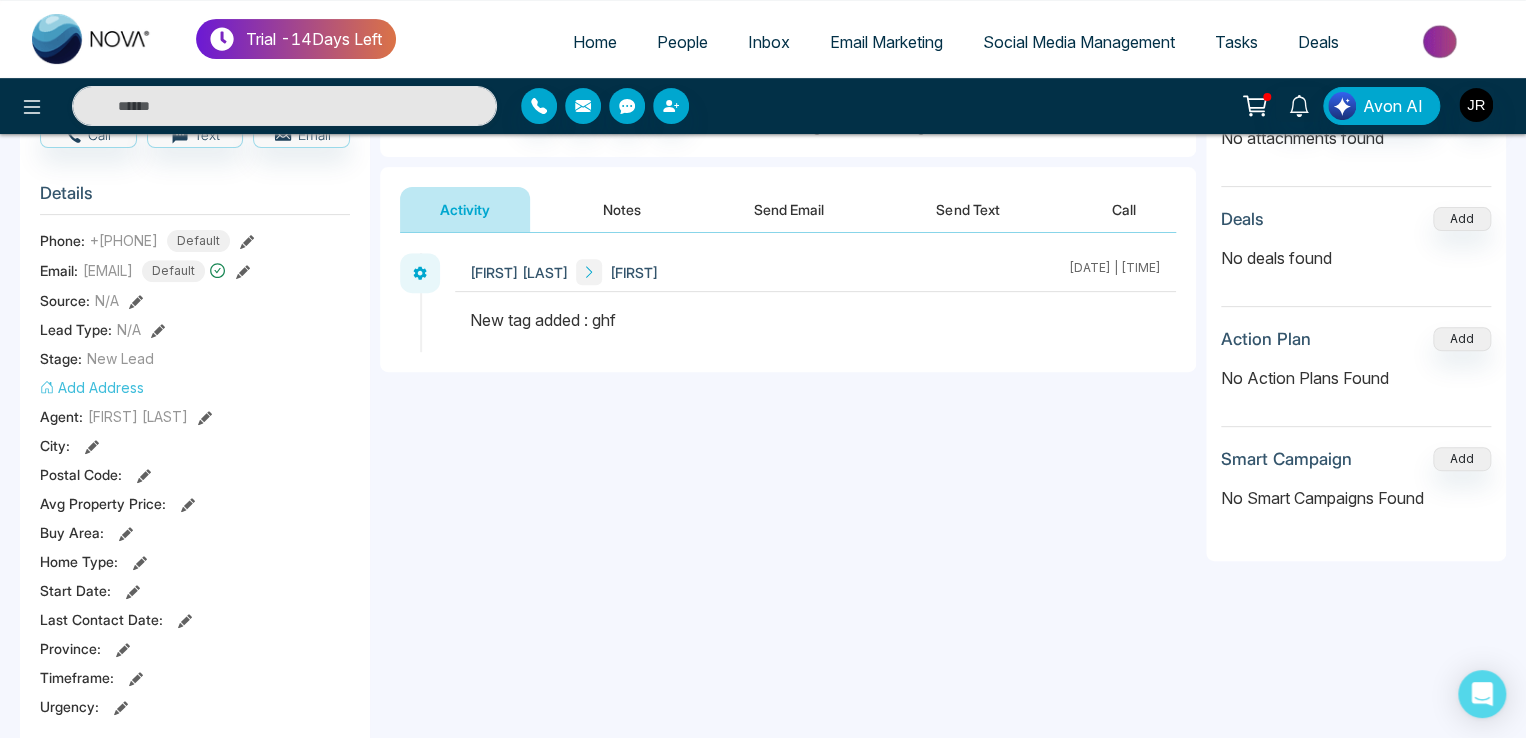 scroll, scrollTop: 200, scrollLeft: 0, axis: vertical 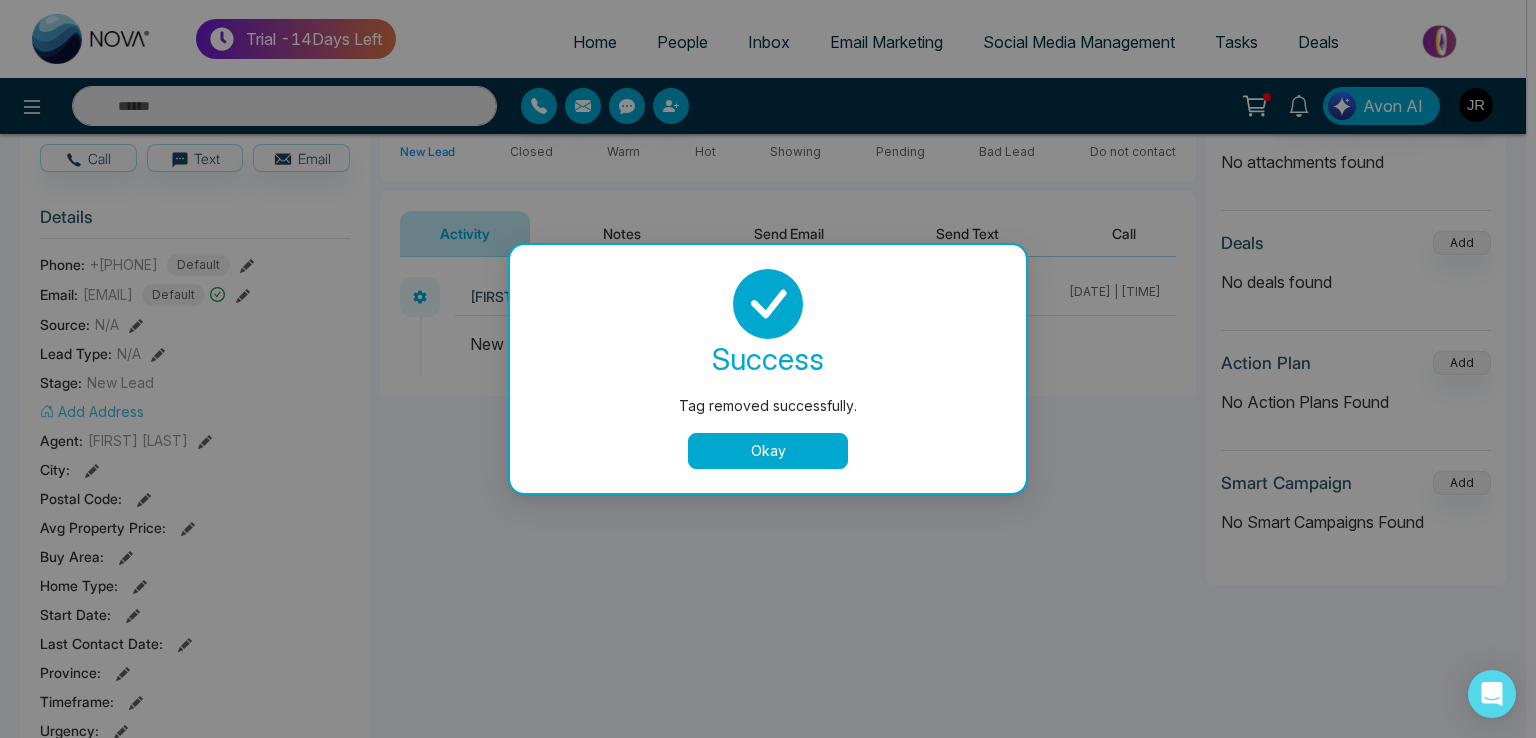 click on "Okay" at bounding box center (768, 451) 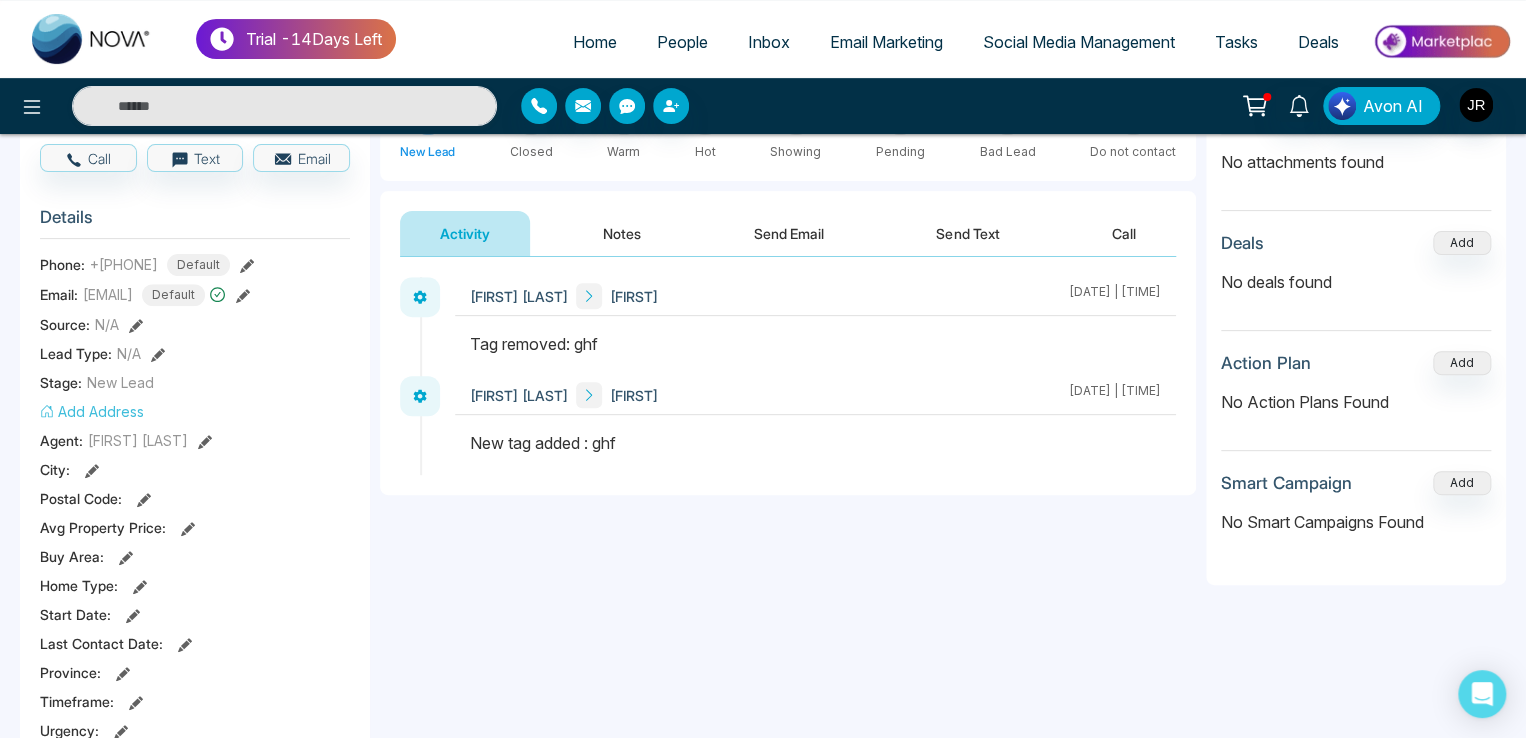 scroll, scrollTop: 200, scrollLeft: 0, axis: vertical 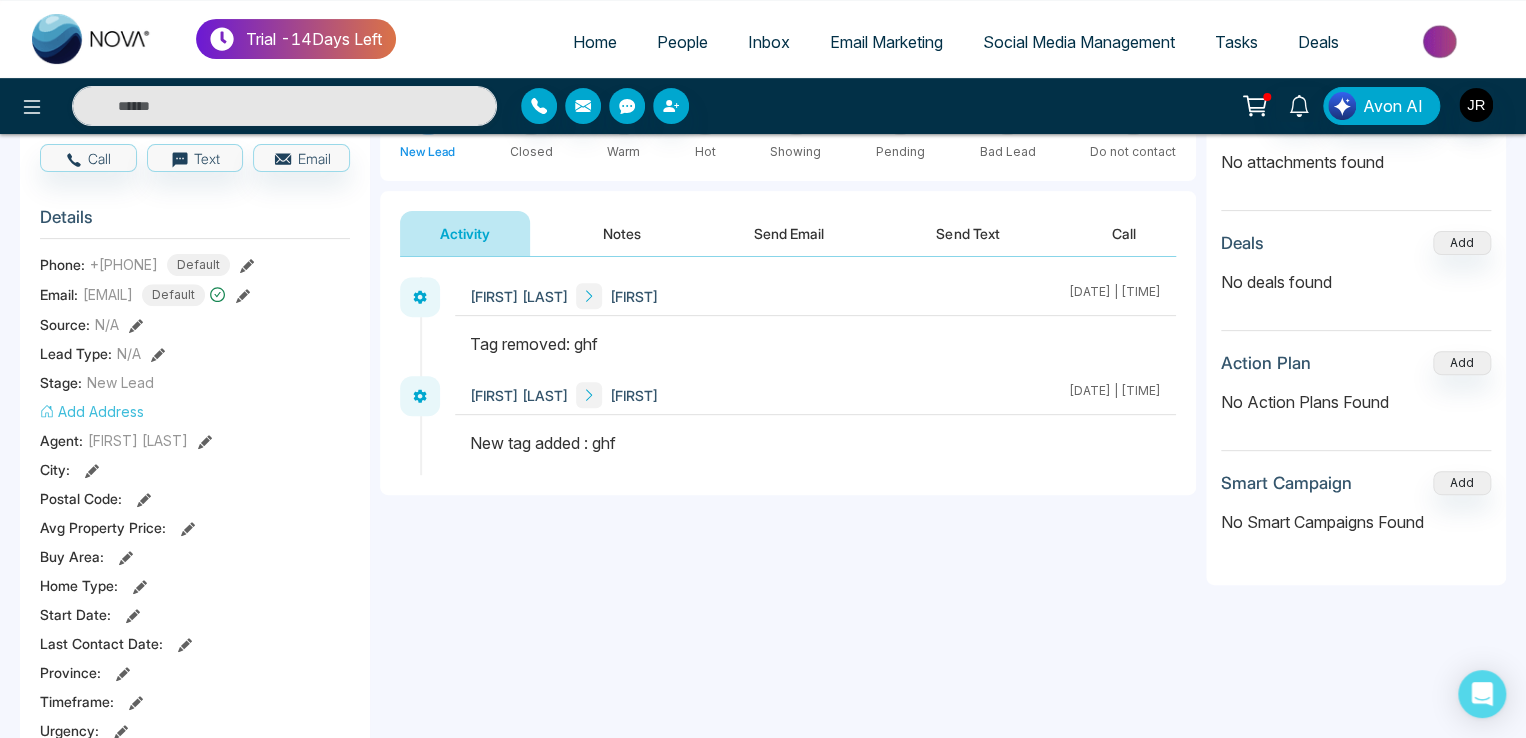 drag, startPoint x: 693, startPoint y: 114, endPoint x: 679, endPoint y: 115, distance: 14.035668 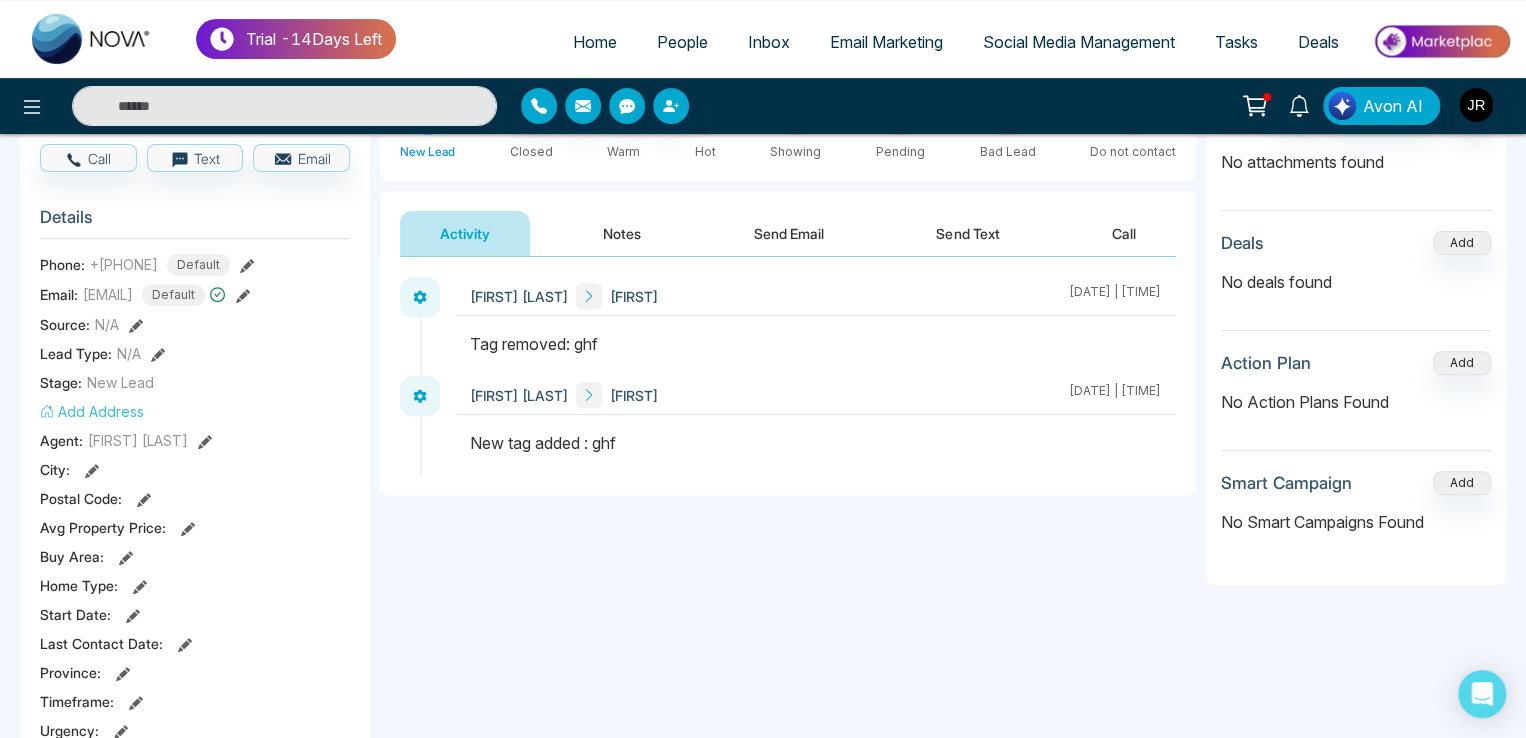 click at bounding box center (700, 106) 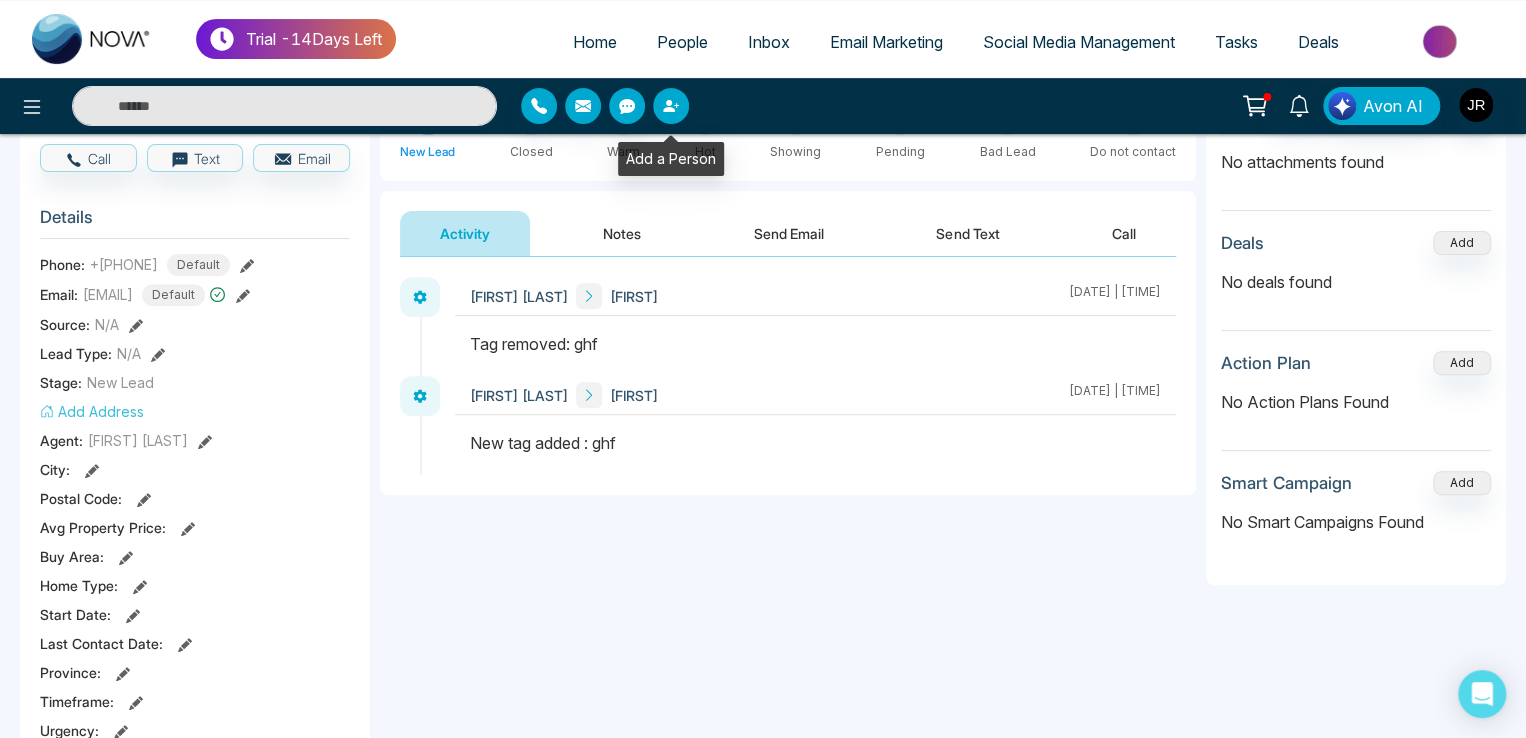 click at bounding box center (671, 106) 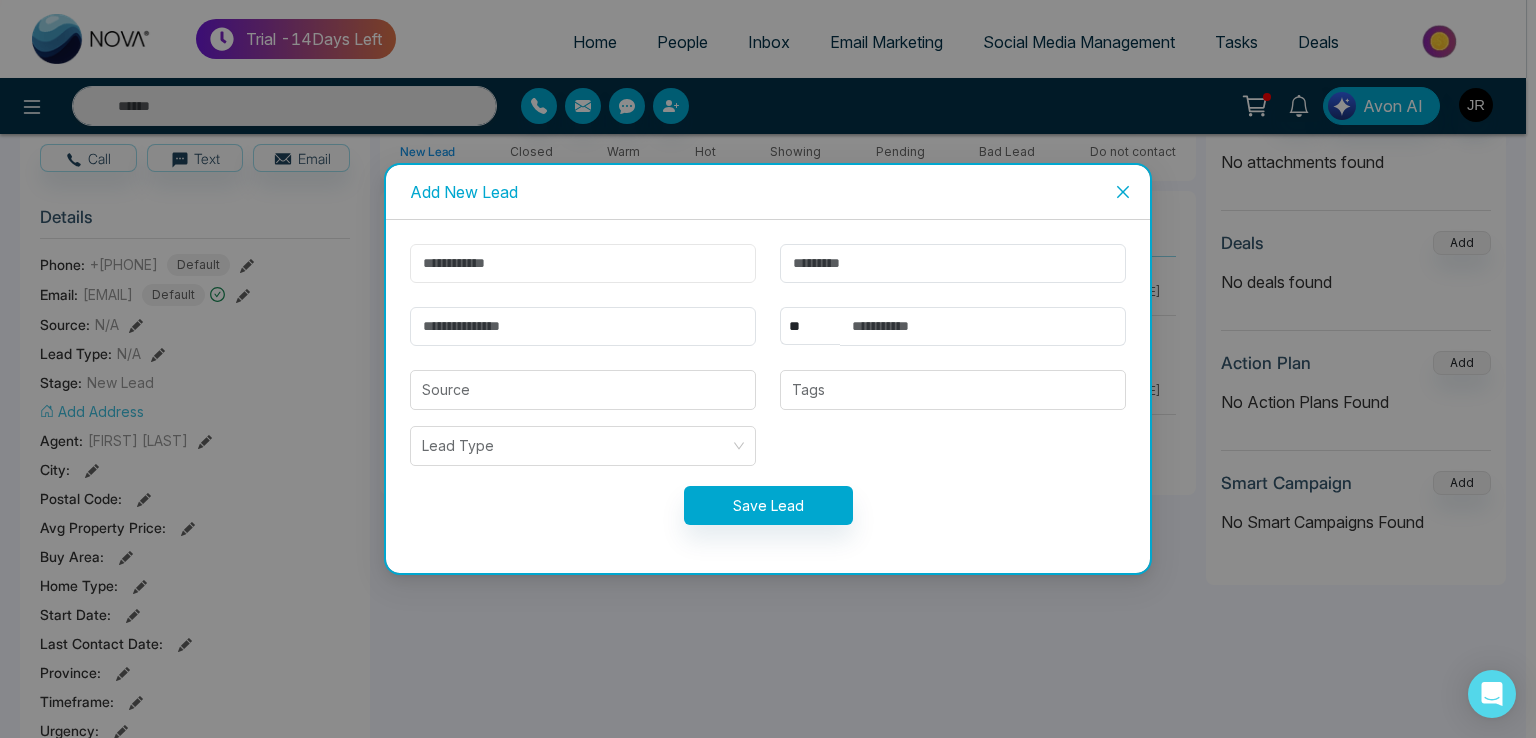 click at bounding box center (583, 263) 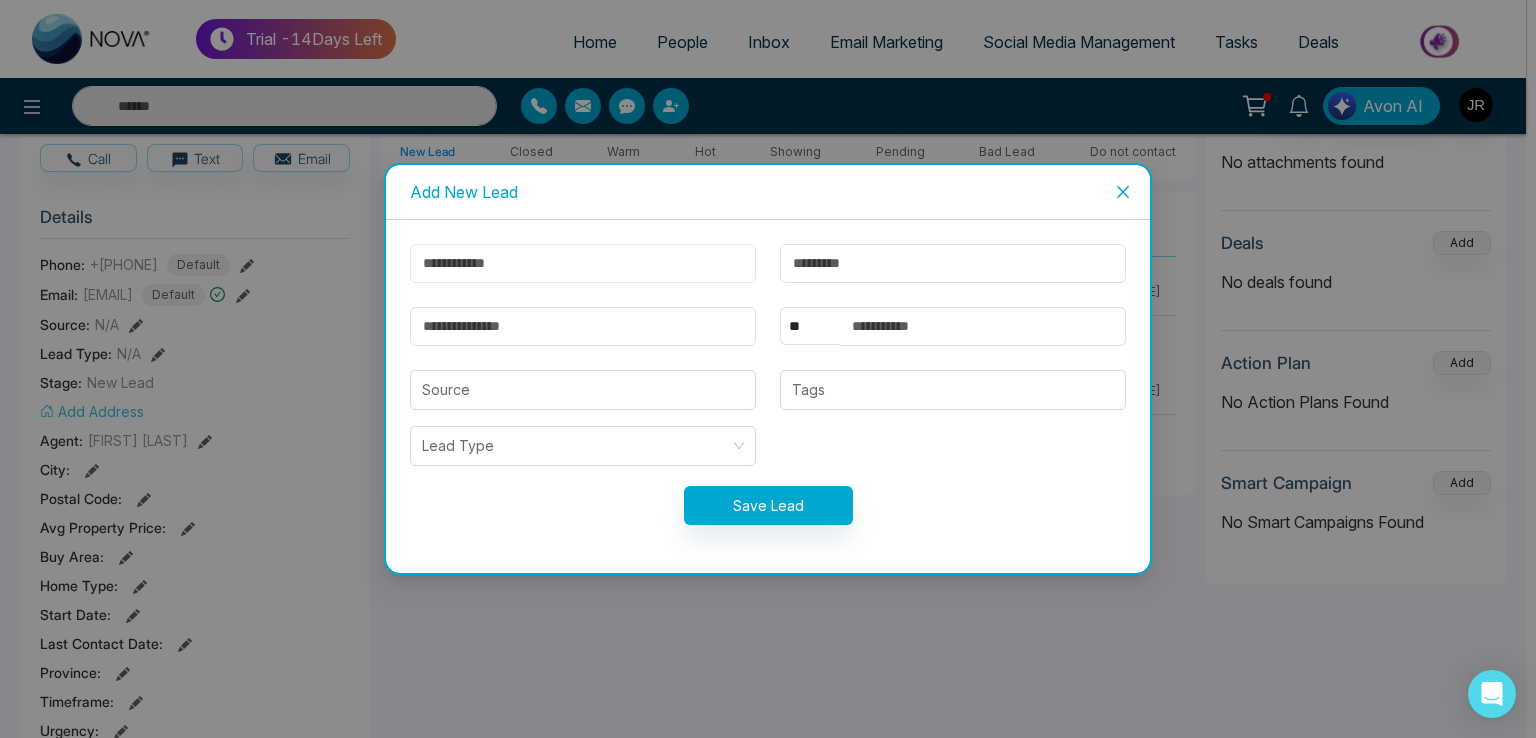 type on "*****" 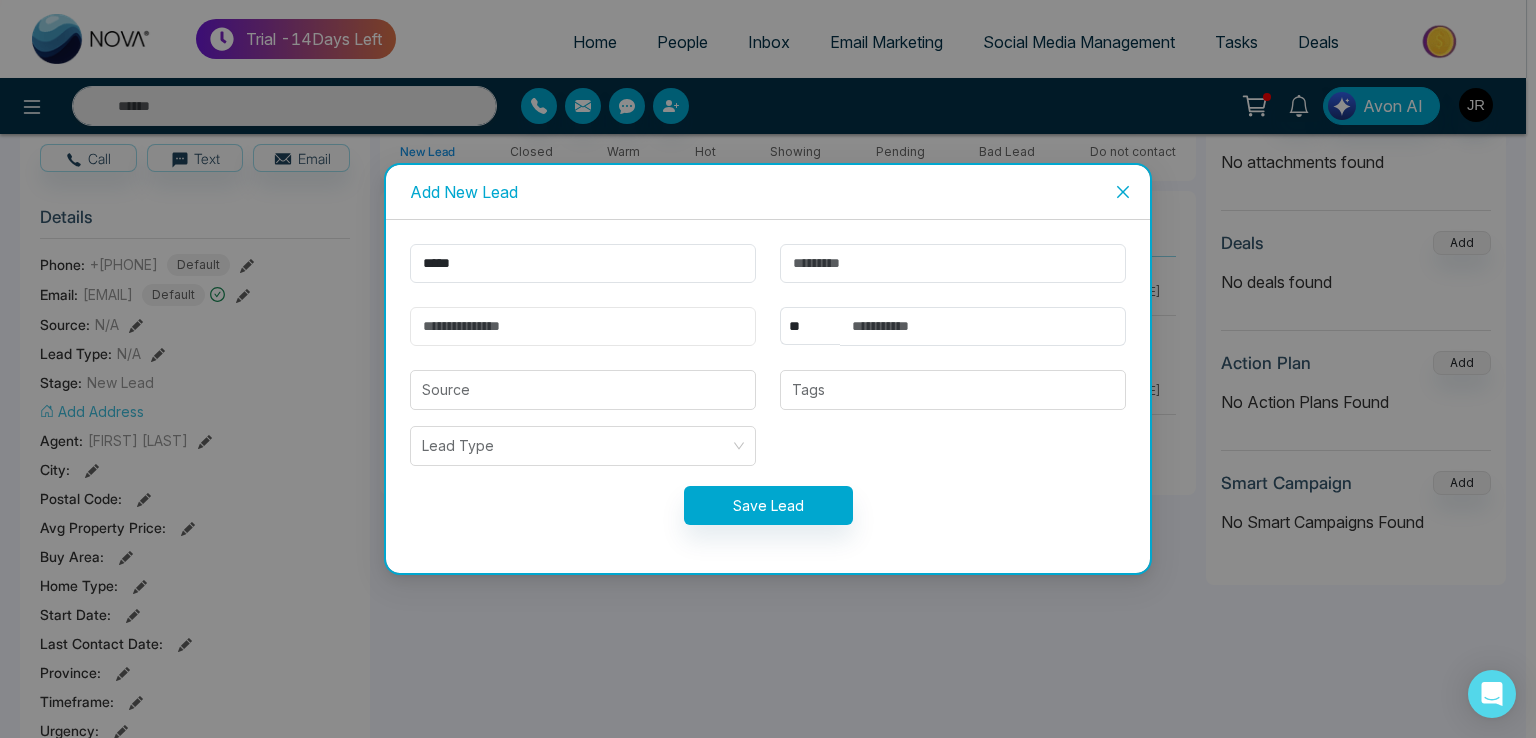 click at bounding box center [583, 326] 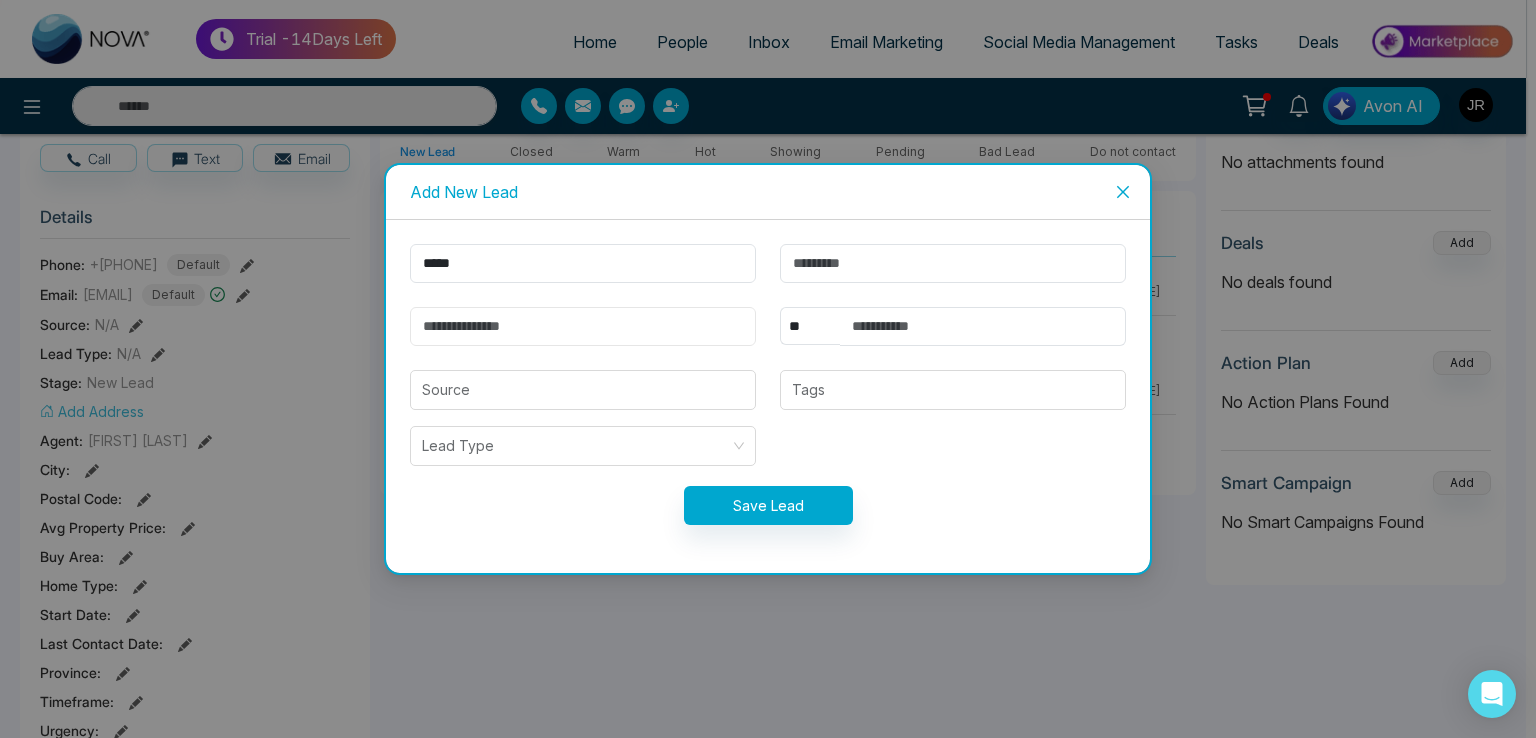 type on "**********" 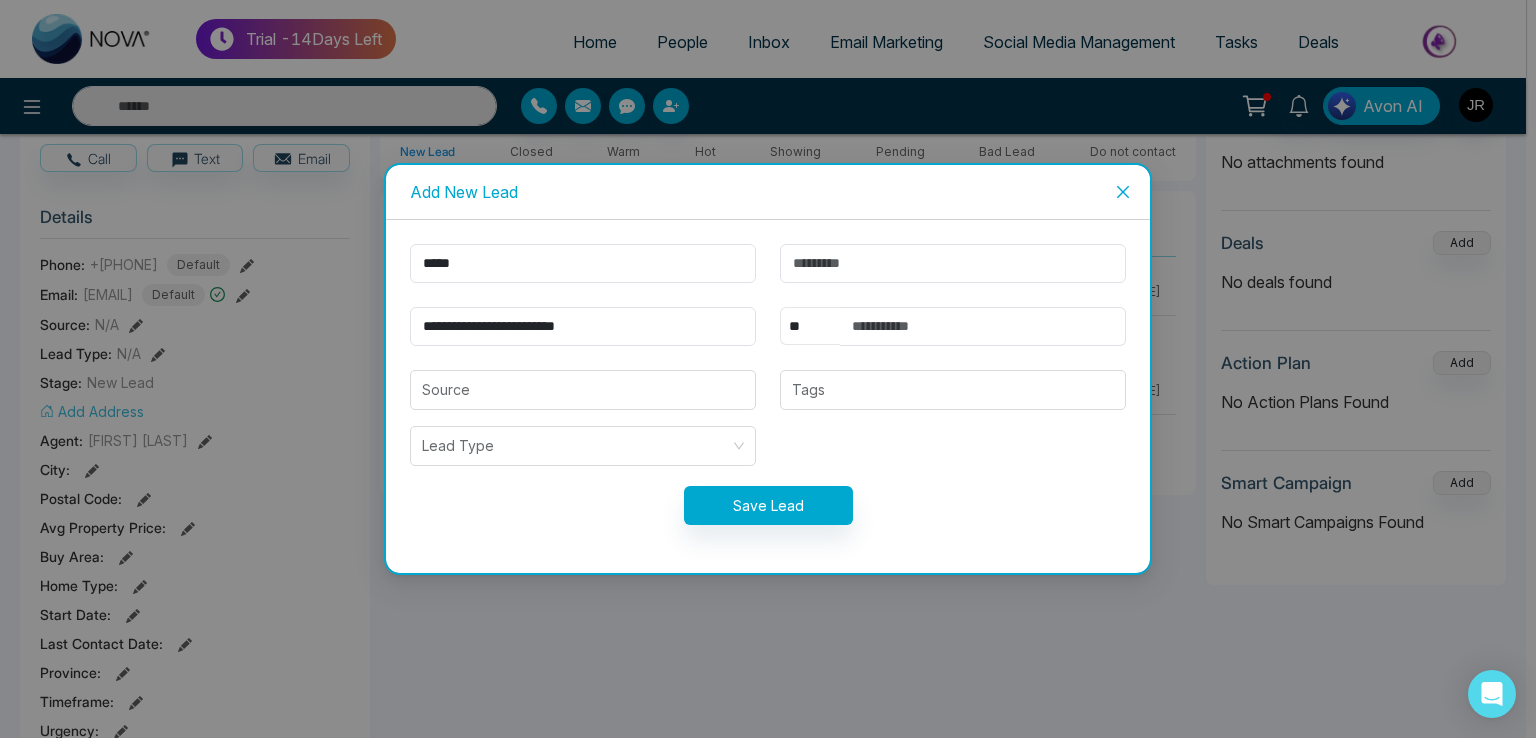 click on "********" at bounding box center (810, 326) 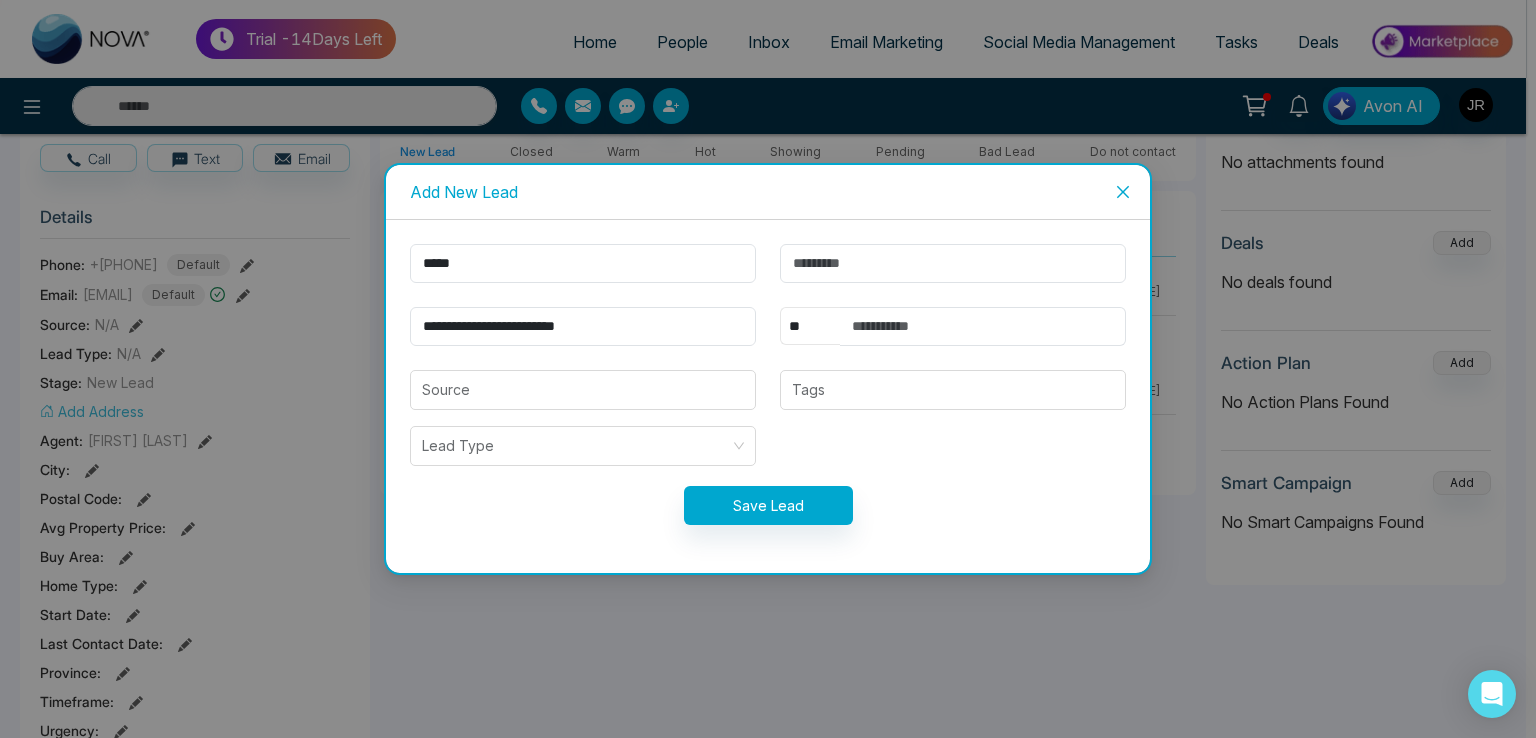 select on "***" 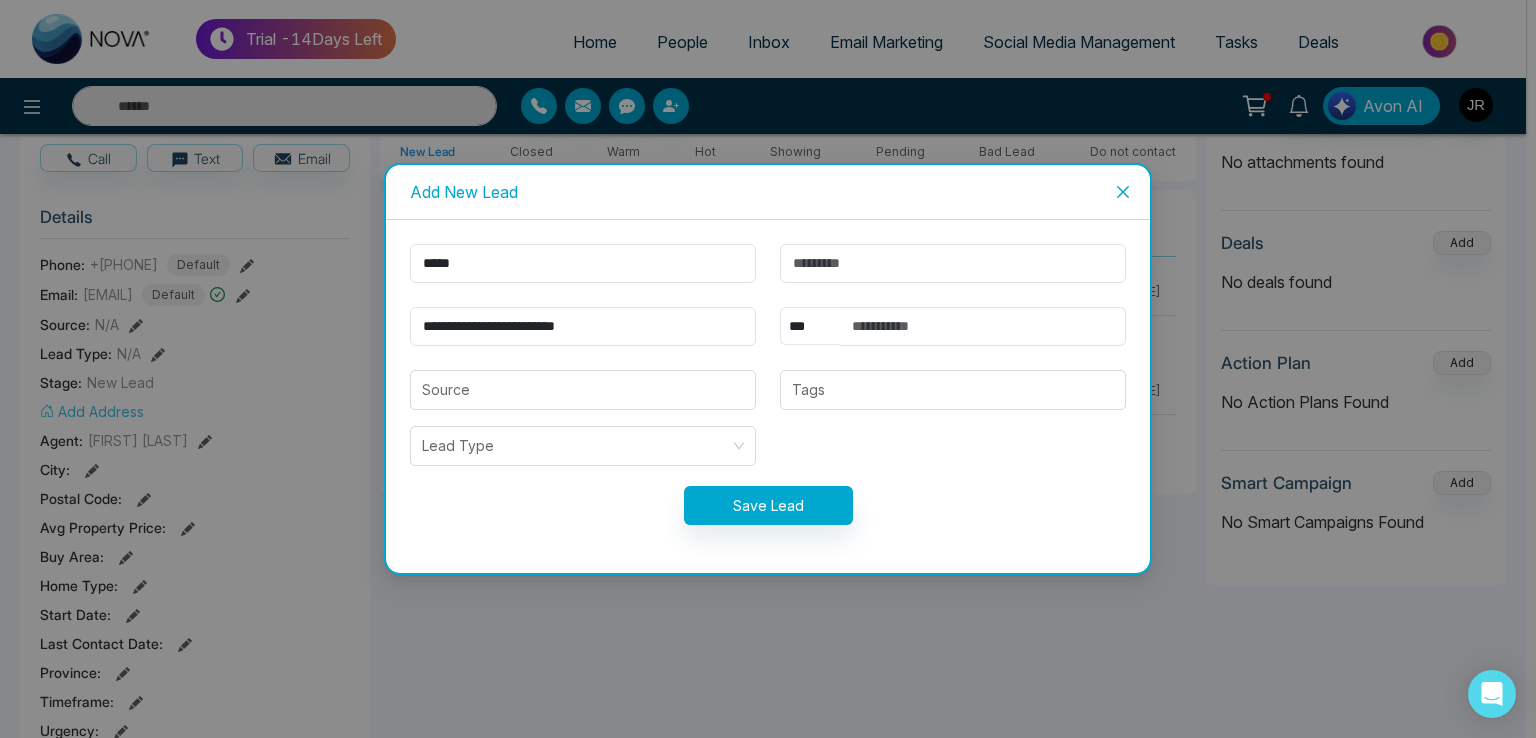 click on "********" at bounding box center [810, 326] 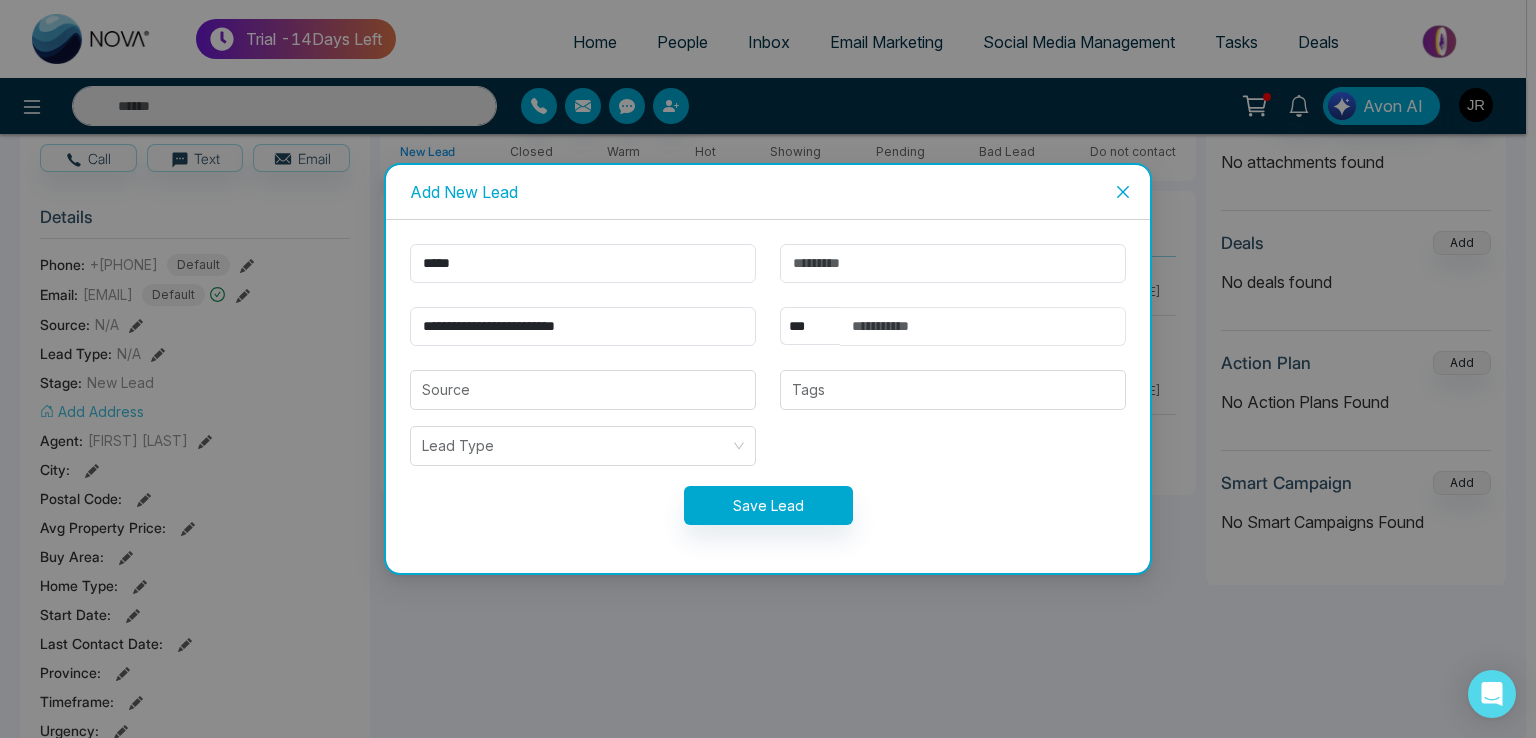 click at bounding box center (983, 326) 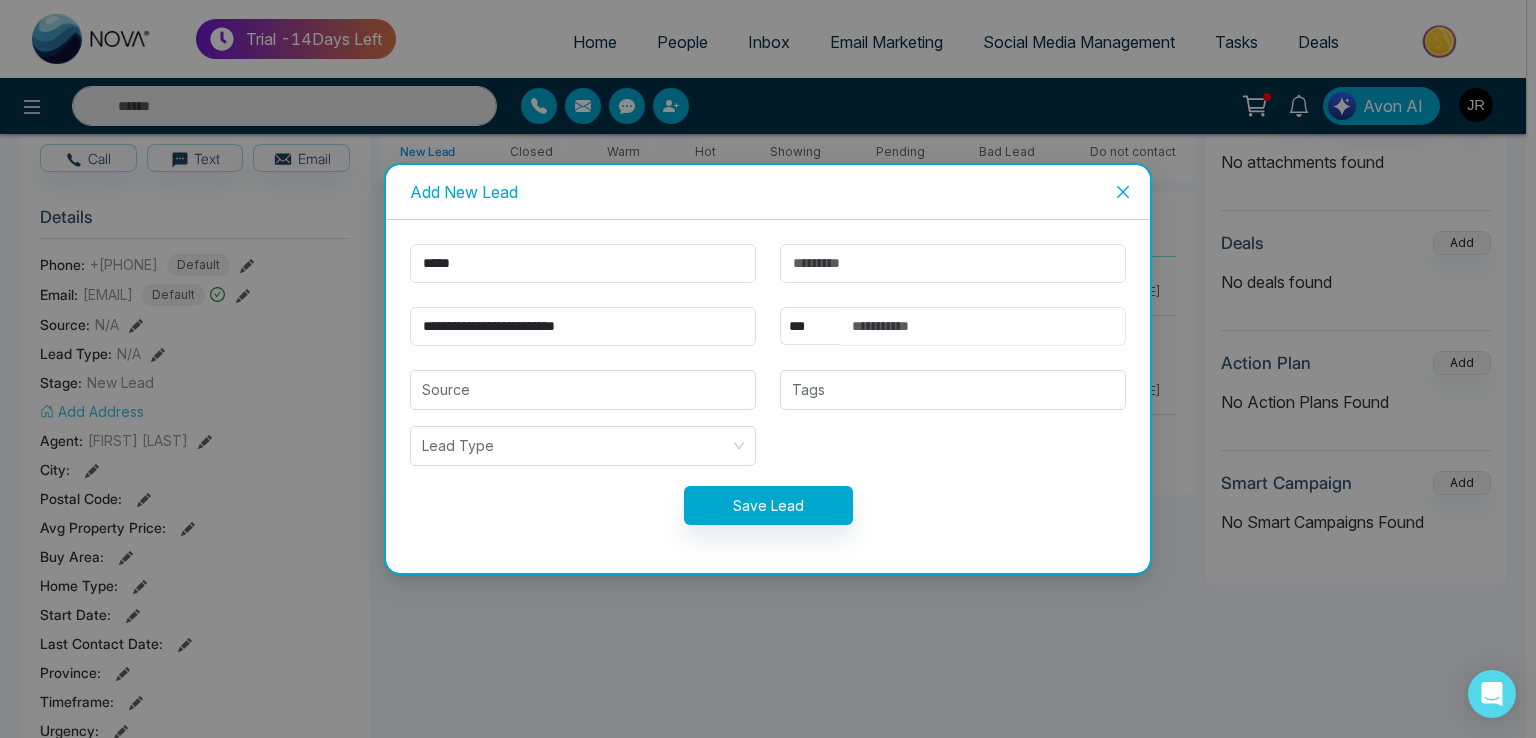 type on "**********" 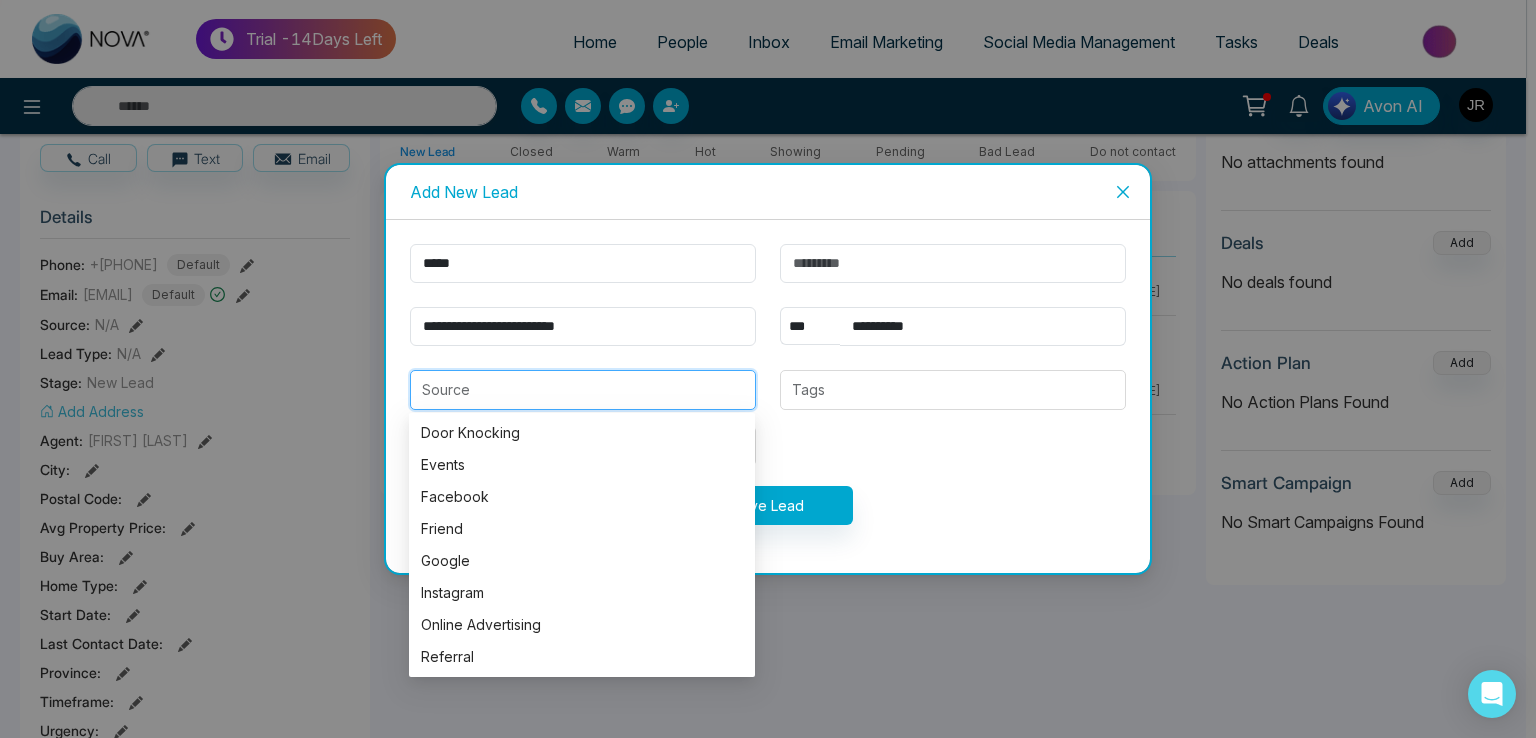 click at bounding box center (583, 390) 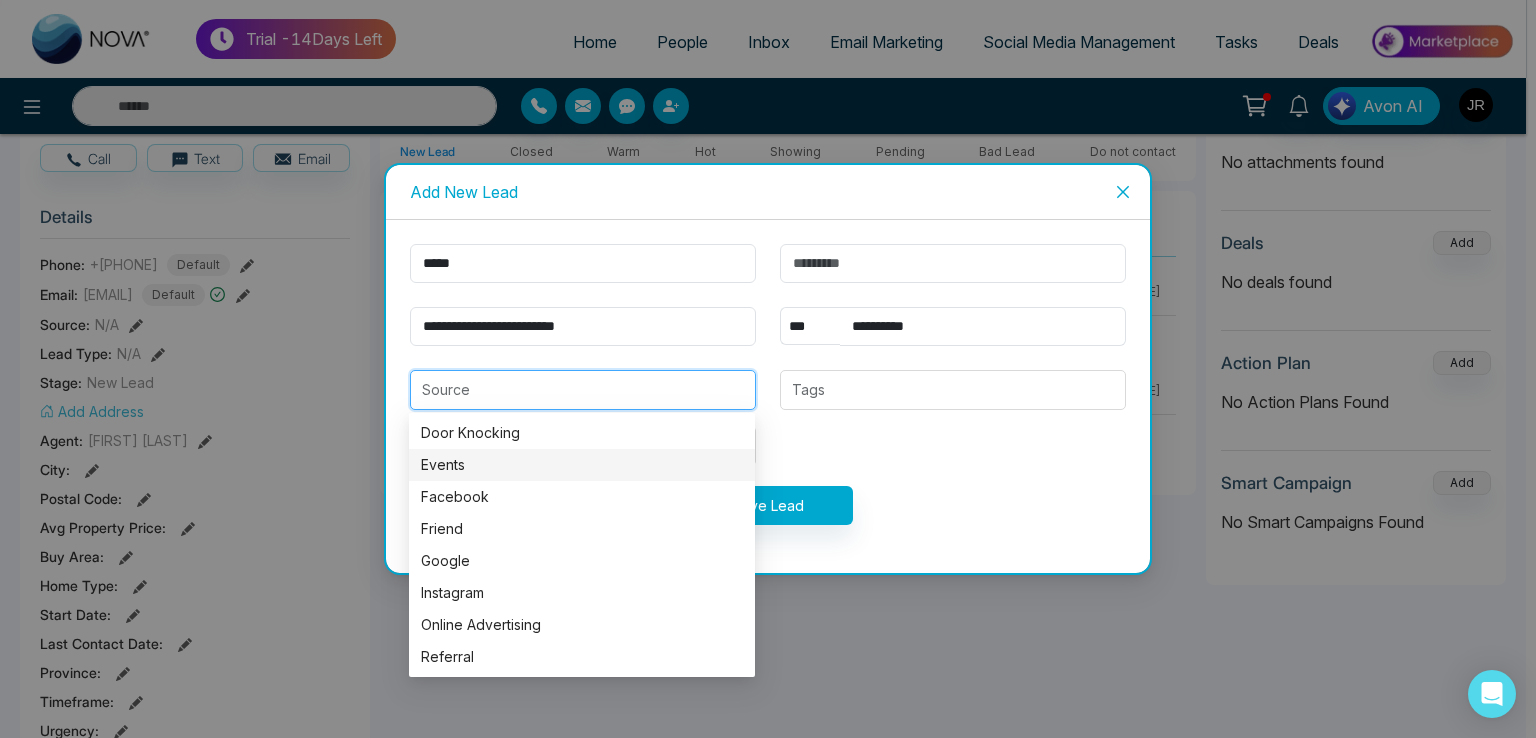 click on "**********" at bounding box center (768, 396) 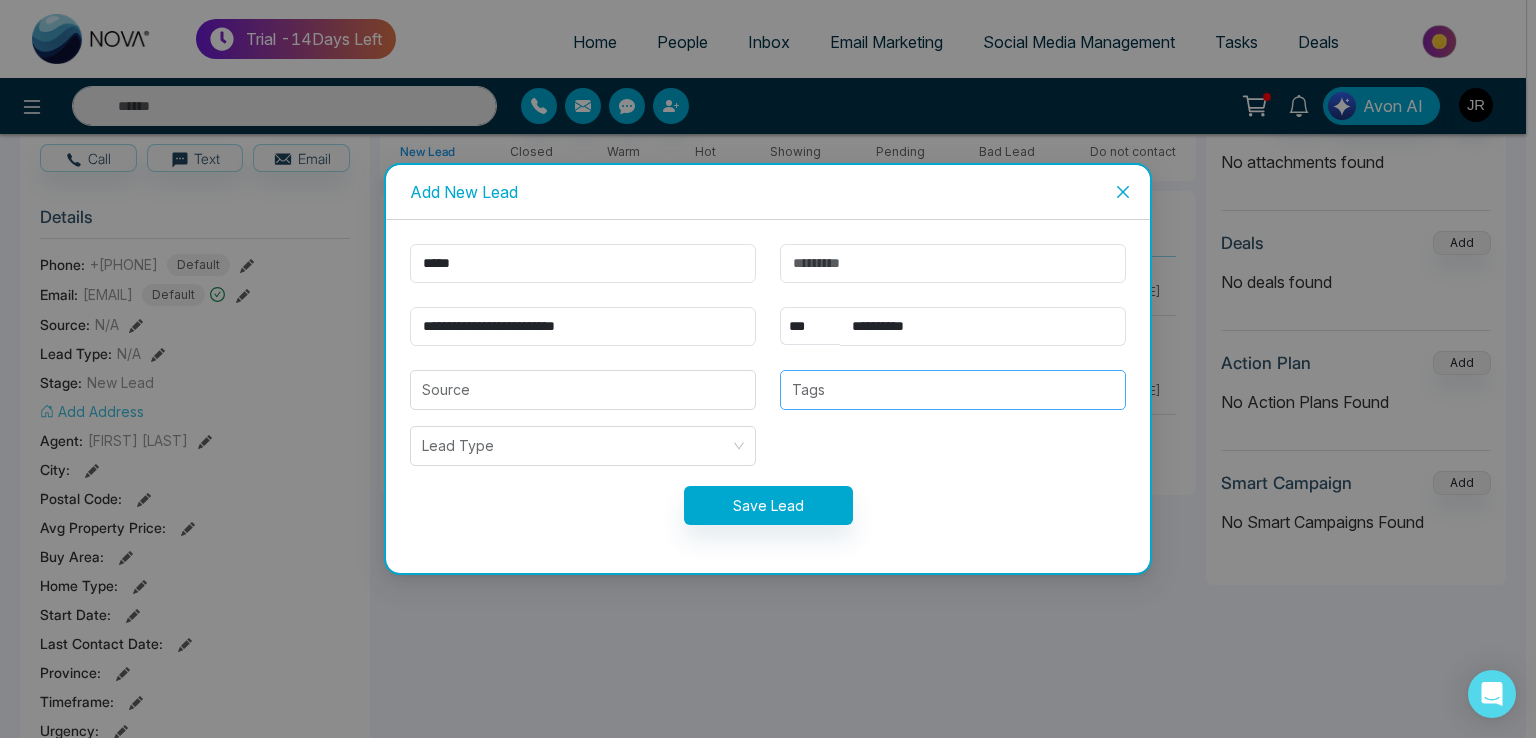 click at bounding box center (953, 390) 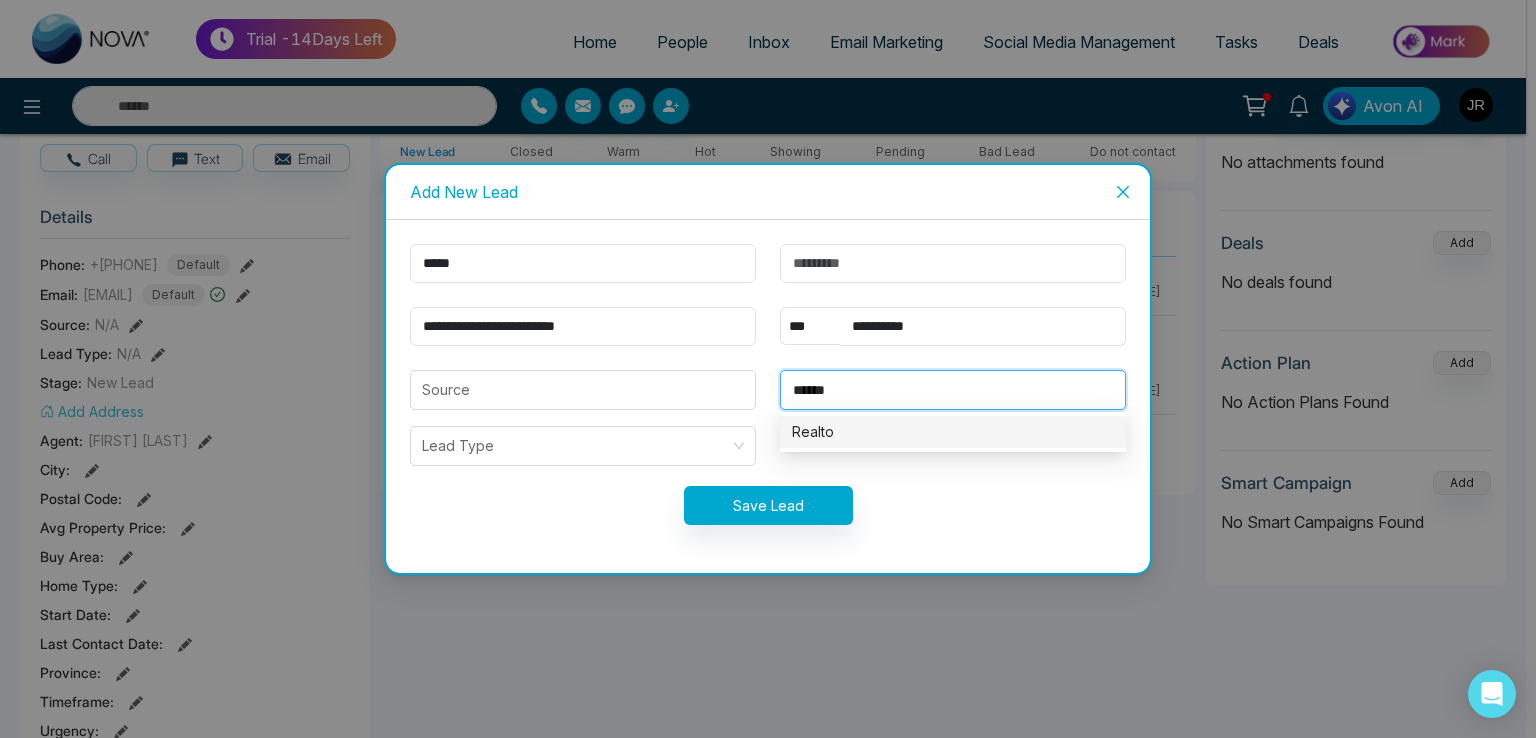 type on "*******" 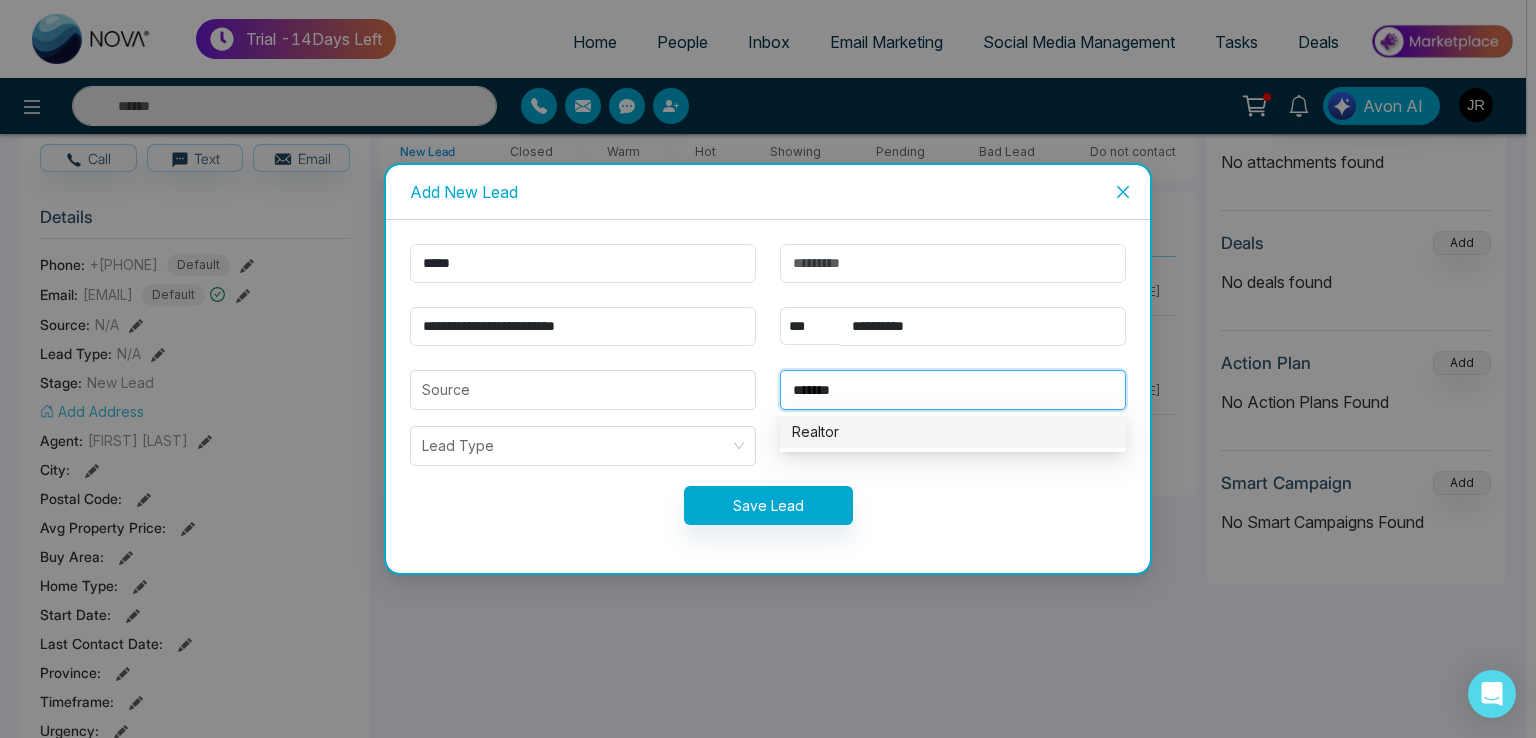 type 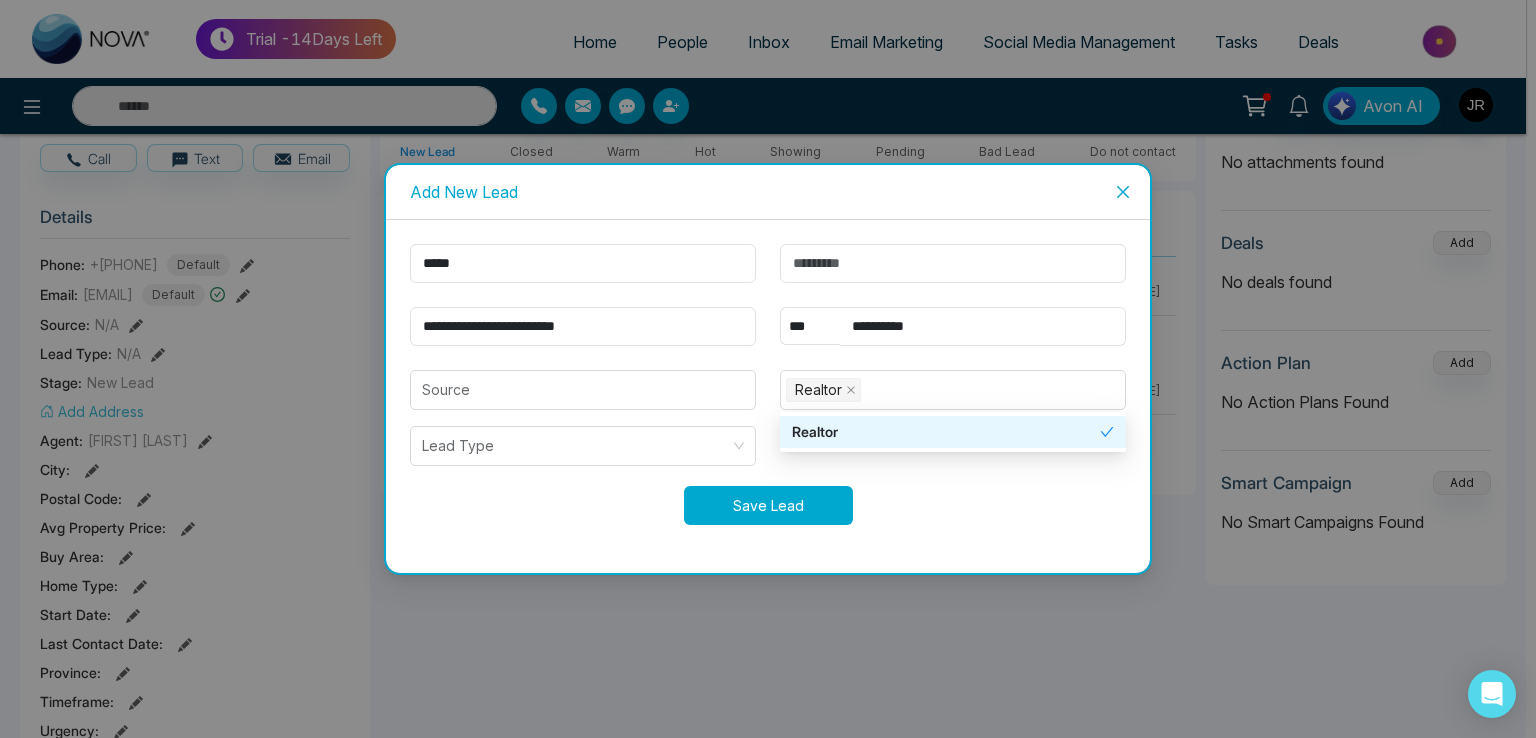 click on "Save Lead" at bounding box center [768, 505] 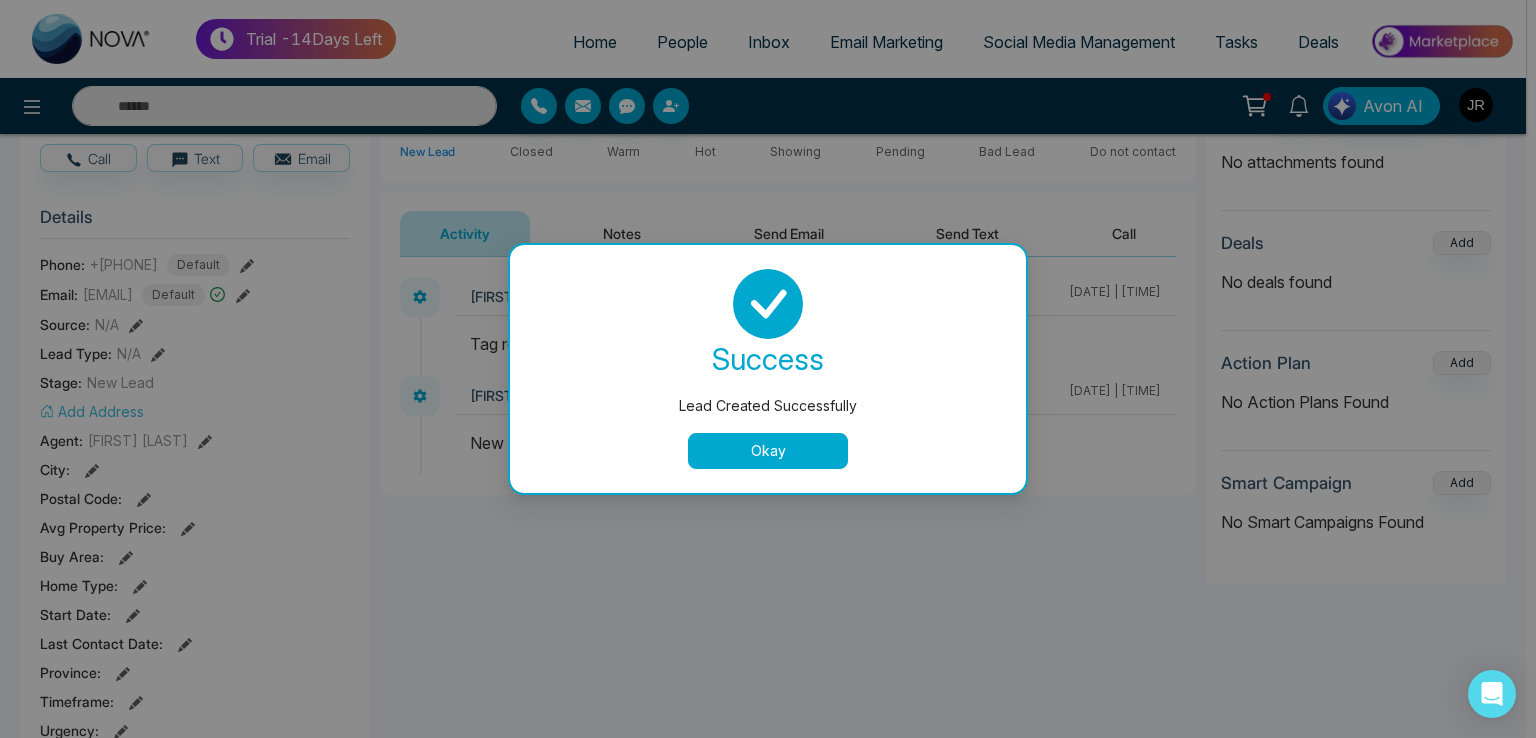 click on "Okay" at bounding box center (768, 451) 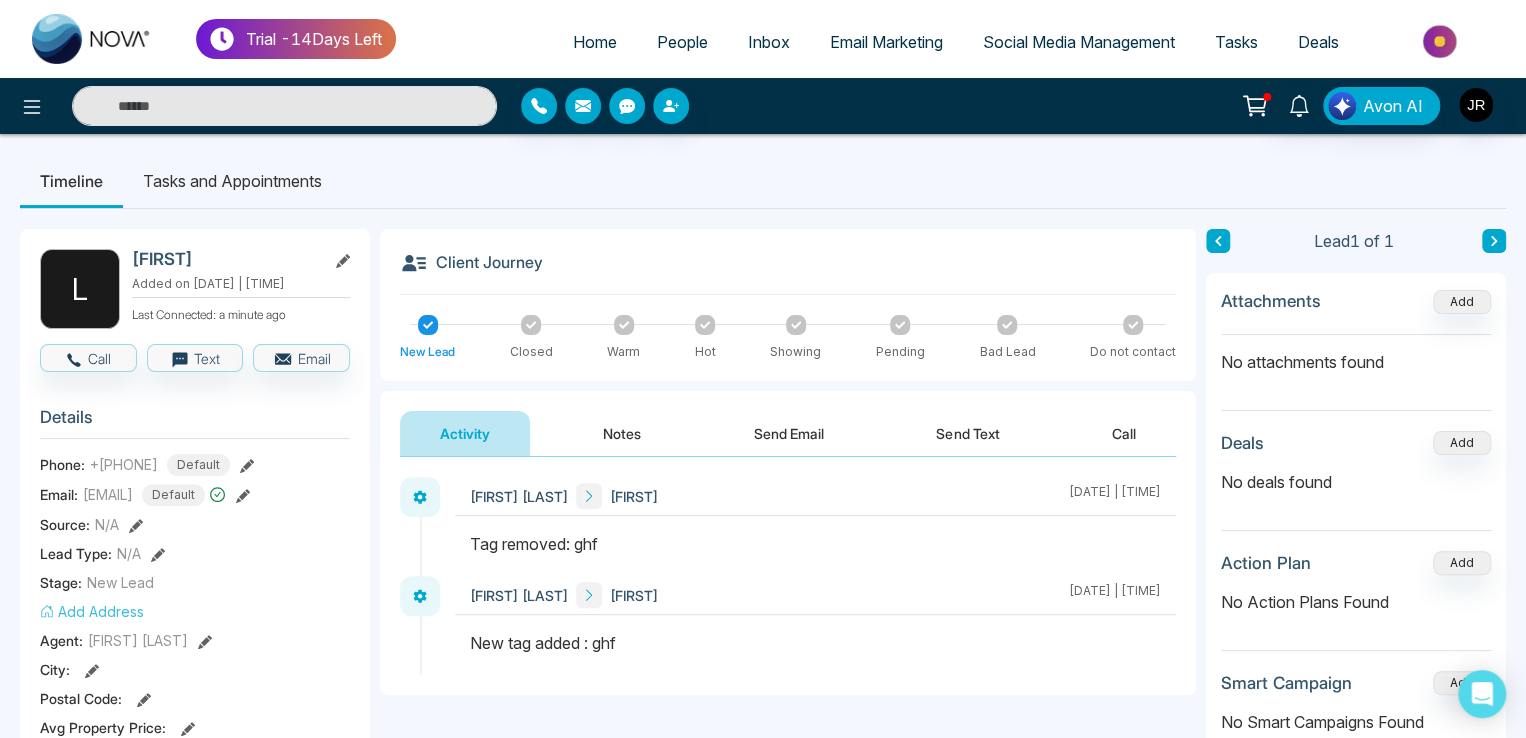 scroll, scrollTop: 0, scrollLeft: 0, axis: both 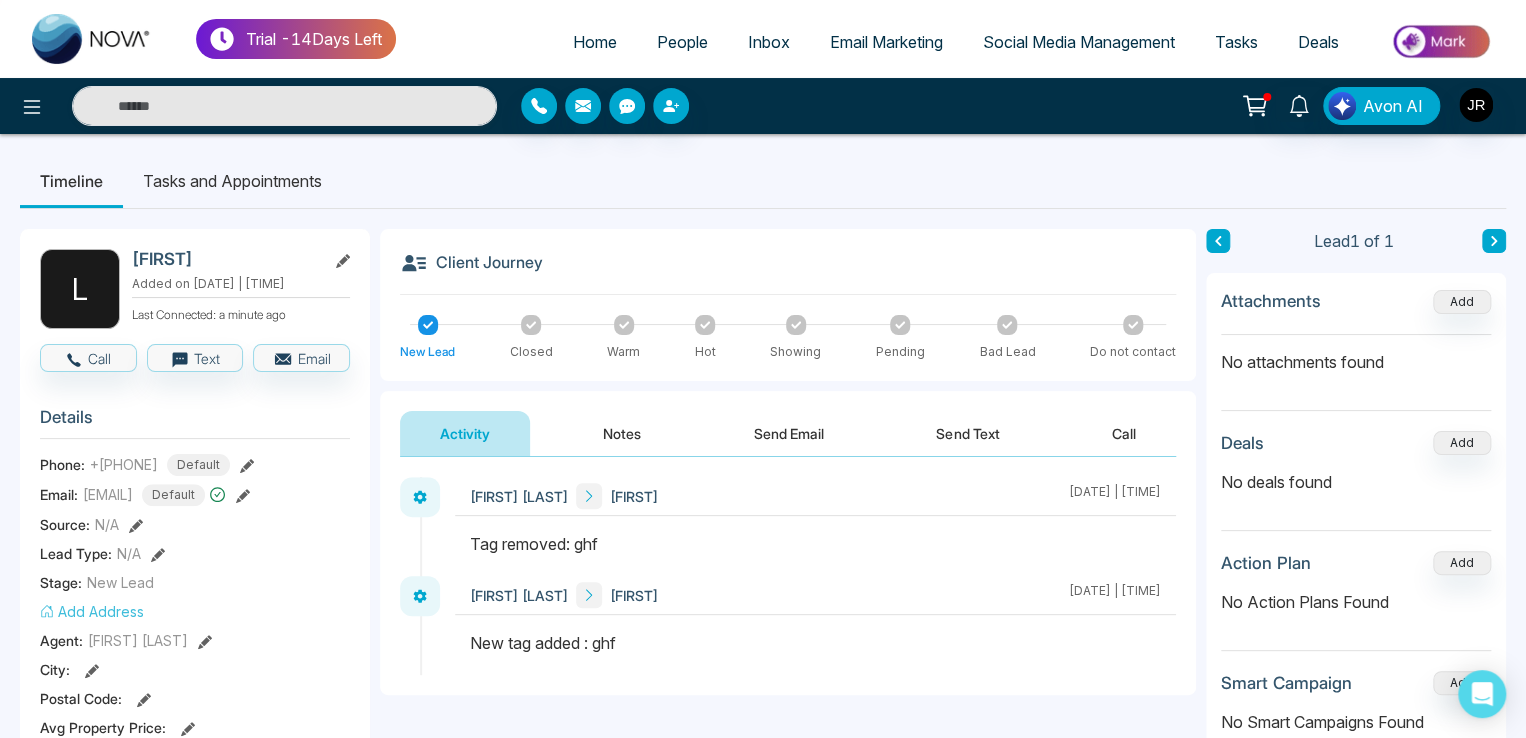click on "People" at bounding box center [682, 42] 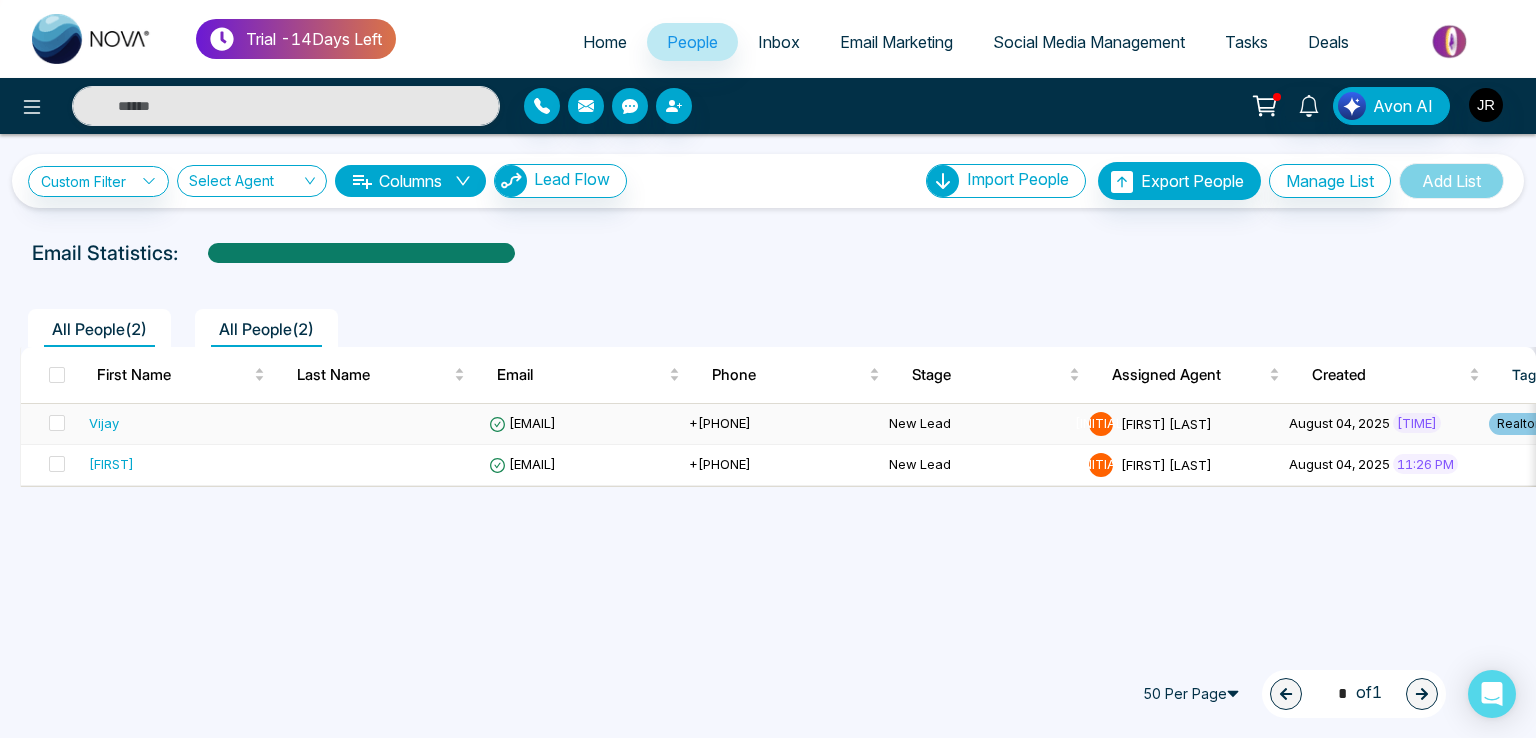 click on "[EMAIL]" at bounding box center [522, 423] 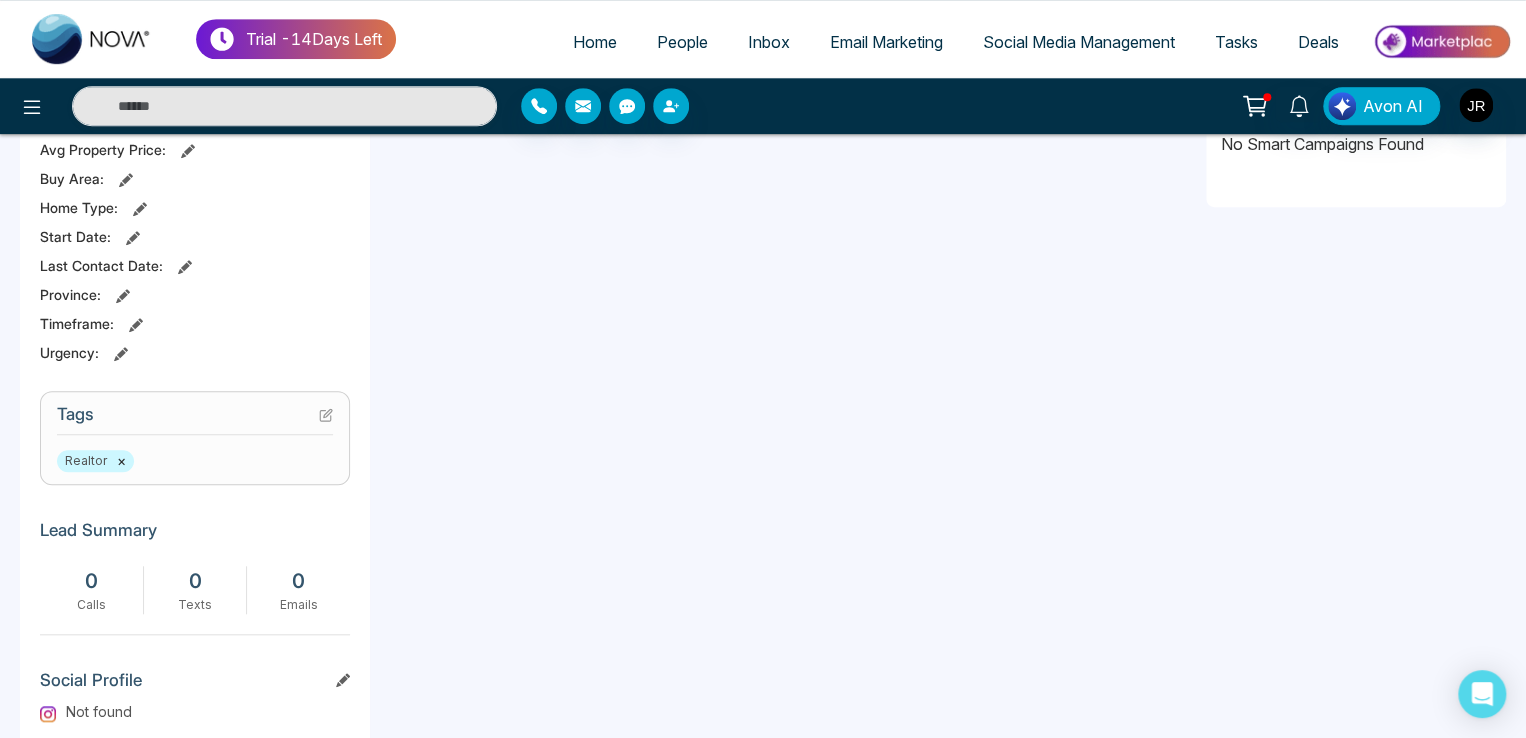 scroll, scrollTop: 600, scrollLeft: 0, axis: vertical 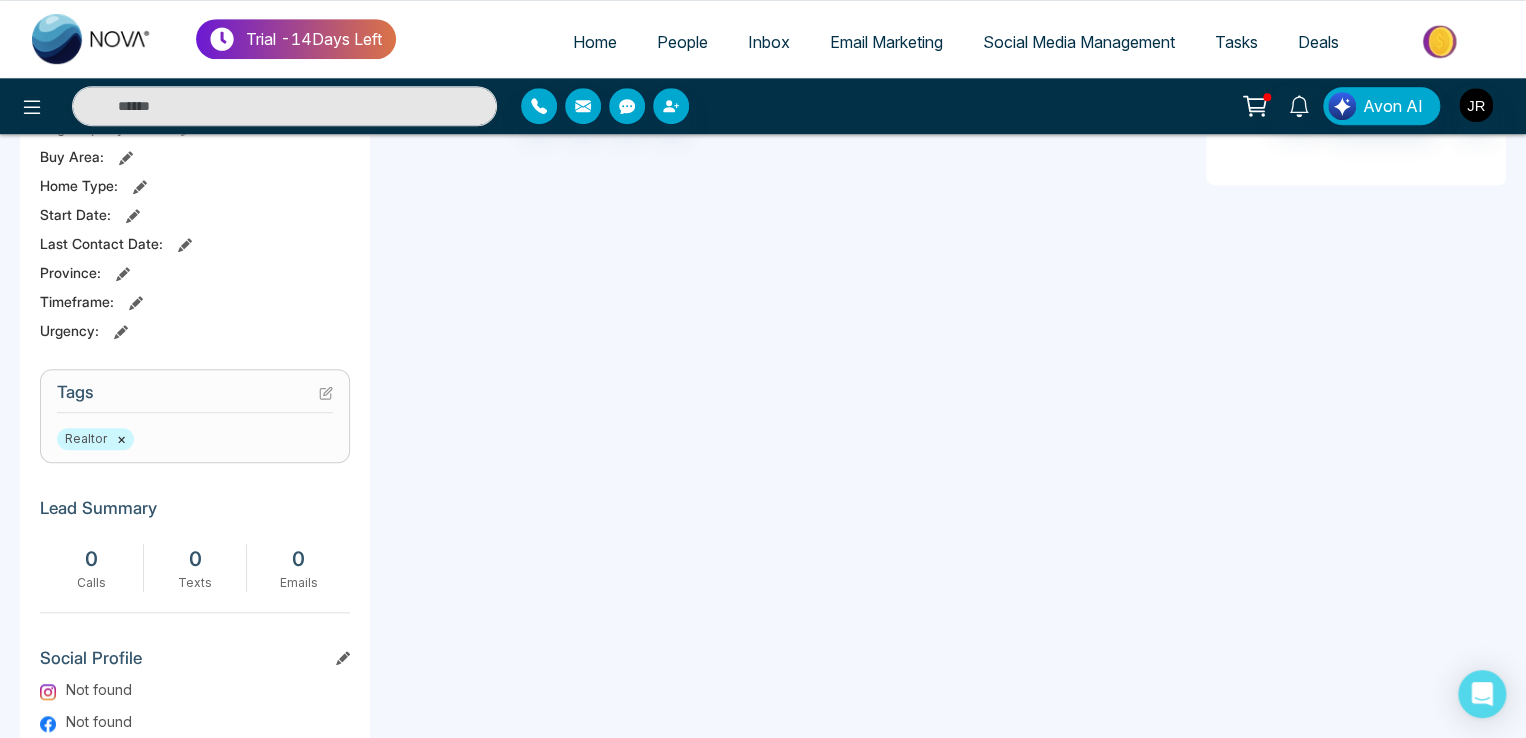 click 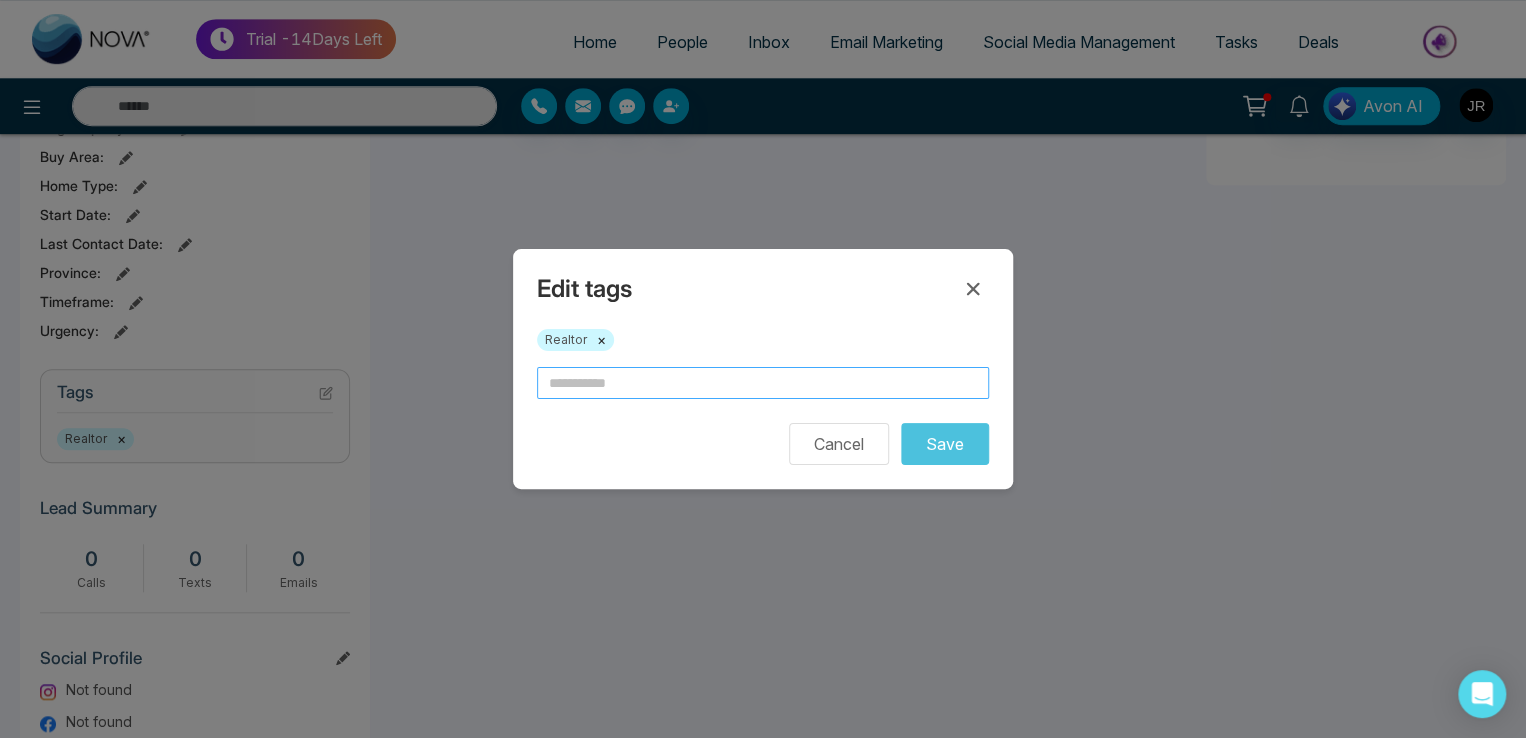 click at bounding box center [763, 383] 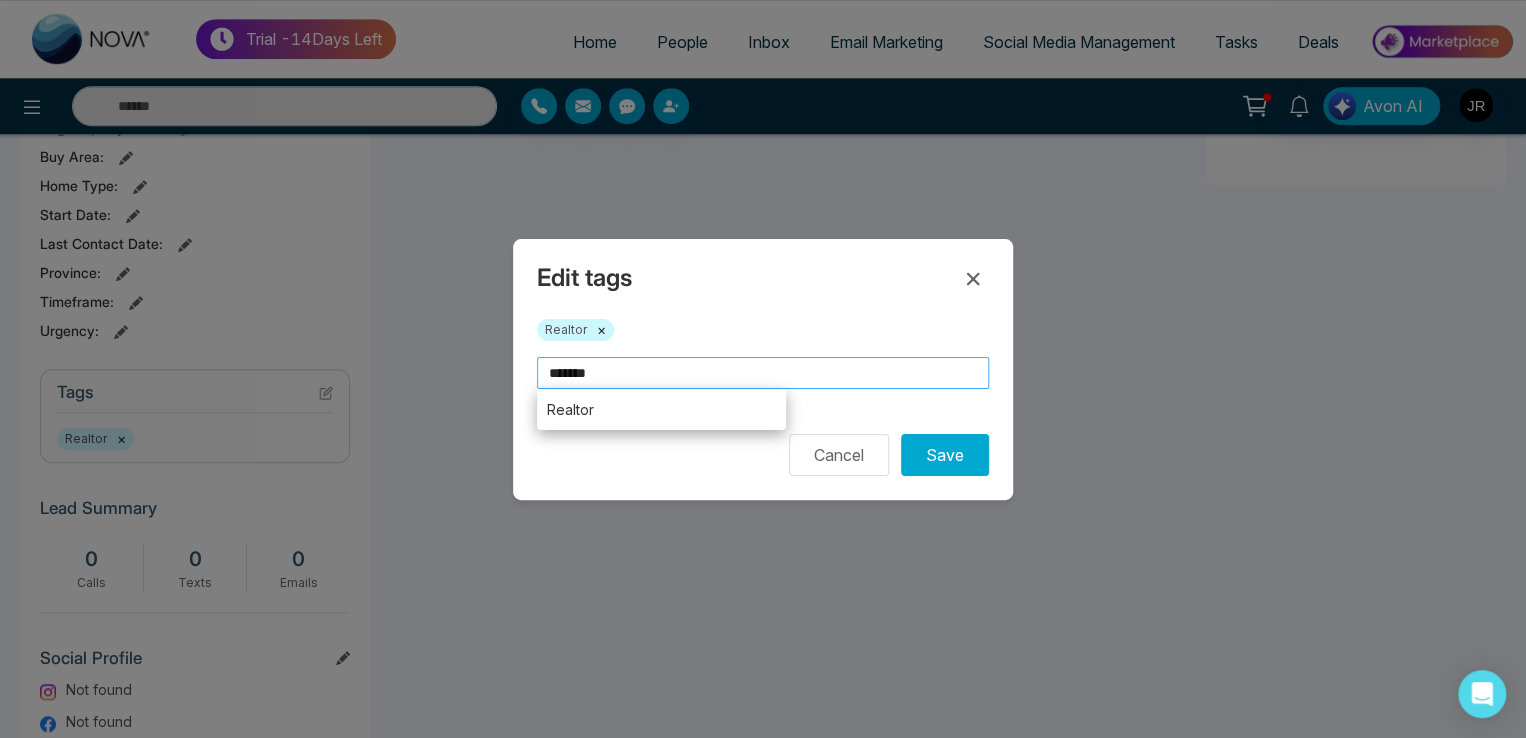 click on "Save" at bounding box center [945, 455] 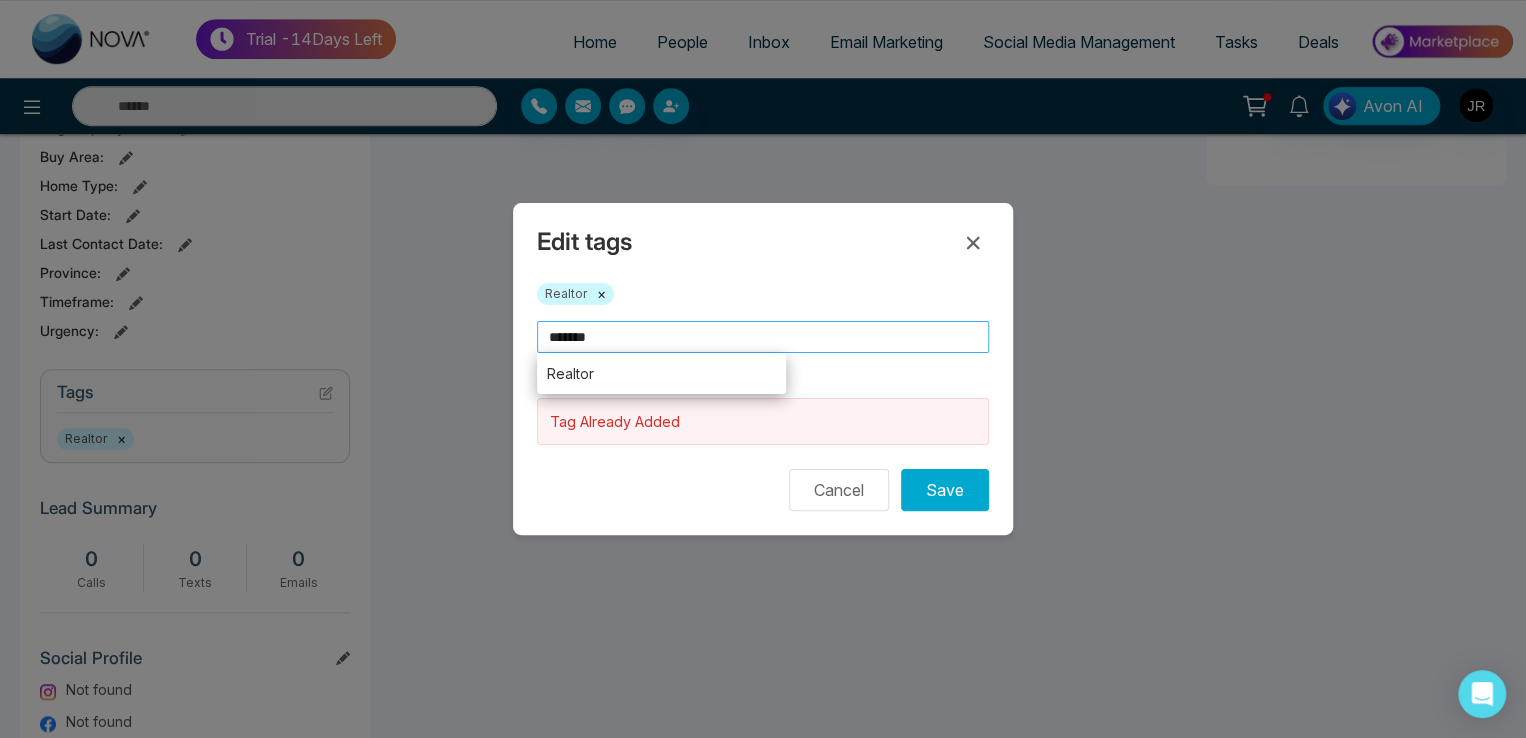 drag, startPoint x: 610, startPoint y: 330, endPoint x: 405, endPoint y: 338, distance: 205.15604 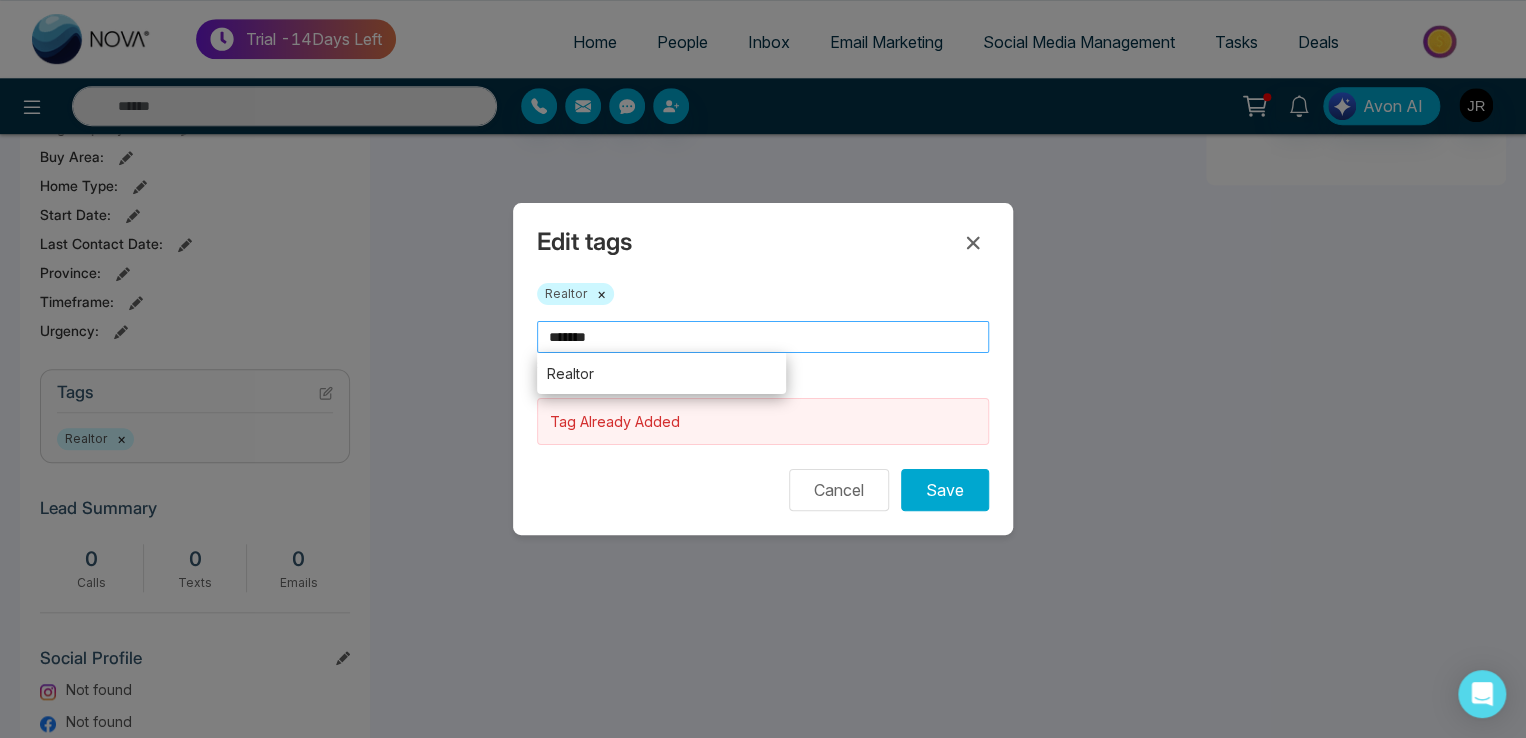 click on "Edit tags Realtor × ******* Realtor sa Tag Already Added Cancel Save" at bounding box center (763, 369) 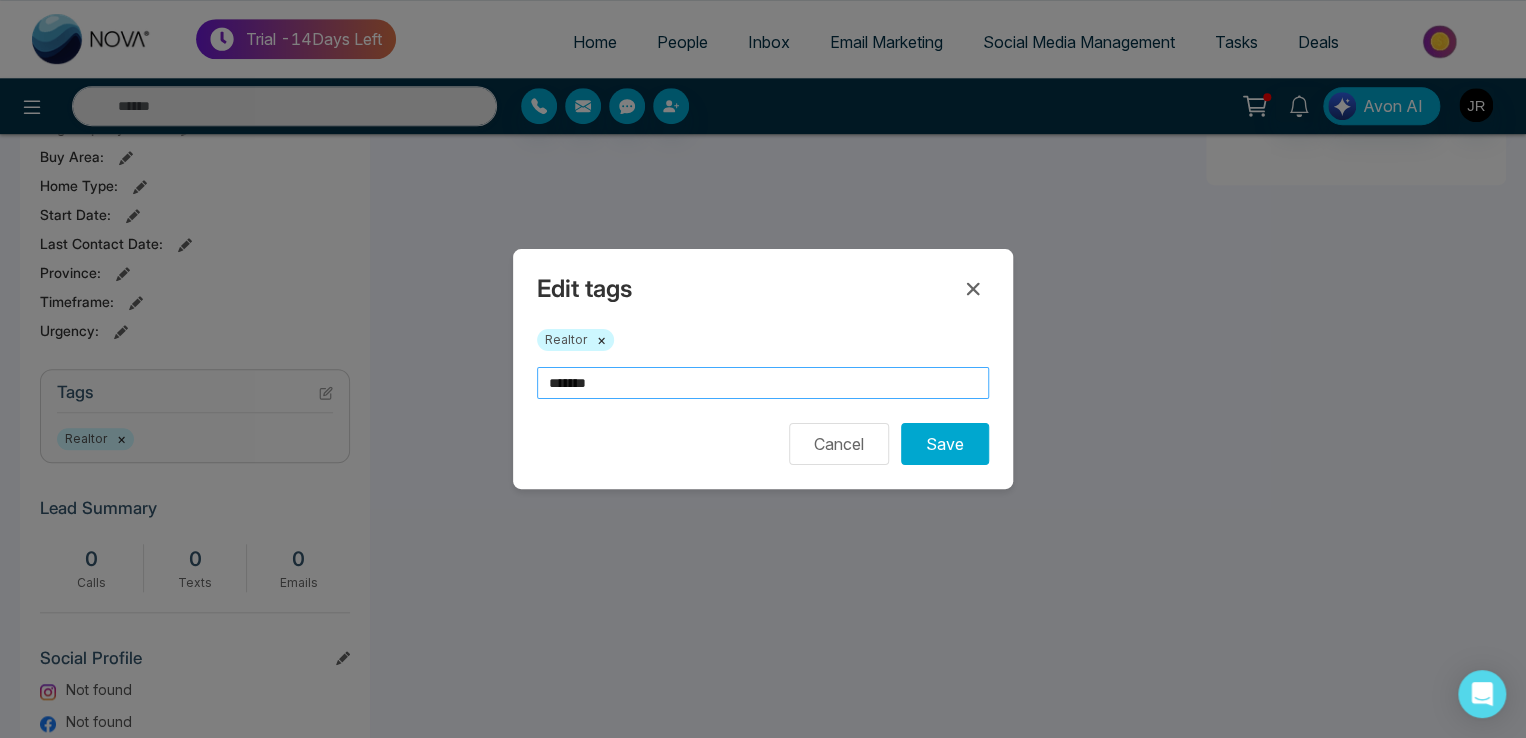 type on "*******" 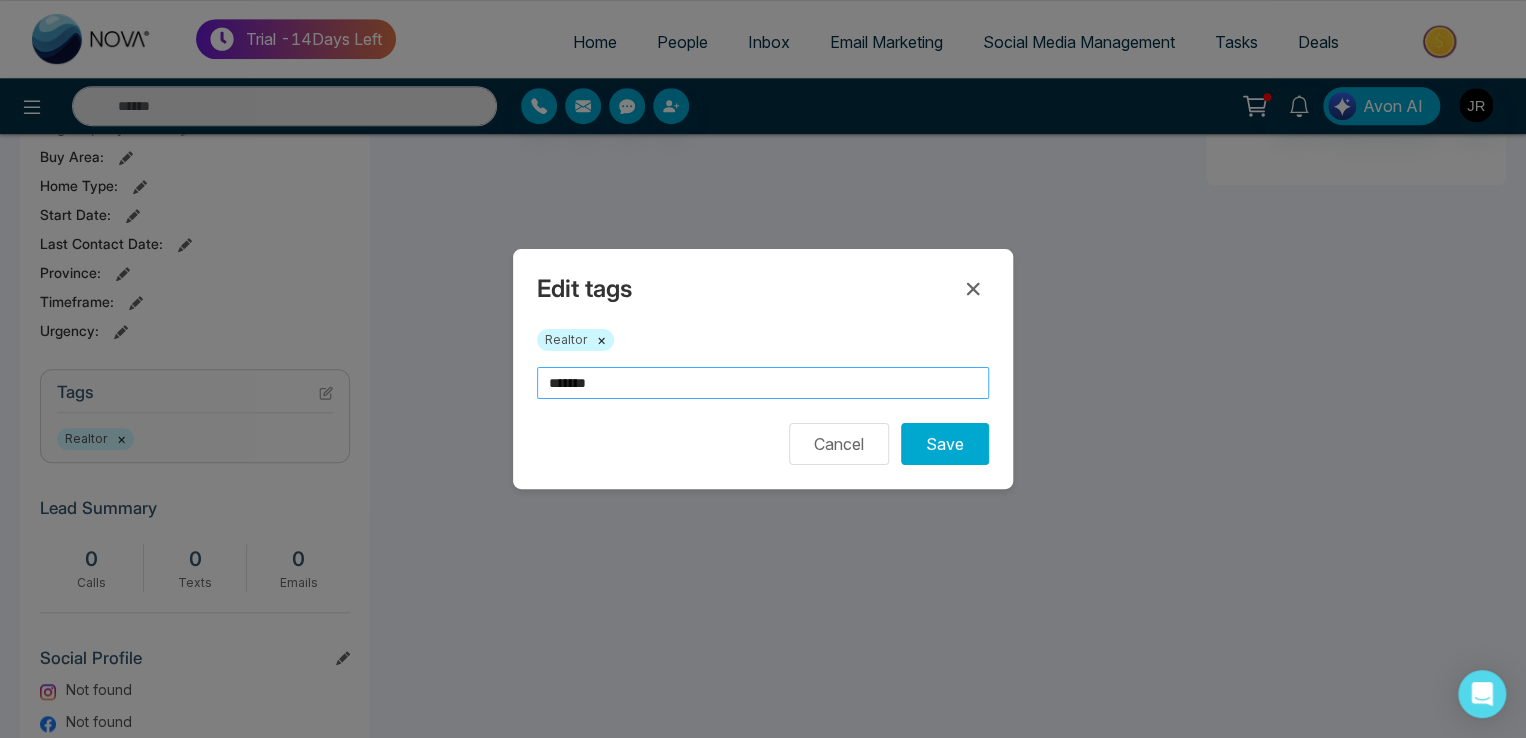click on "Save" at bounding box center [945, 444] 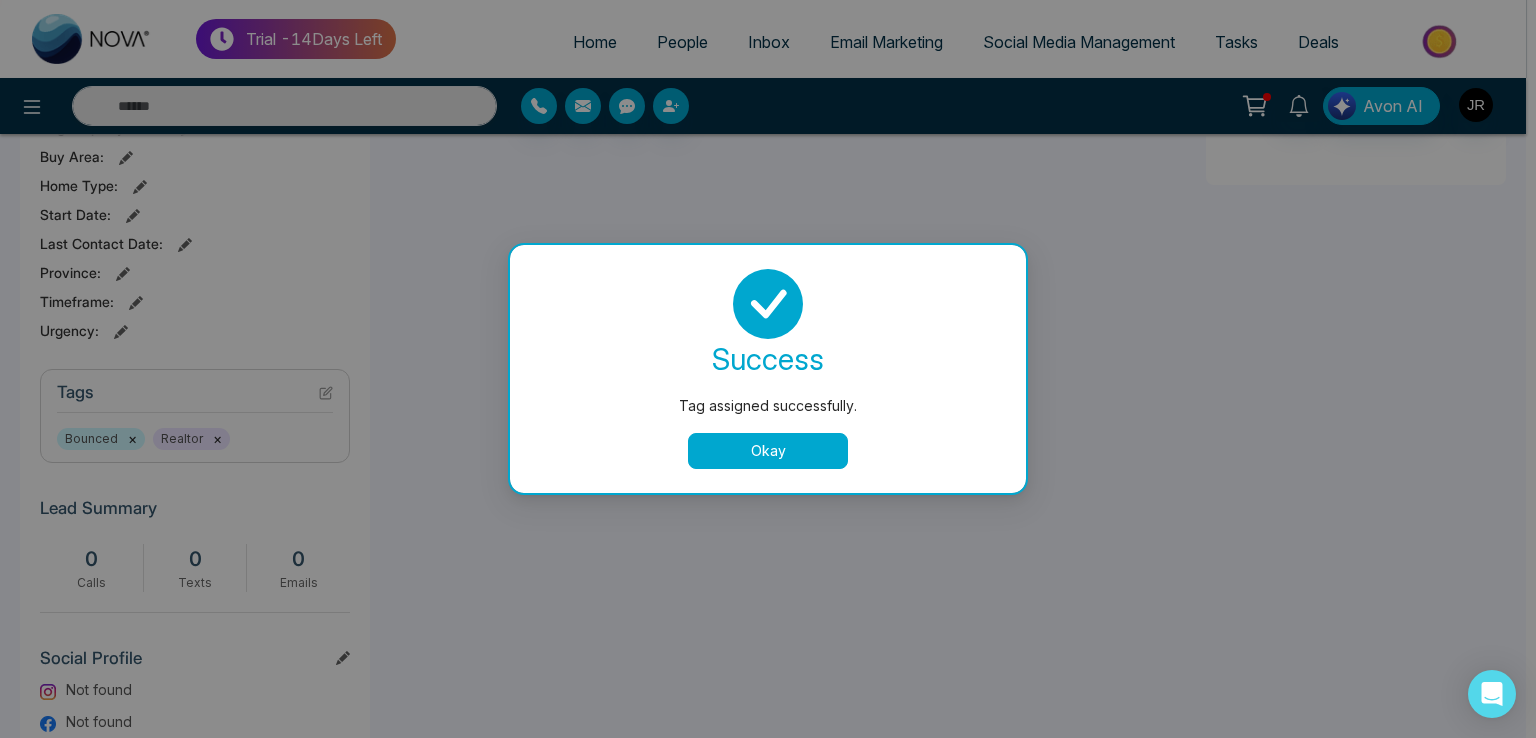 click on "Okay" at bounding box center [768, 451] 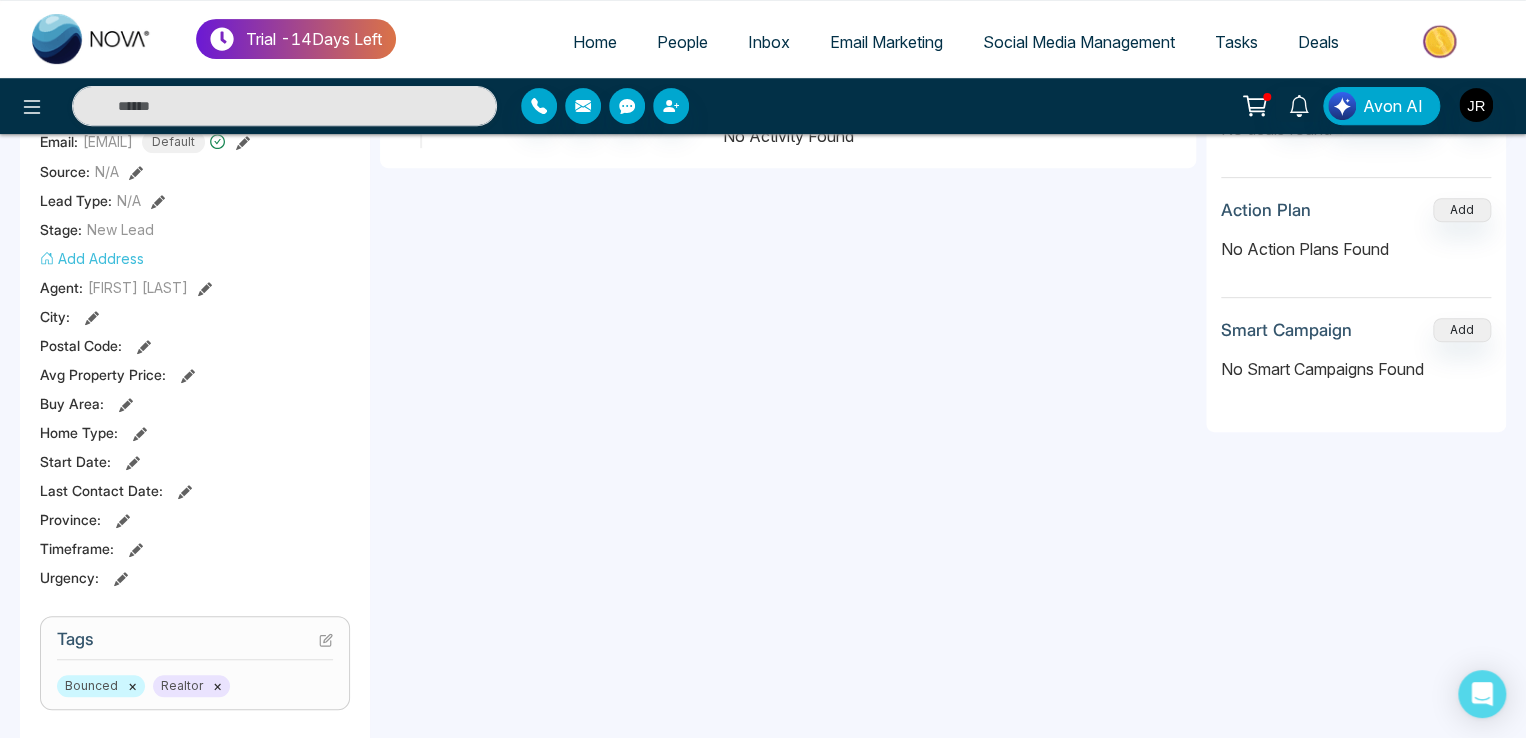 scroll, scrollTop: 0, scrollLeft: 0, axis: both 